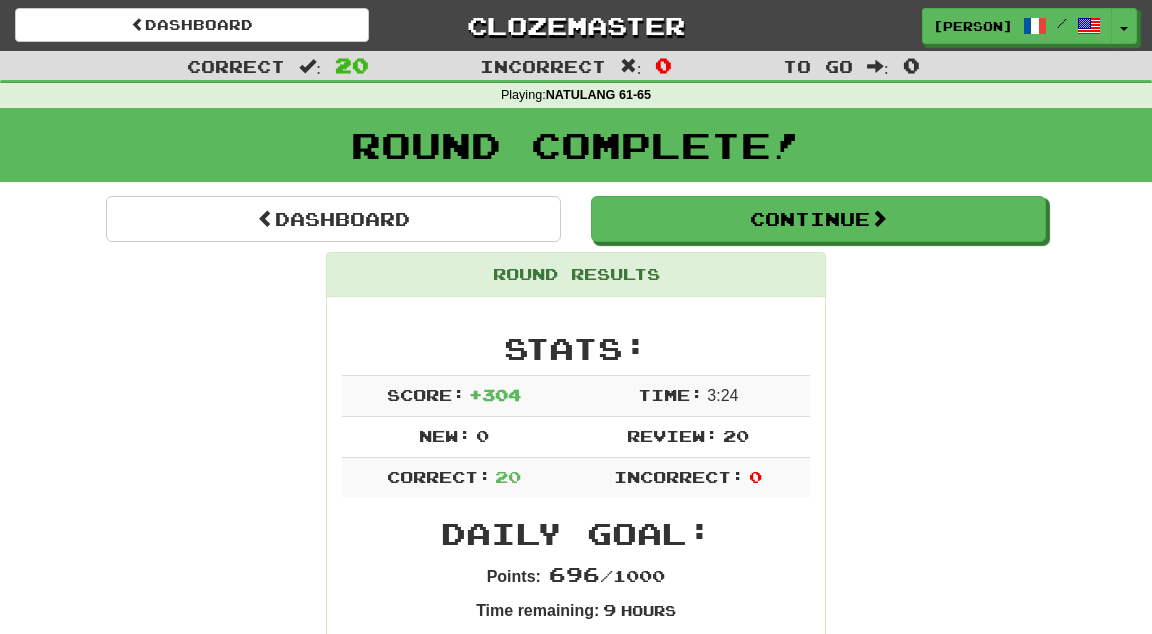 scroll, scrollTop: 0, scrollLeft: 0, axis: both 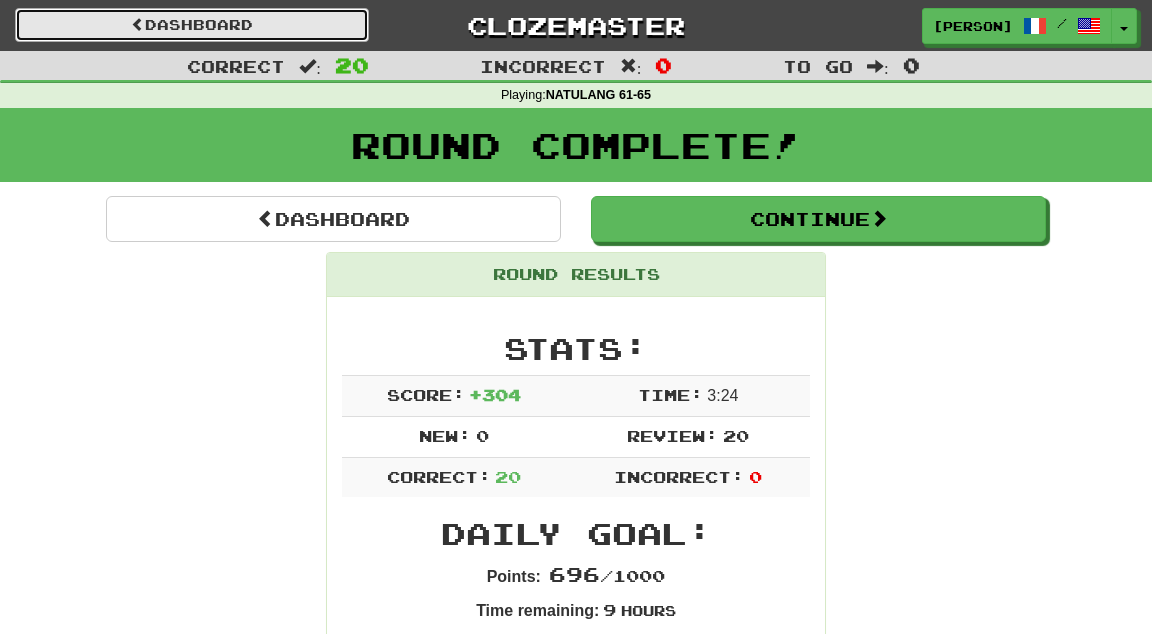 click on "Dashboard" at bounding box center (192, 25) 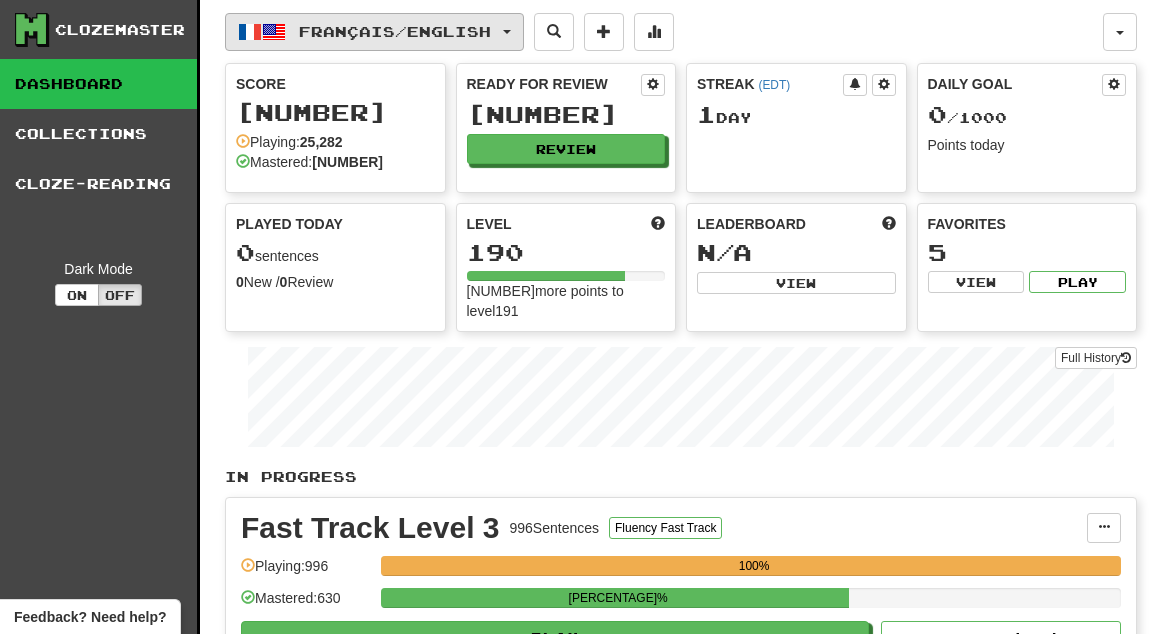 scroll, scrollTop: 0, scrollLeft: 0, axis: both 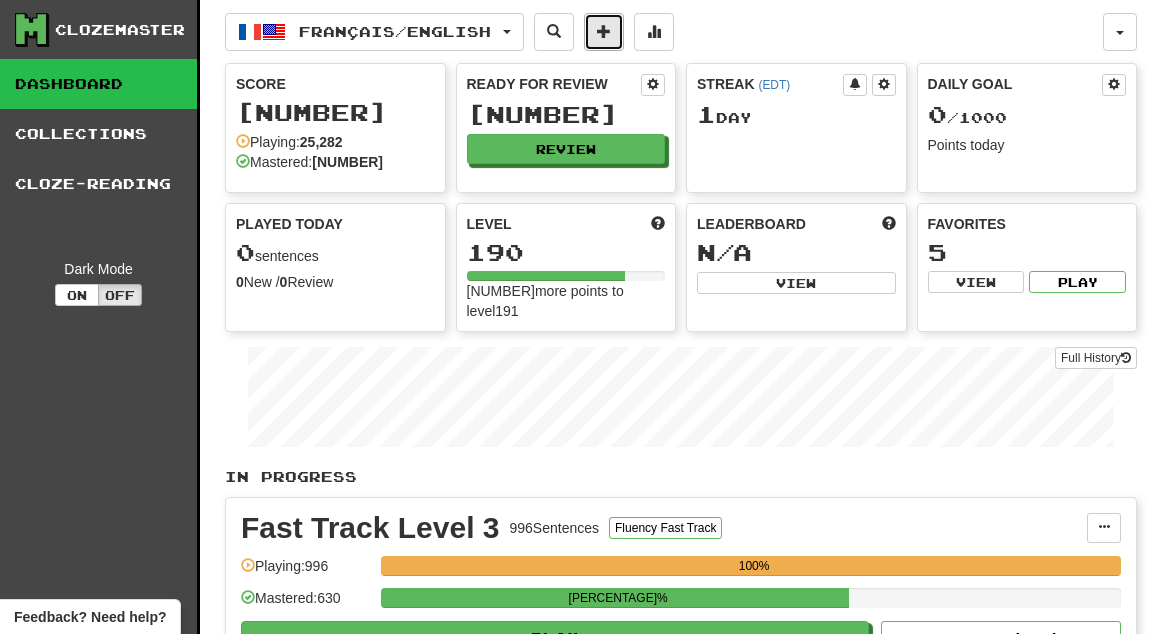 click at bounding box center [604, 32] 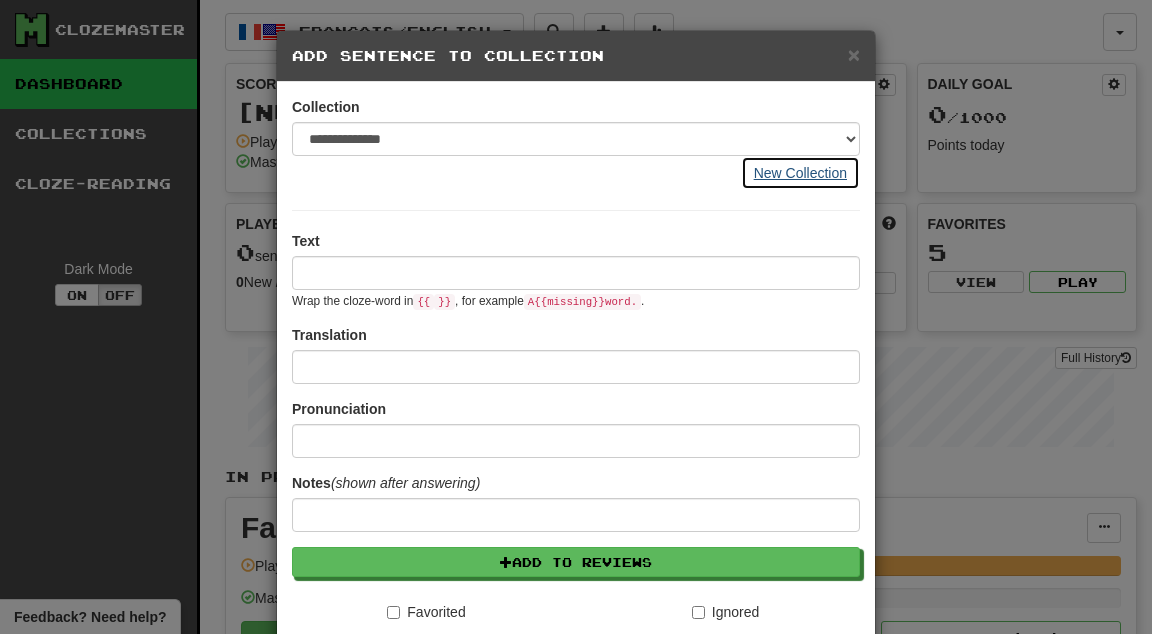 click on "New Collection" at bounding box center [800, 173] 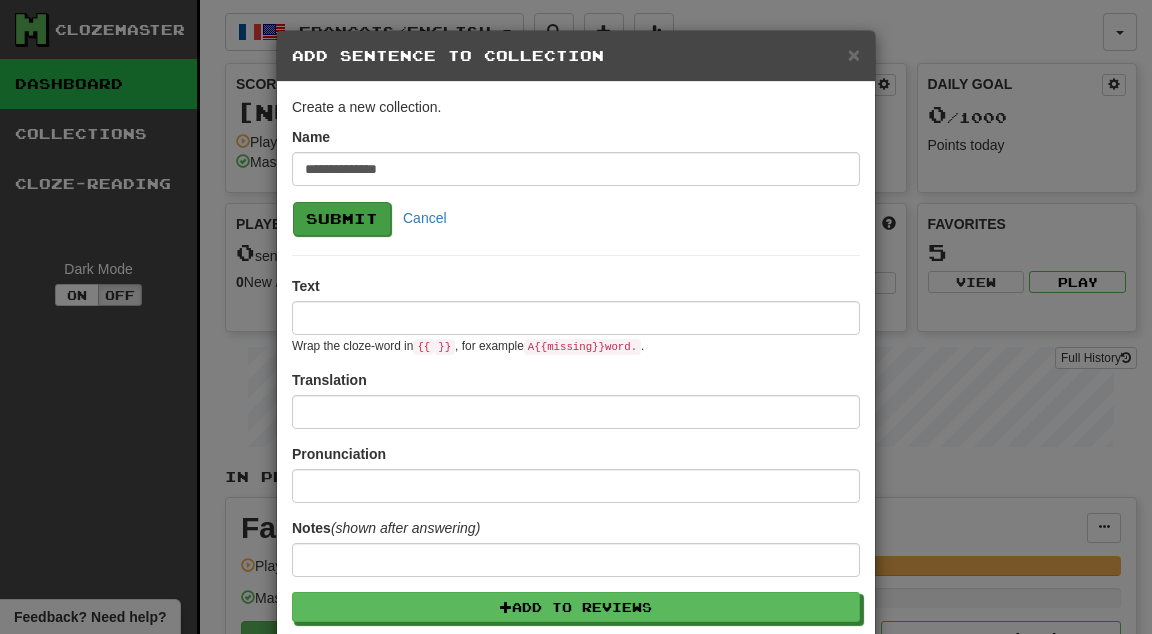 type on "**********" 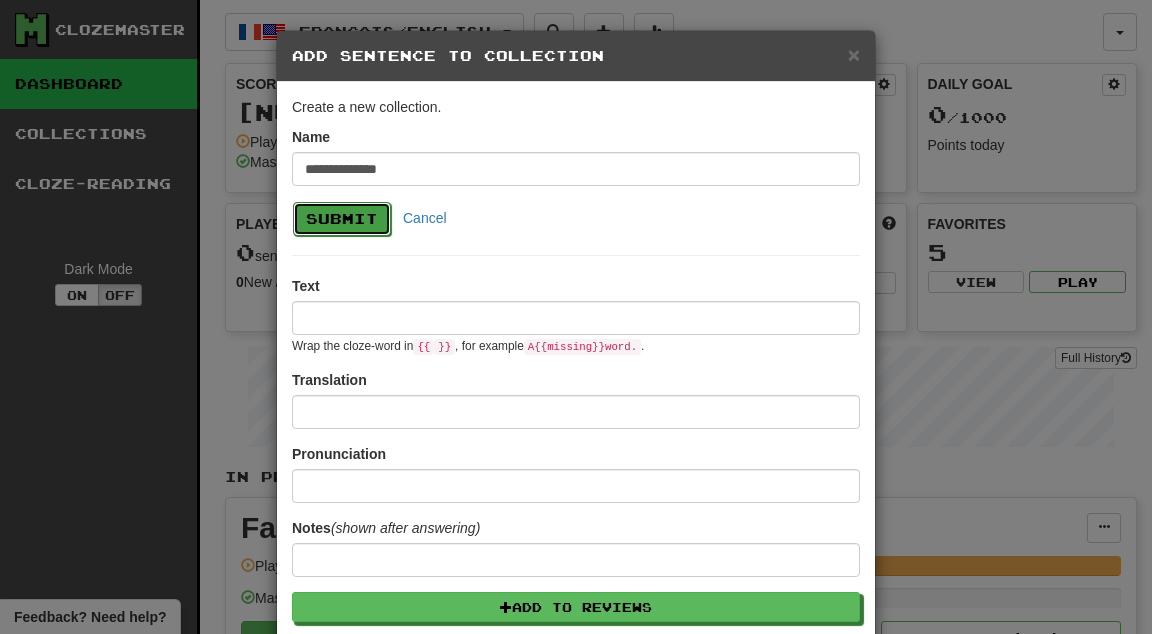 click on "Submit" at bounding box center (342, 219) 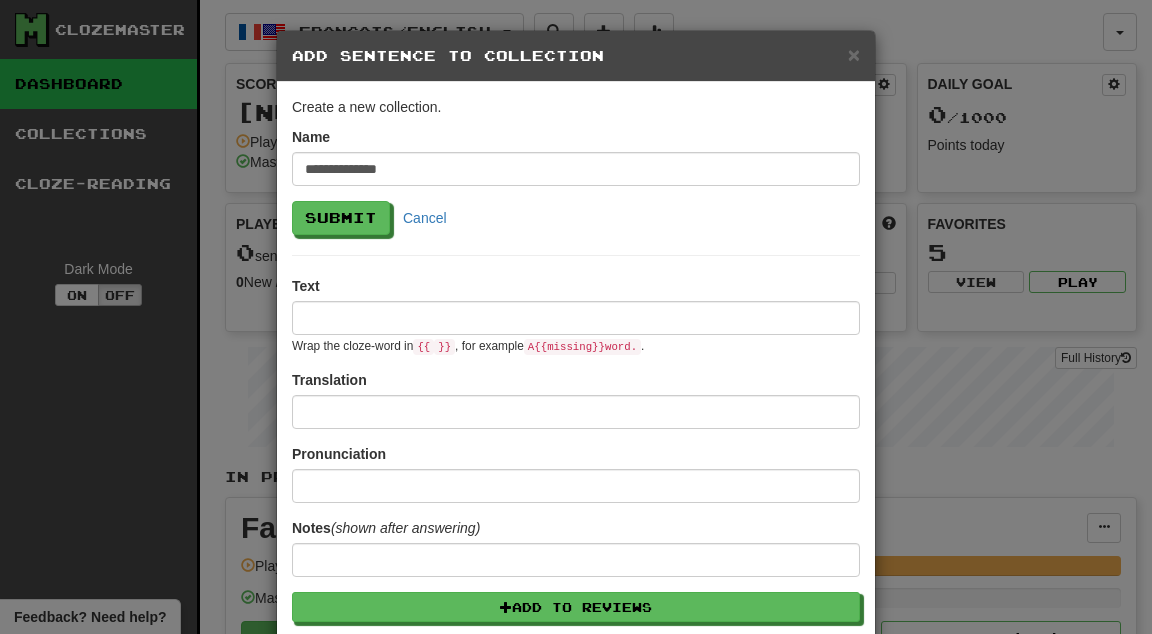 select on "*****" 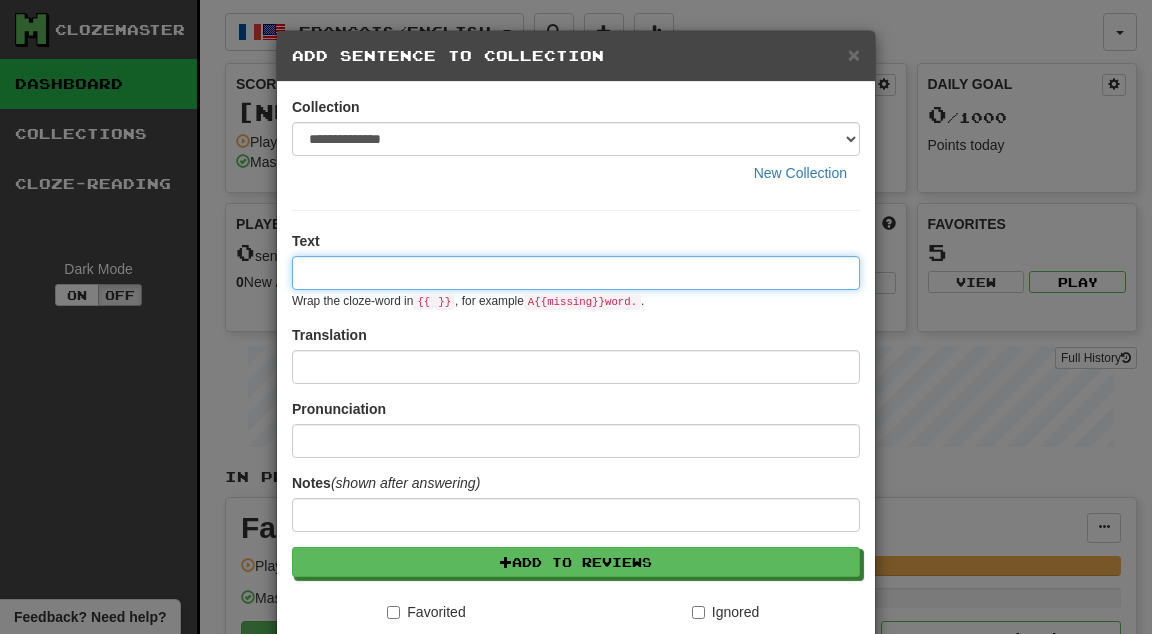 click at bounding box center [576, 273] 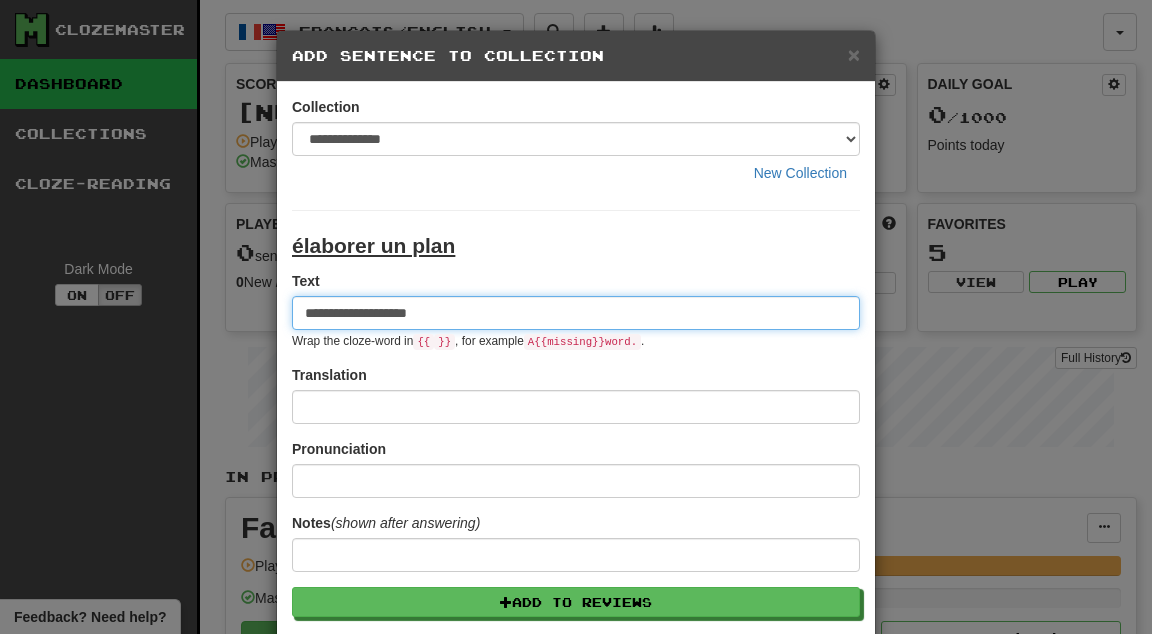 type on "**********" 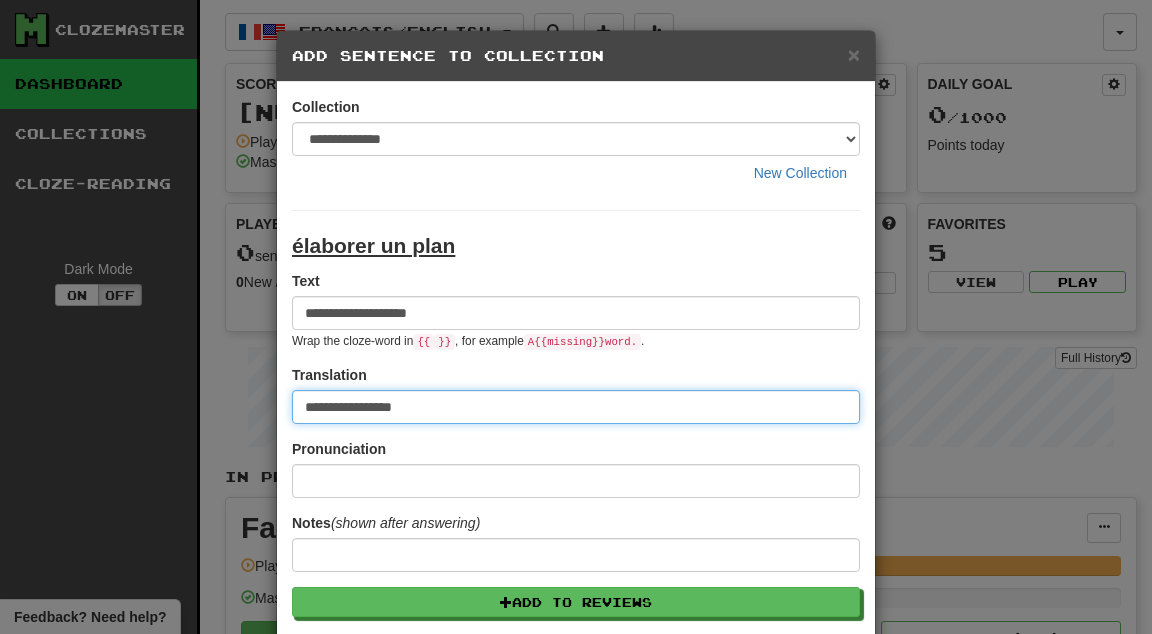 type on "**********" 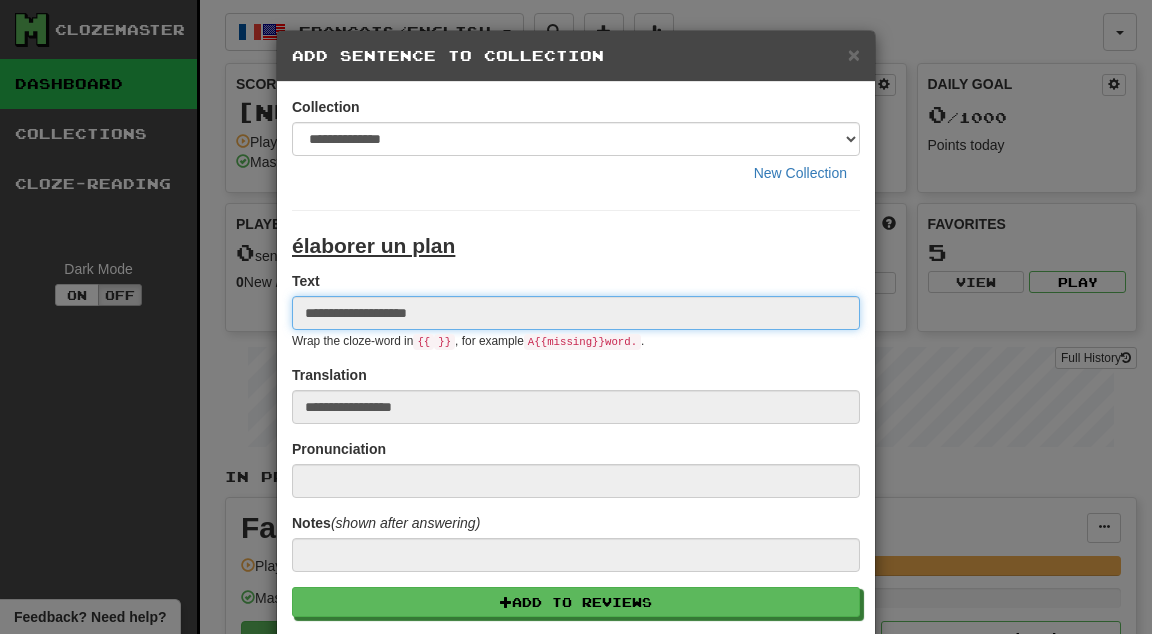type 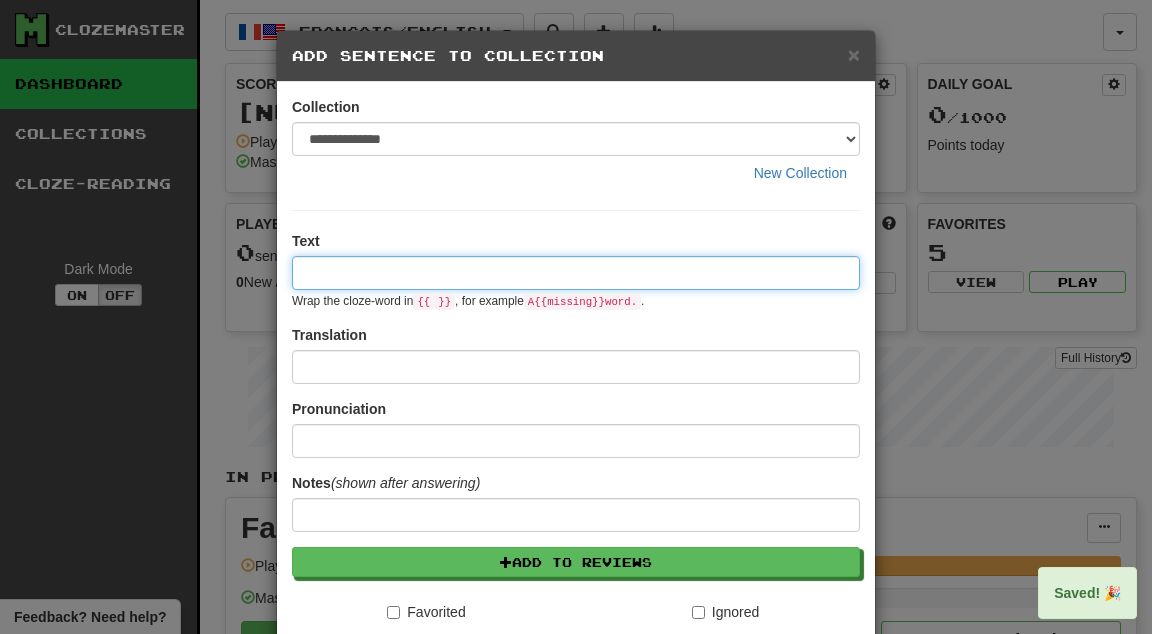 paste on "****" 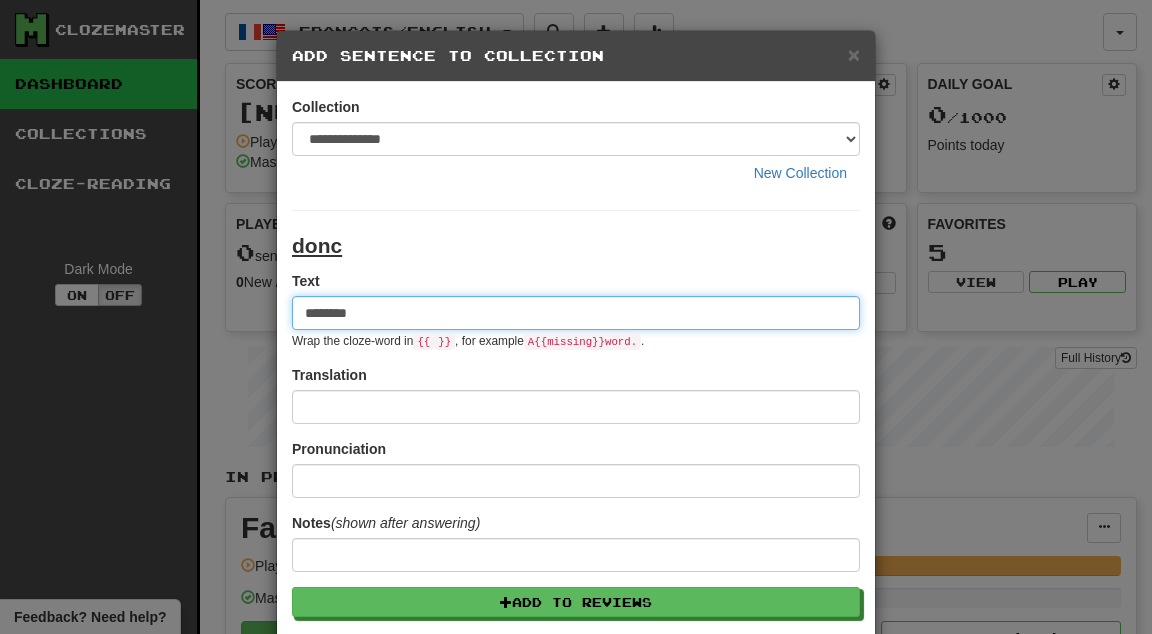 type on "********" 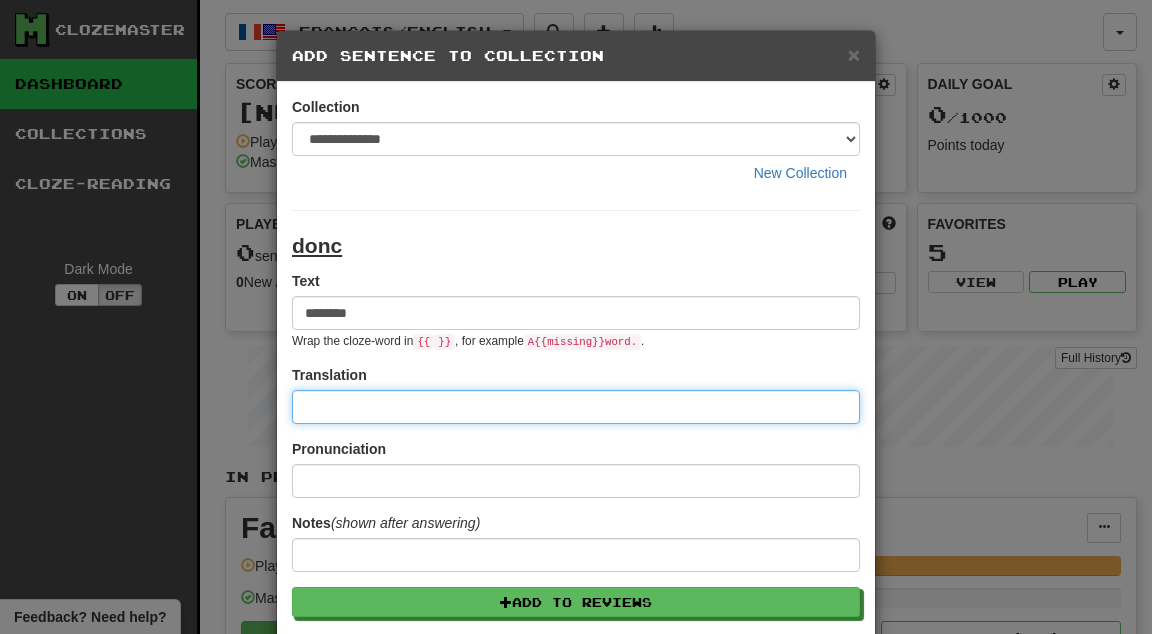 type on "*" 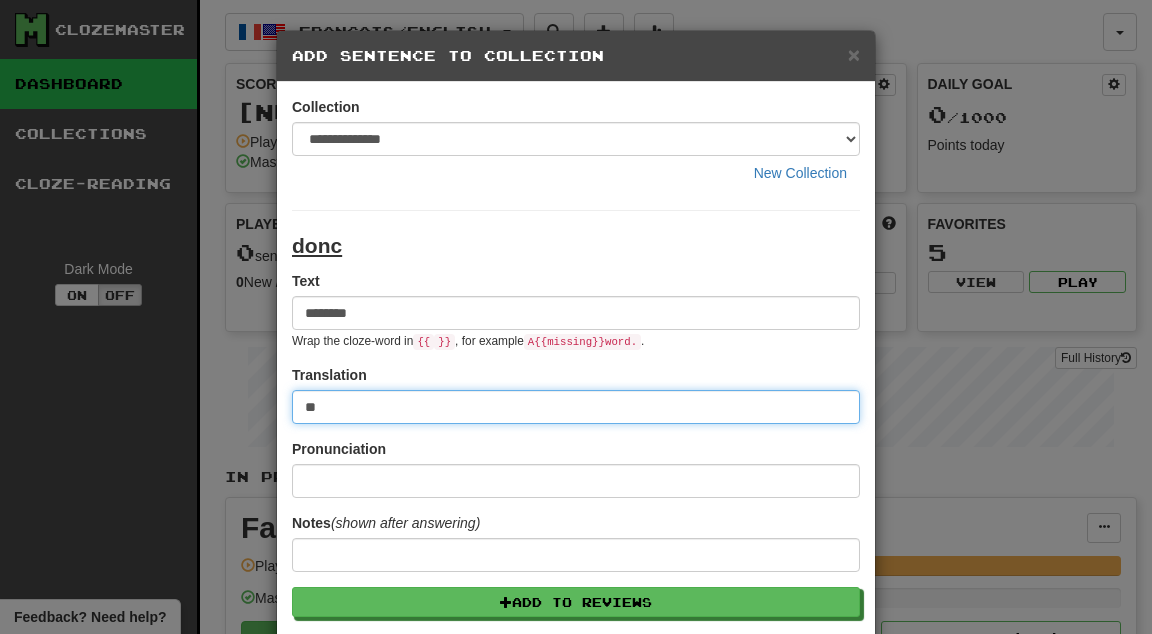 type on "**" 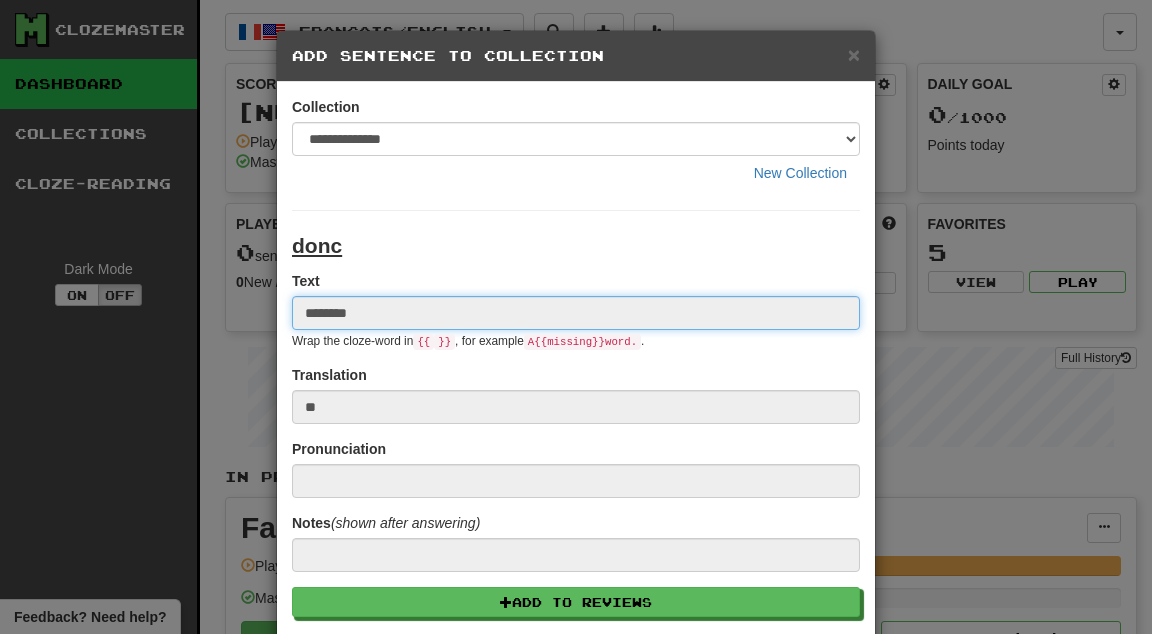 type 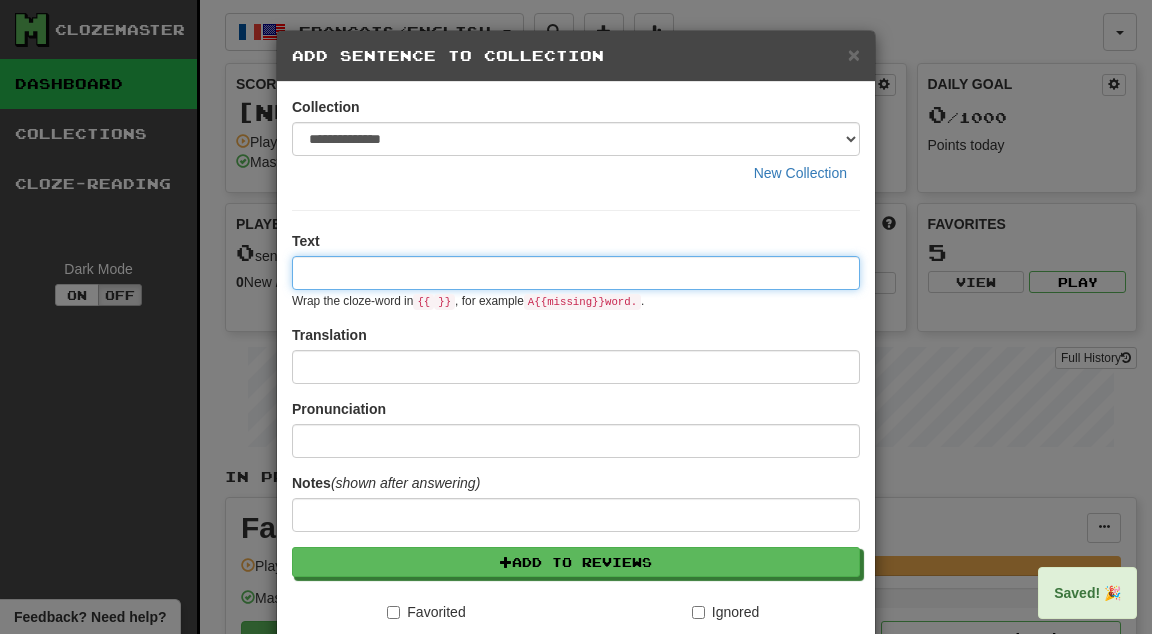 paste on "****" 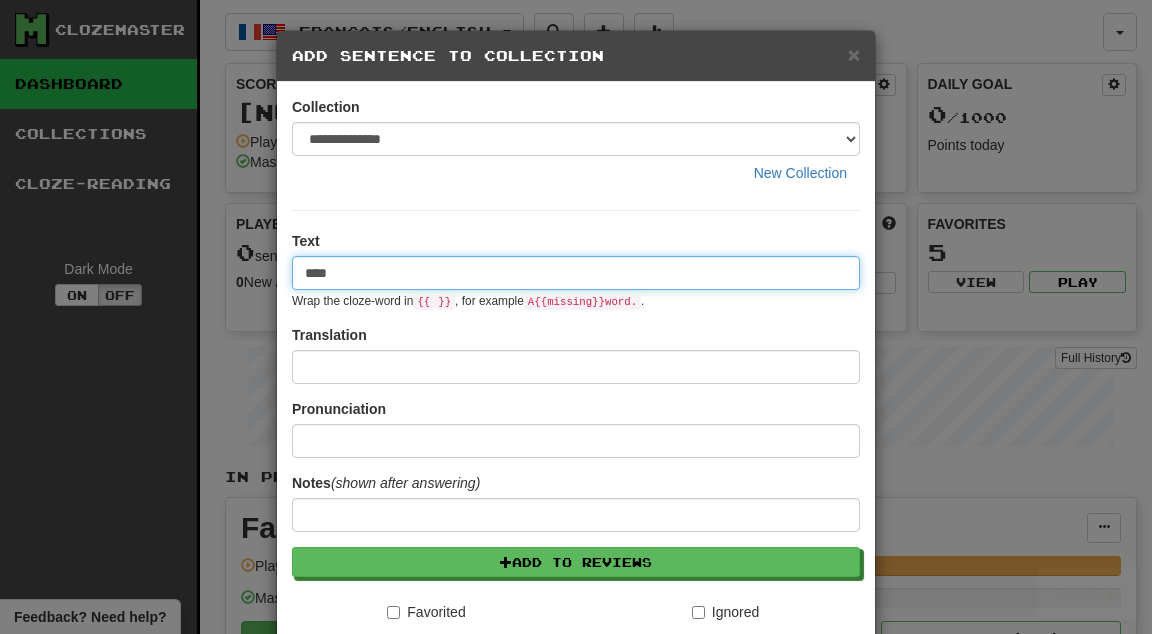 type on "****" 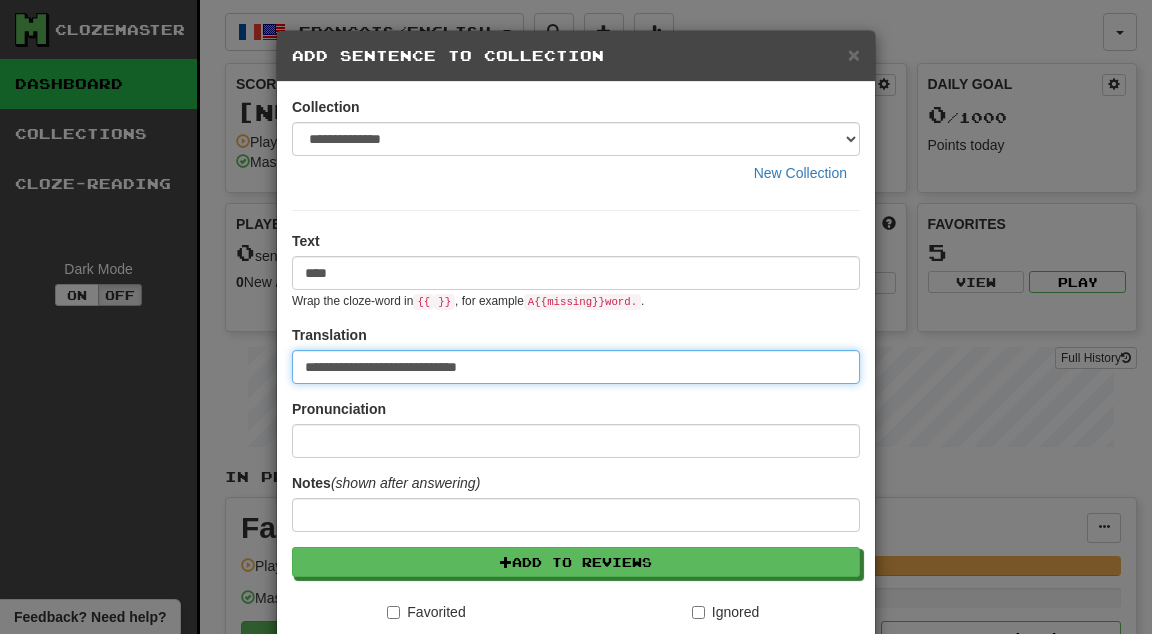 type on "**********" 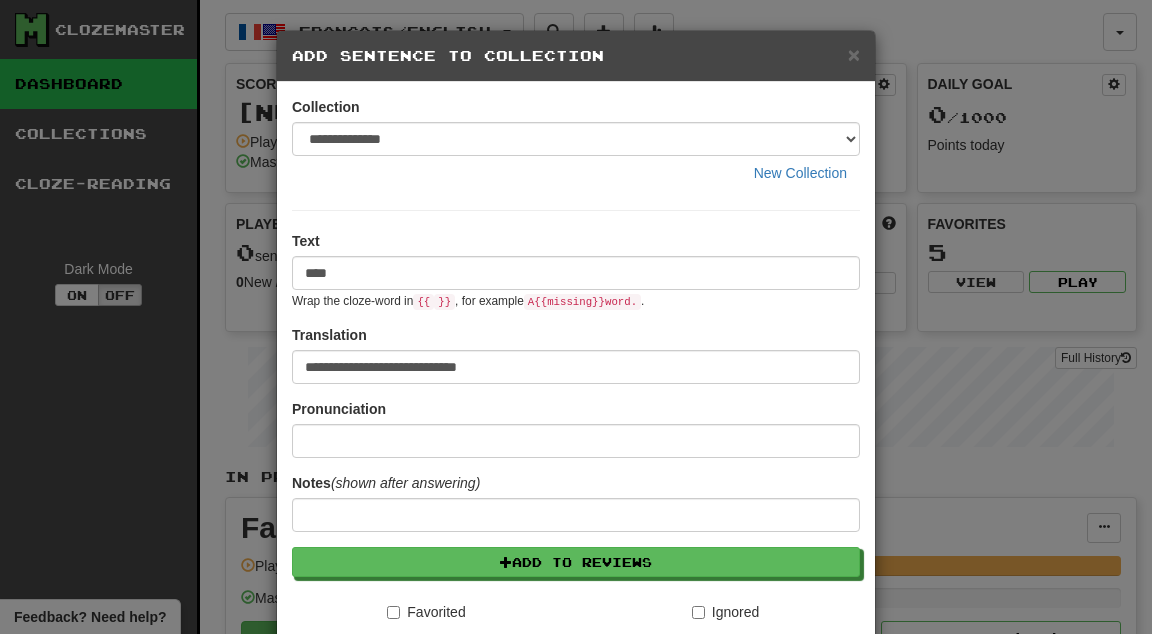 click on "Text **** Wrap the cloze-word in  {{ }} , for example  A  {{ missing }}  word. ." at bounding box center (576, 270) 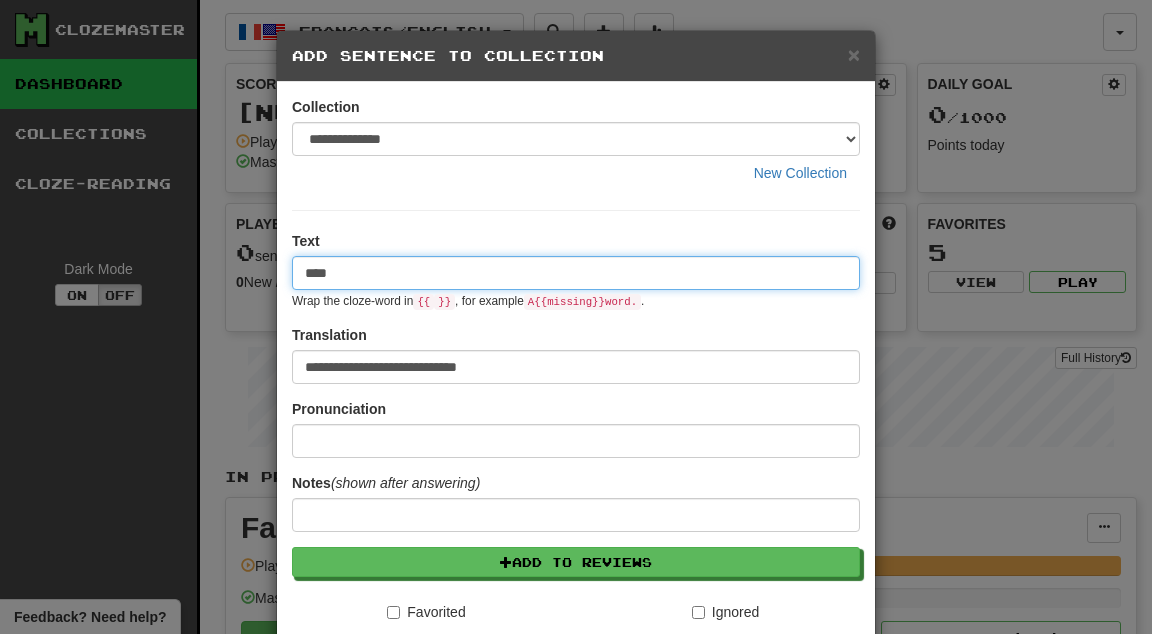 click on "****" at bounding box center [576, 273] 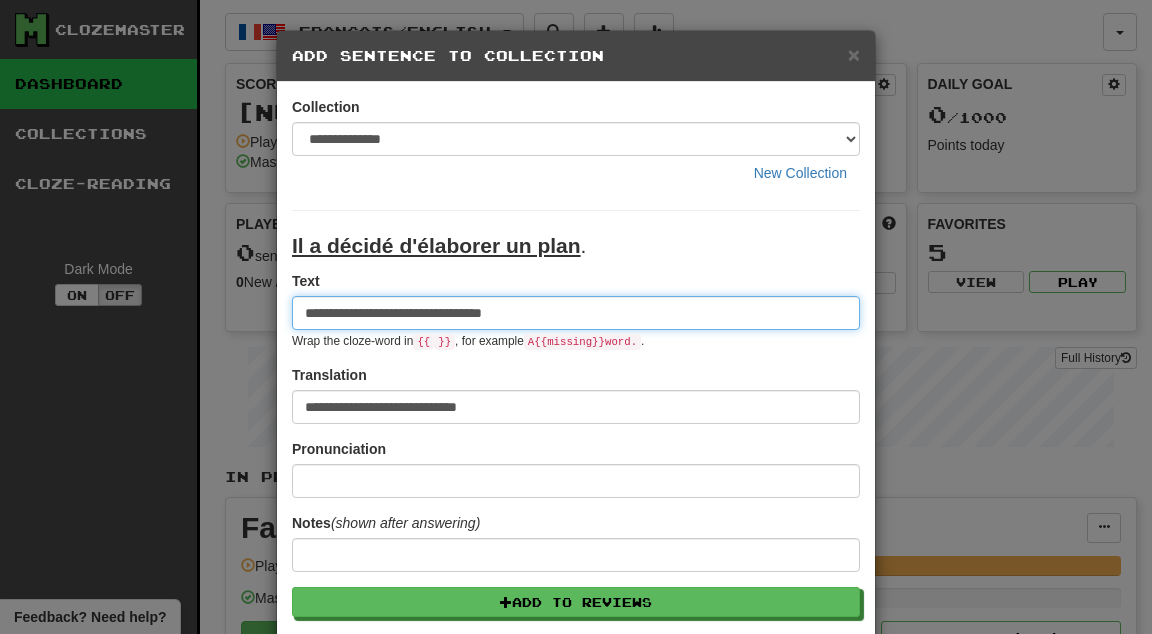 type on "**********" 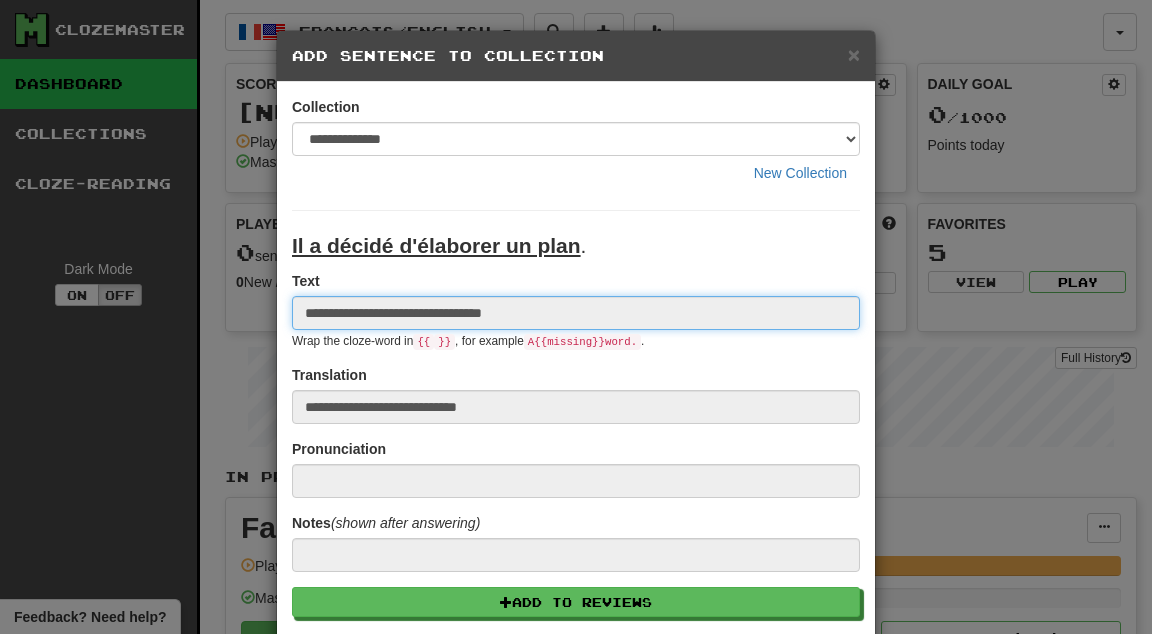 type 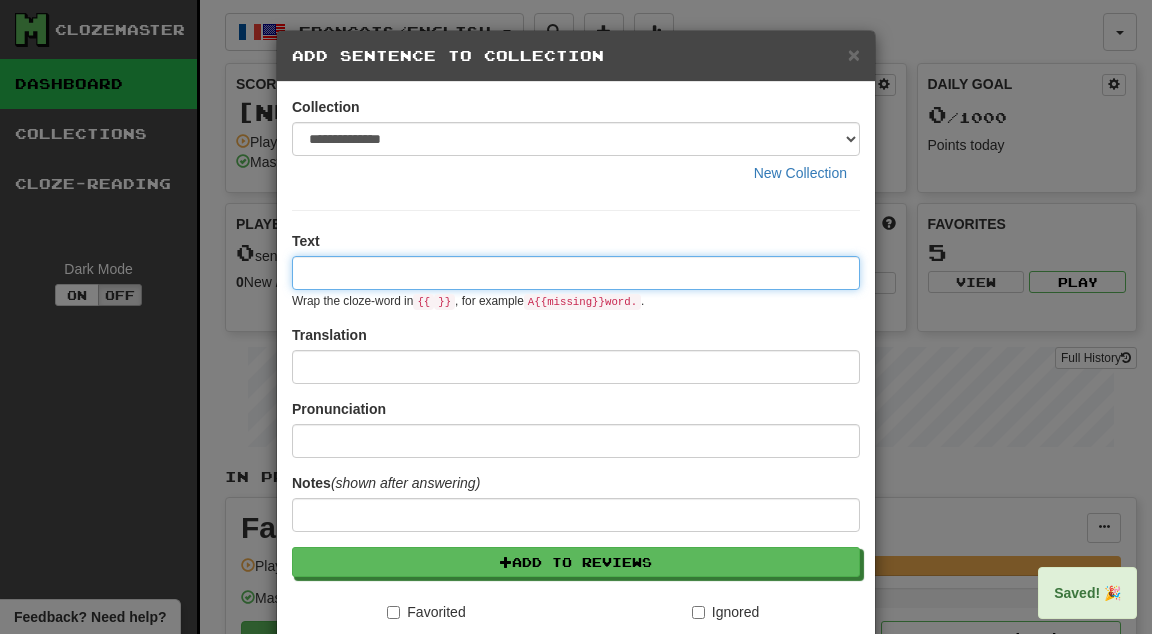 paste on "****" 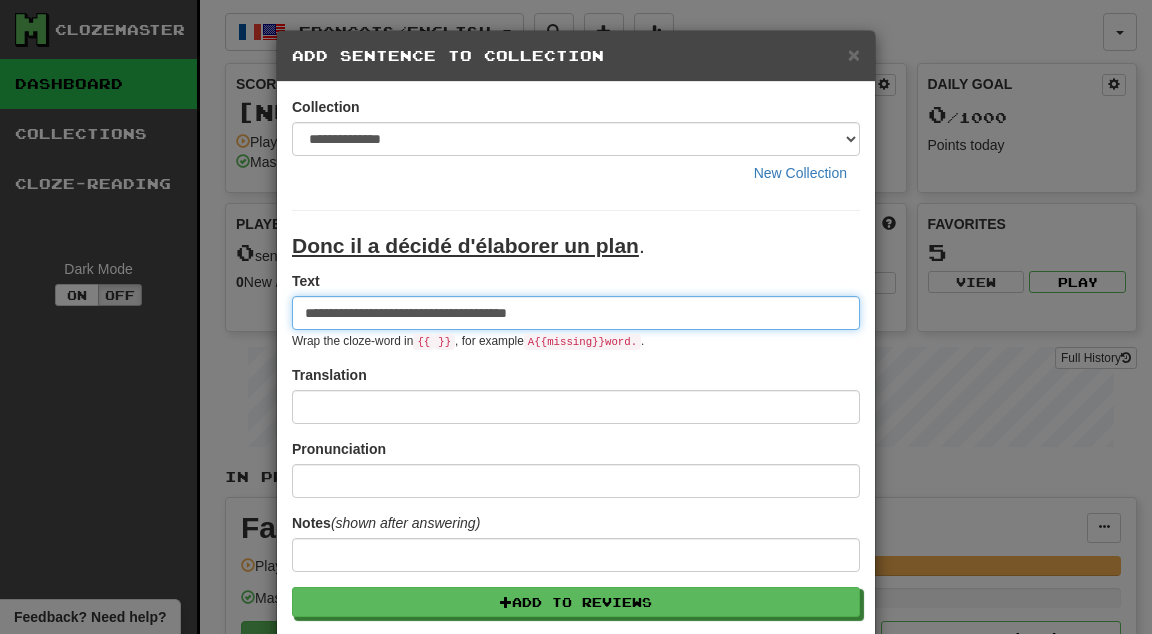 type on "**********" 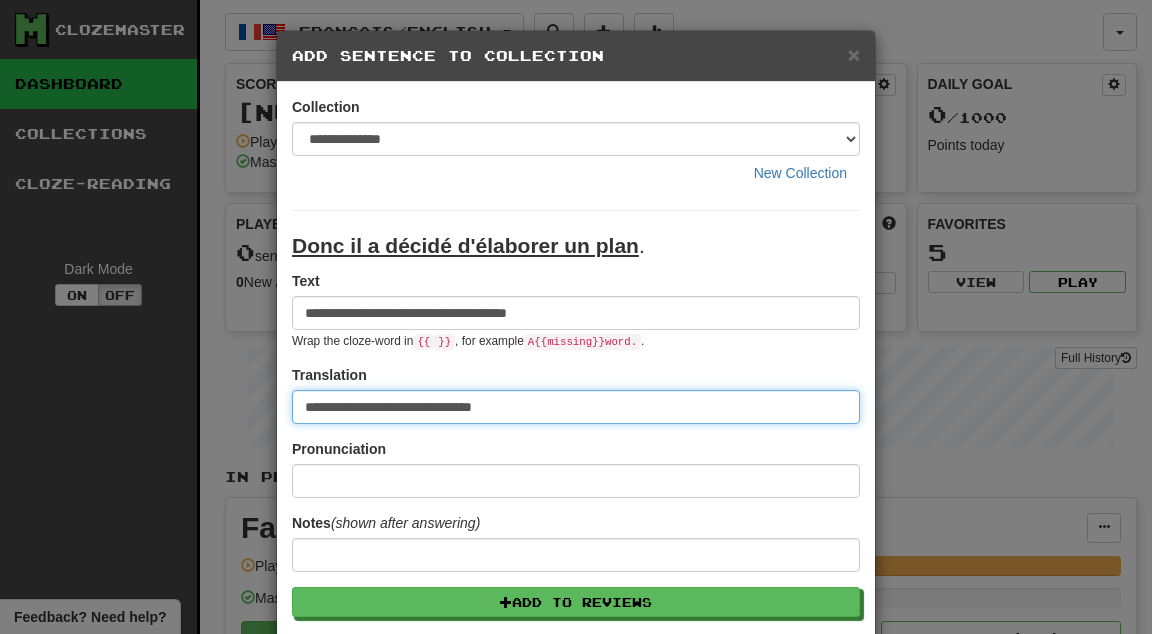 type on "**********" 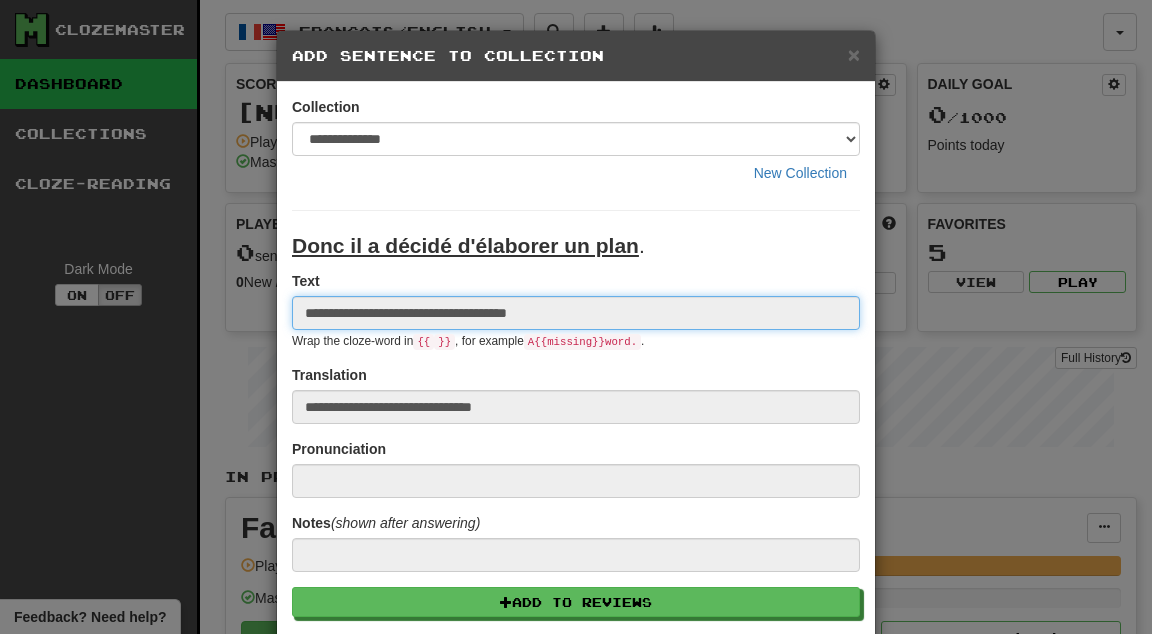 type 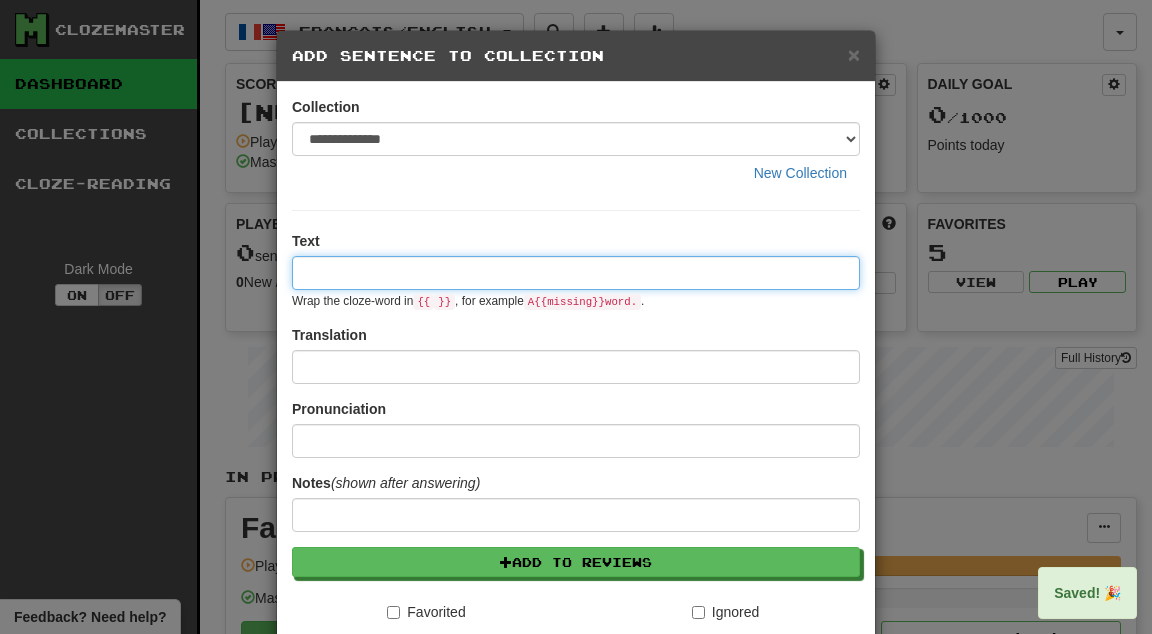 paste on "****" 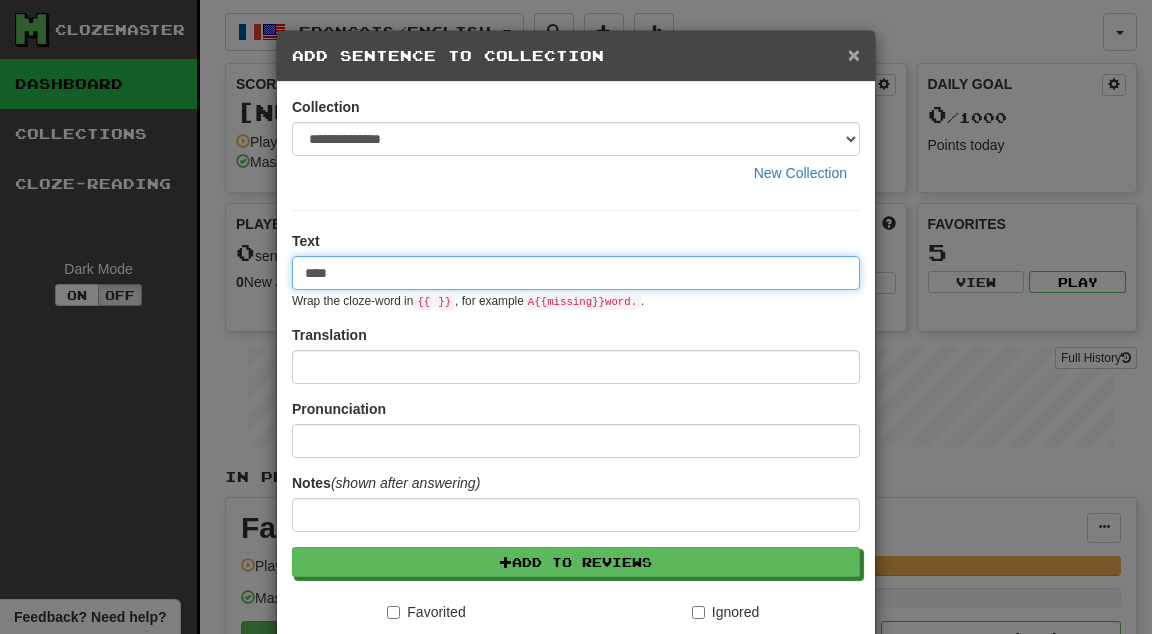 type on "****" 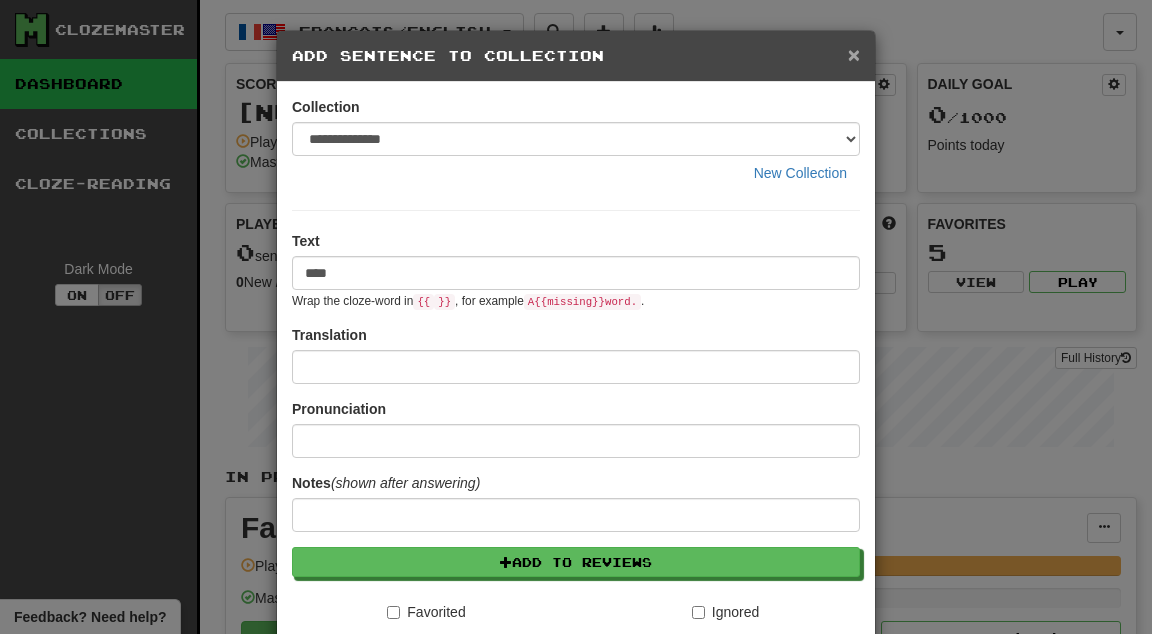 click on "×" at bounding box center [854, 54] 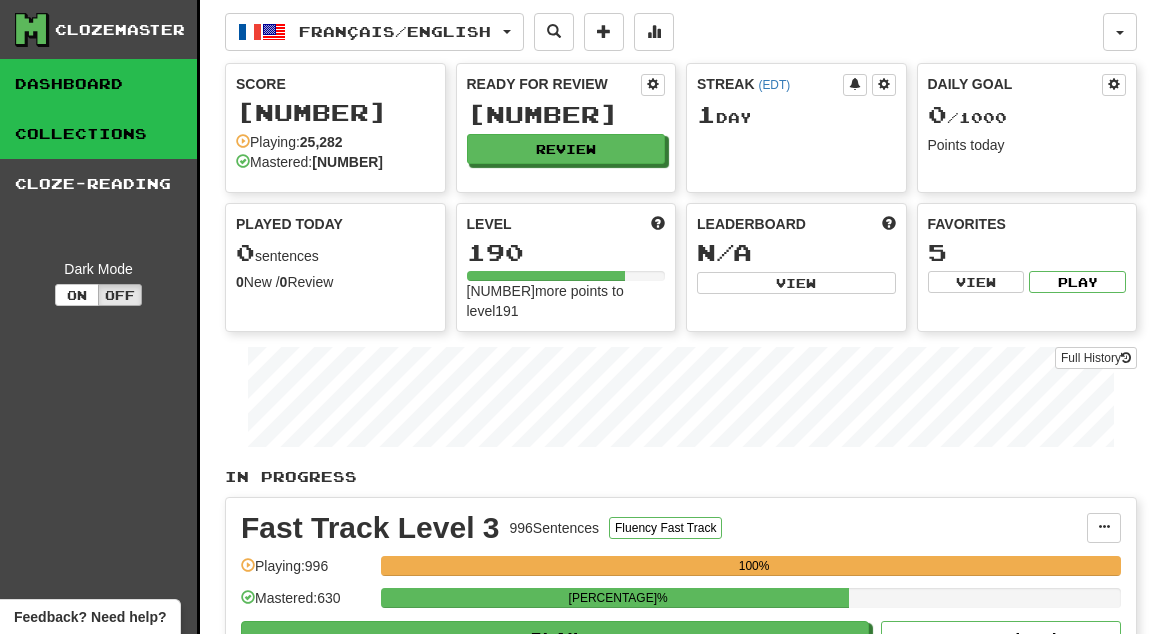 click on "Collections" at bounding box center [98, 134] 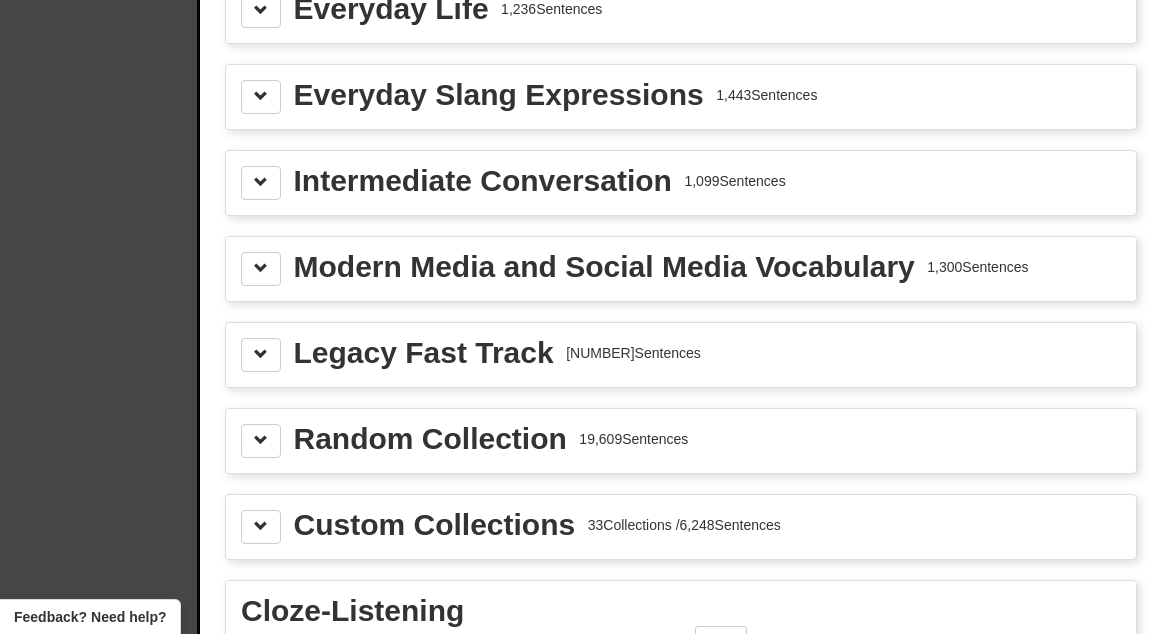 scroll, scrollTop: 2563, scrollLeft: 0, axis: vertical 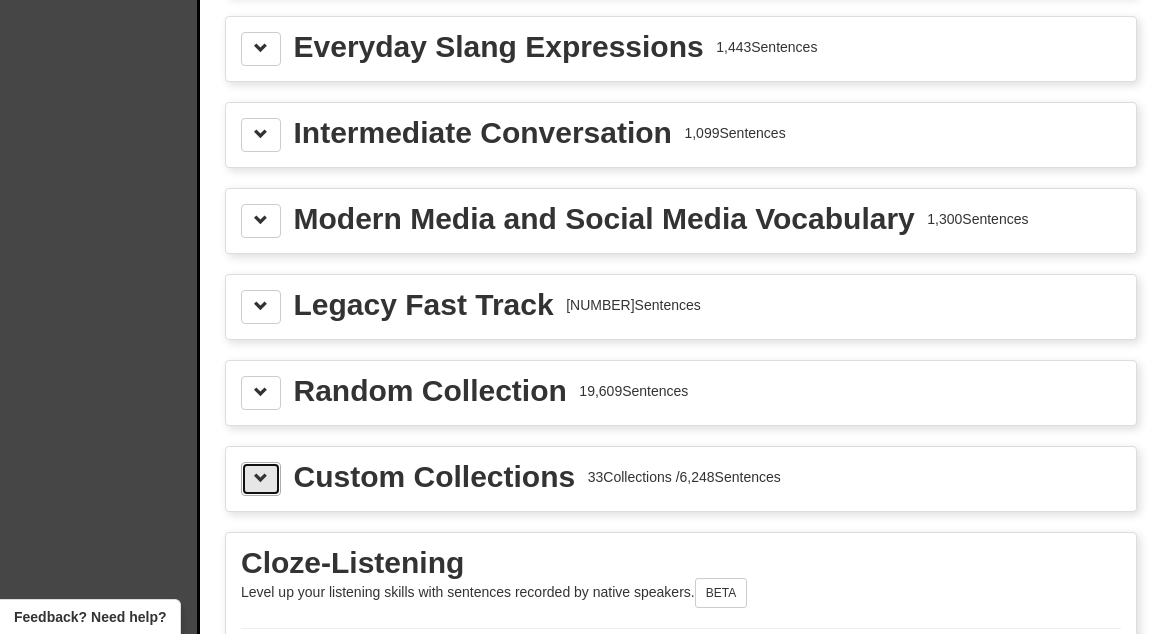 click at bounding box center (261, 479) 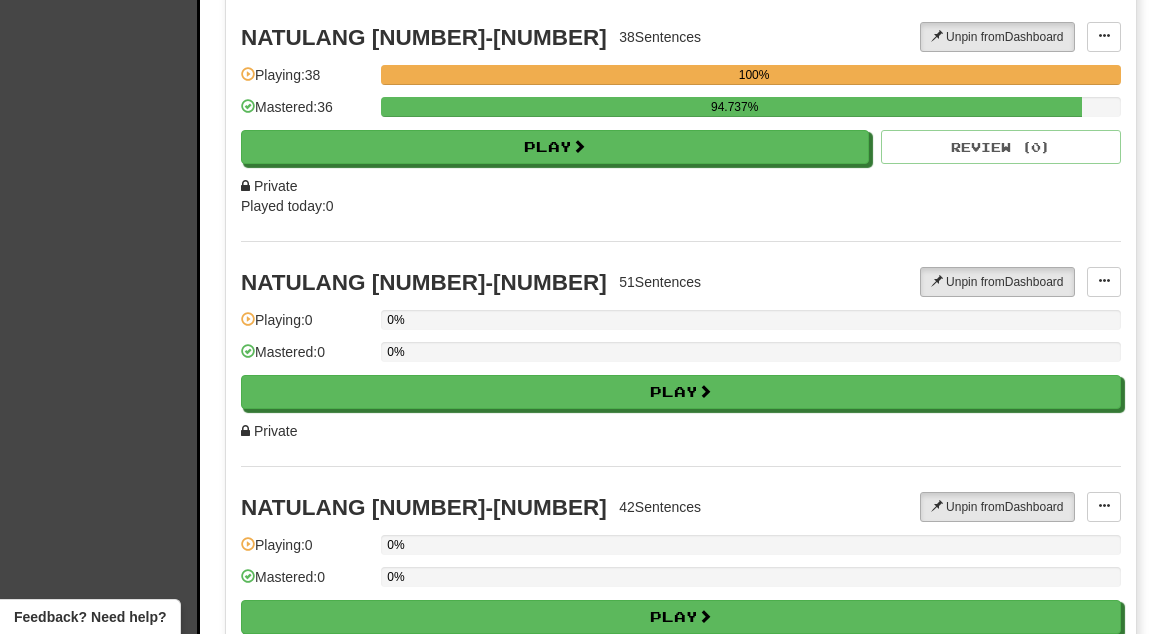 scroll, scrollTop: 3161, scrollLeft: 0, axis: vertical 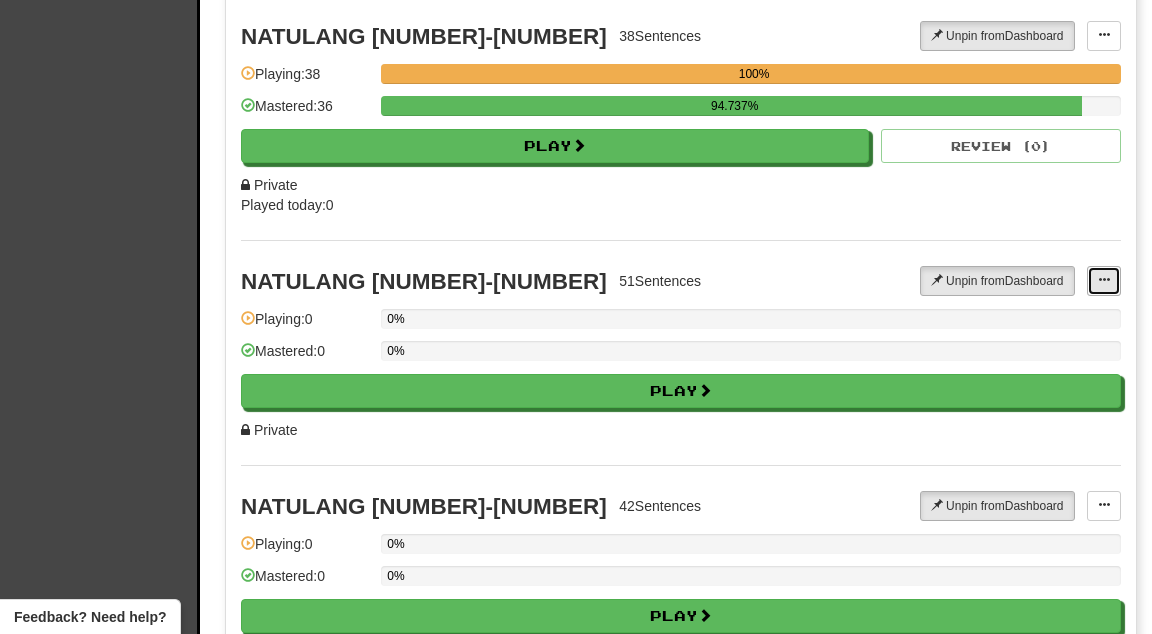 click at bounding box center (1104, 280) 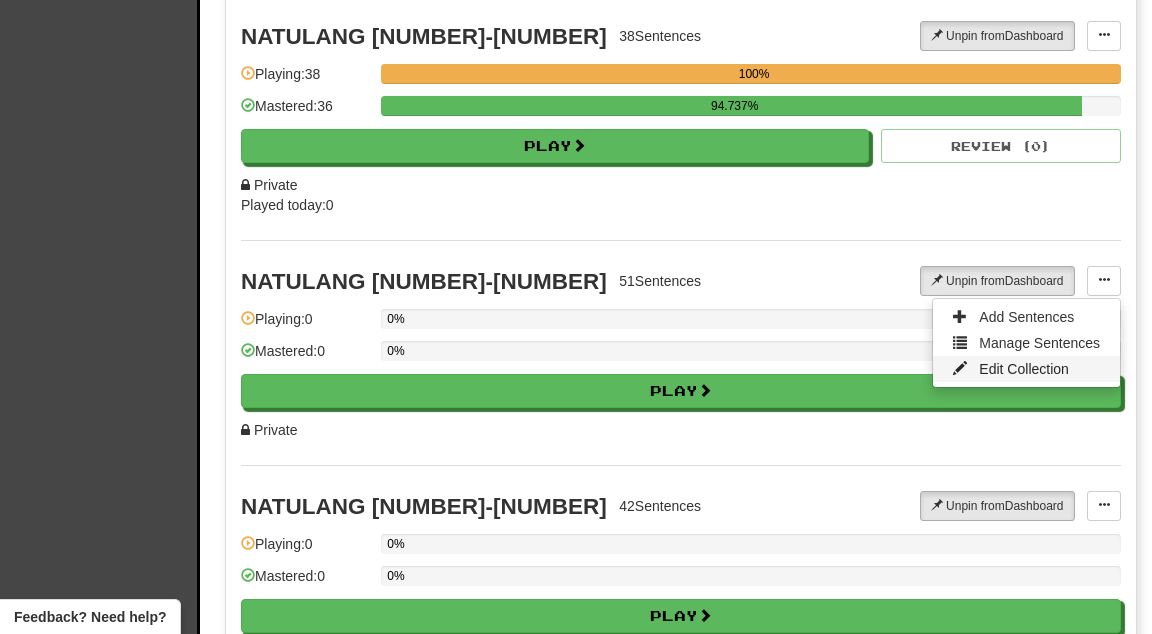click on "Edit Collection" at bounding box center [1024, 369] 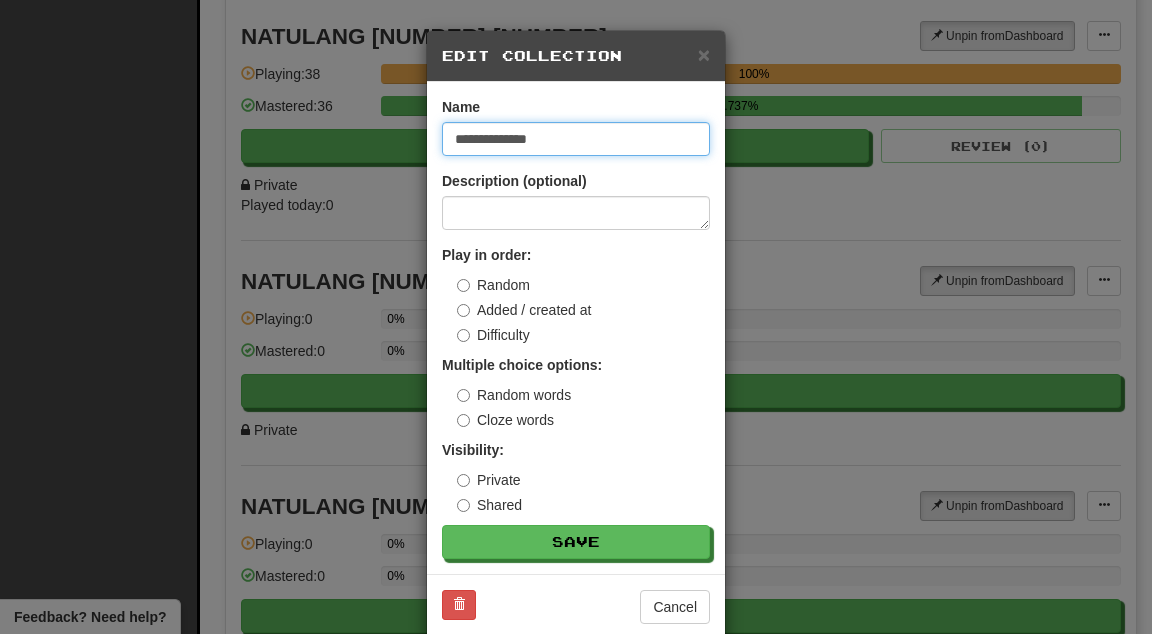 click on "**********" at bounding box center (576, 139) 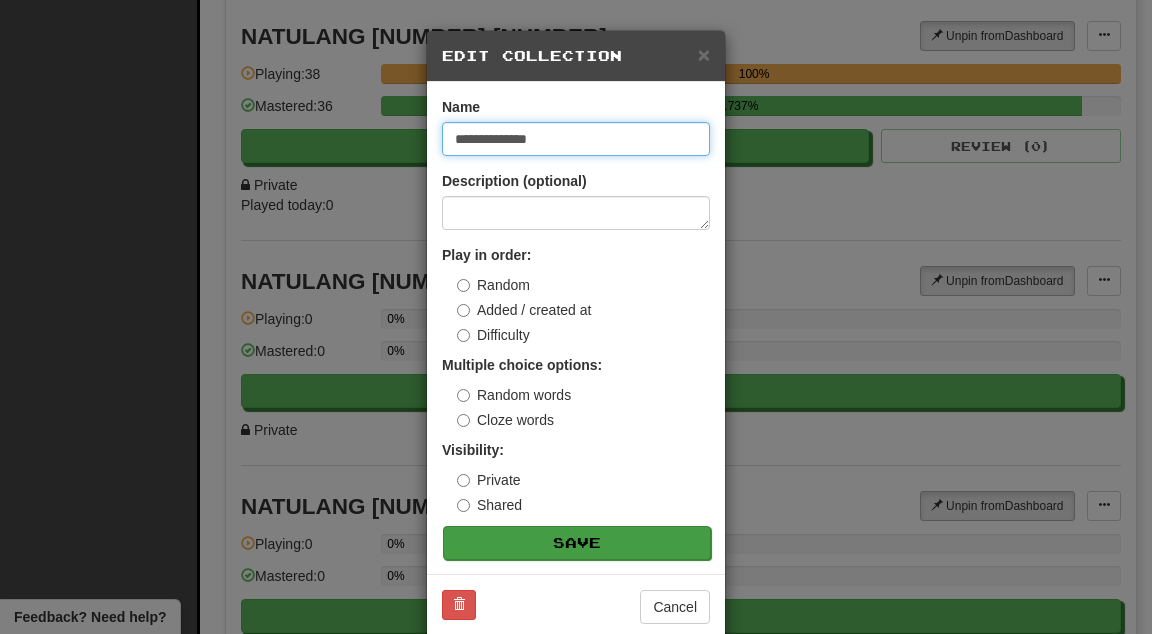type on "**********" 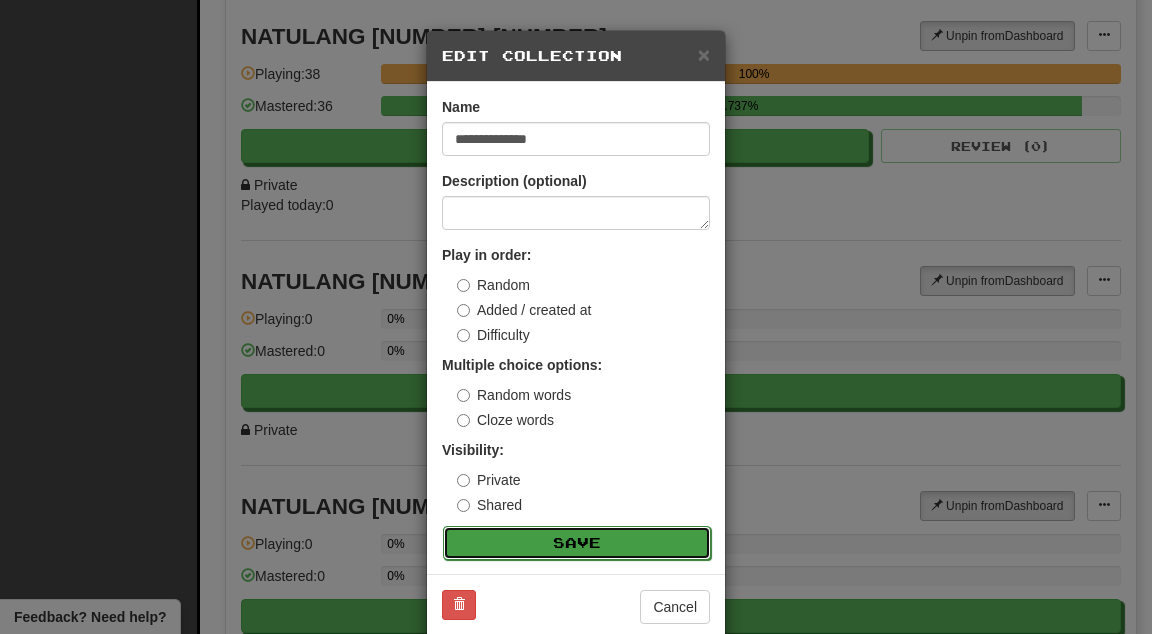 click on "Save" at bounding box center (577, 543) 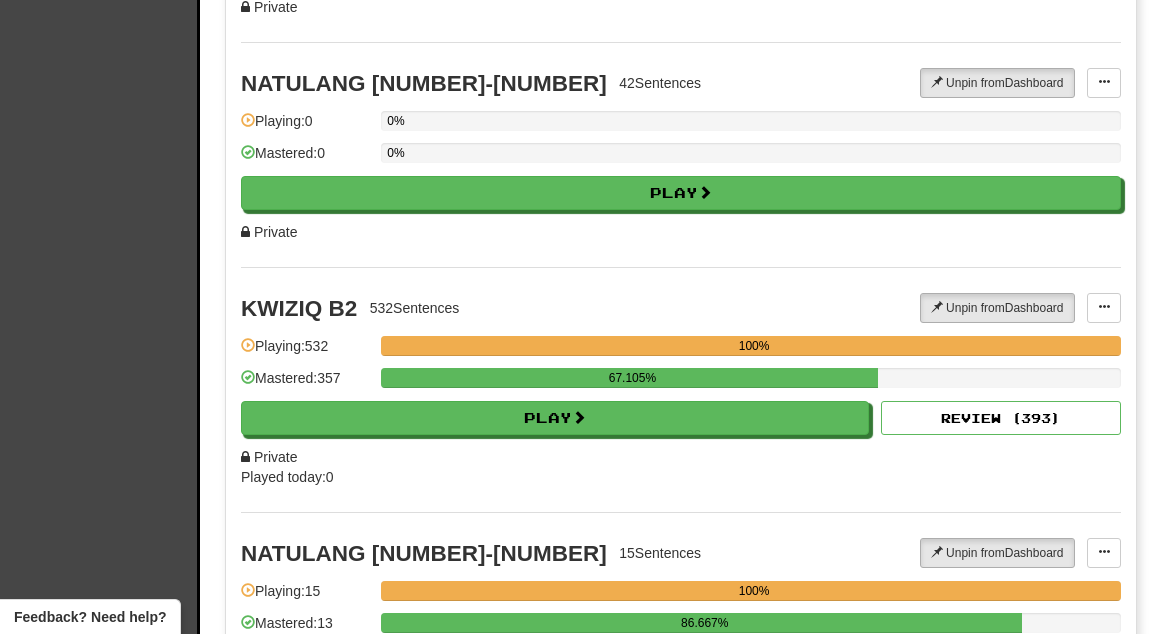 scroll, scrollTop: 3681, scrollLeft: 0, axis: vertical 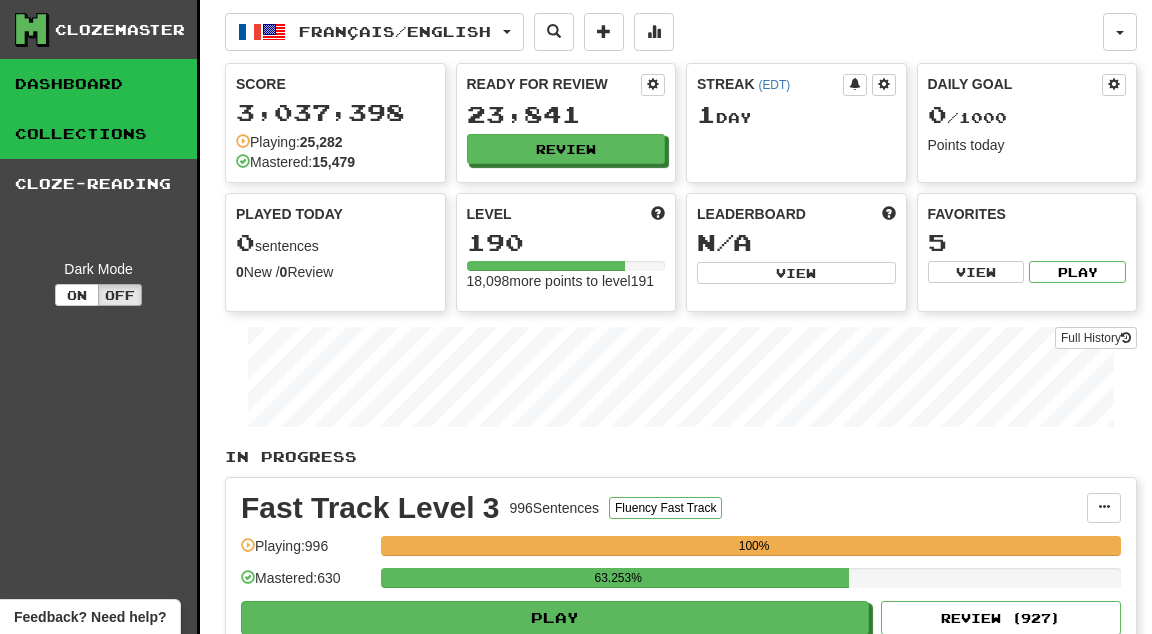 click on "Collections" at bounding box center [98, 134] 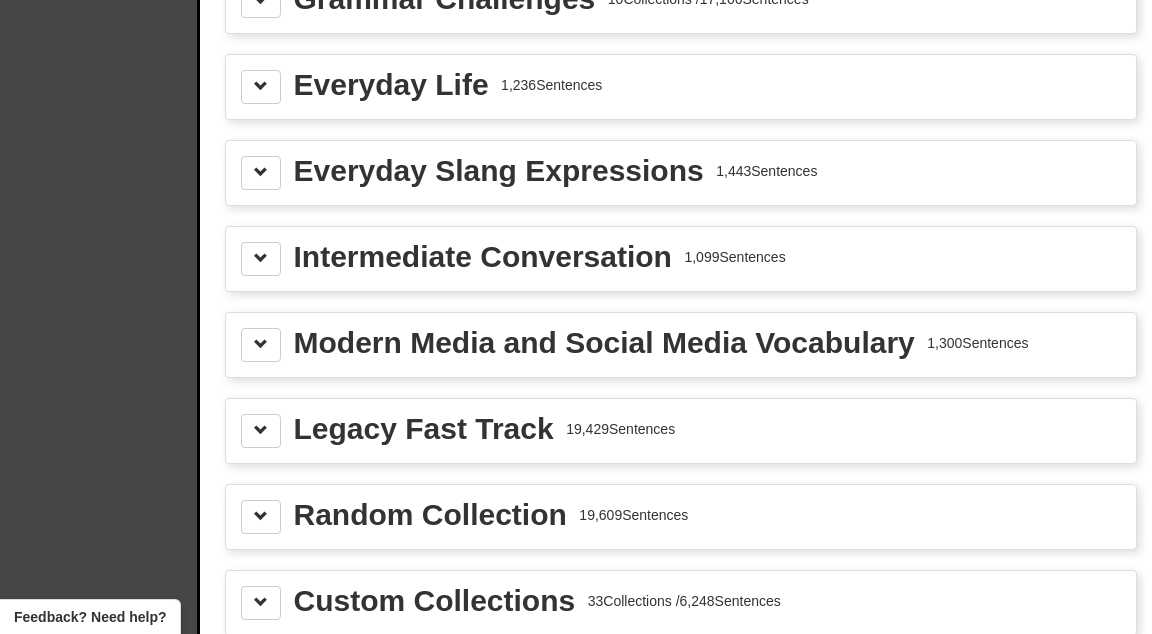 scroll, scrollTop: 2676, scrollLeft: 0, axis: vertical 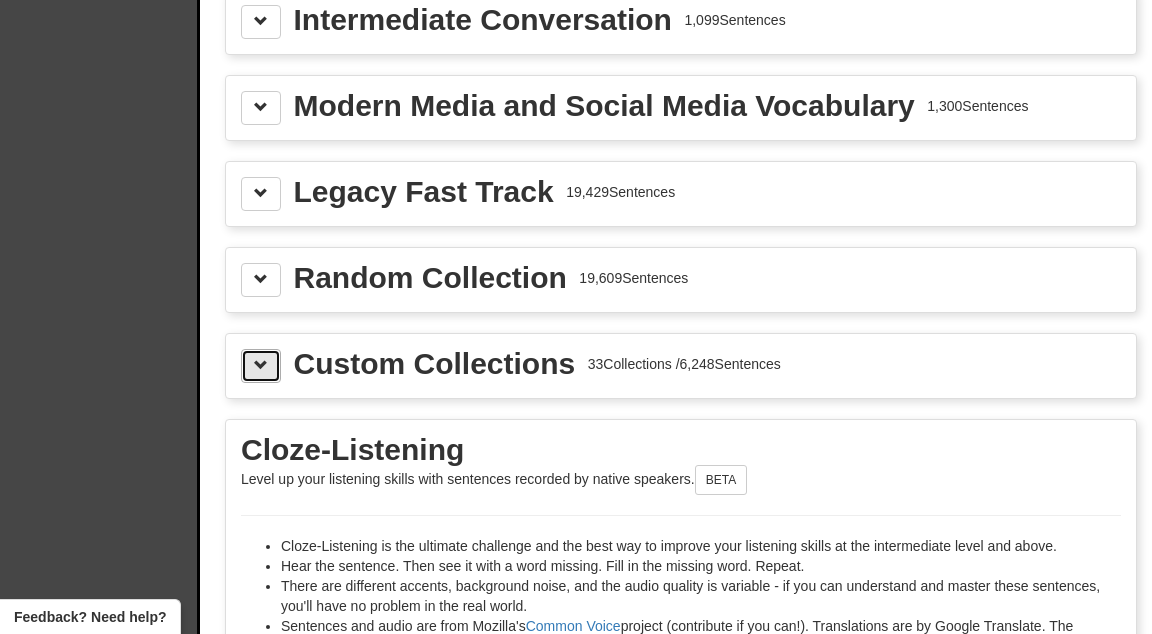 click at bounding box center (261, 365) 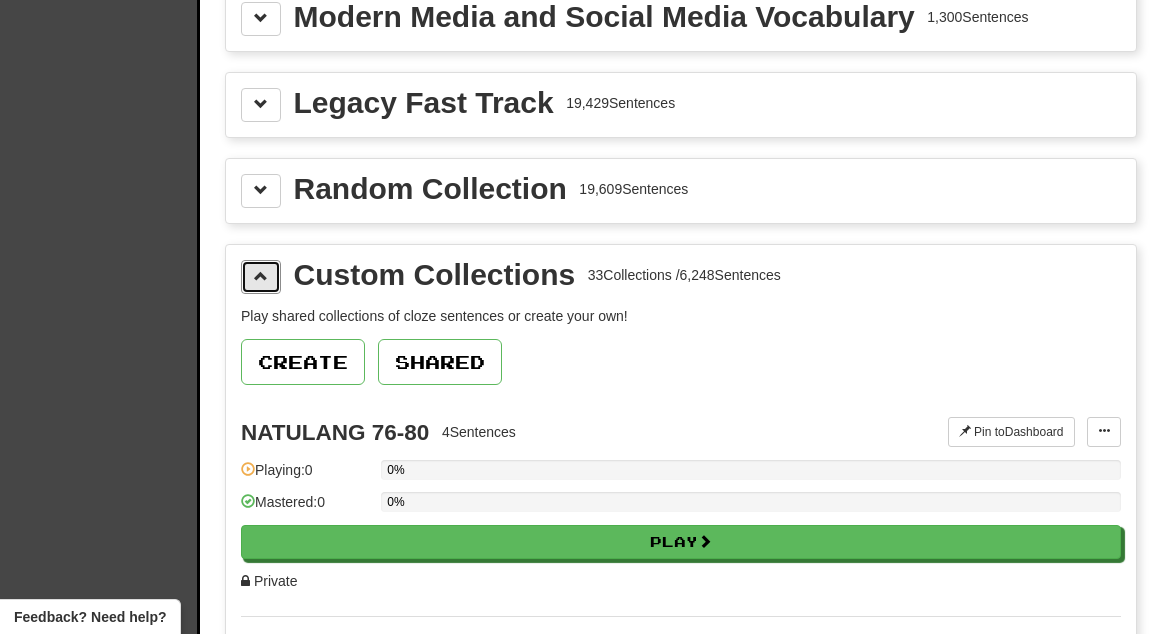scroll, scrollTop: 2788, scrollLeft: 0, axis: vertical 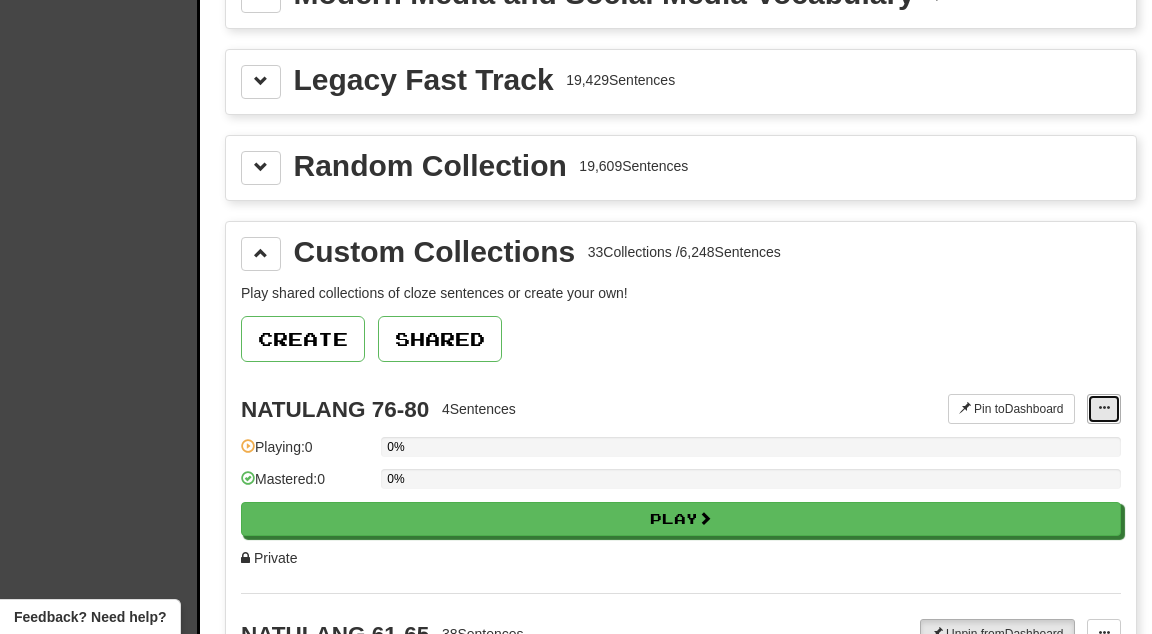 click at bounding box center (1104, 409) 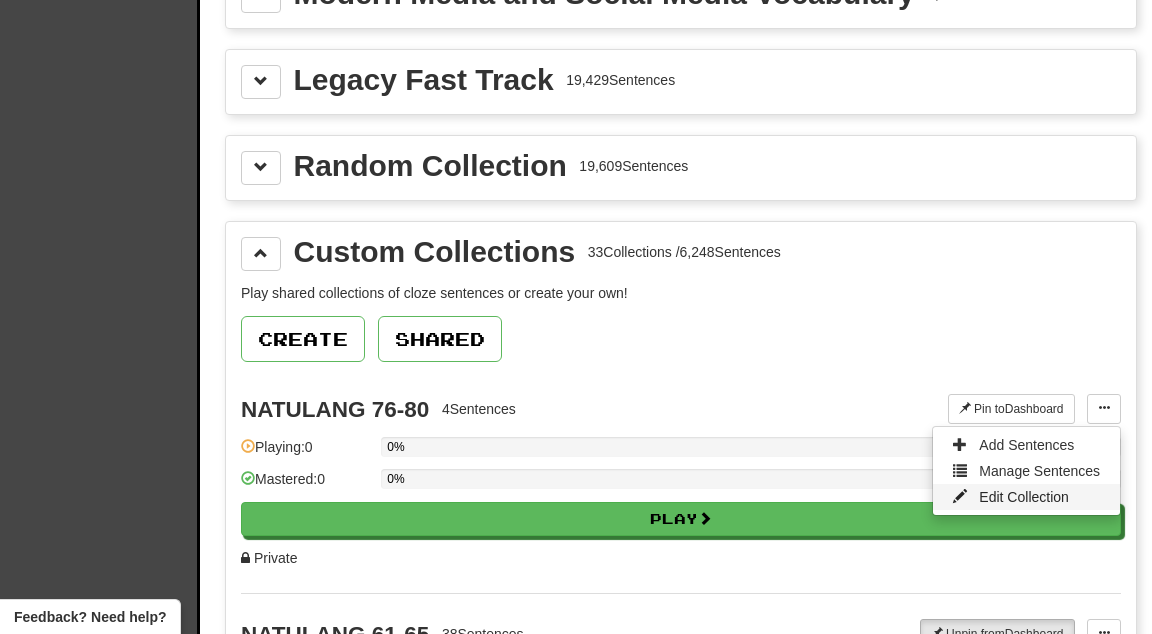 click on "Edit Collection" at bounding box center [1024, 497] 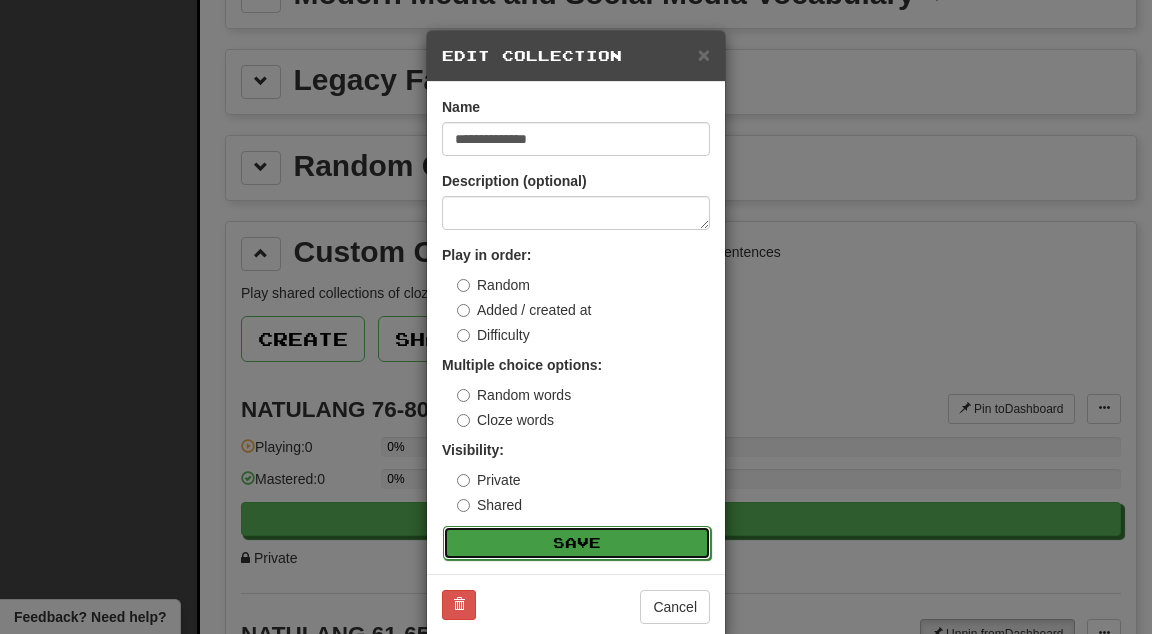 click on "Save" at bounding box center (577, 543) 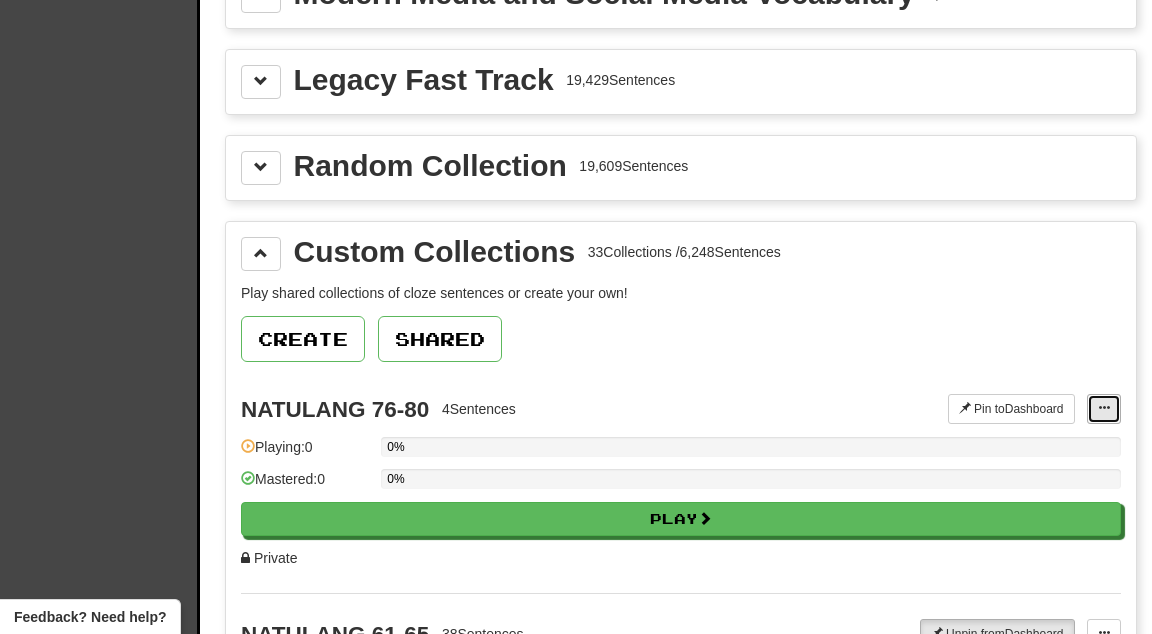 click at bounding box center (1104, 408) 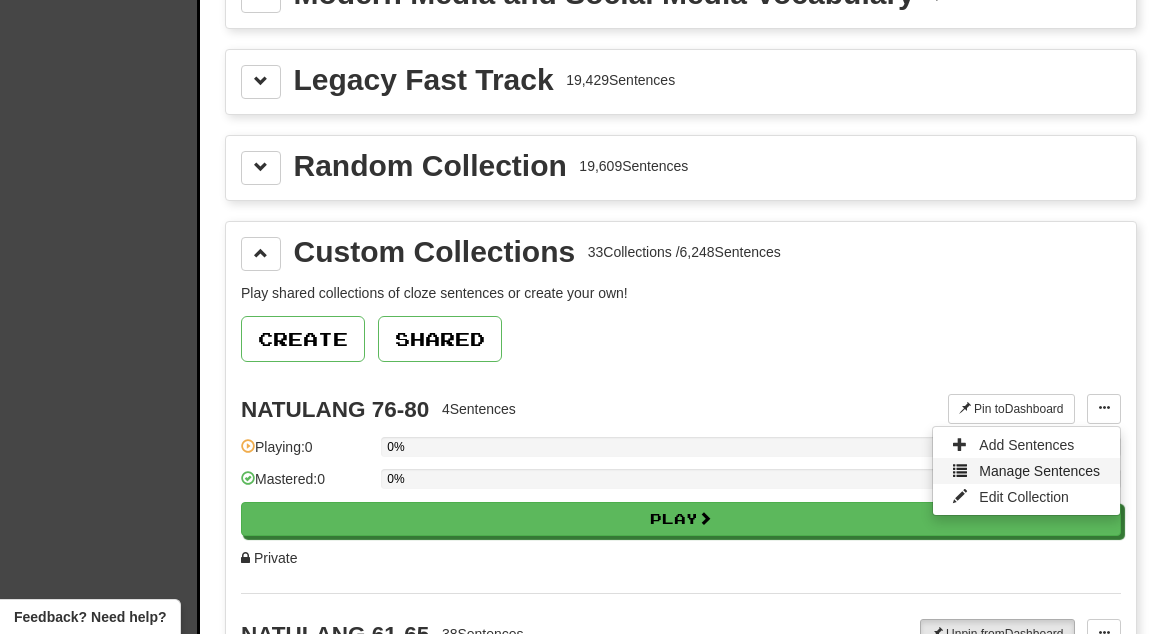 click on "Manage Sentences" at bounding box center [1039, 471] 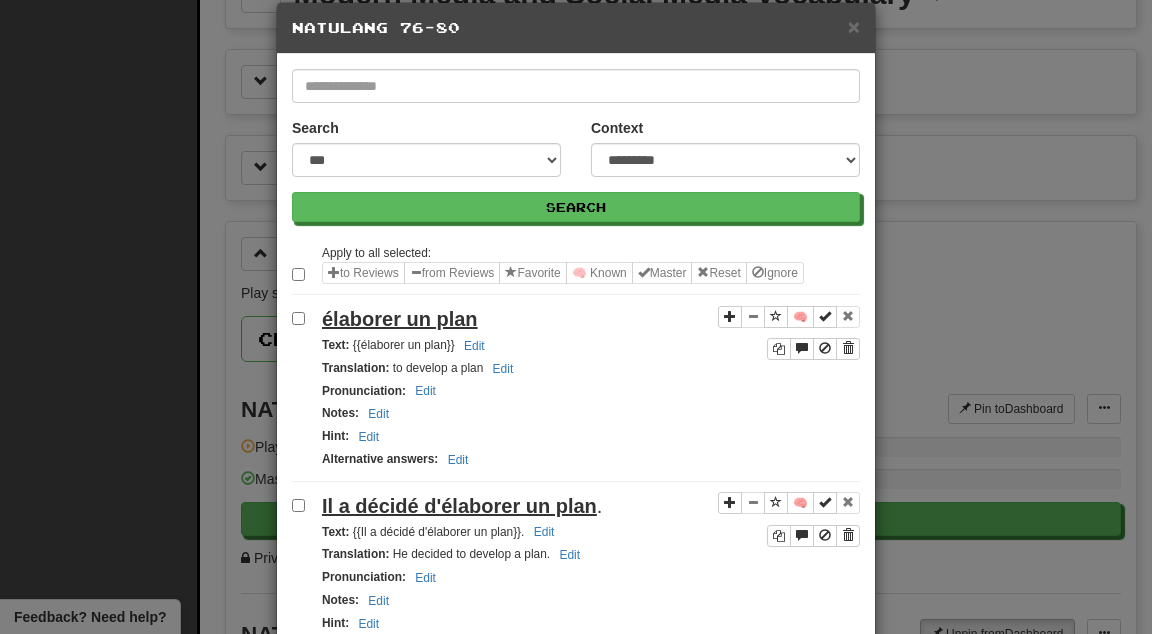 scroll, scrollTop: 0, scrollLeft: 0, axis: both 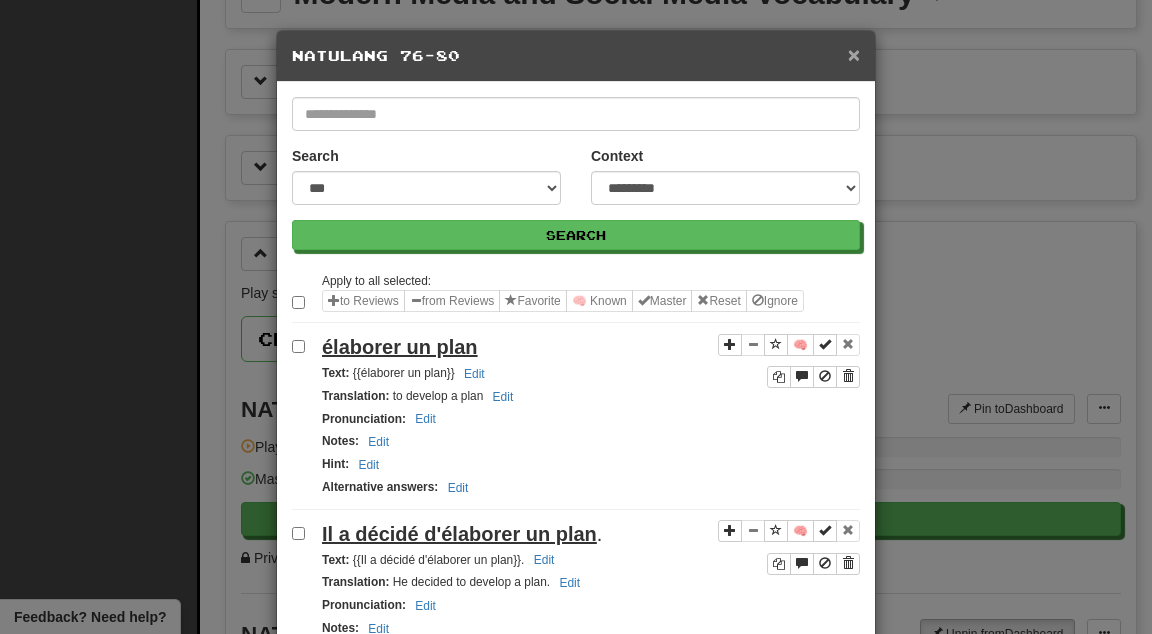 click on "×" at bounding box center [854, 54] 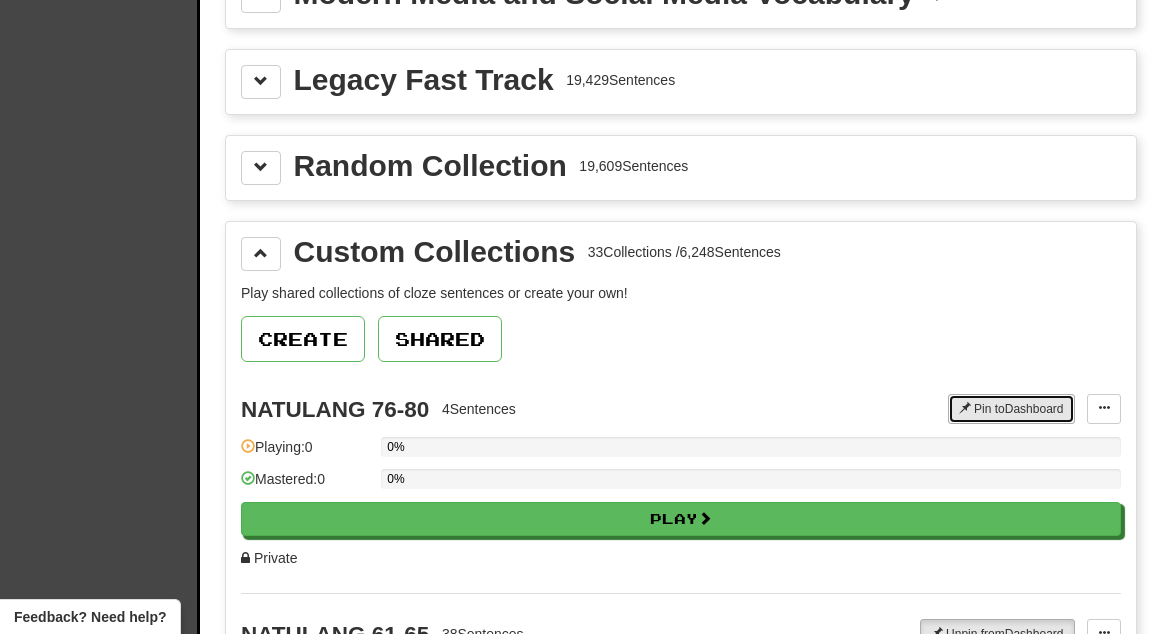click on "Pin to  Dashboard" at bounding box center [1011, 409] 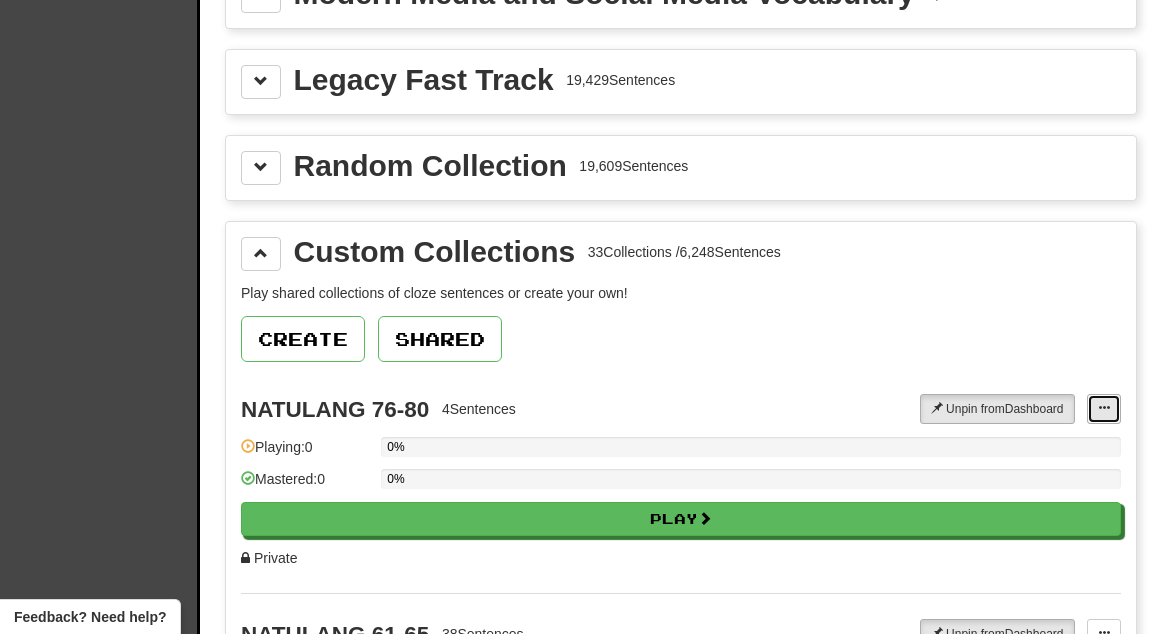 click at bounding box center (1104, 408) 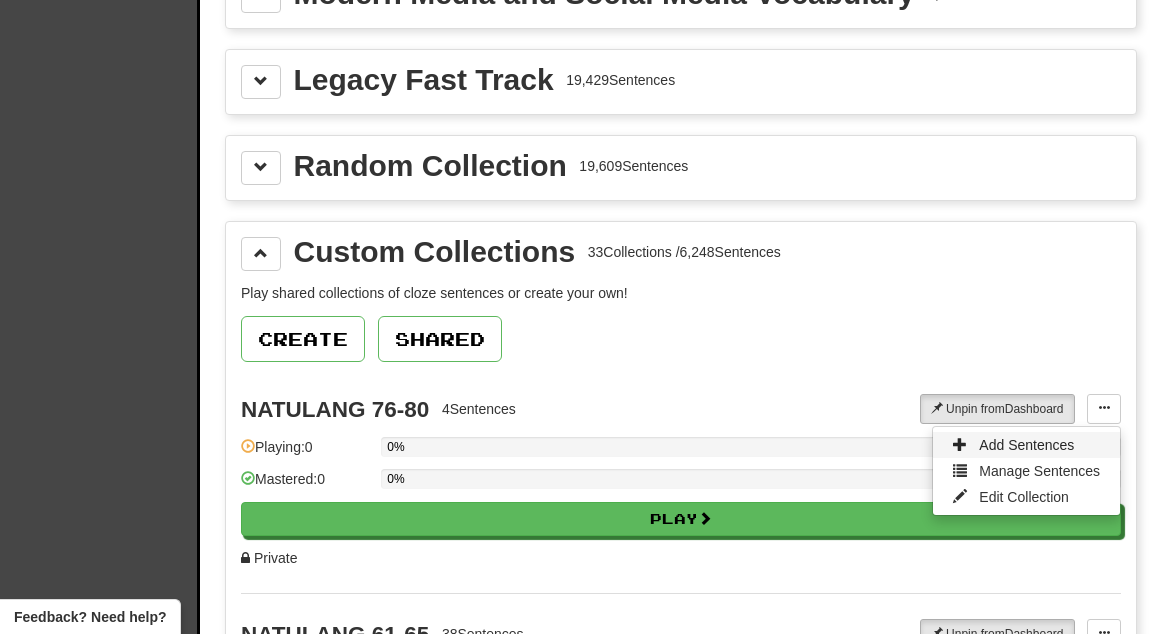 click on "Add Sentences" at bounding box center [1026, 445] 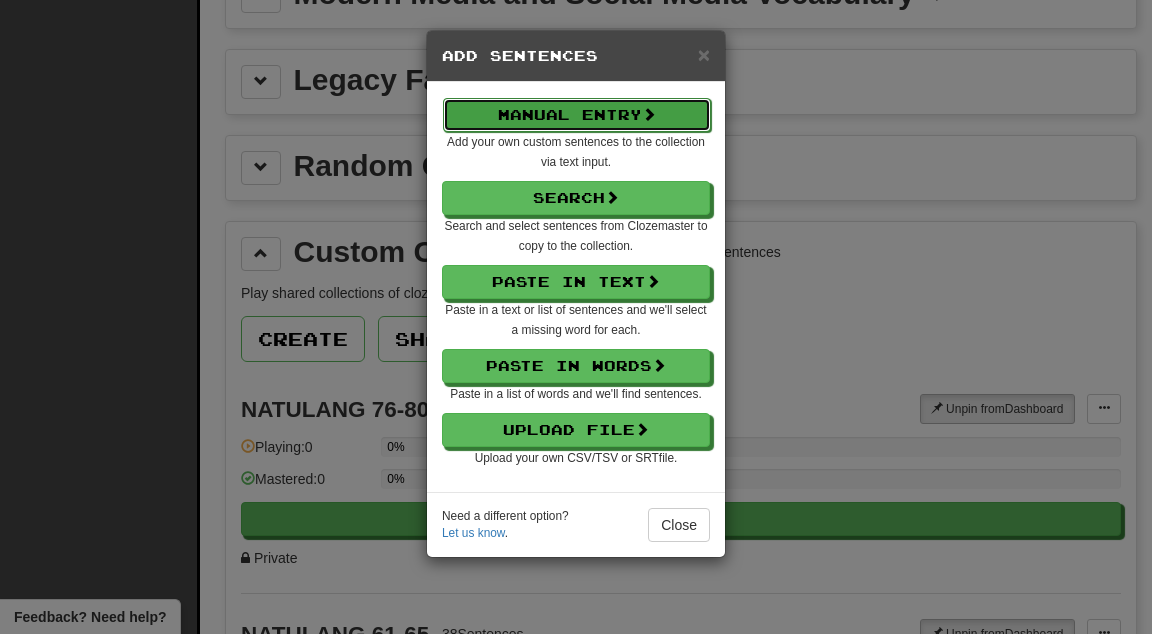 click on "Manual Entry" at bounding box center (577, 115) 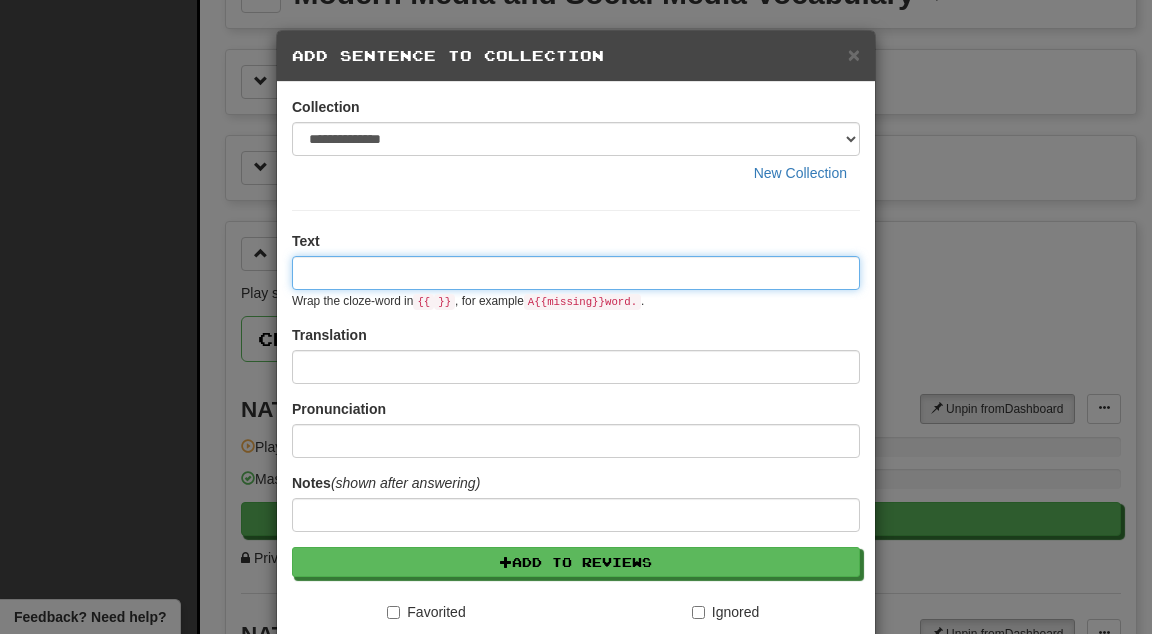 paste on "****" 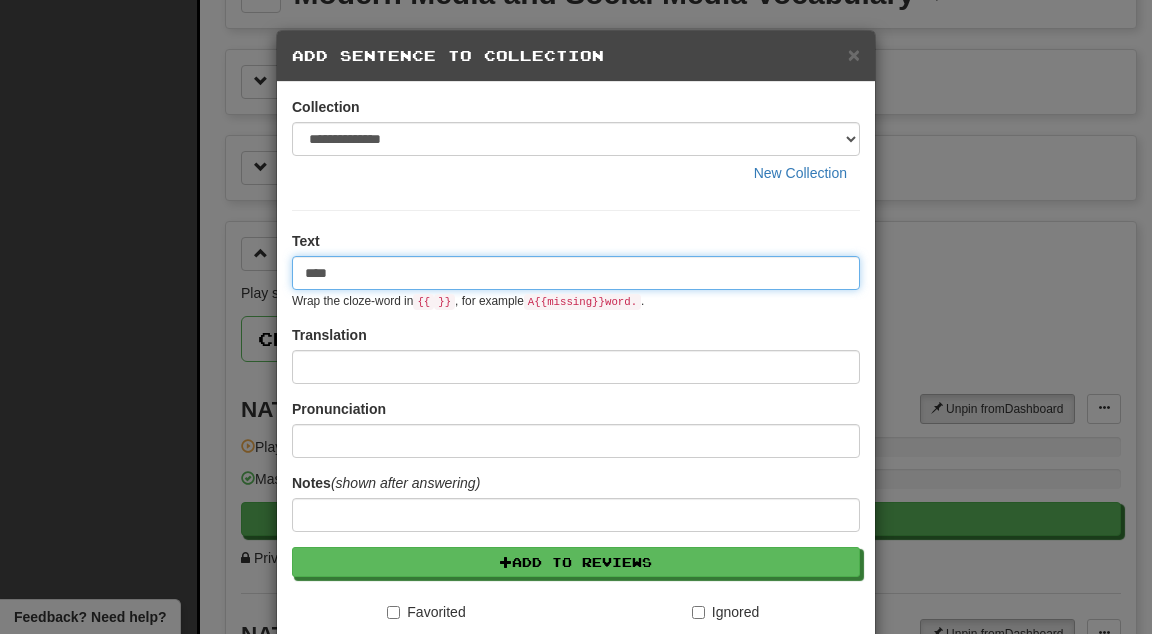 type on "****" 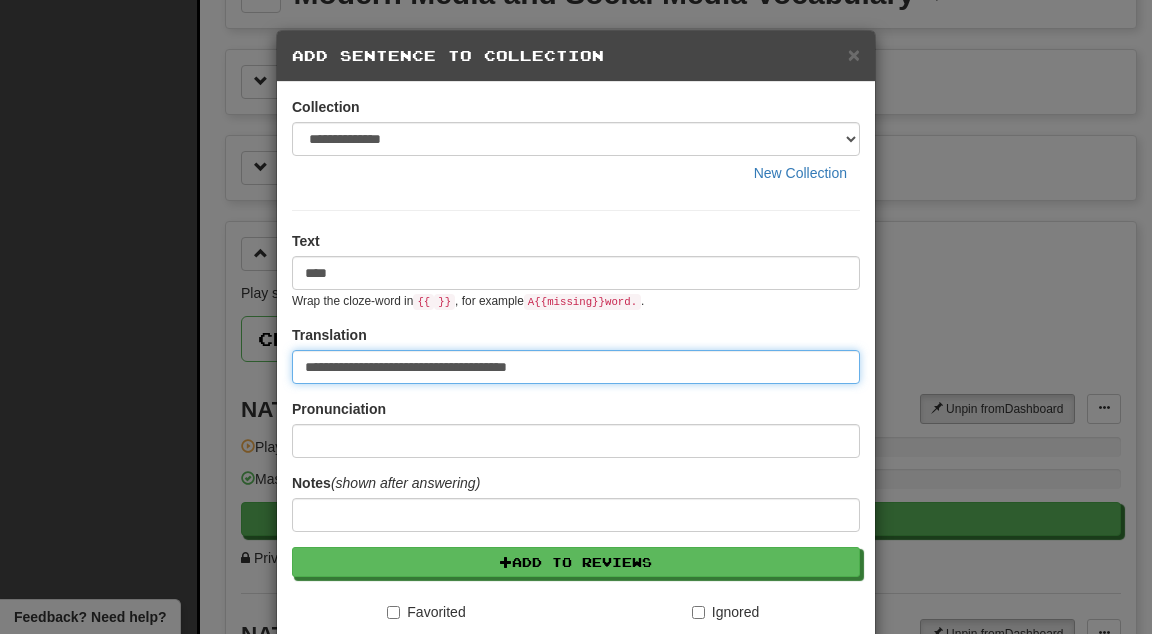 type on "**********" 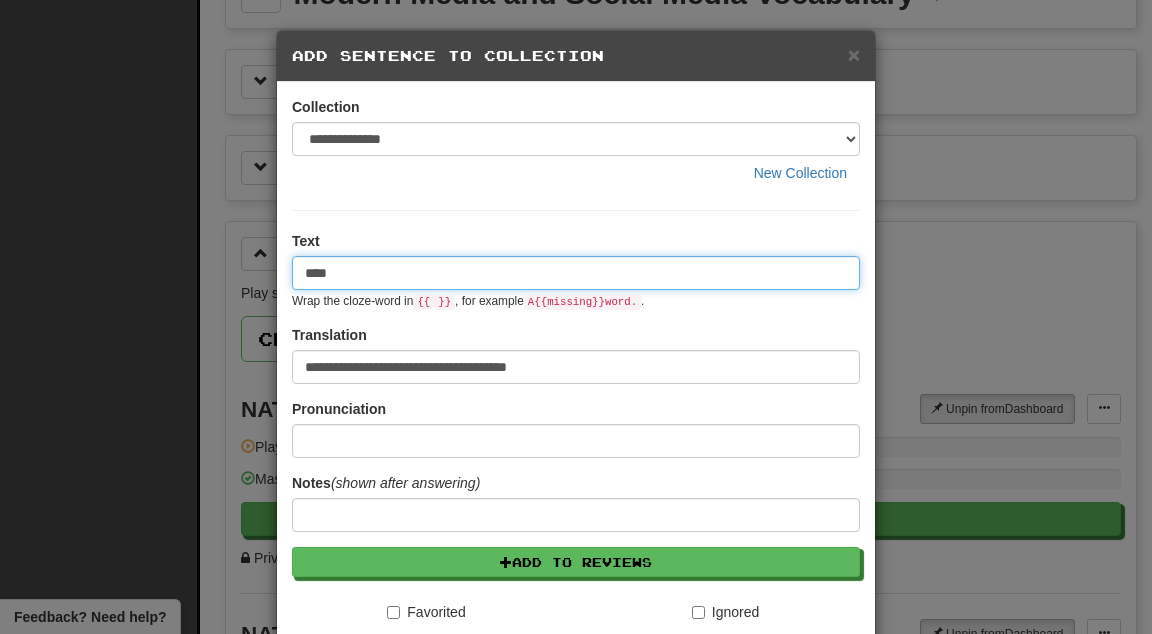 click on "****" at bounding box center [576, 273] 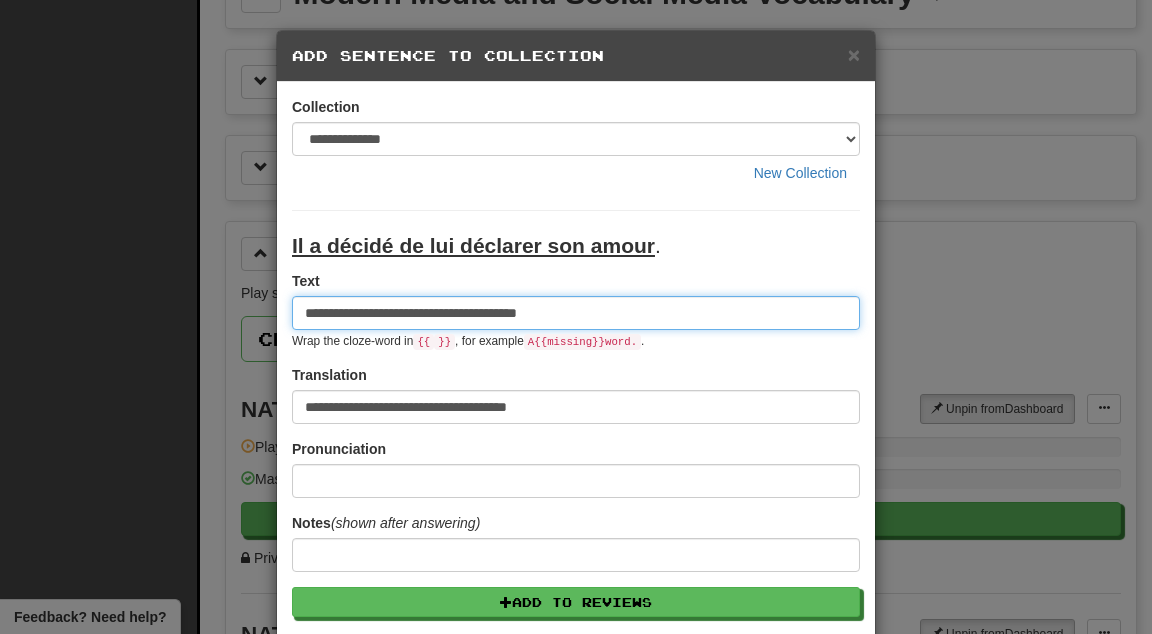 type on "**********" 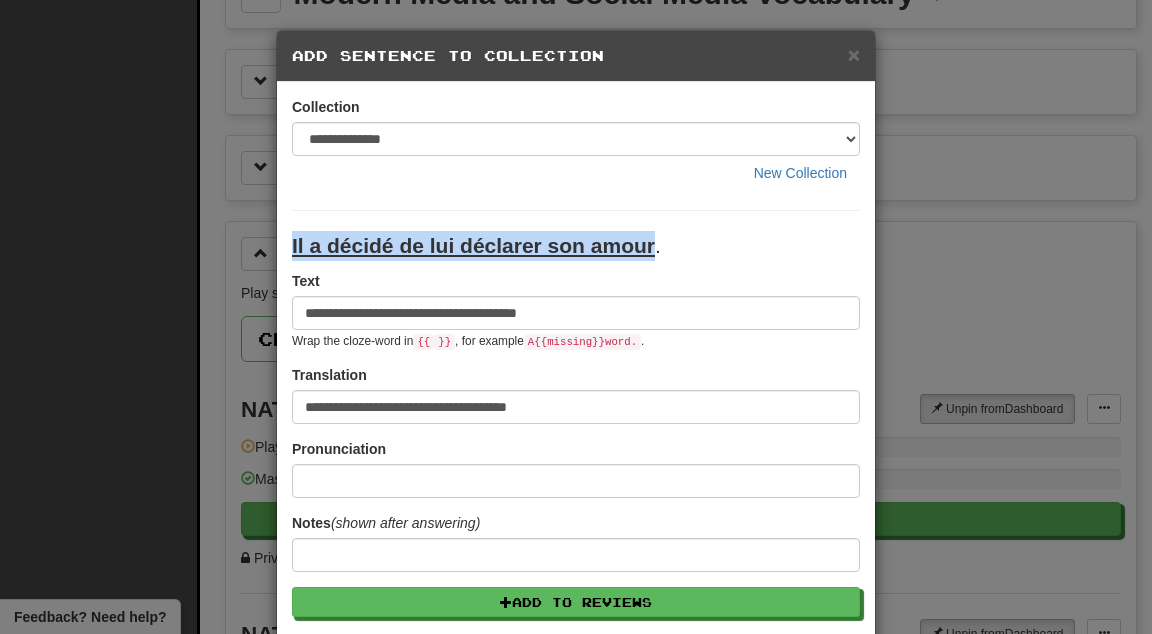 drag, startPoint x: 658, startPoint y: 248, endPoint x: 608, endPoint y: 219, distance: 57.801384 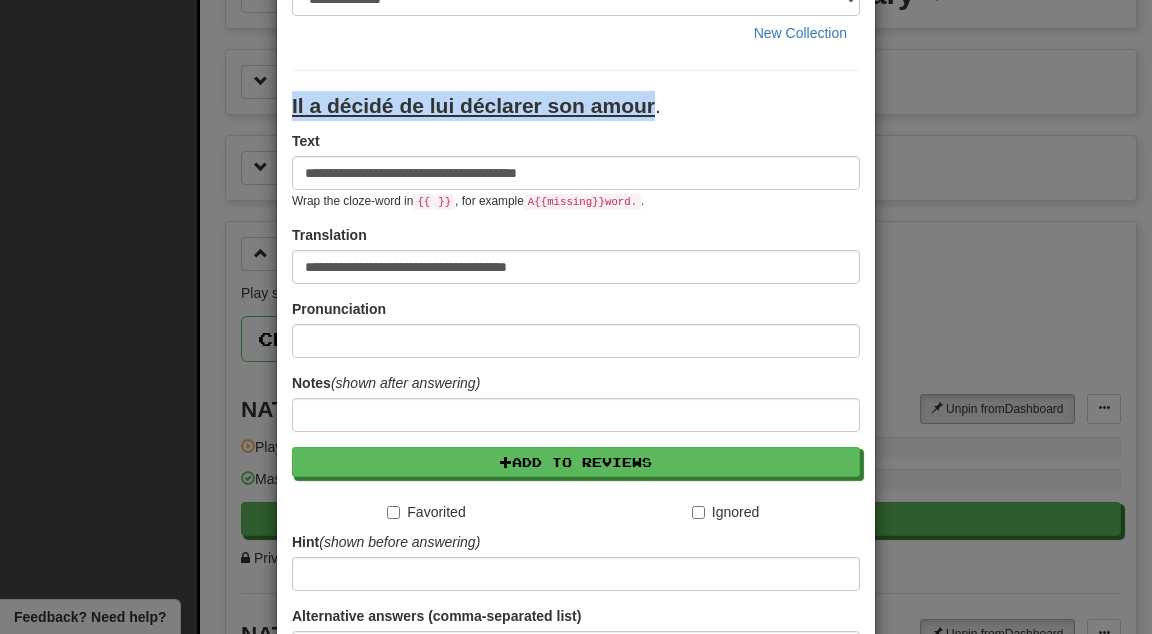 scroll, scrollTop: 153, scrollLeft: 0, axis: vertical 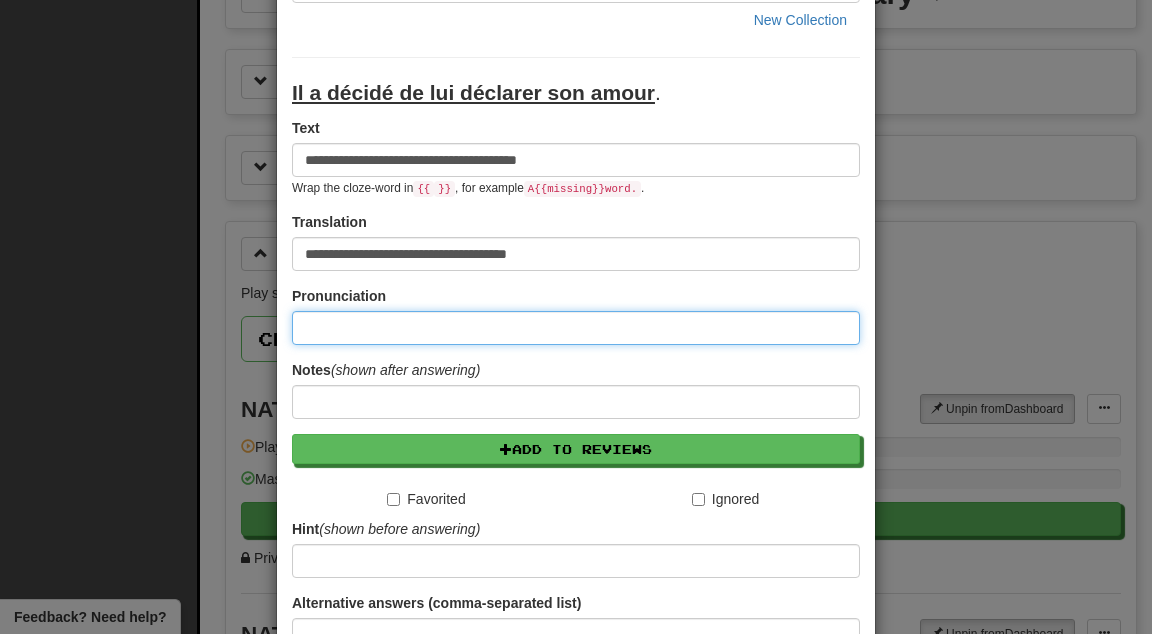 click at bounding box center (576, 328) 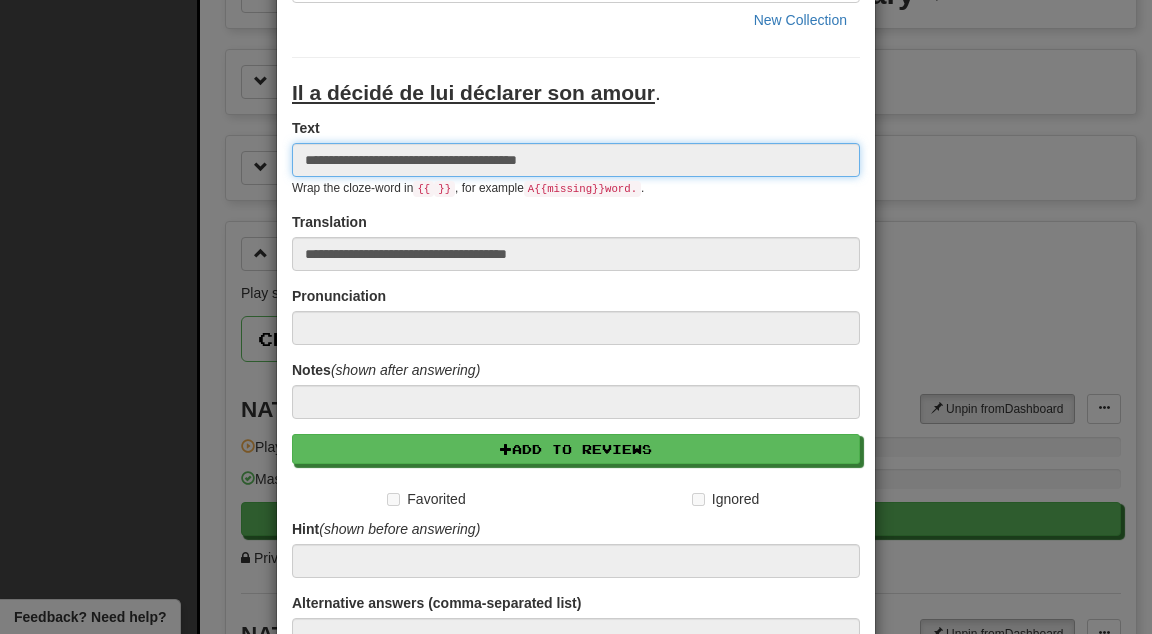 type 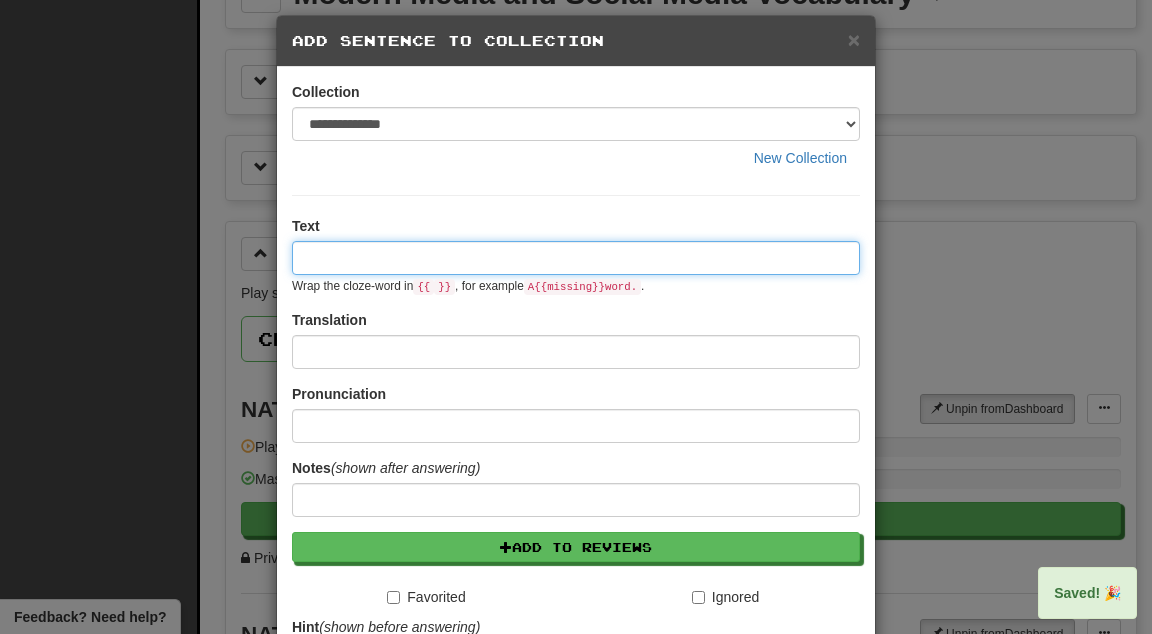 scroll, scrollTop: 0, scrollLeft: 0, axis: both 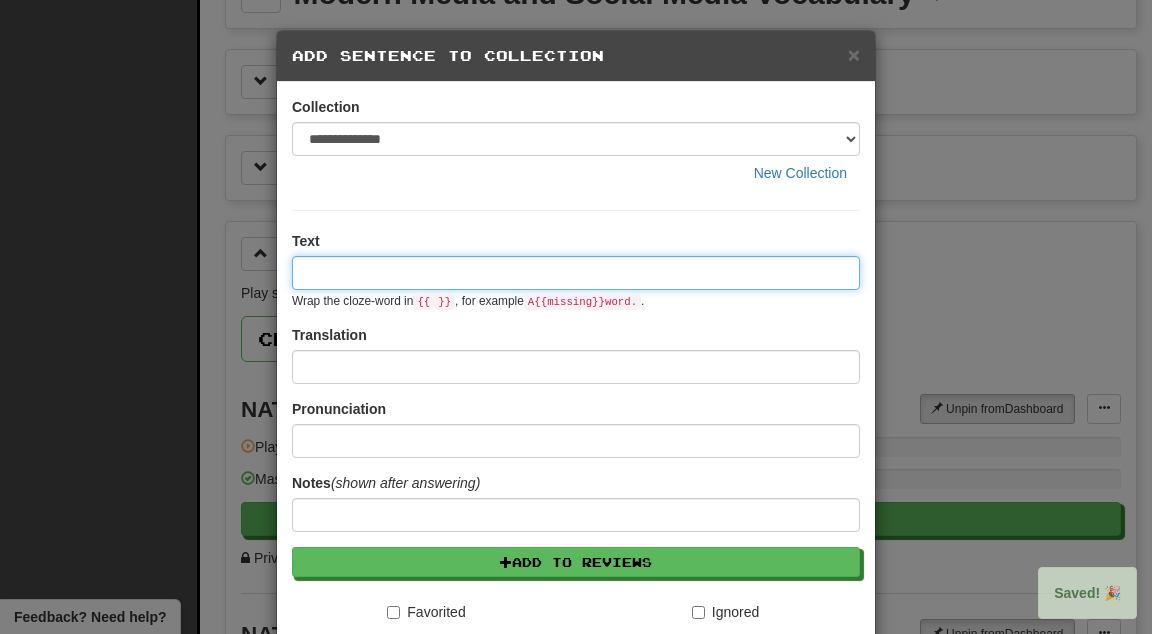 paste on "**********" 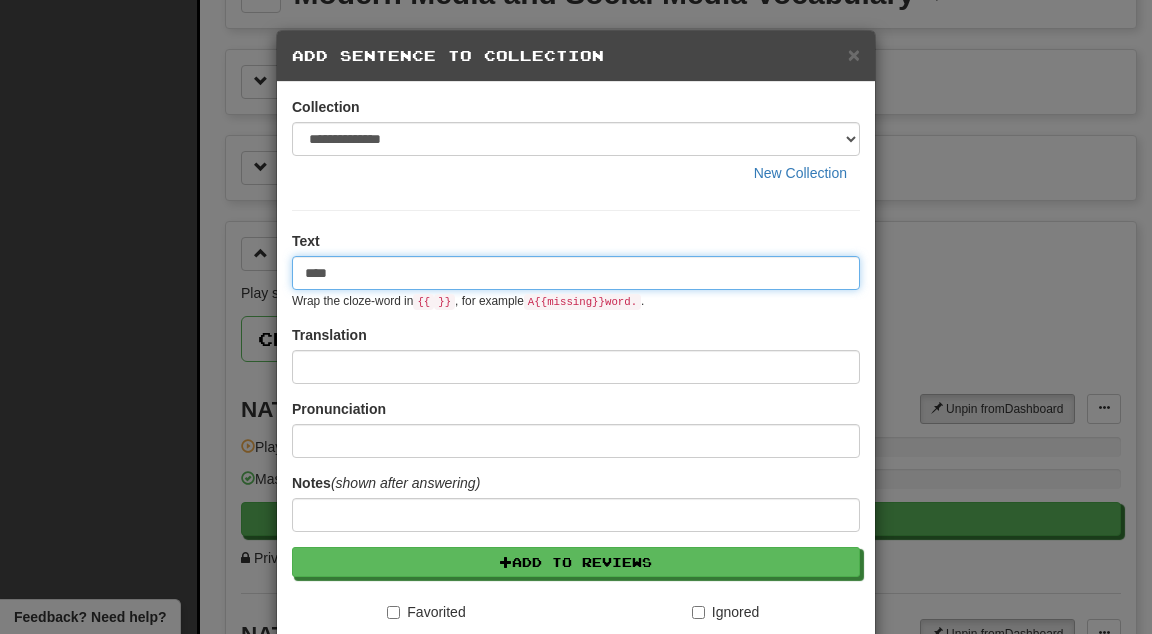 type on "****" 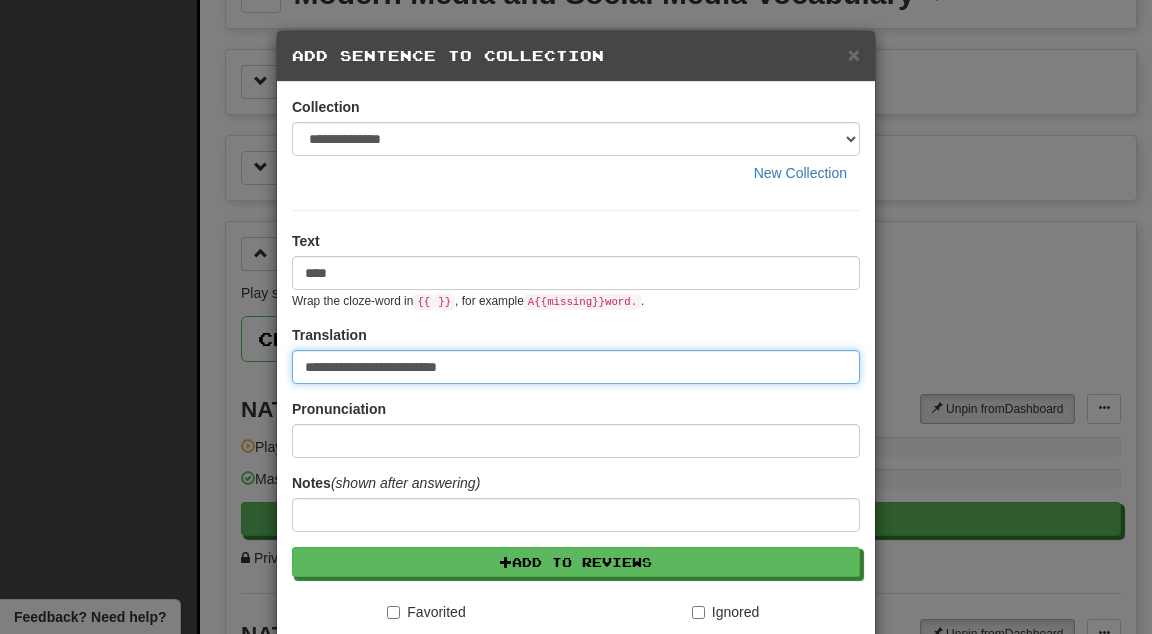 type on "**********" 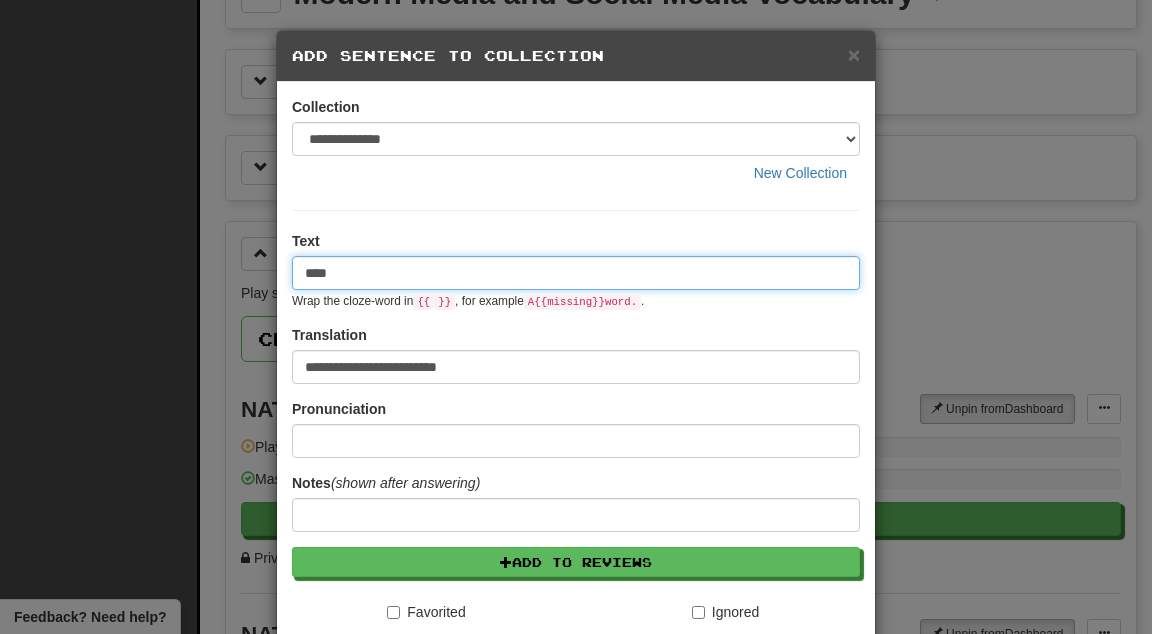 click on "****" at bounding box center [576, 273] 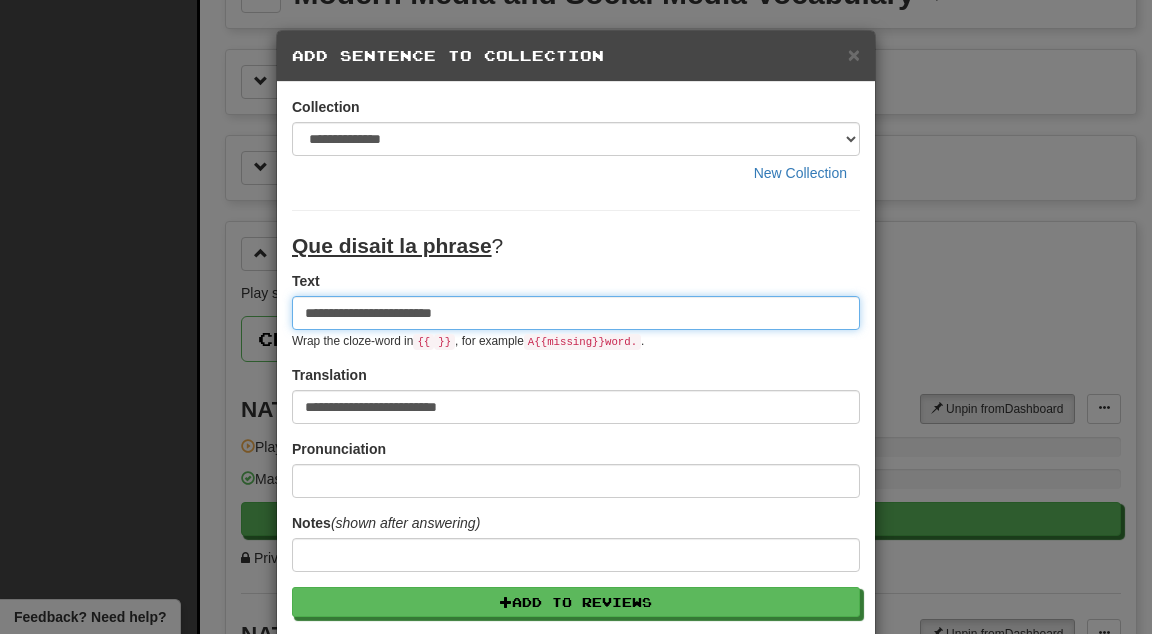 type on "**********" 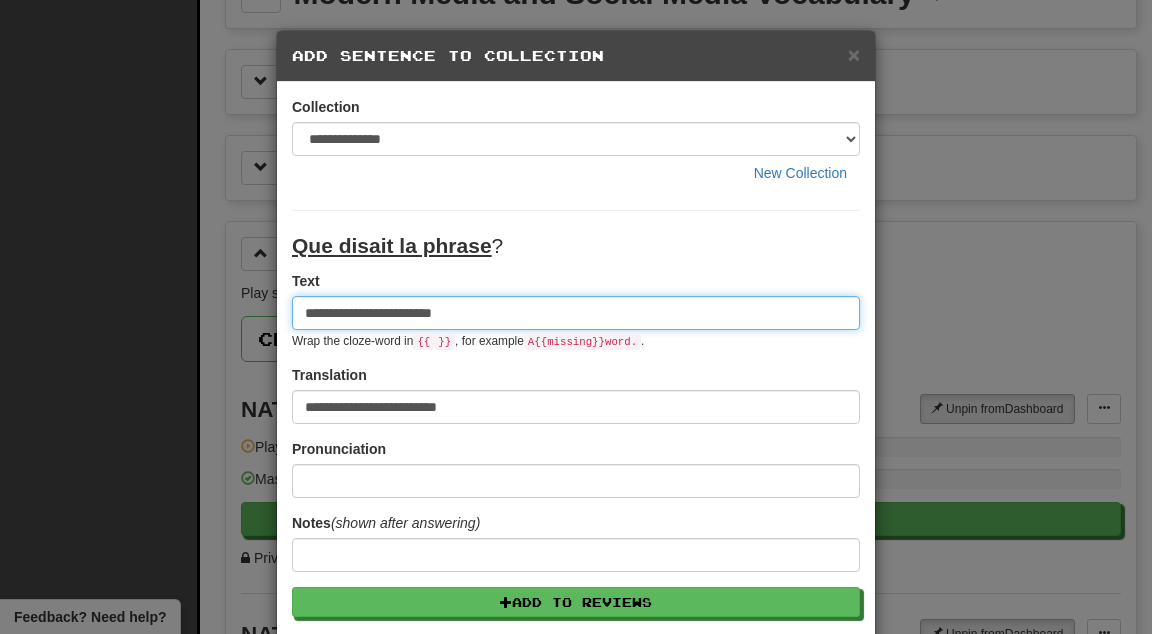 click on "Save" at bounding box center (576, 843) 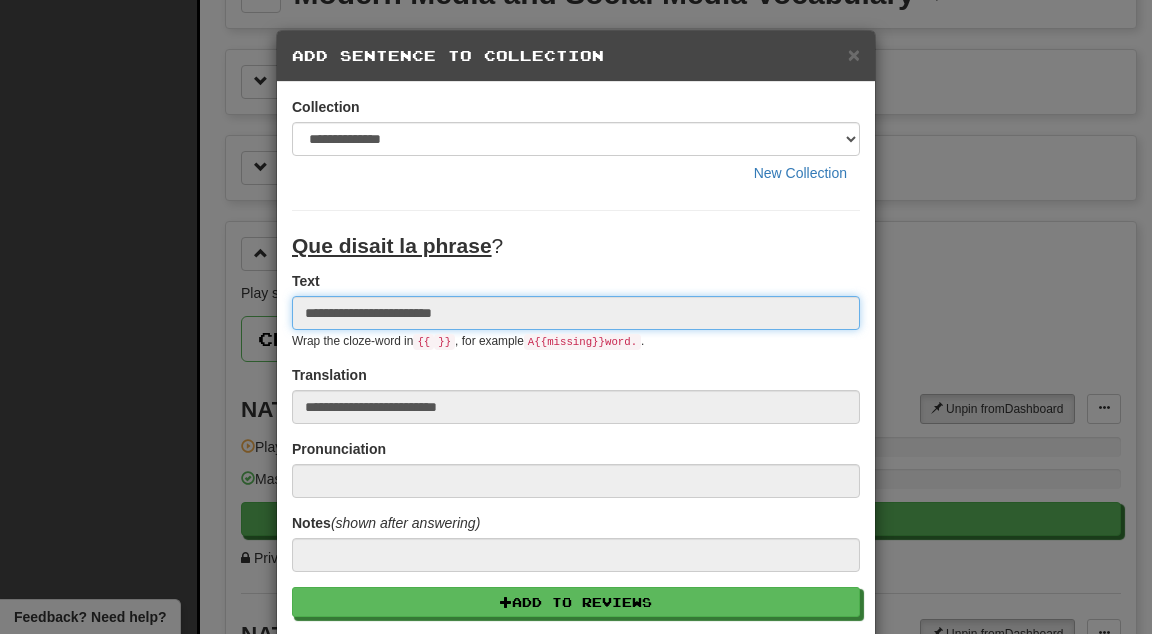 type 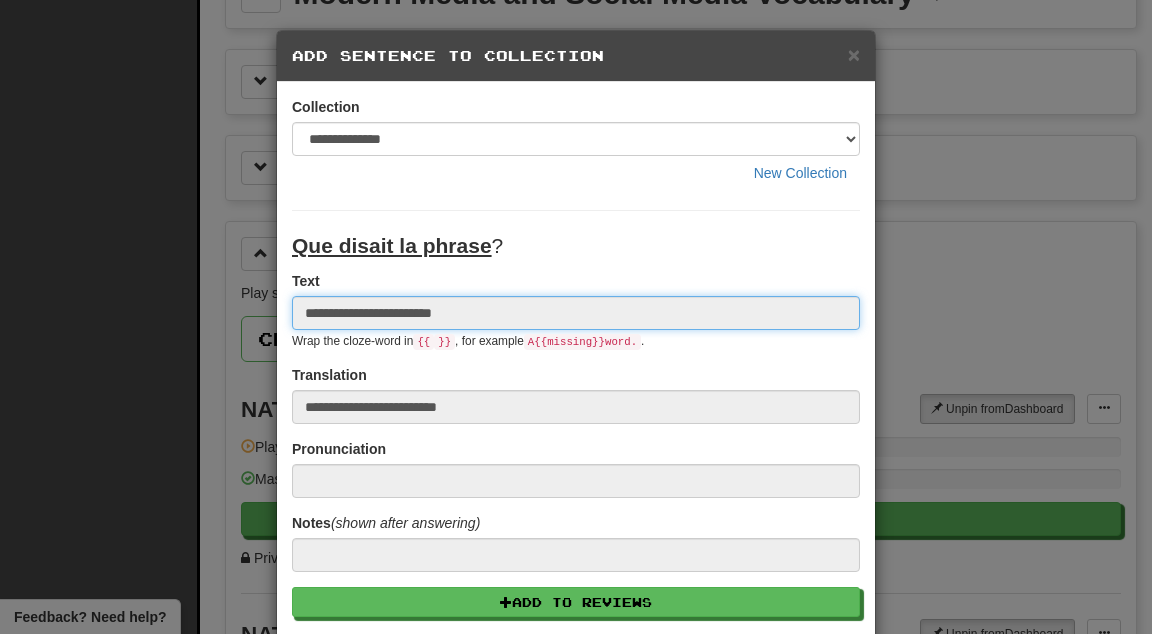 type 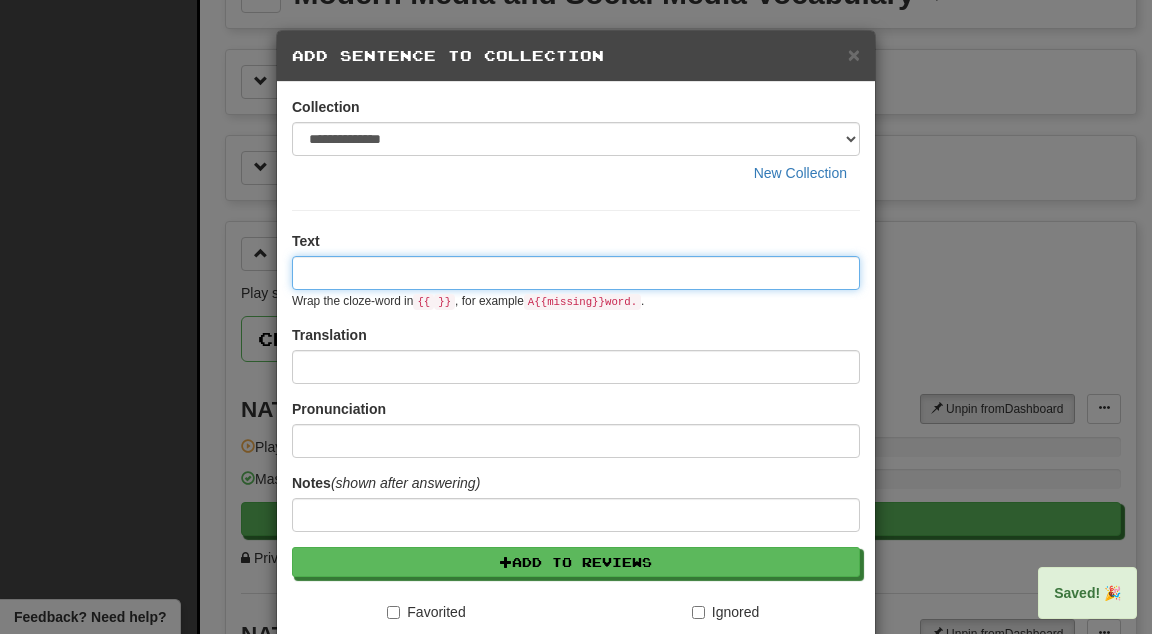 paste on "****" 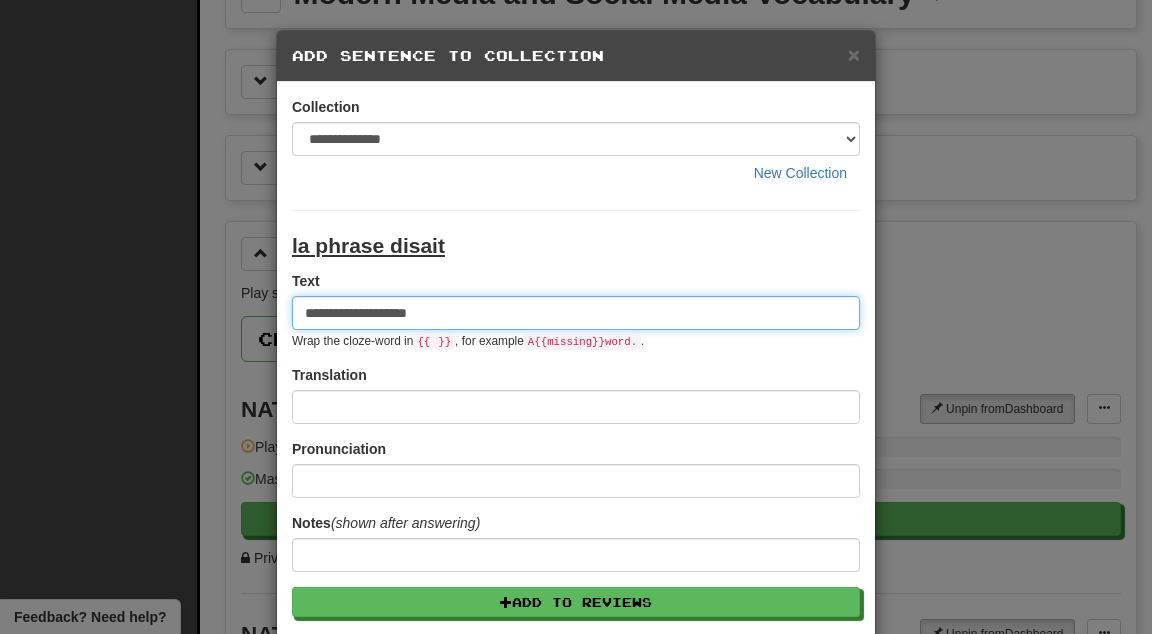 type on "**********" 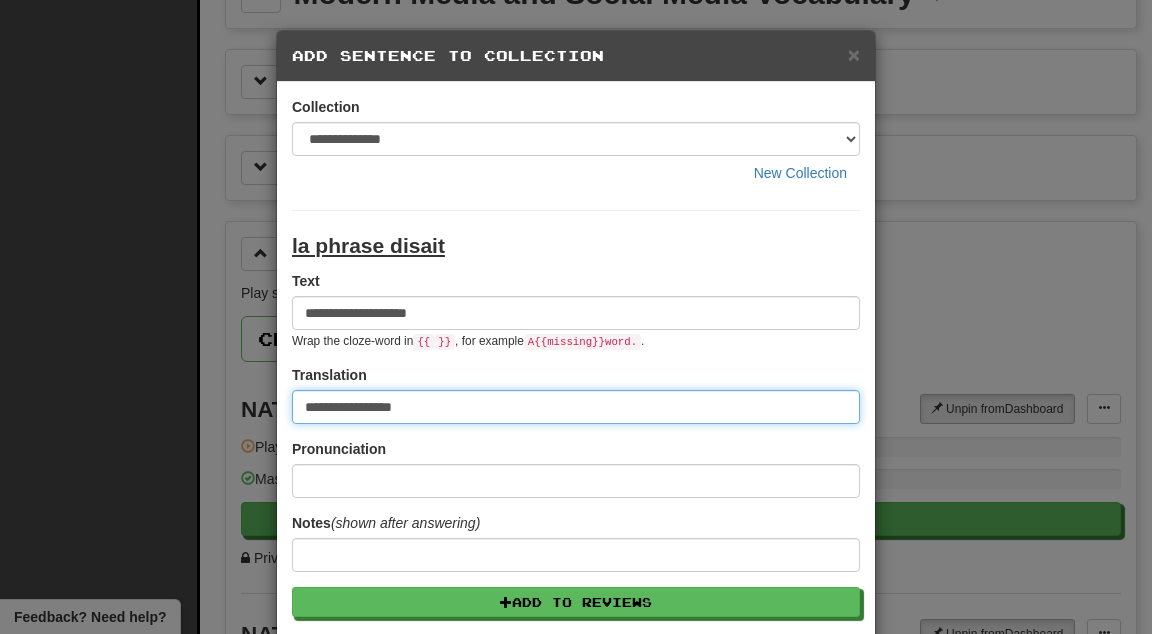 type on "**********" 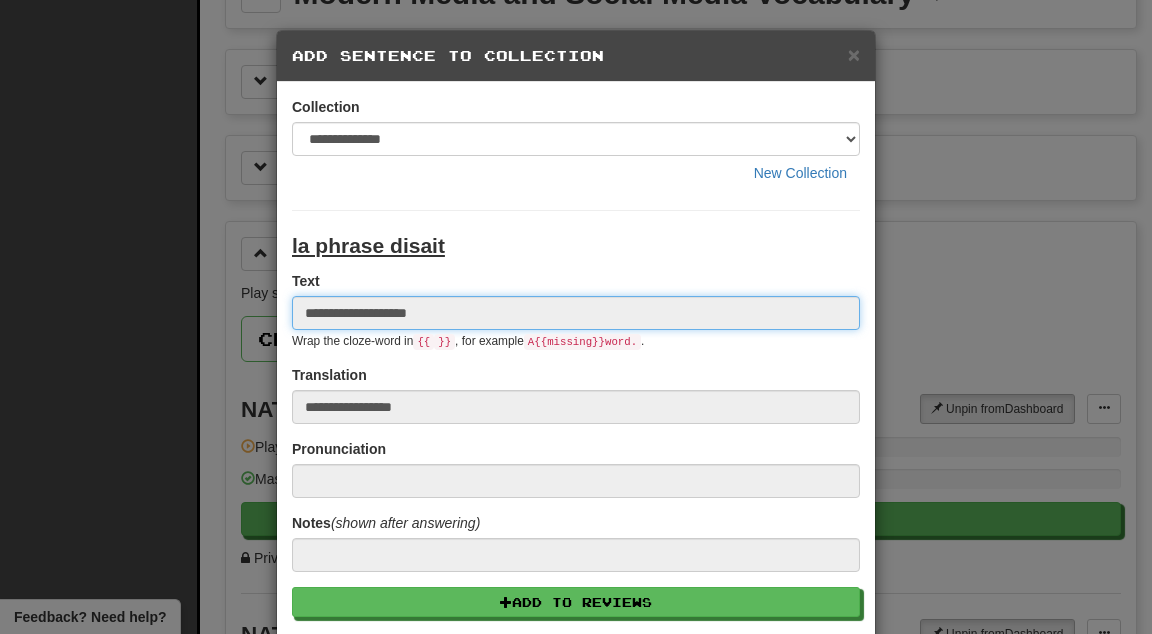 type 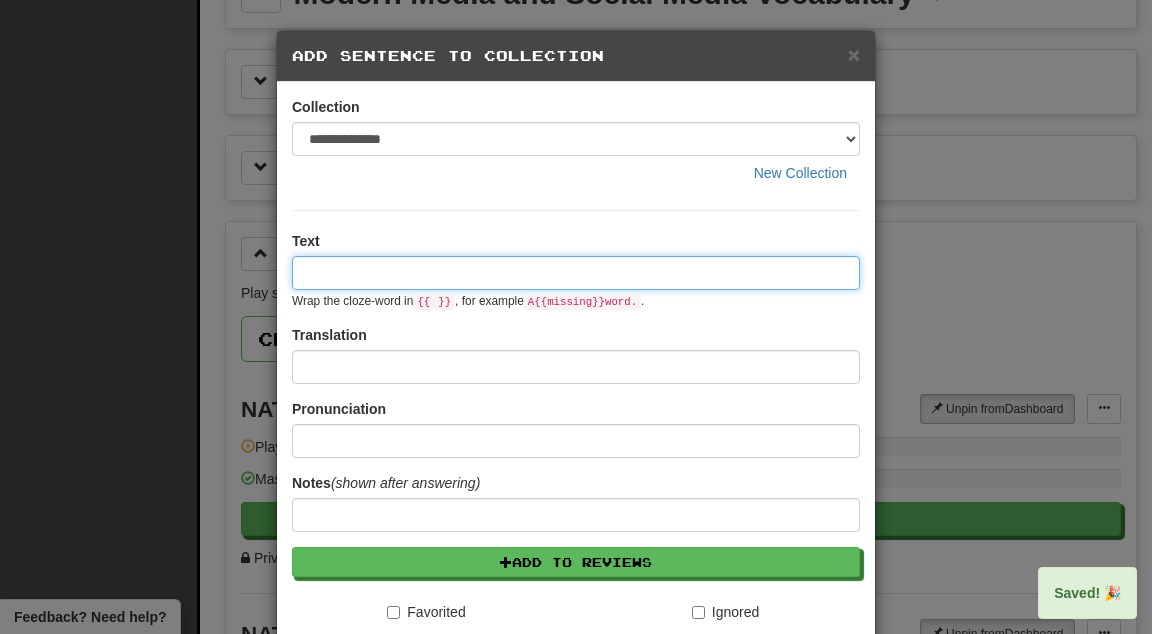 paste on "****" 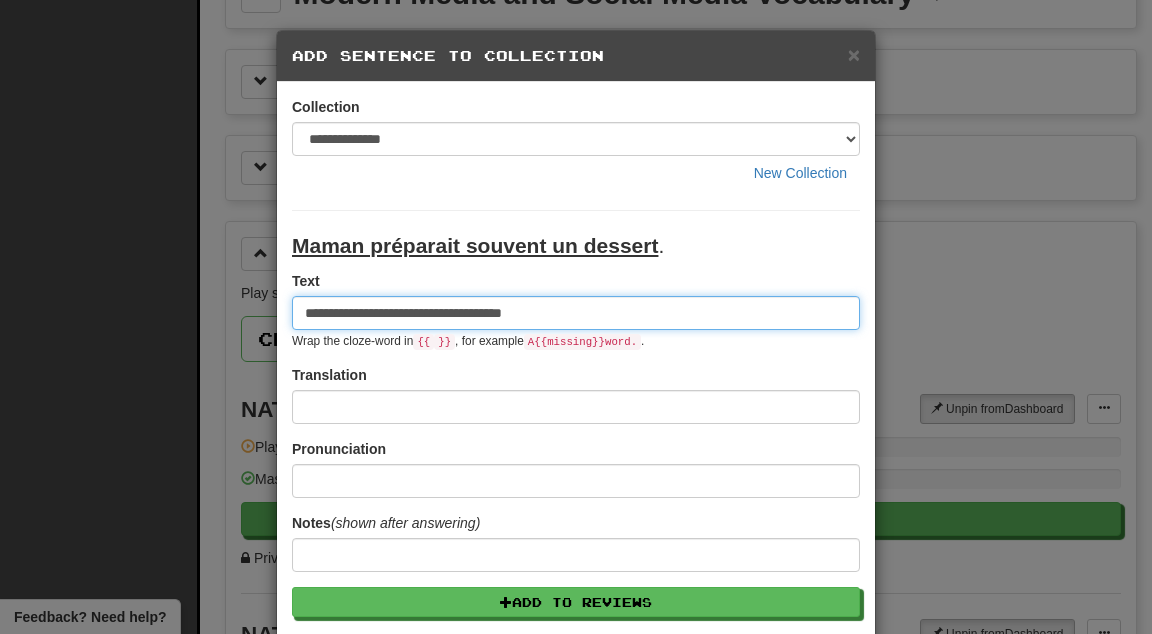 type on "**********" 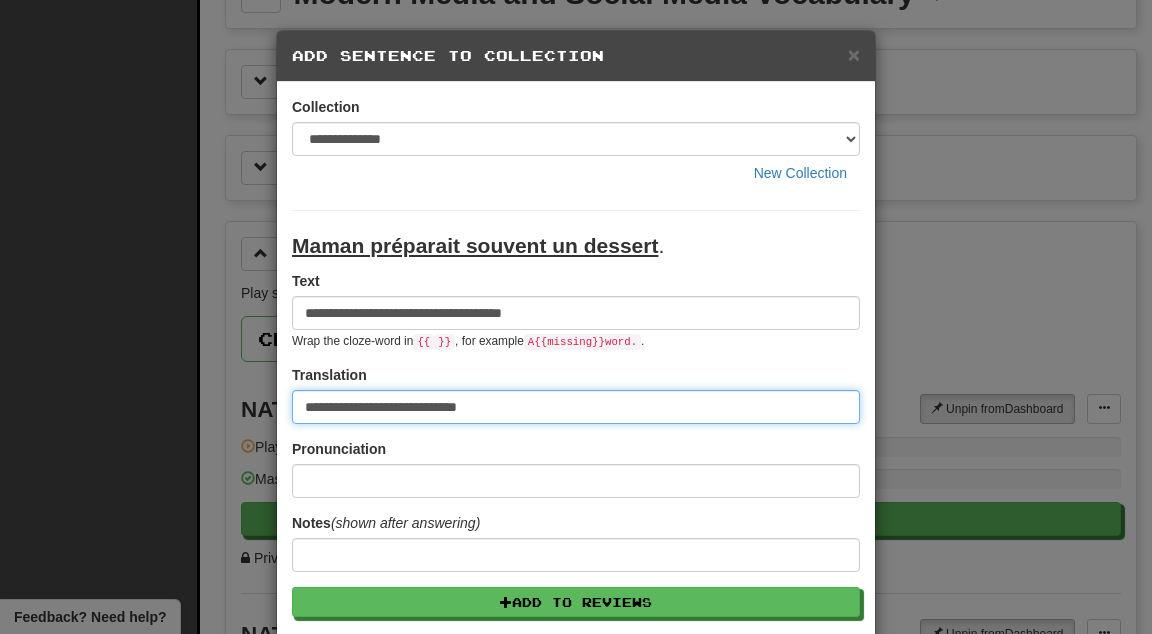 type on "**********" 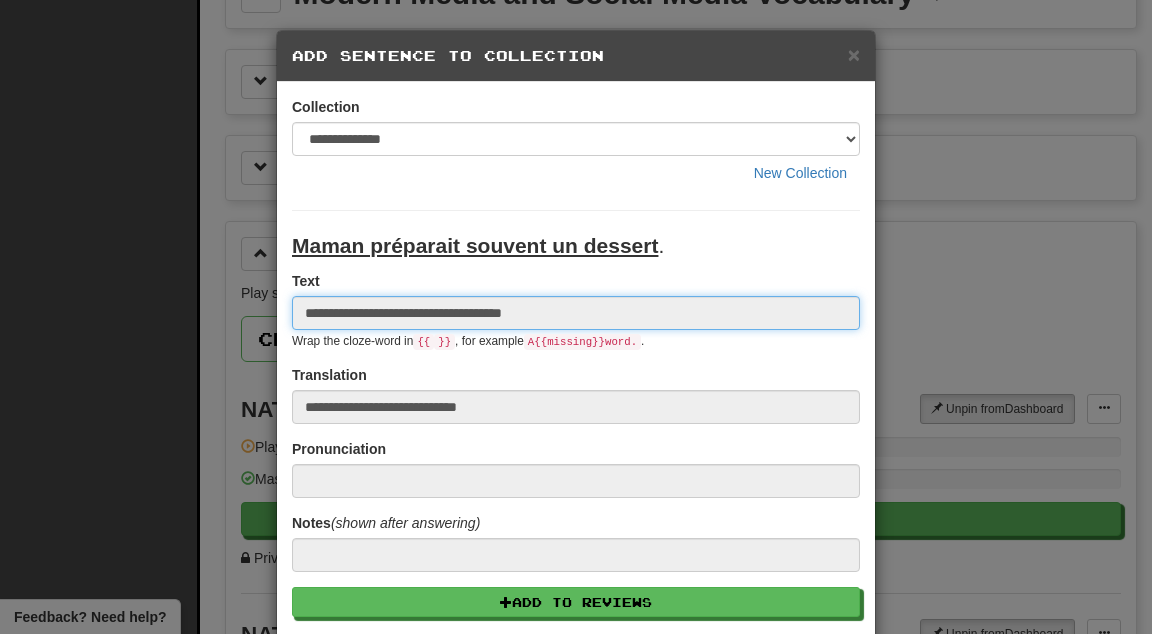 type 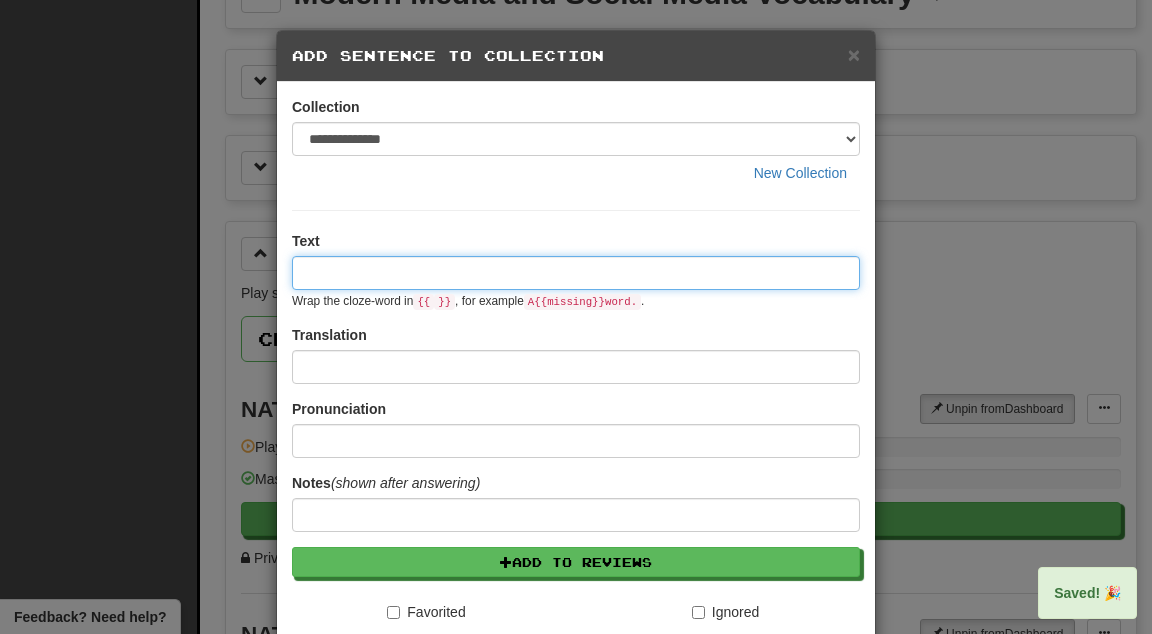 paste on "****" 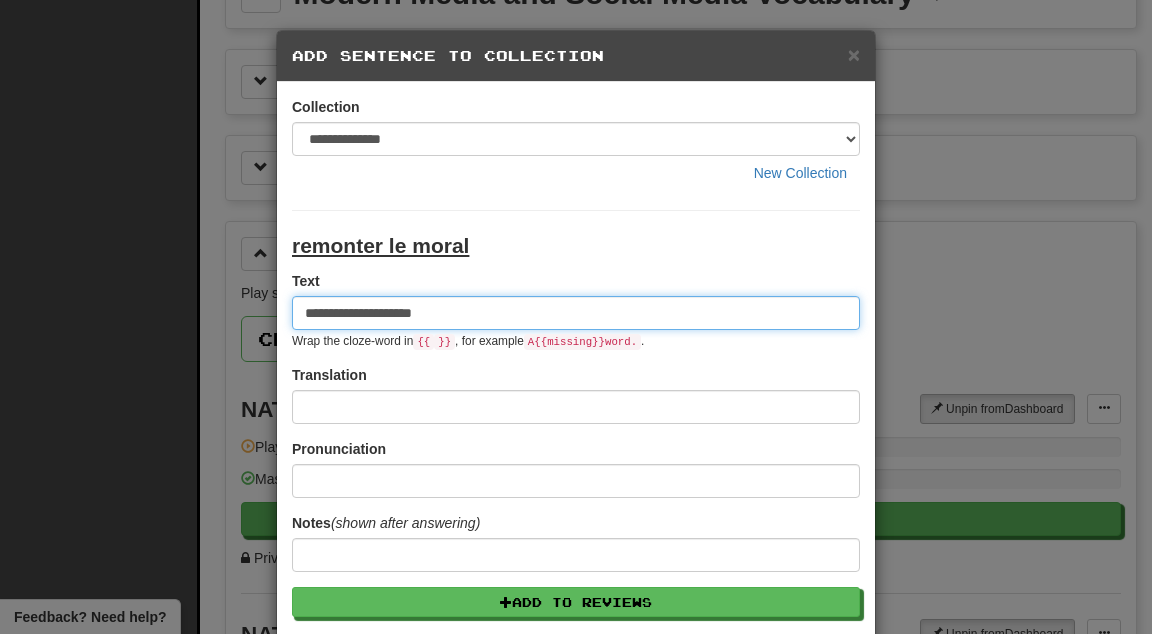 type on "**********" 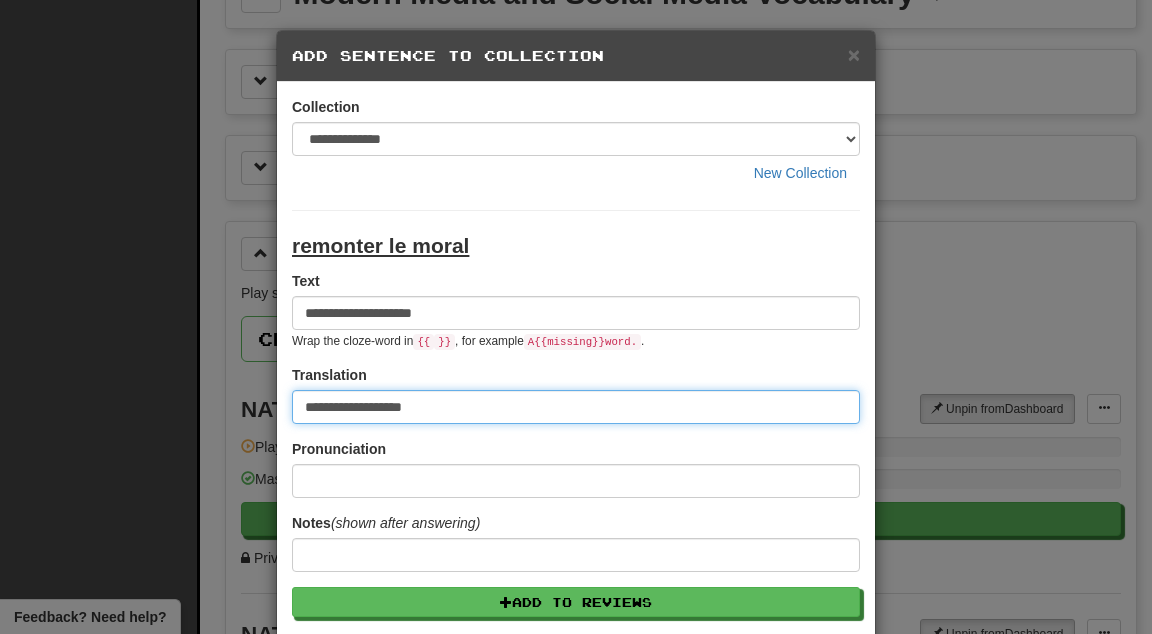 type on "**********" 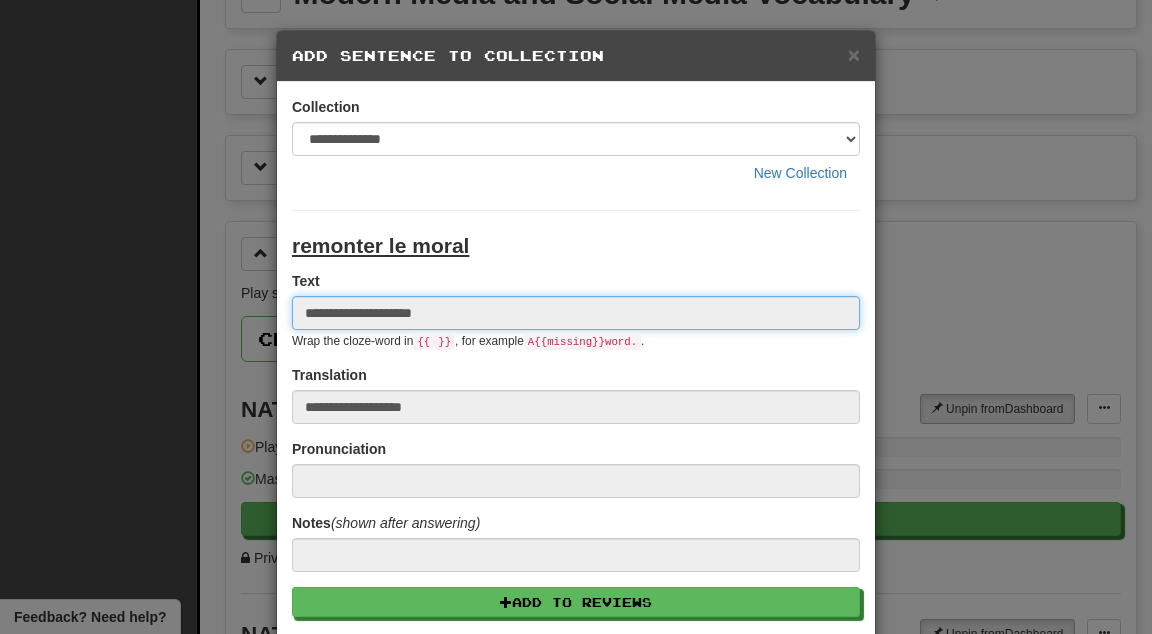type 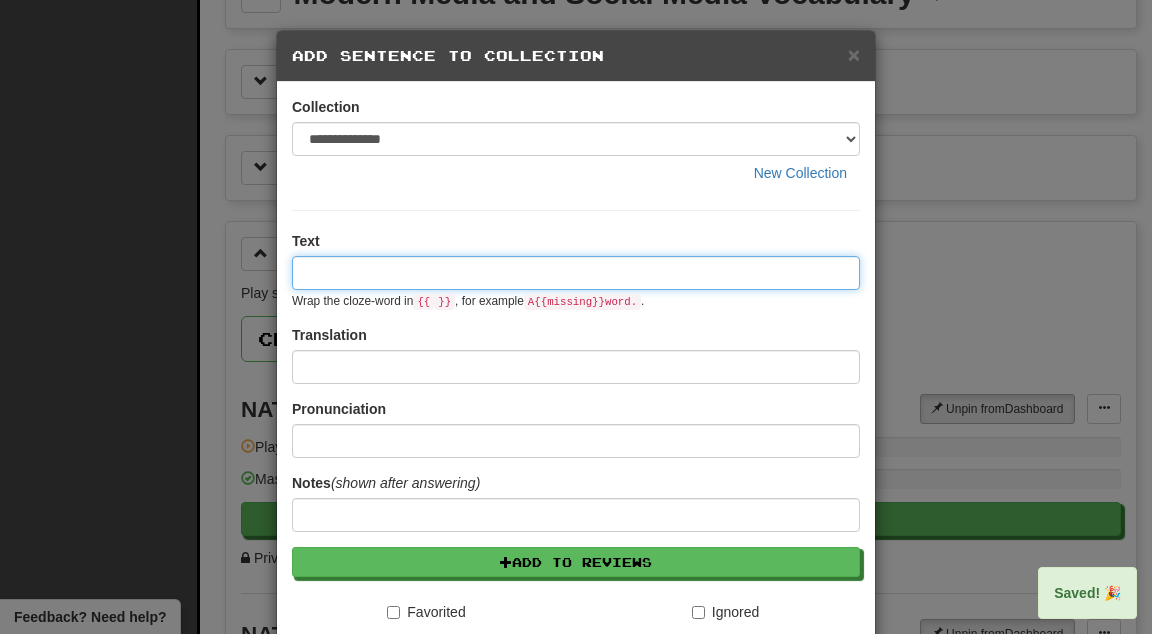 paste on "****" 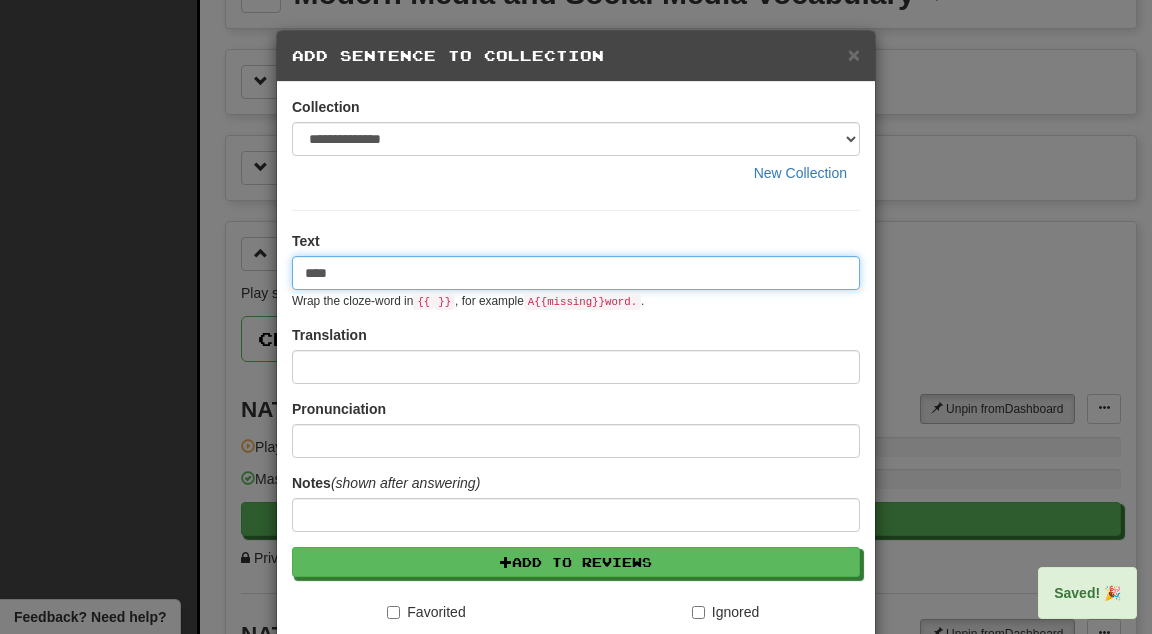 type on "****" 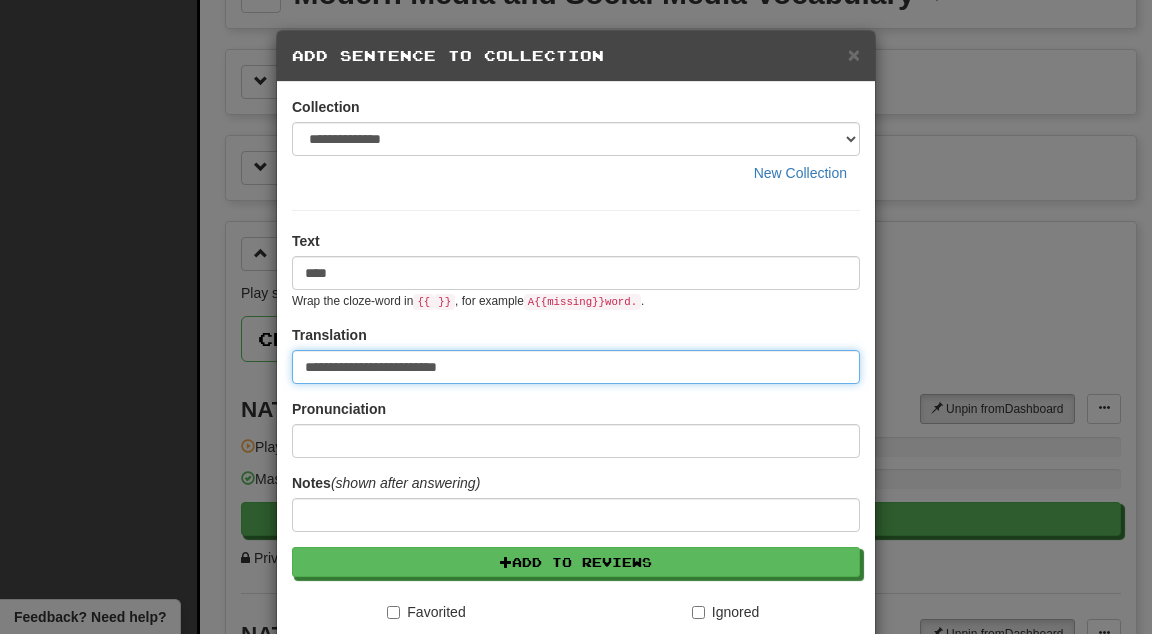 type on "**********" 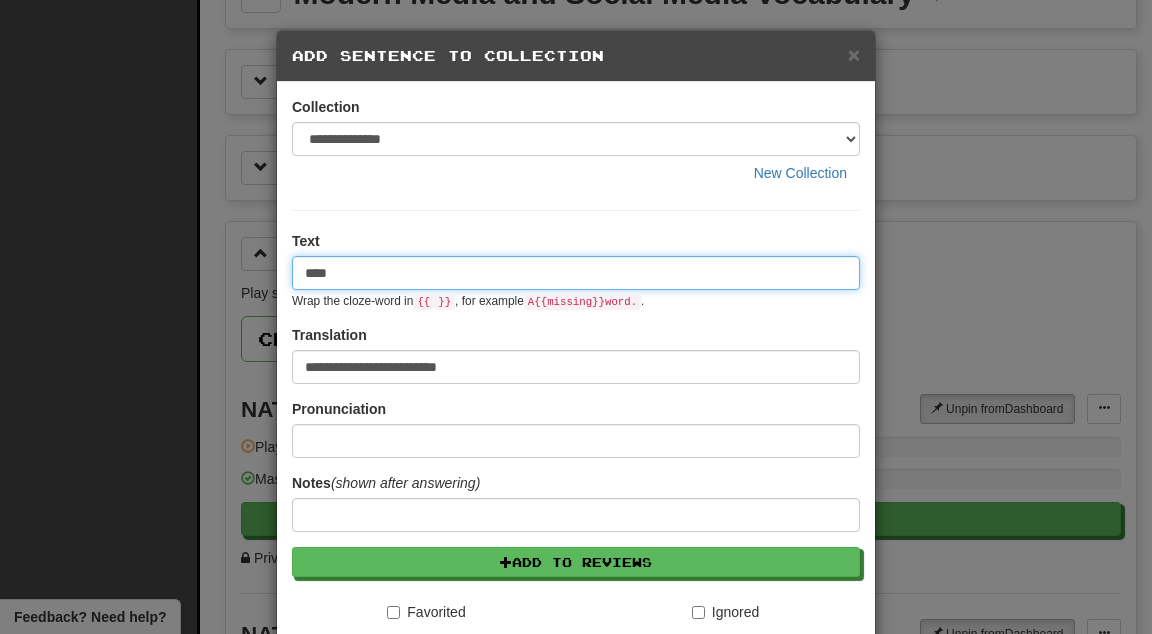 click on "****" at bounding box center (576, 273) 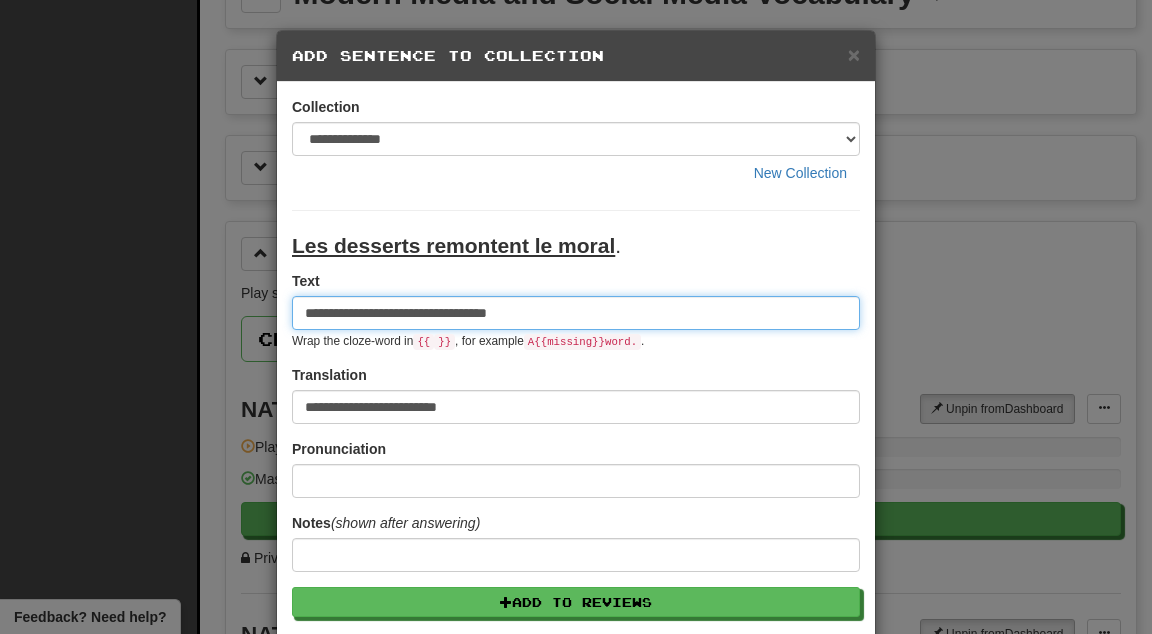 type on "**********" 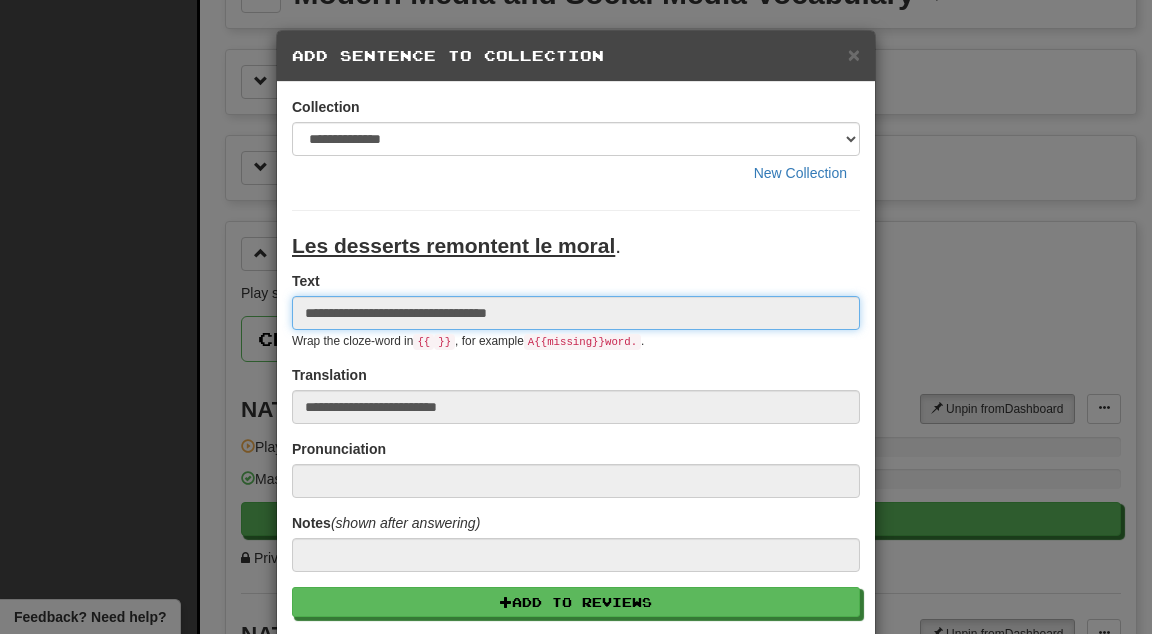 type 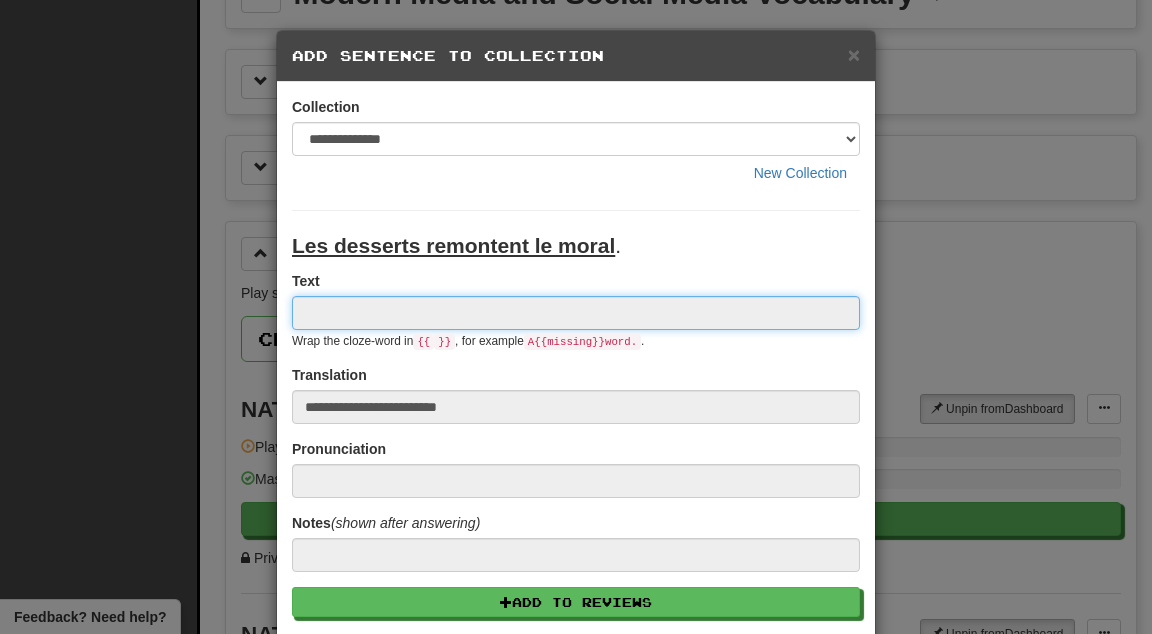 type 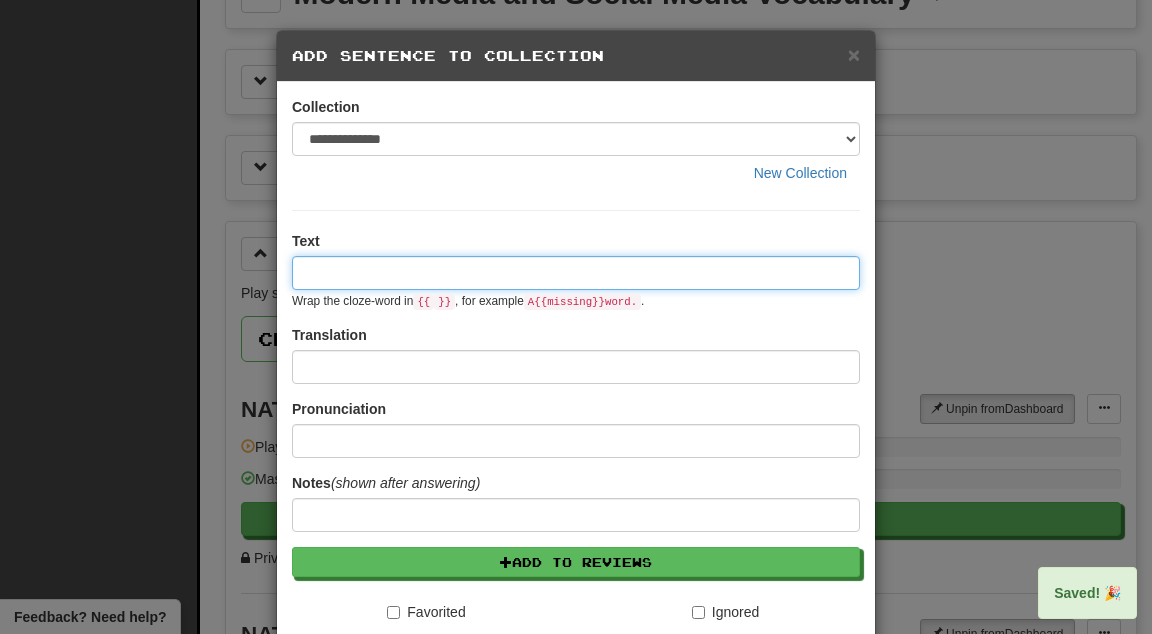 paste on "****" 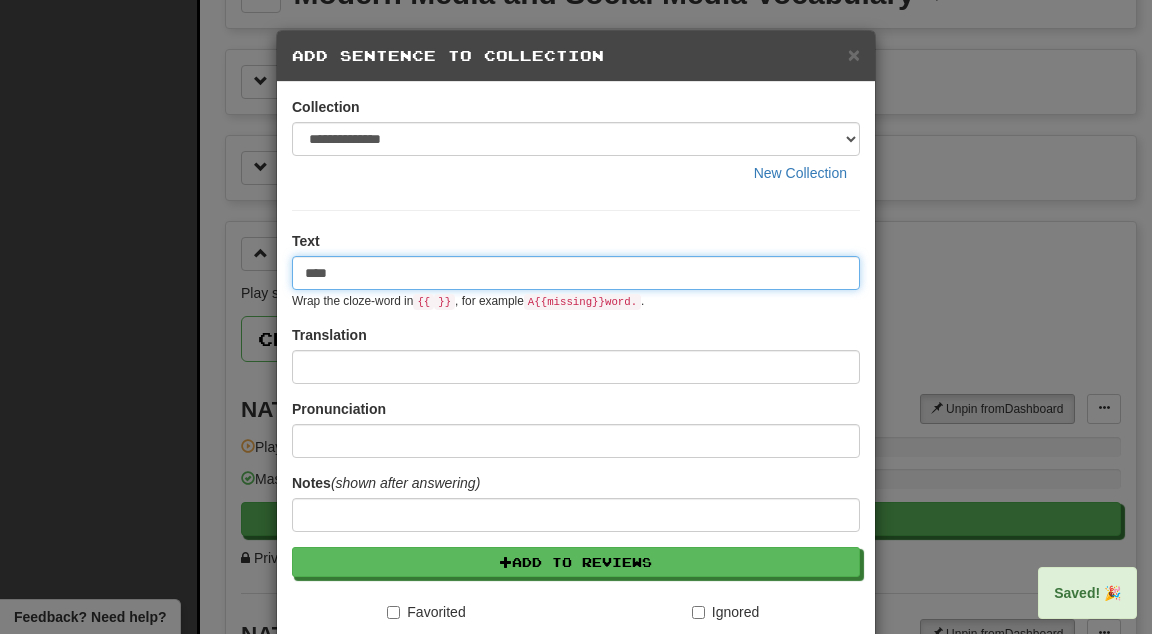 type on "****" 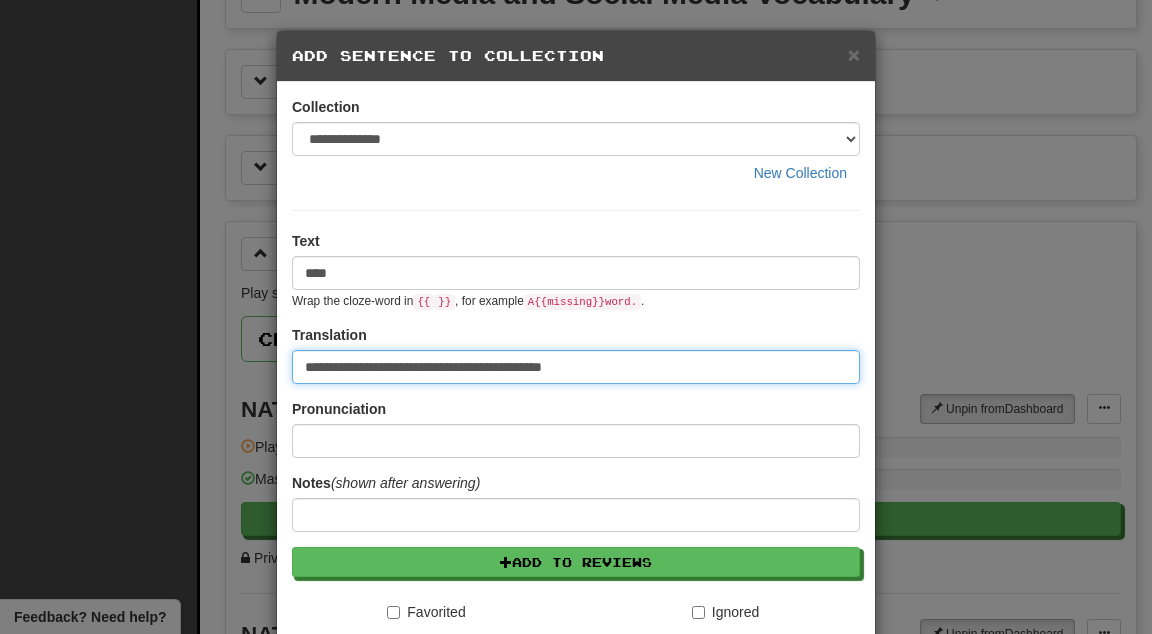 type on "**********" 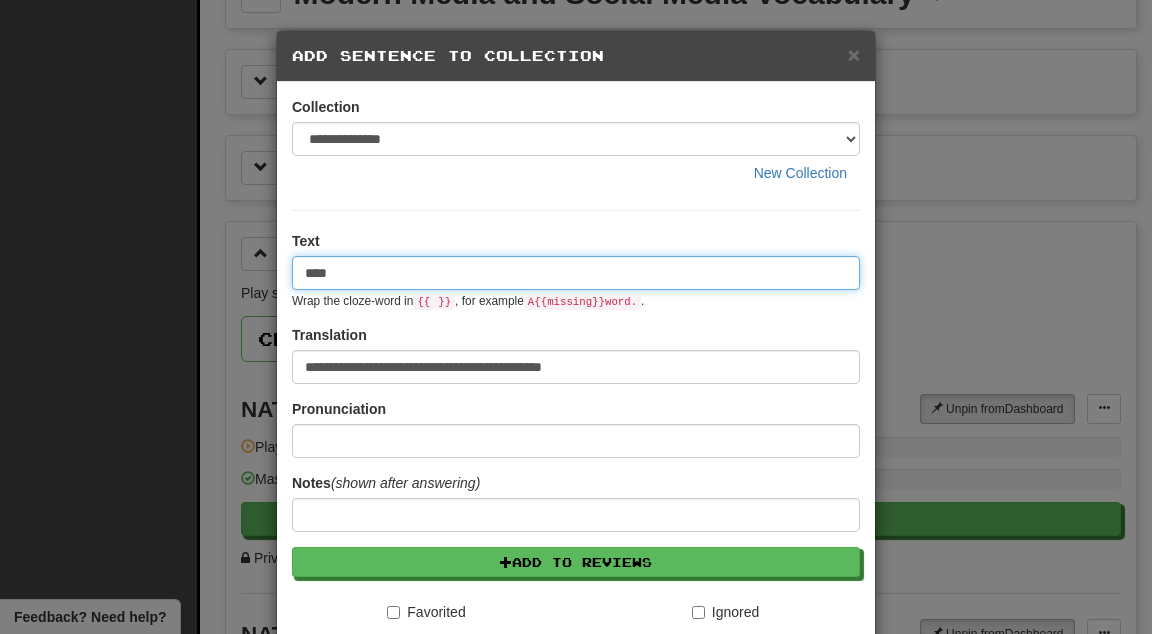 click on "****" at bounding box center (576, 273) 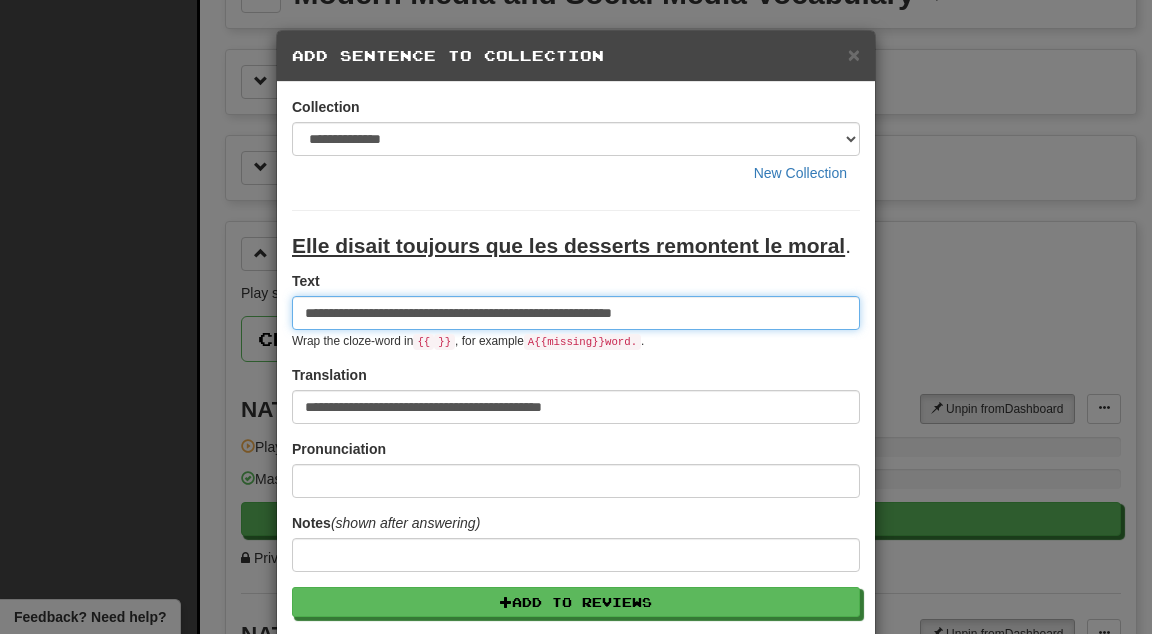 type on "**********" 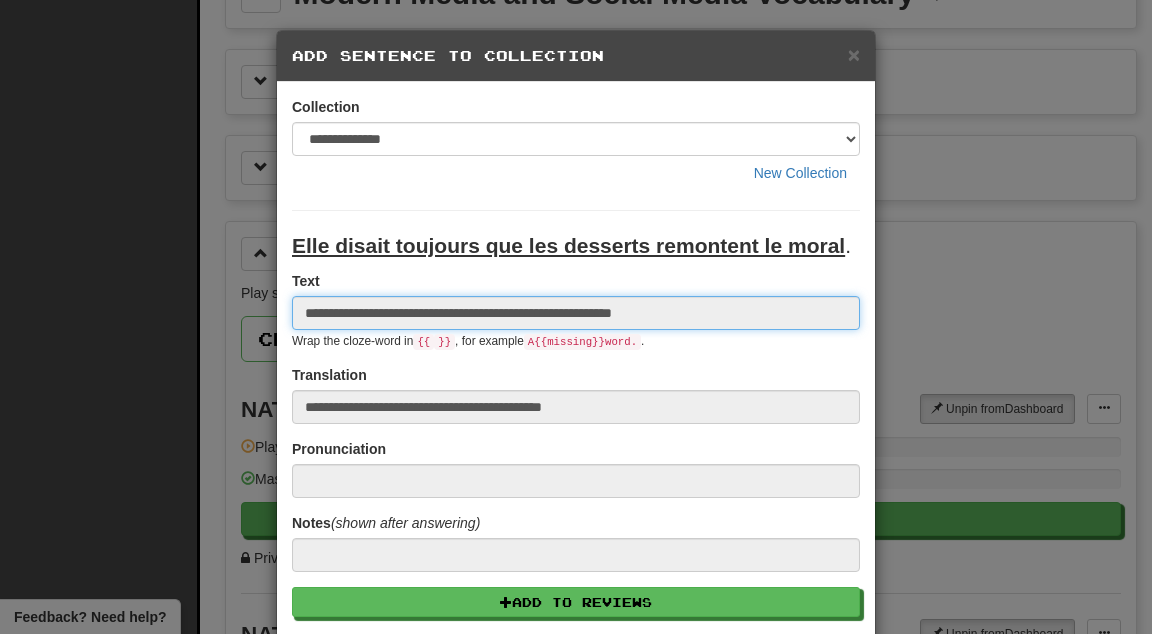 type 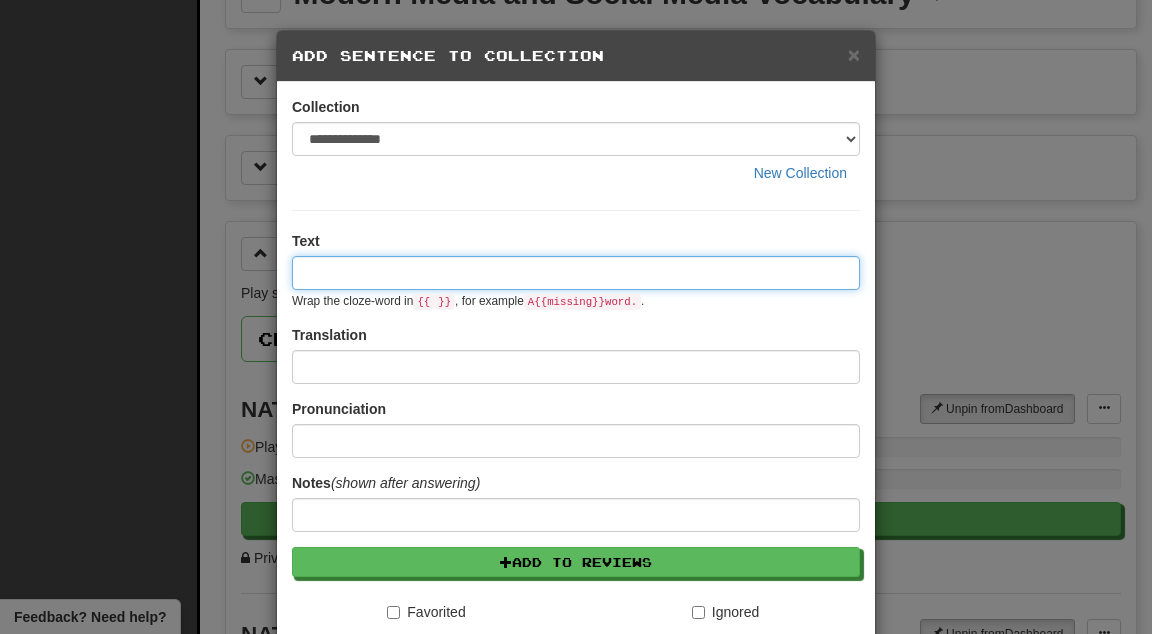 paste on "****" 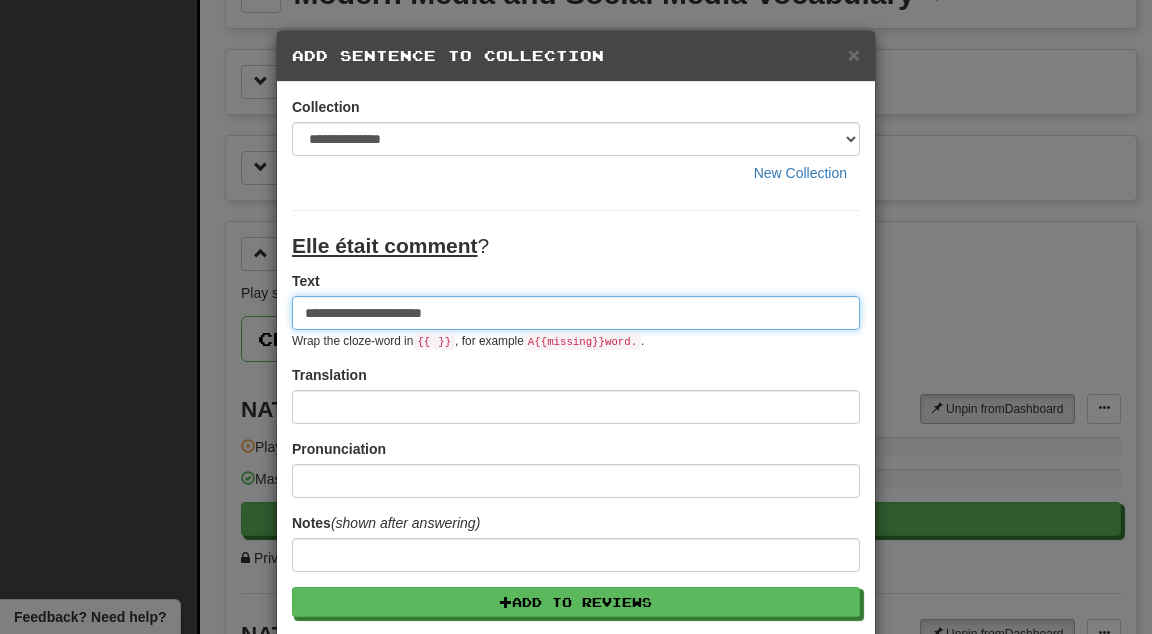 type on "**********" 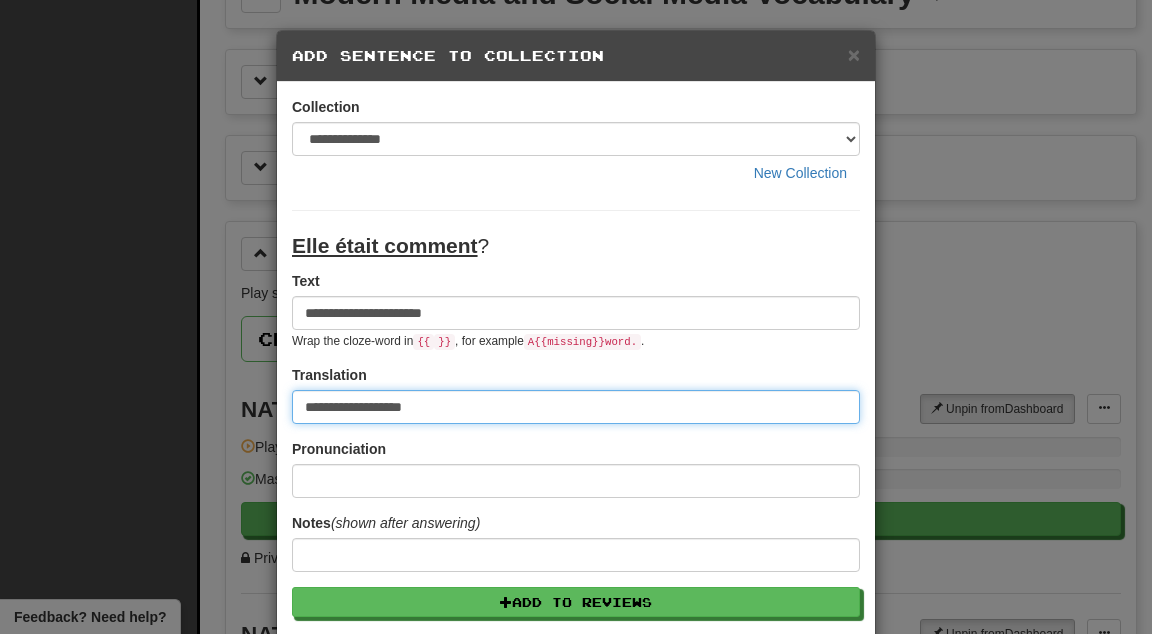 type on "**********" 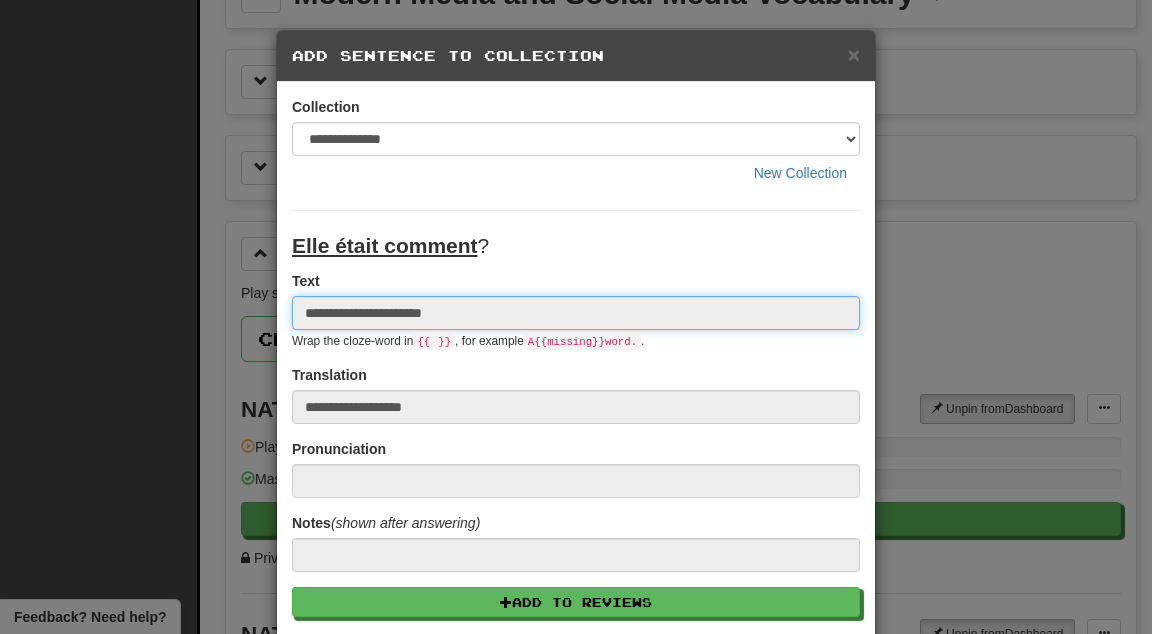 type 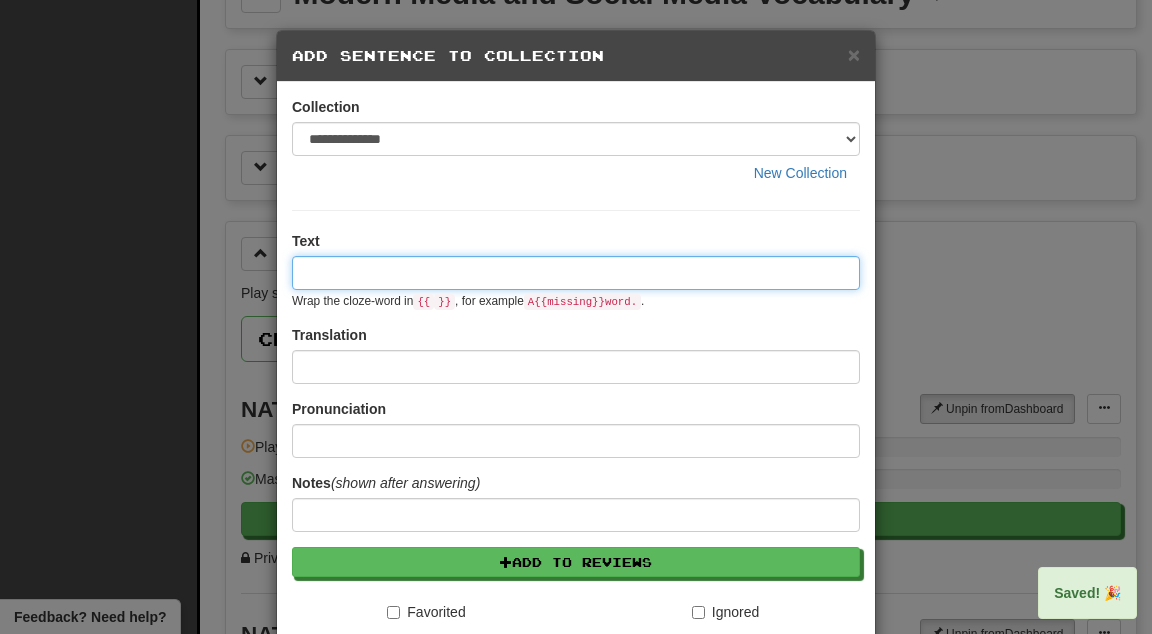 paste on "****" 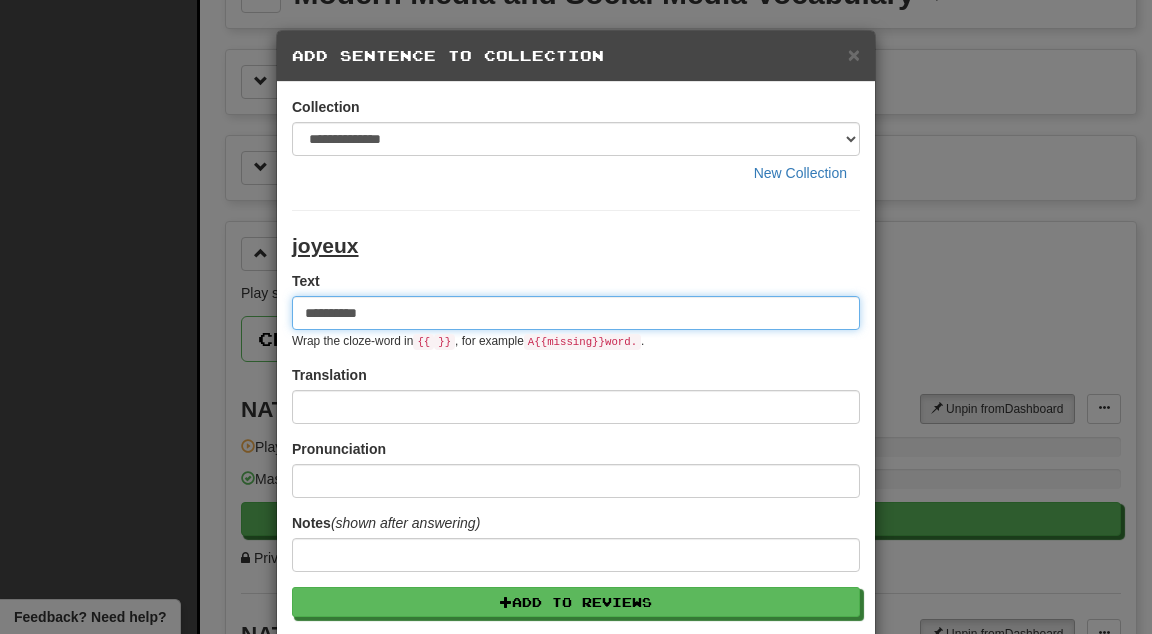 type on "**********" 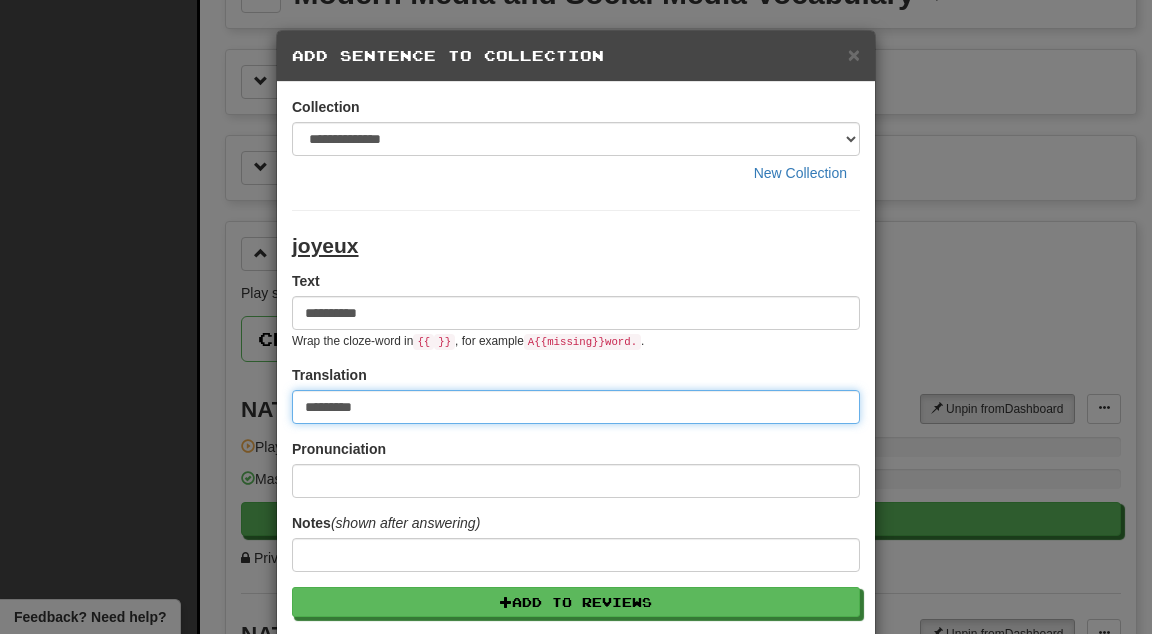 type on "********" 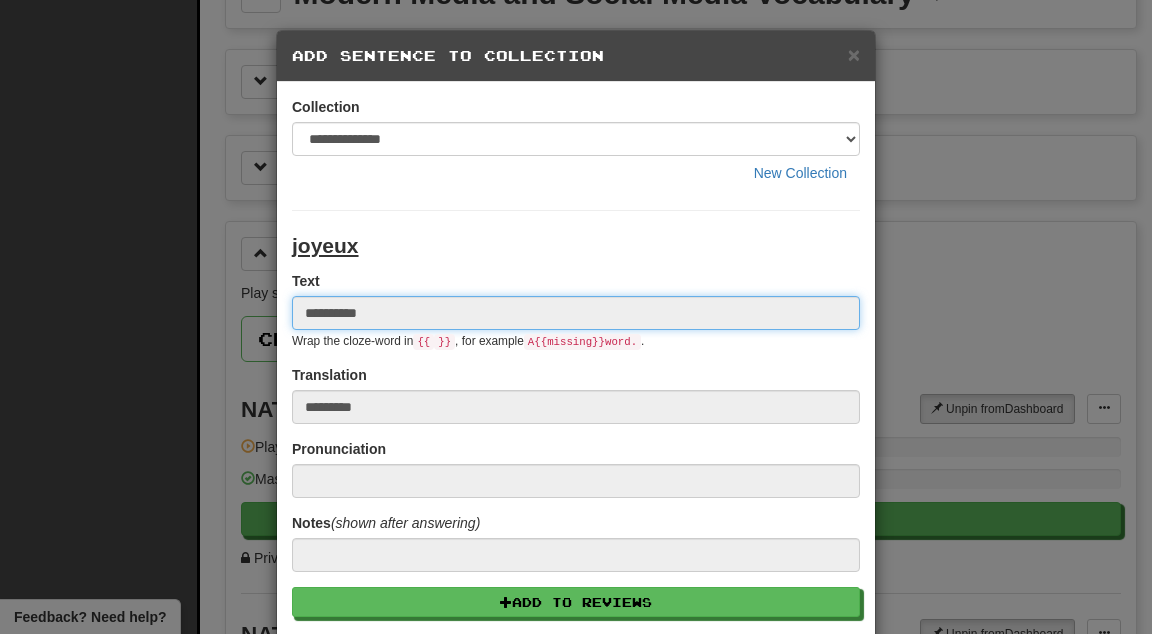 type 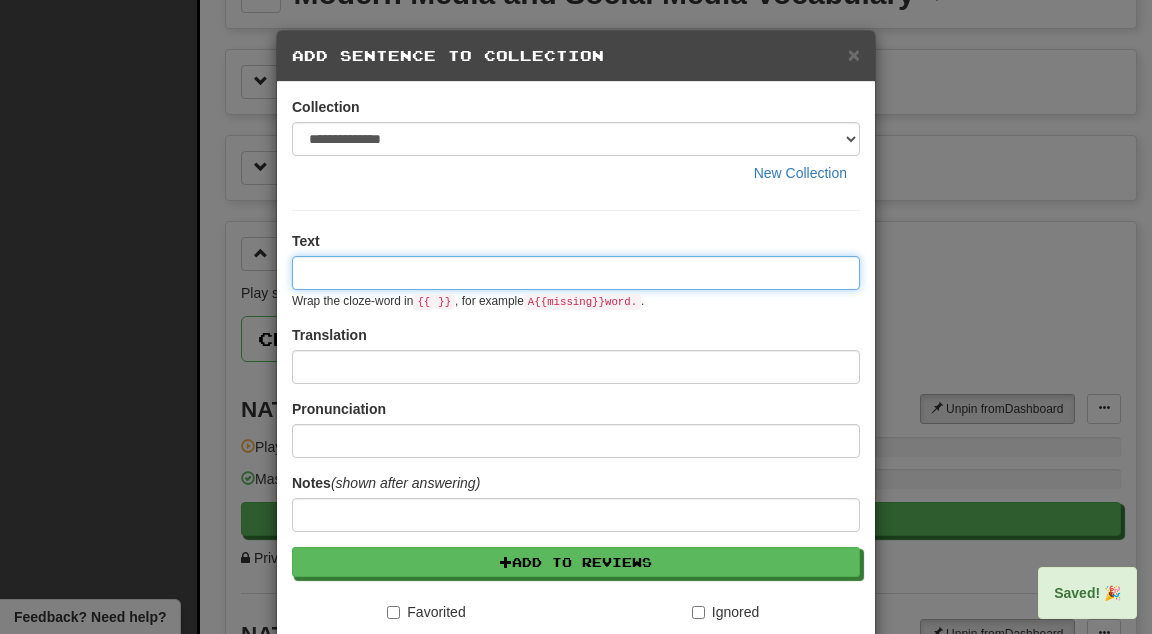 paste on "****" 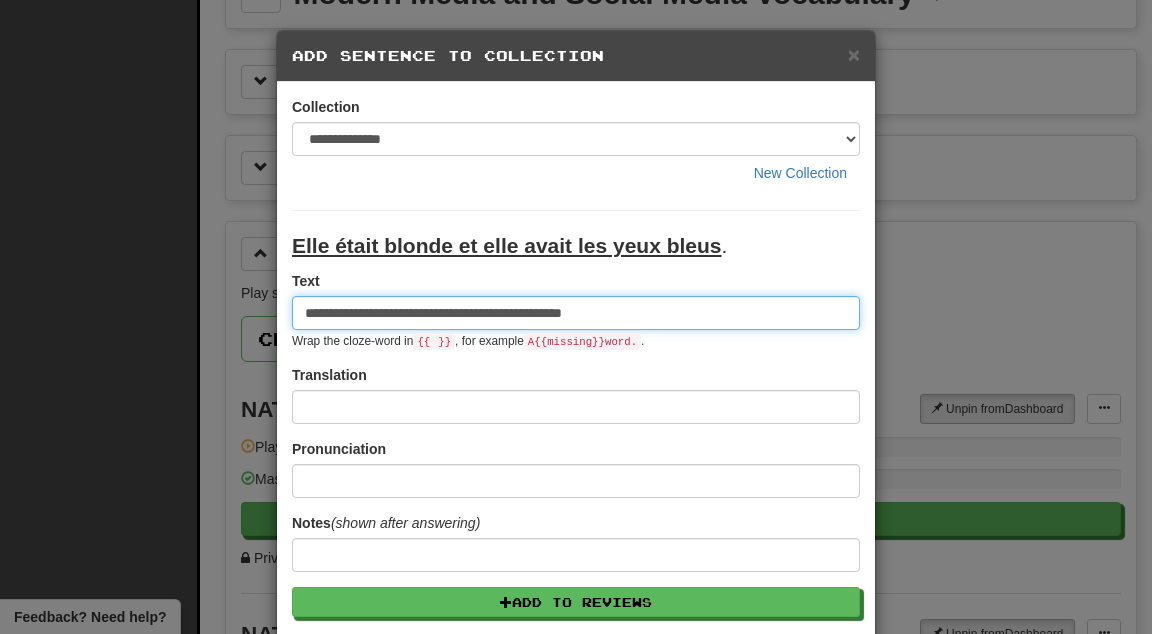 type on "**********" 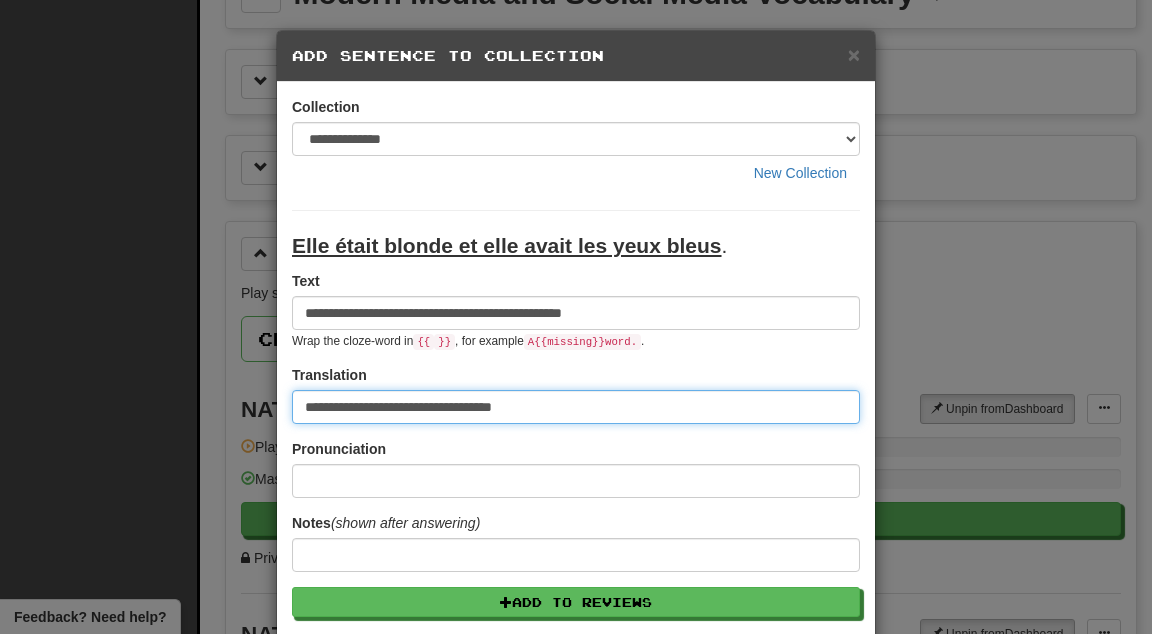type on "**********" 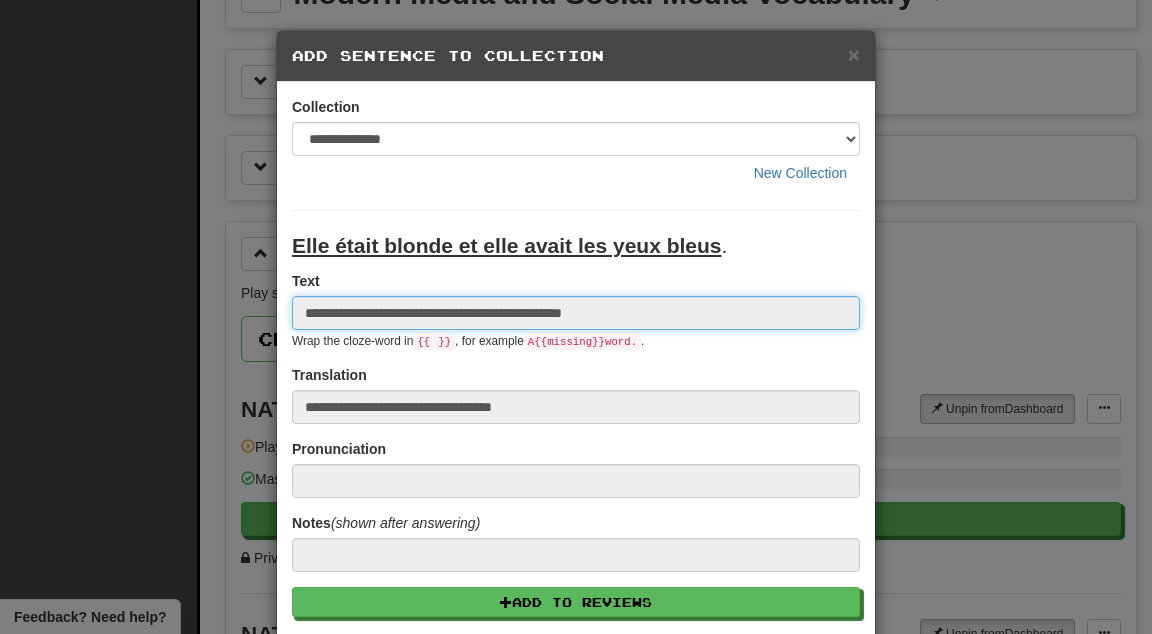 type 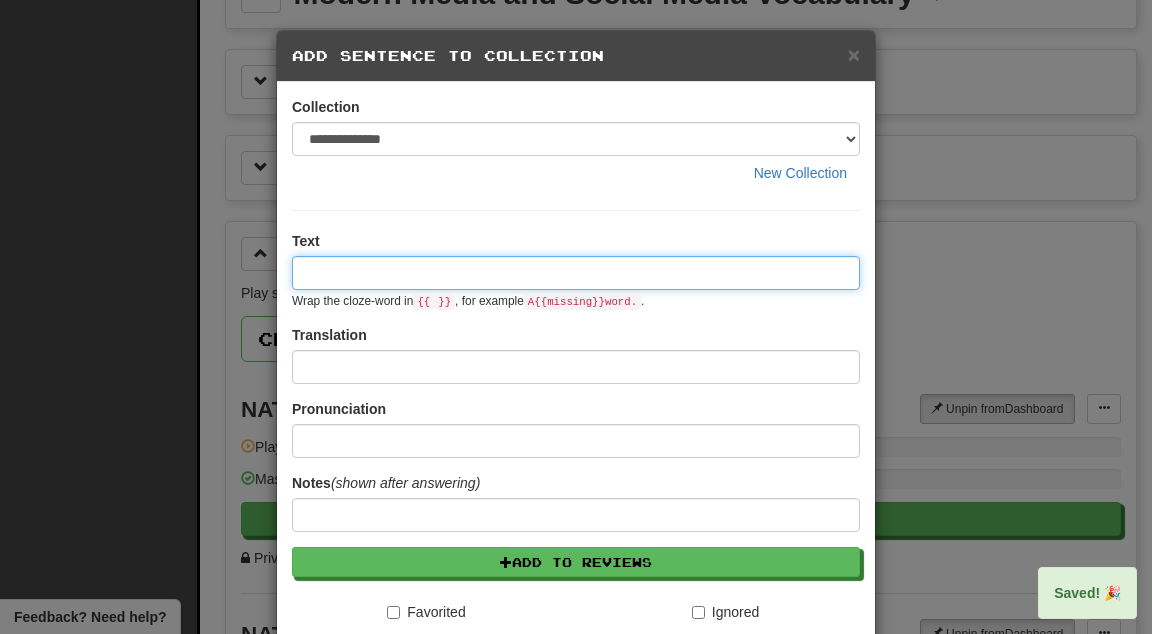 paste on "****" 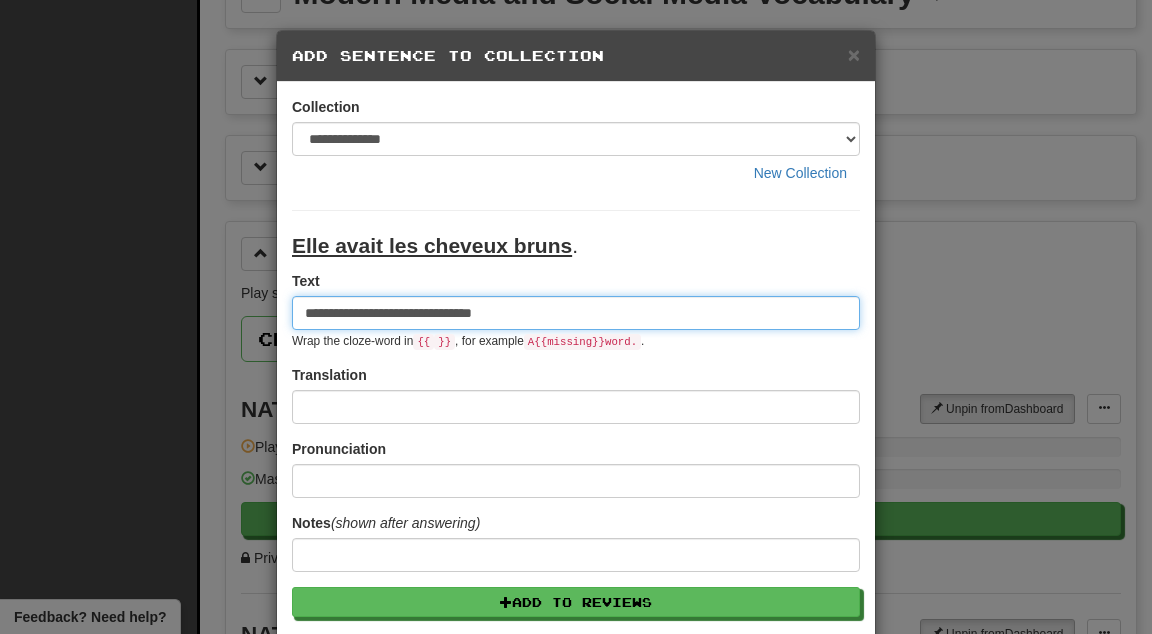 type on "**********" 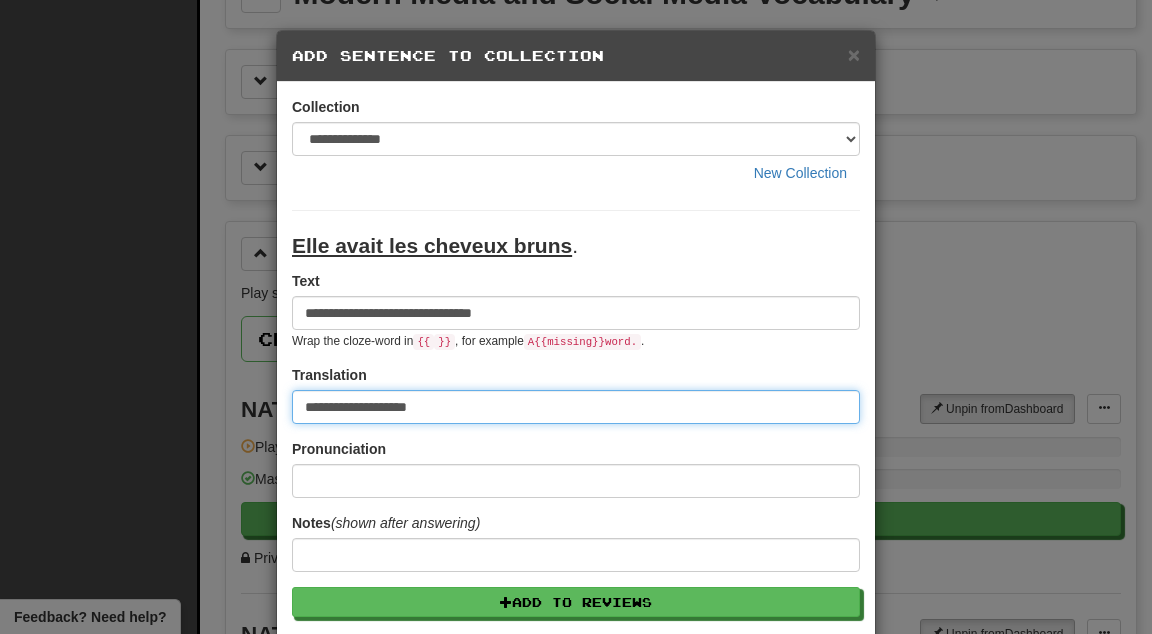 type on "**********" 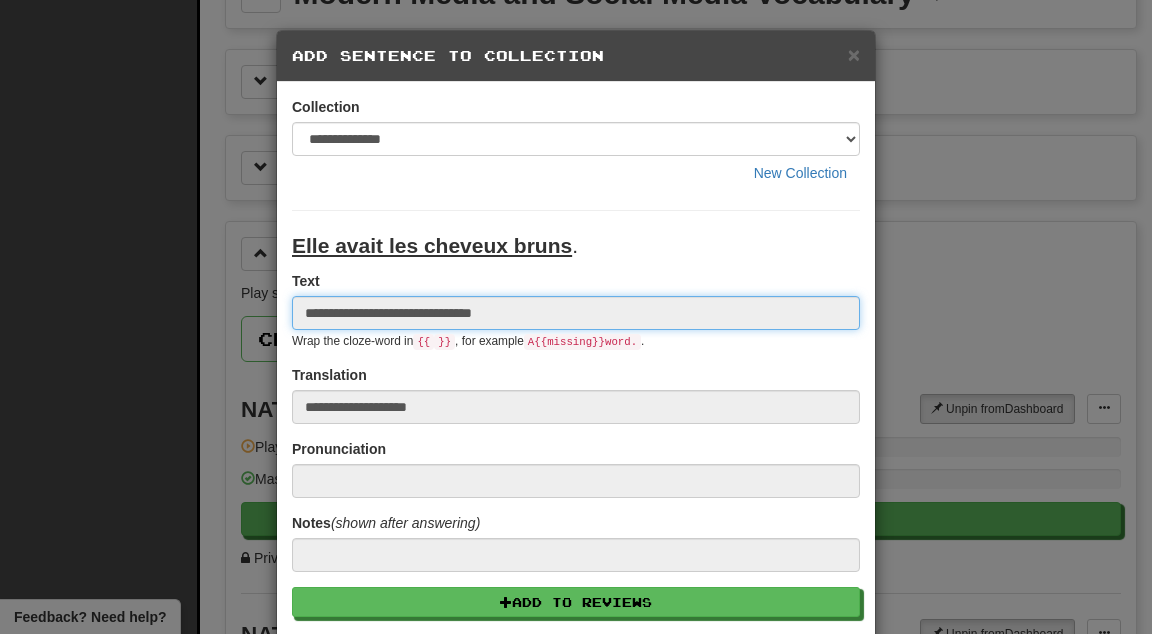 type 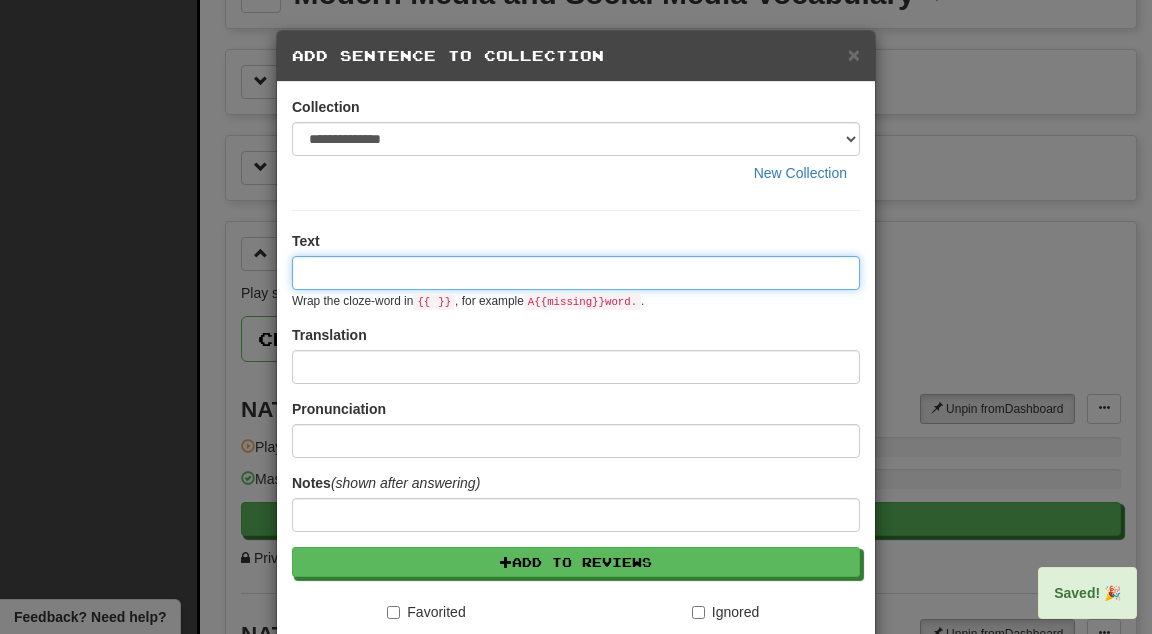 paste on "****" 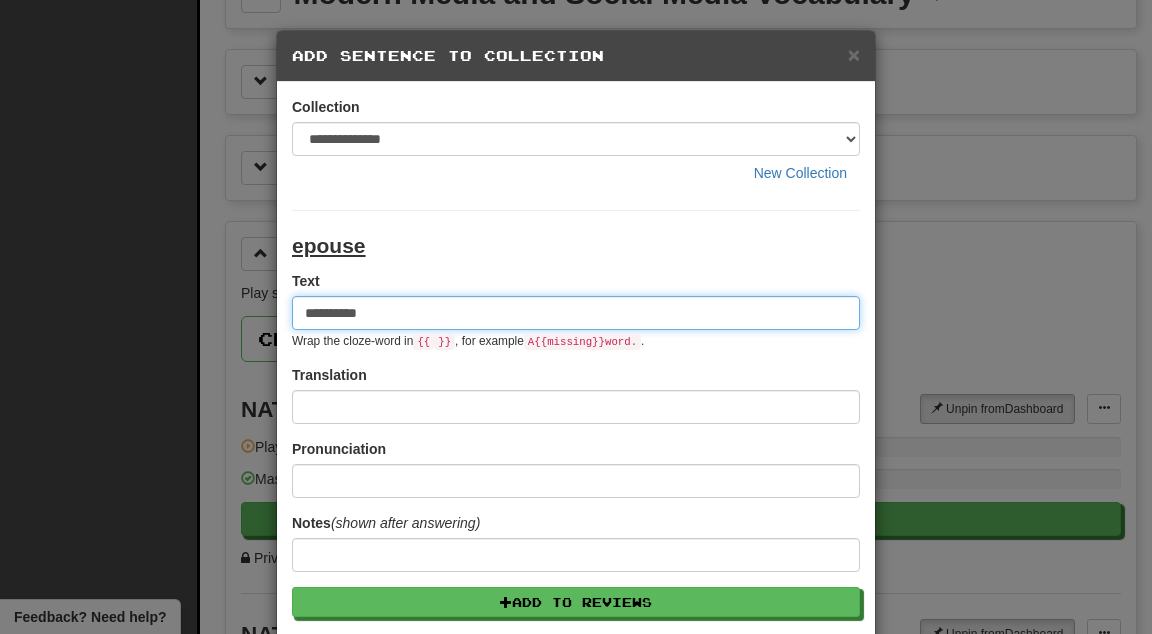 type on "**********" 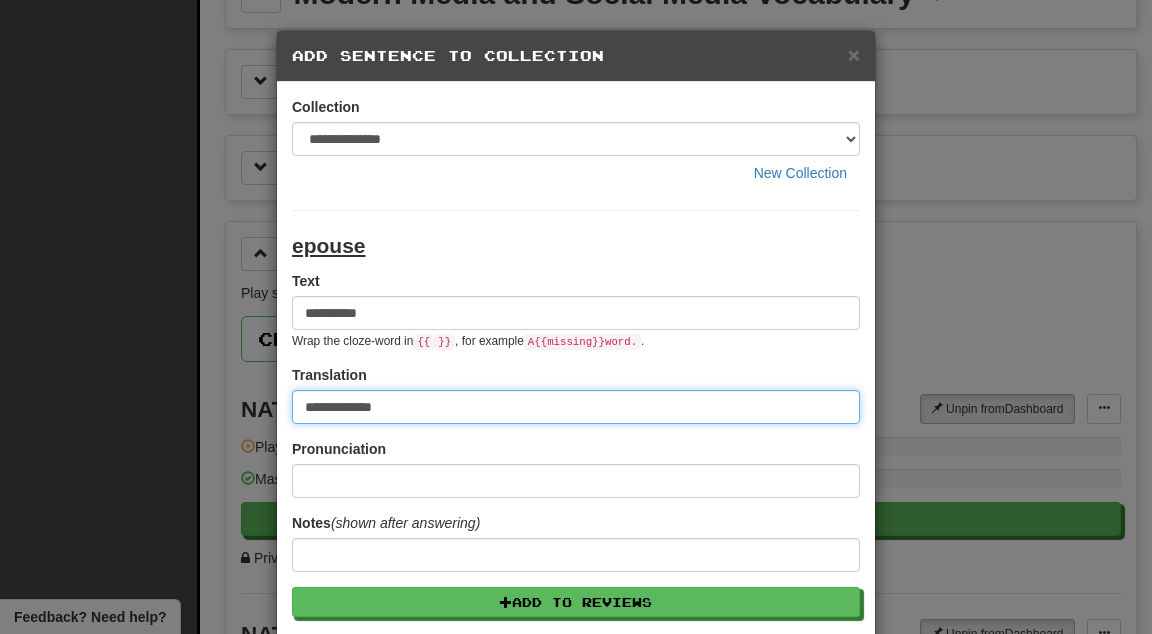 type on "**********" 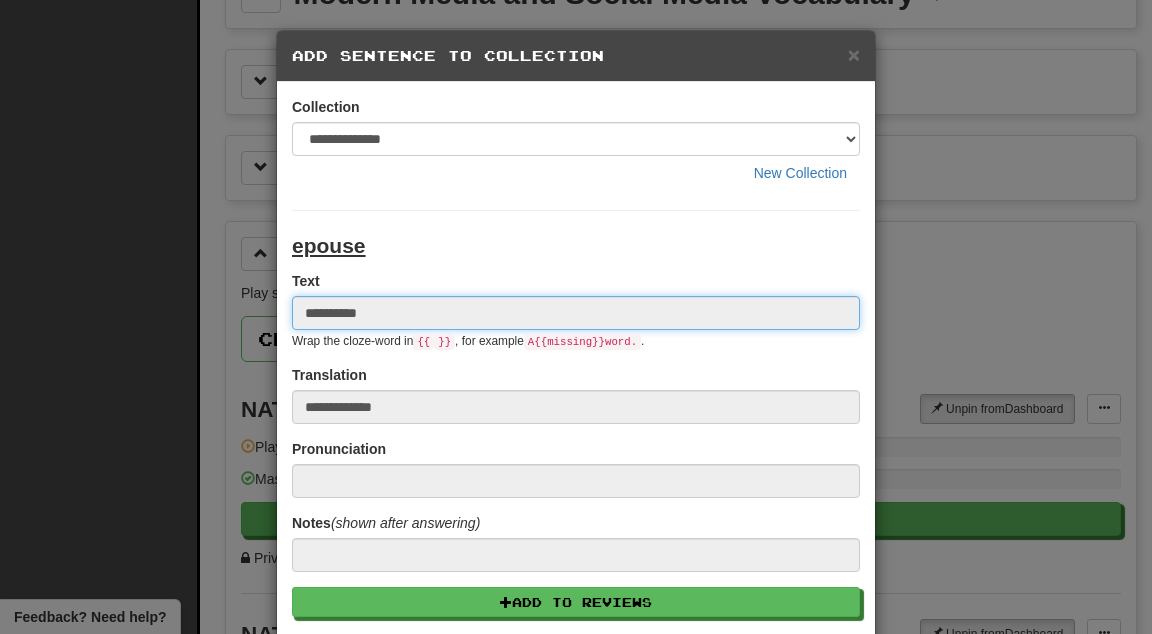 type 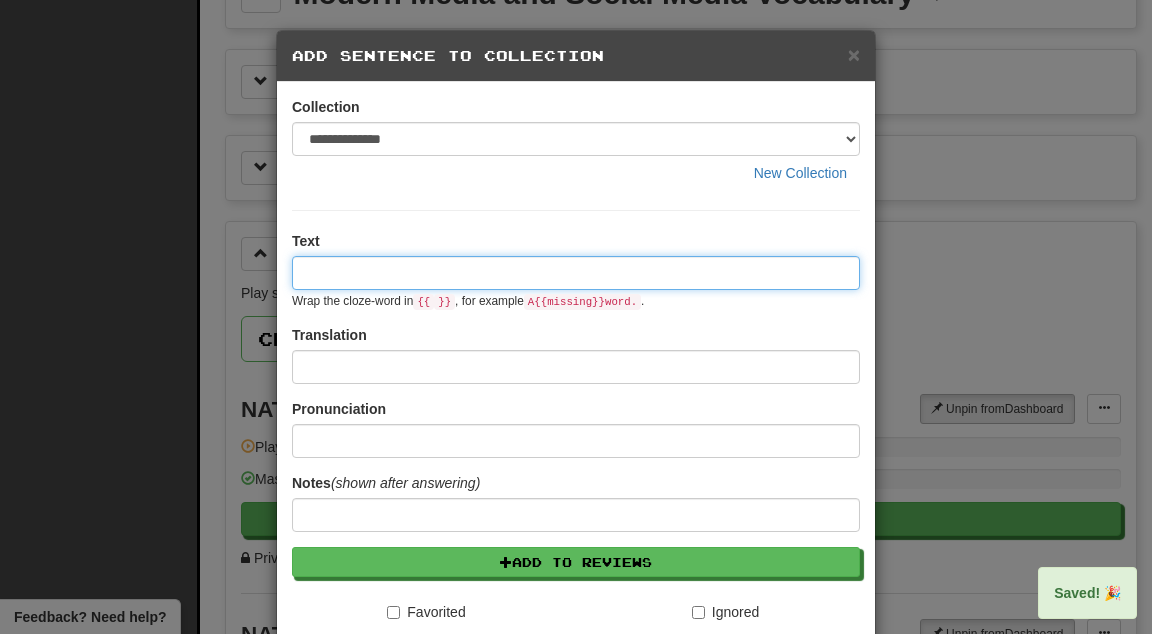paste on "****" 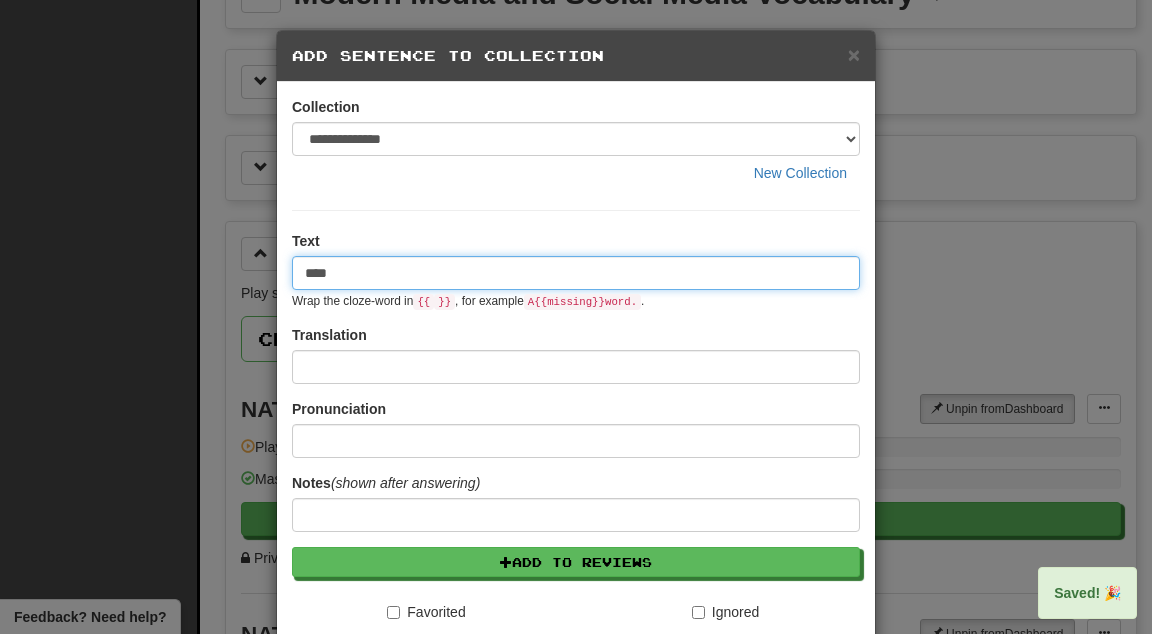 type on "****" 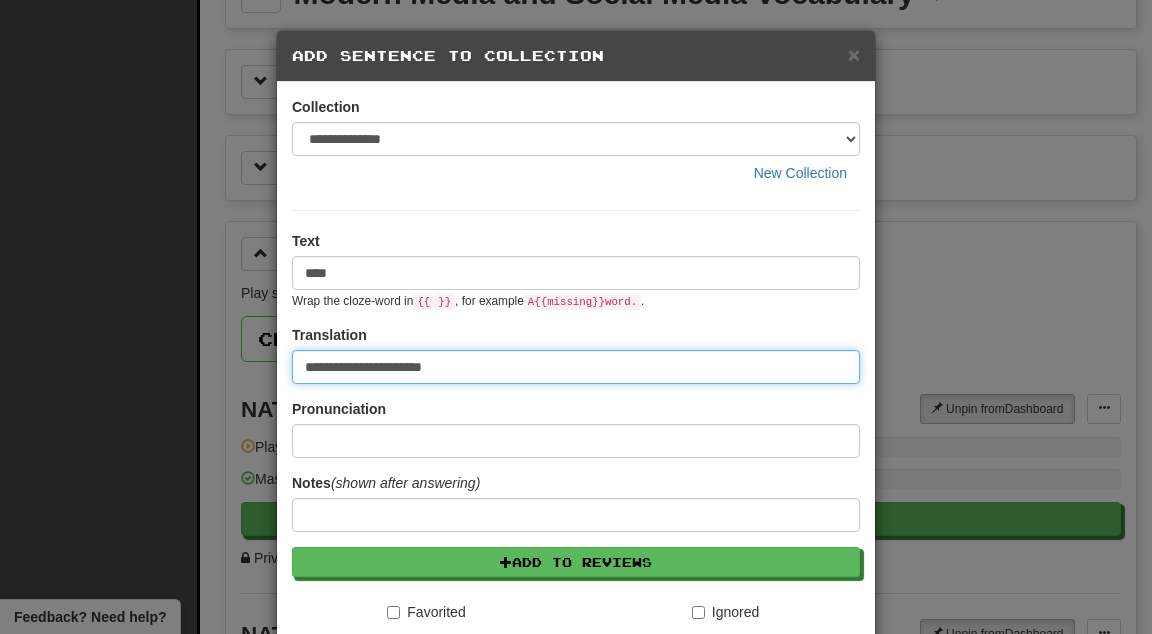 type on "**********" 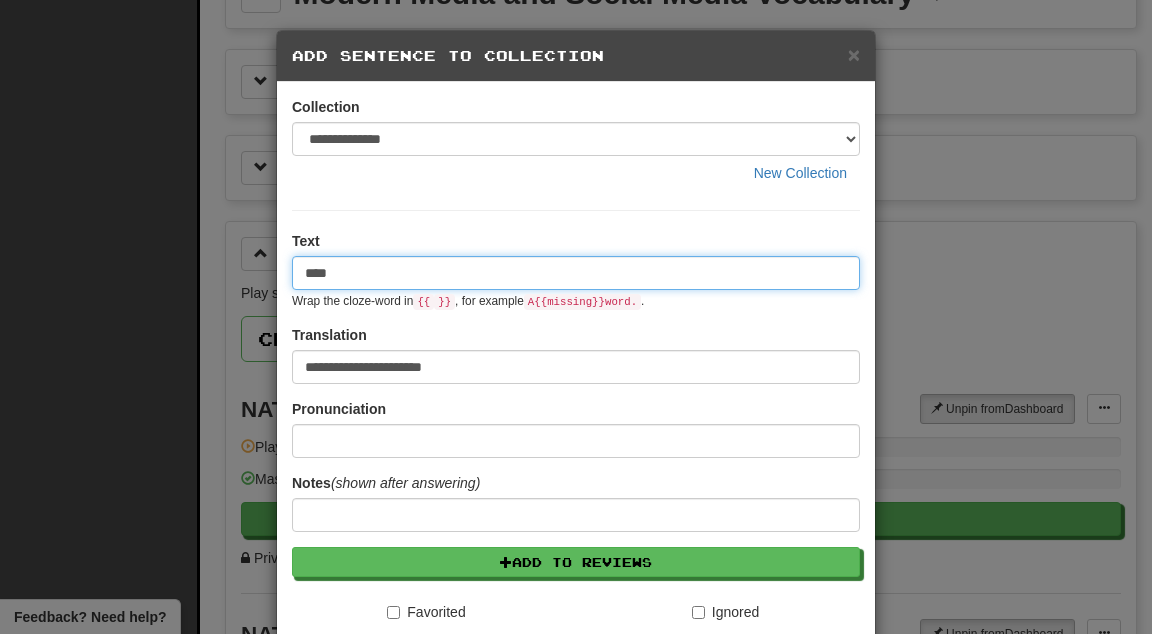 click on "****" at bounding box center (576, 273) 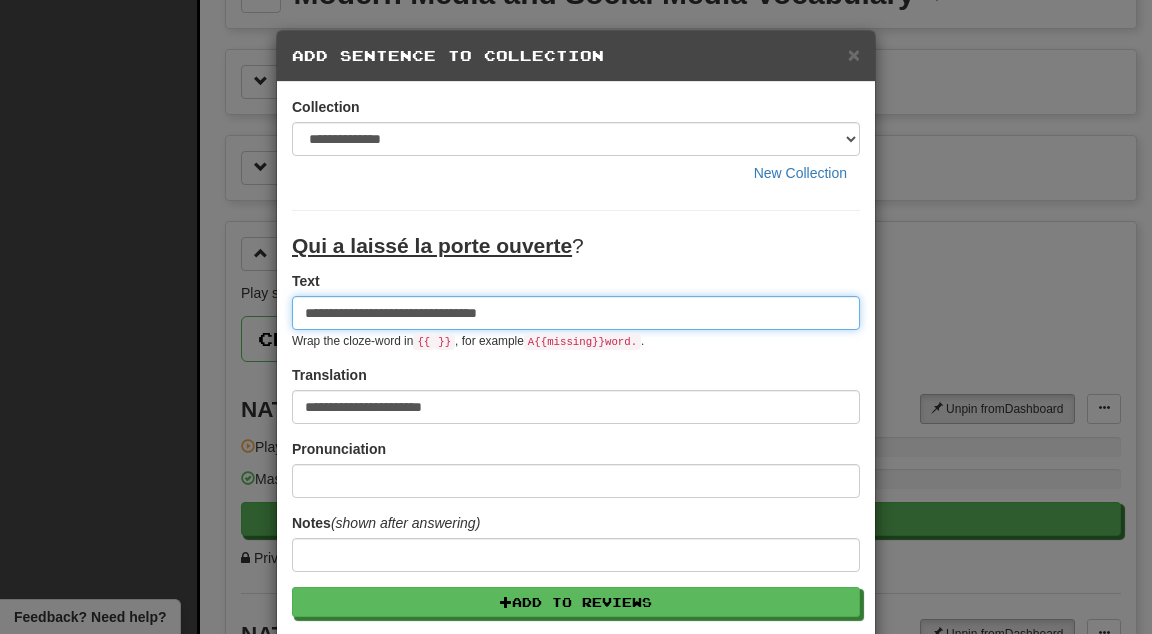type on "**********" 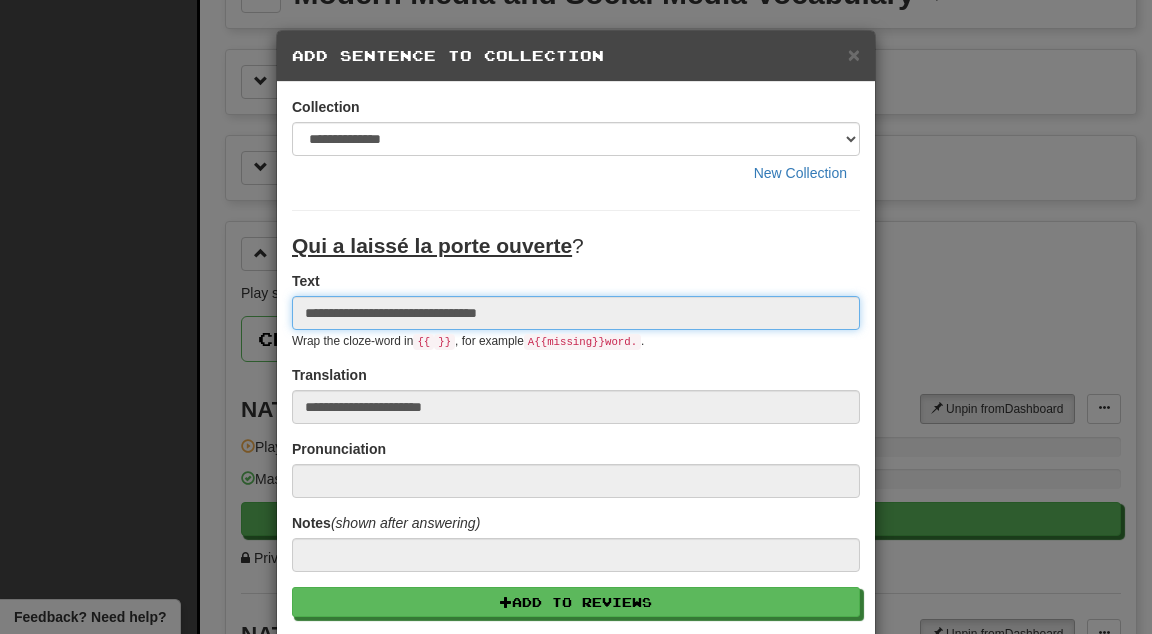 type 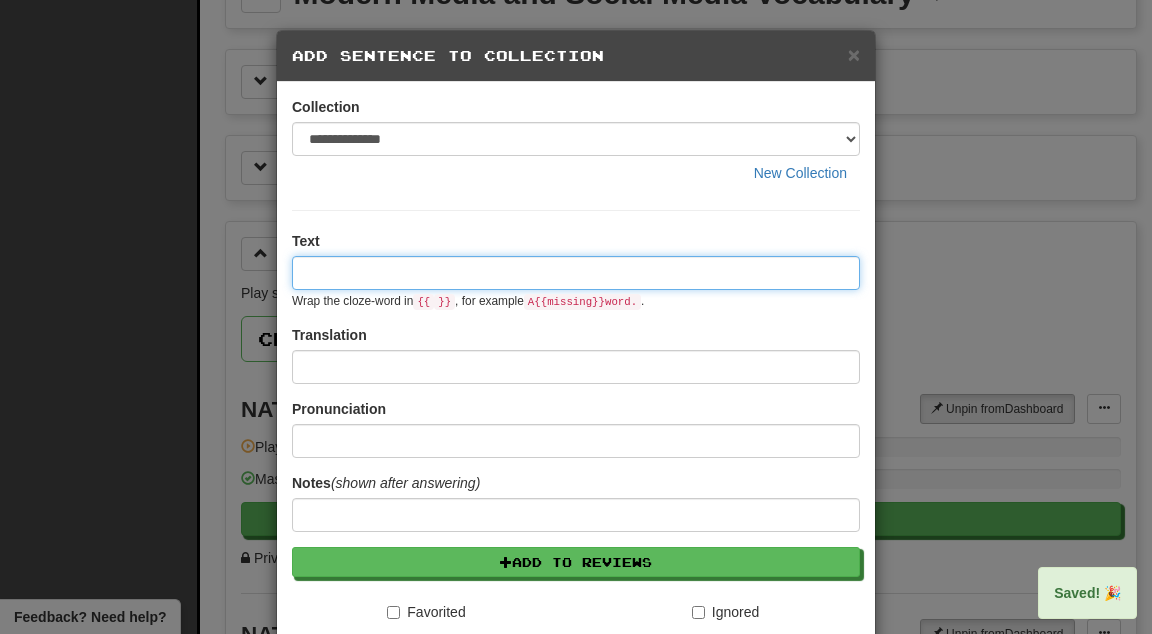 paste on "****" 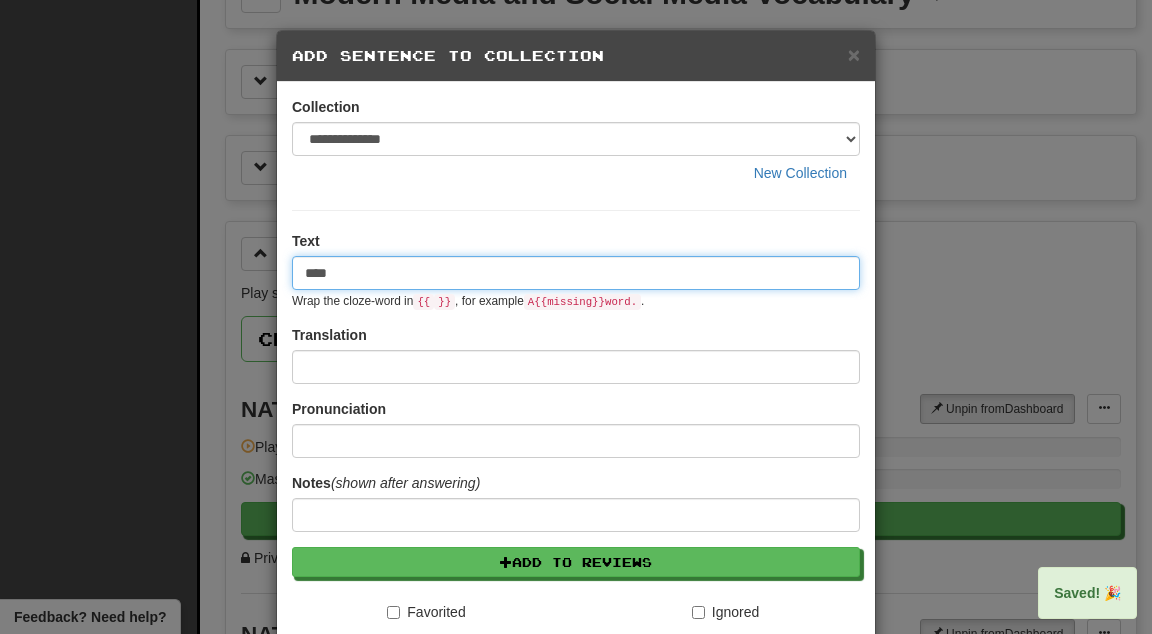 type on "****" 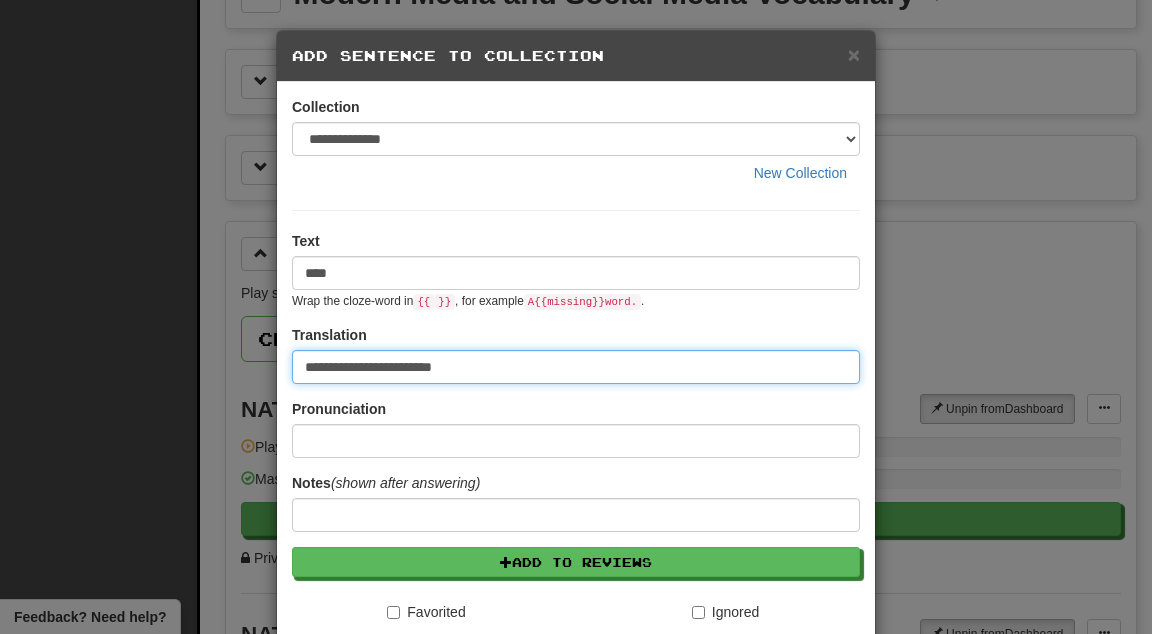 type on "**********" 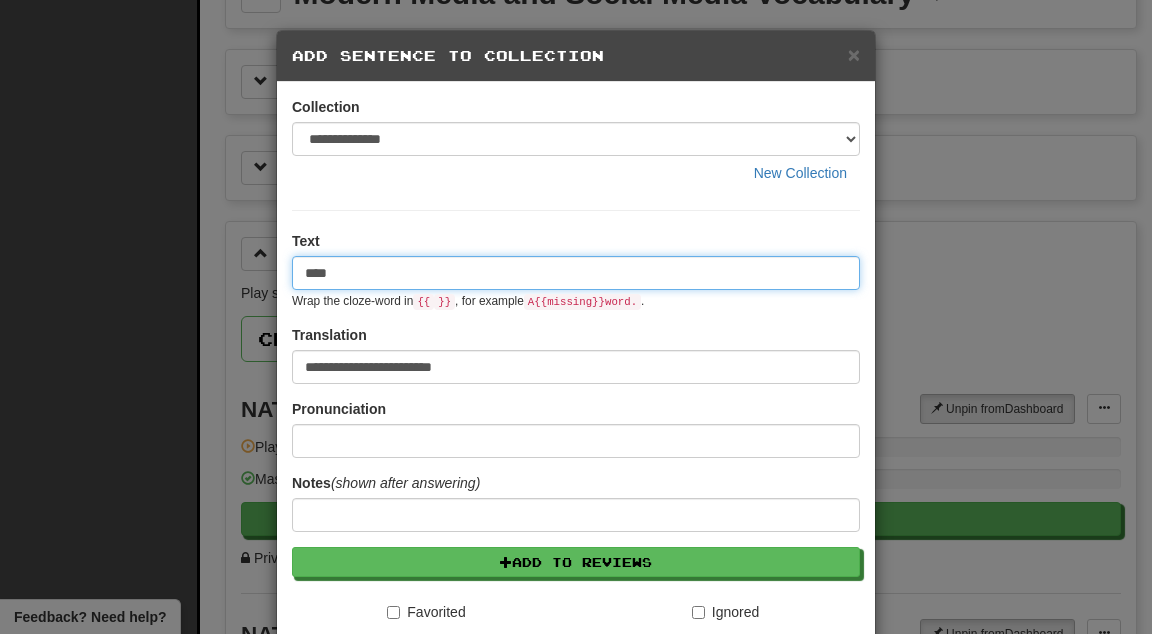 click on "****" at bounding box center (576, 273) 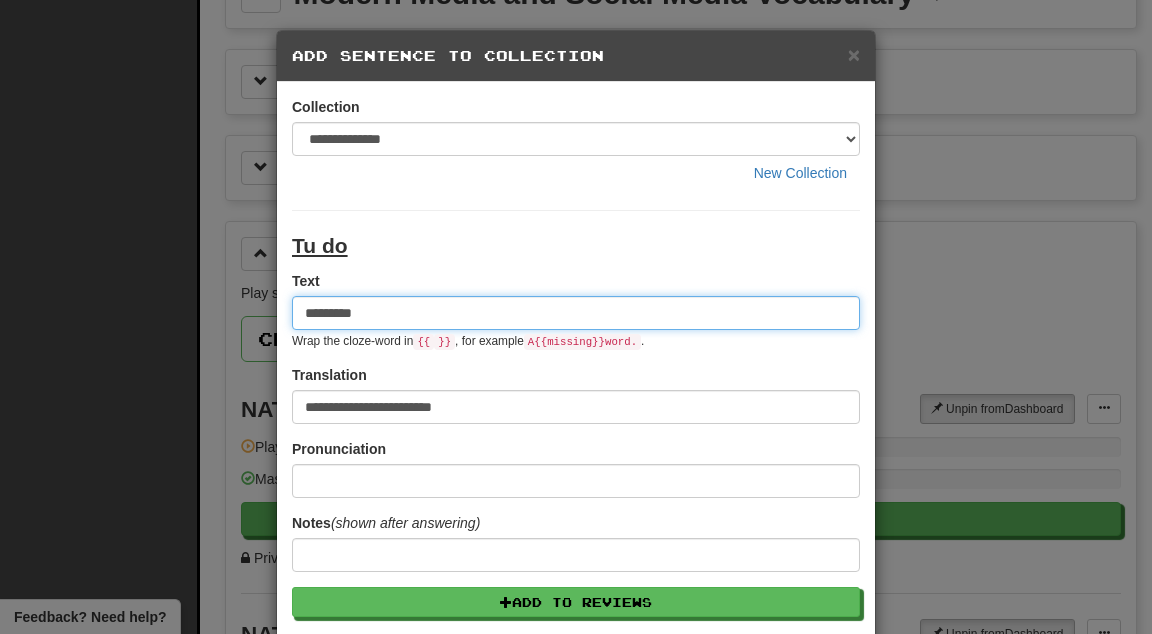 type on "*********" 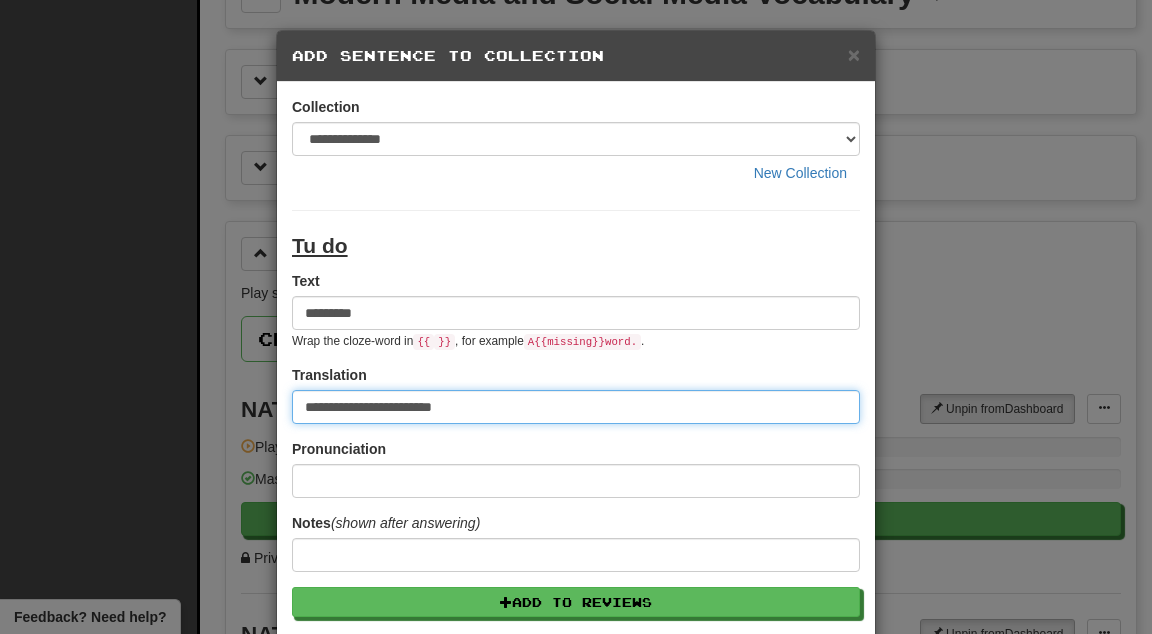click on "**********" at bounding box center [576, 407] 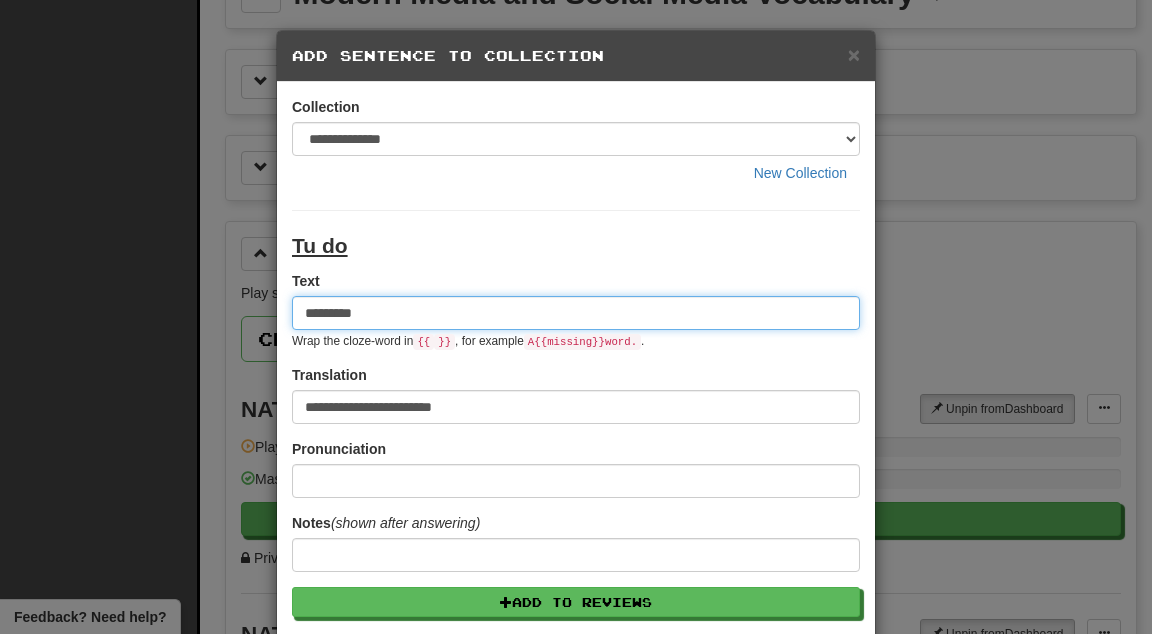 click on "*********" at bounding box center (576, 313) 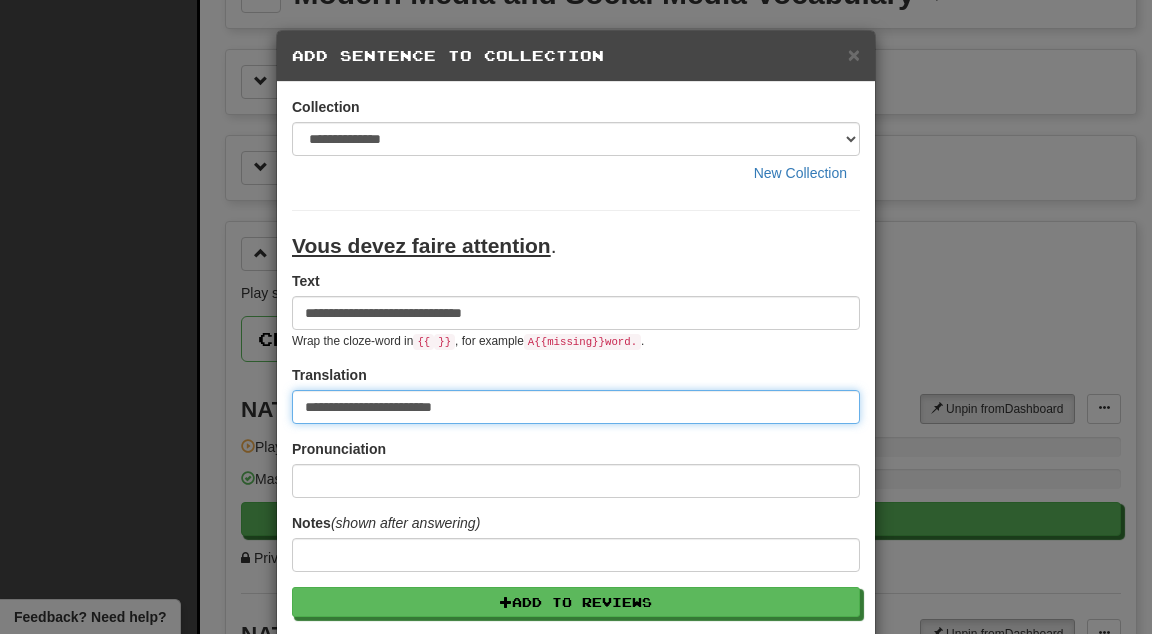 click on "Save" at bounding box center (576, 843) 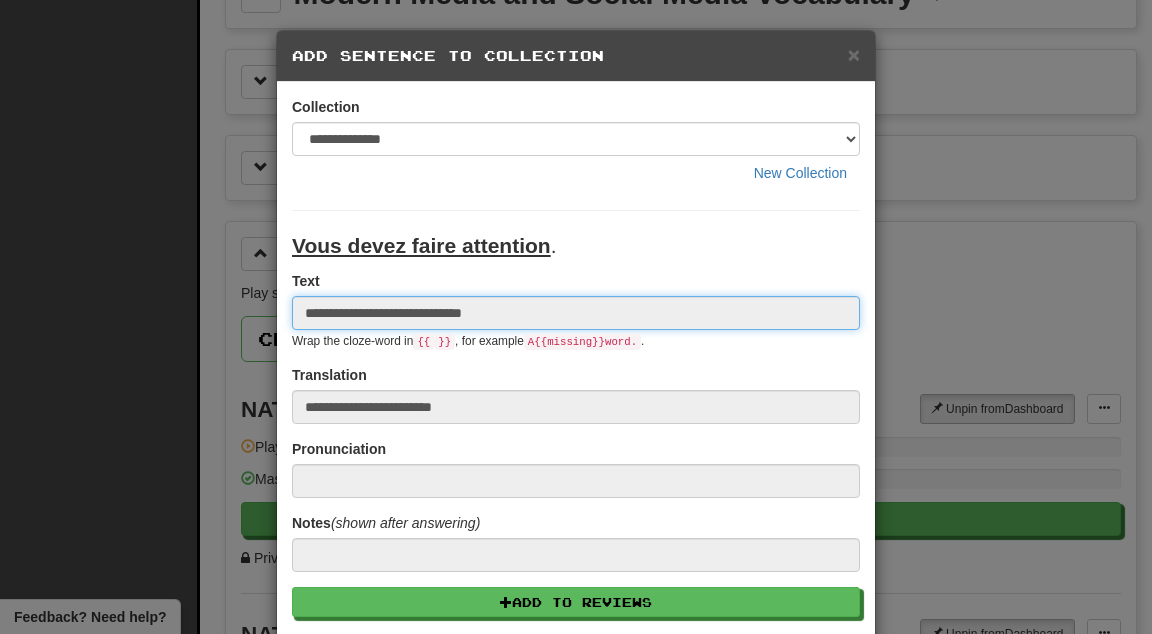 paste 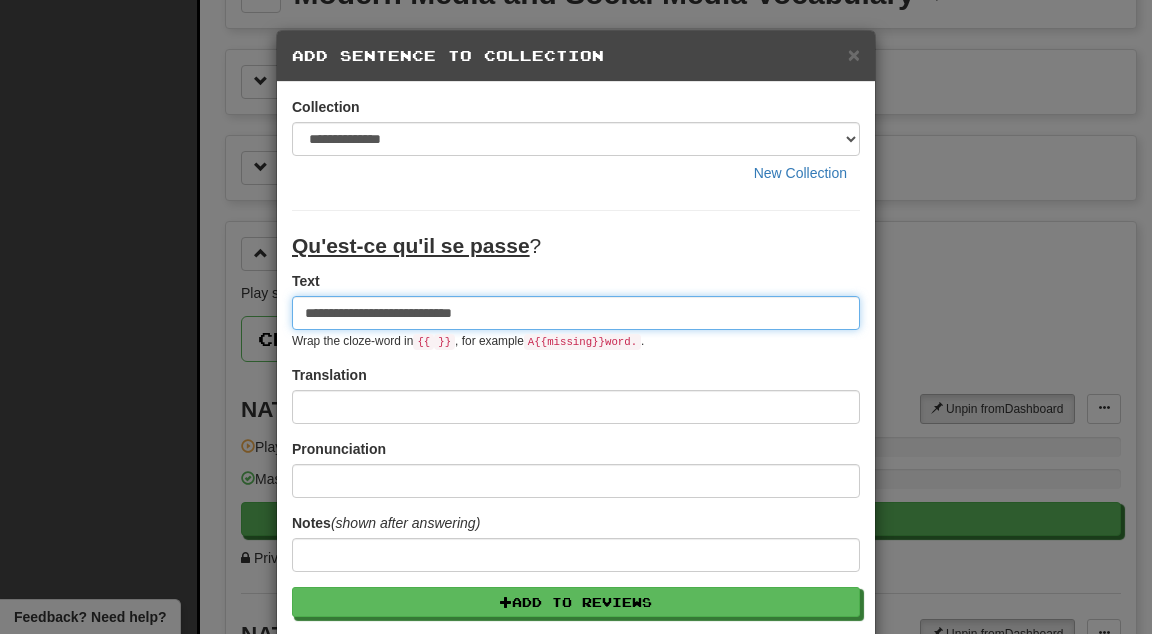 type on "**********" 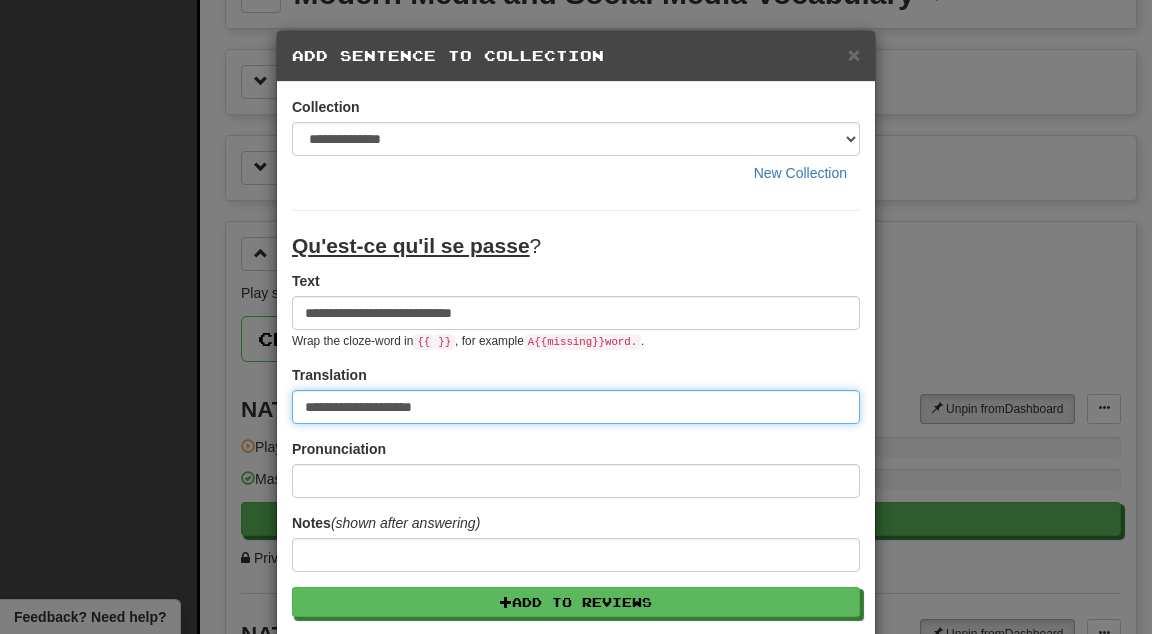 type on "**********" 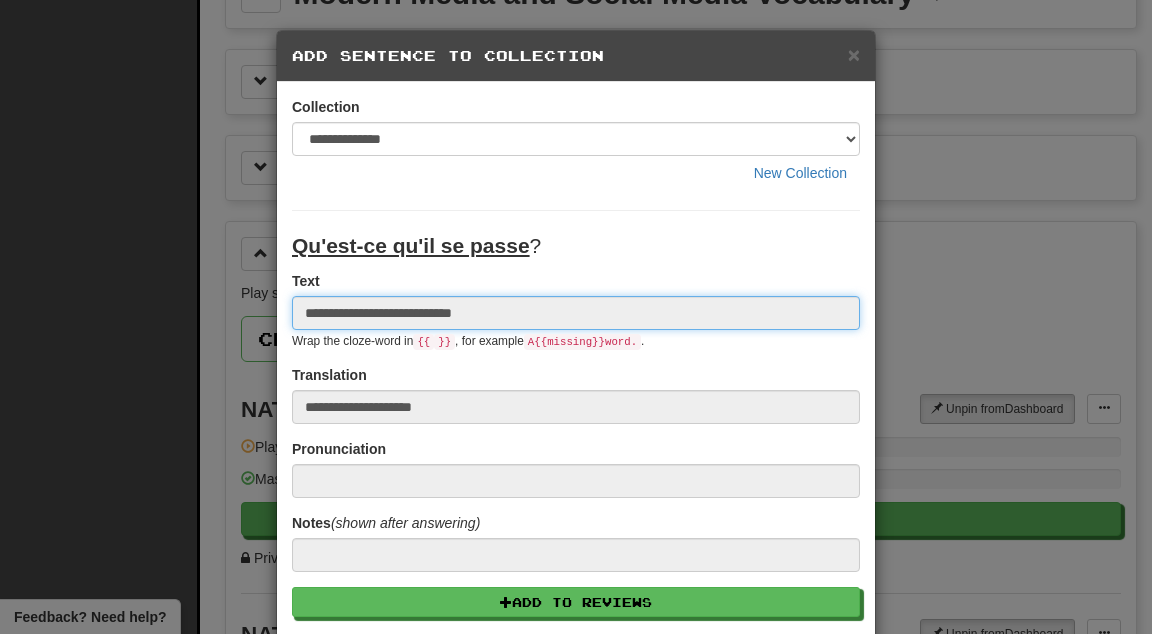 type 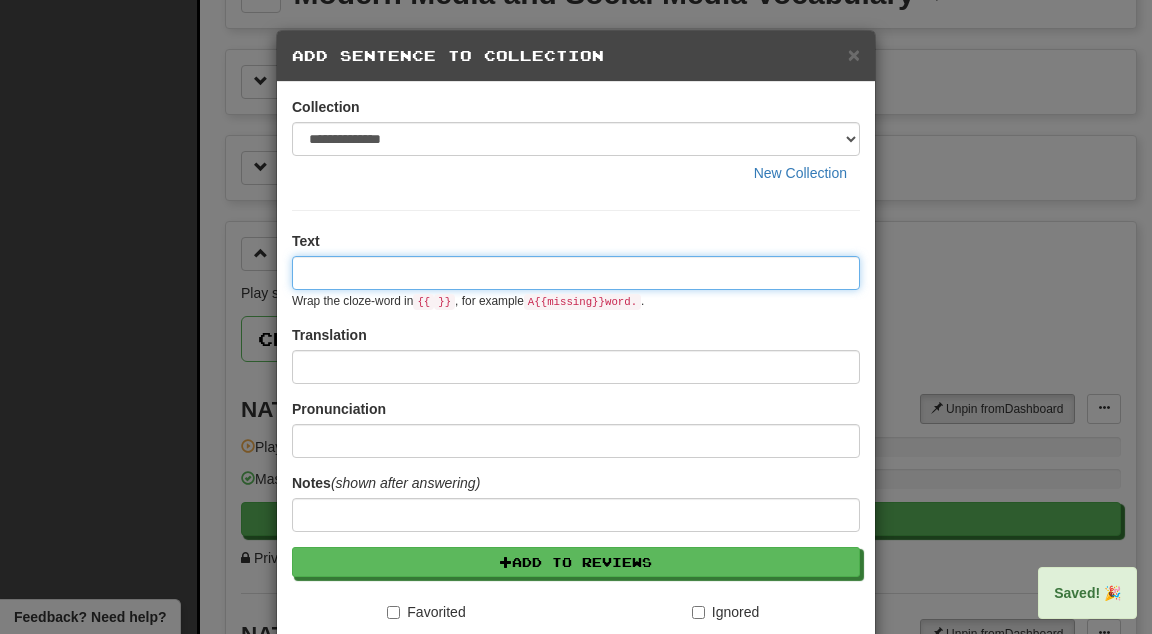 paste on "****" 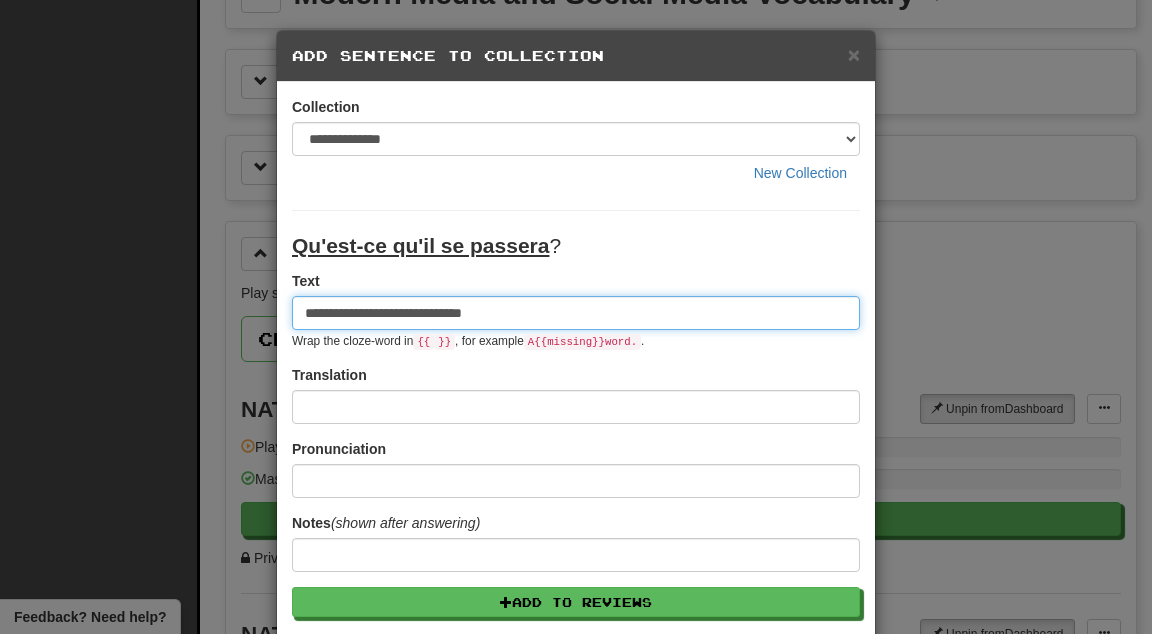type on "**********" 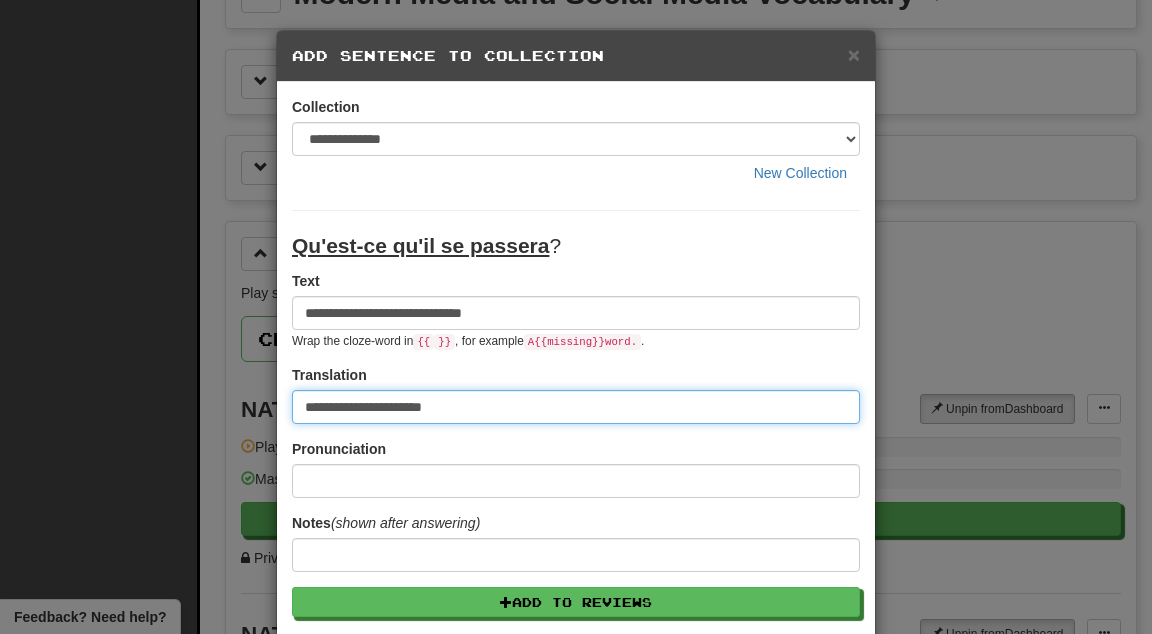 type on "**********" 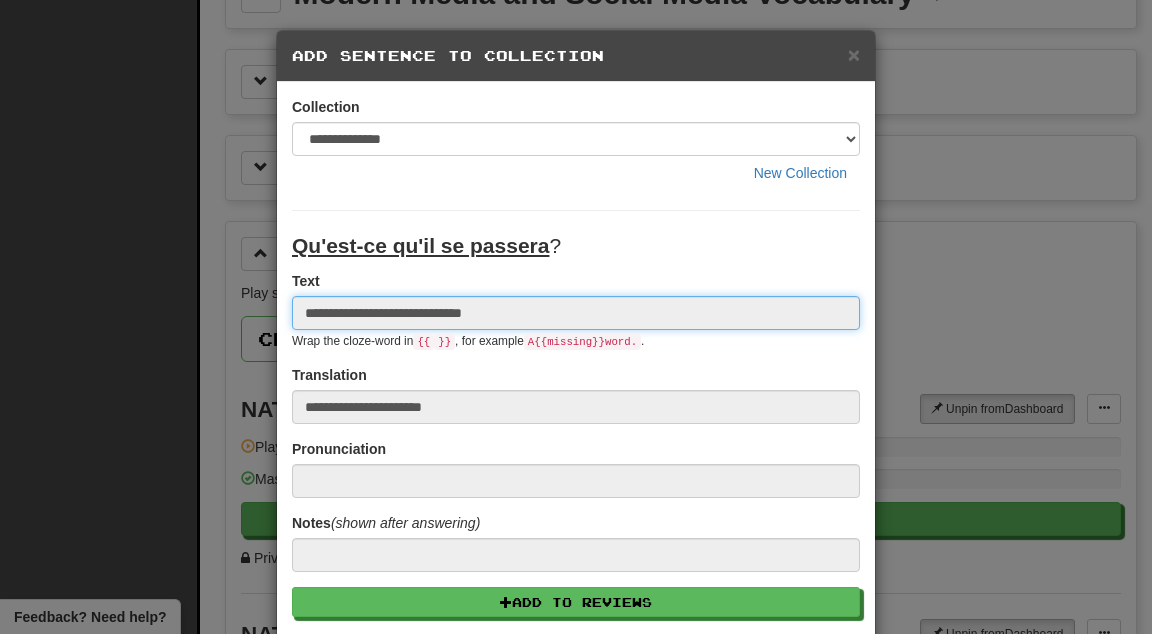 type 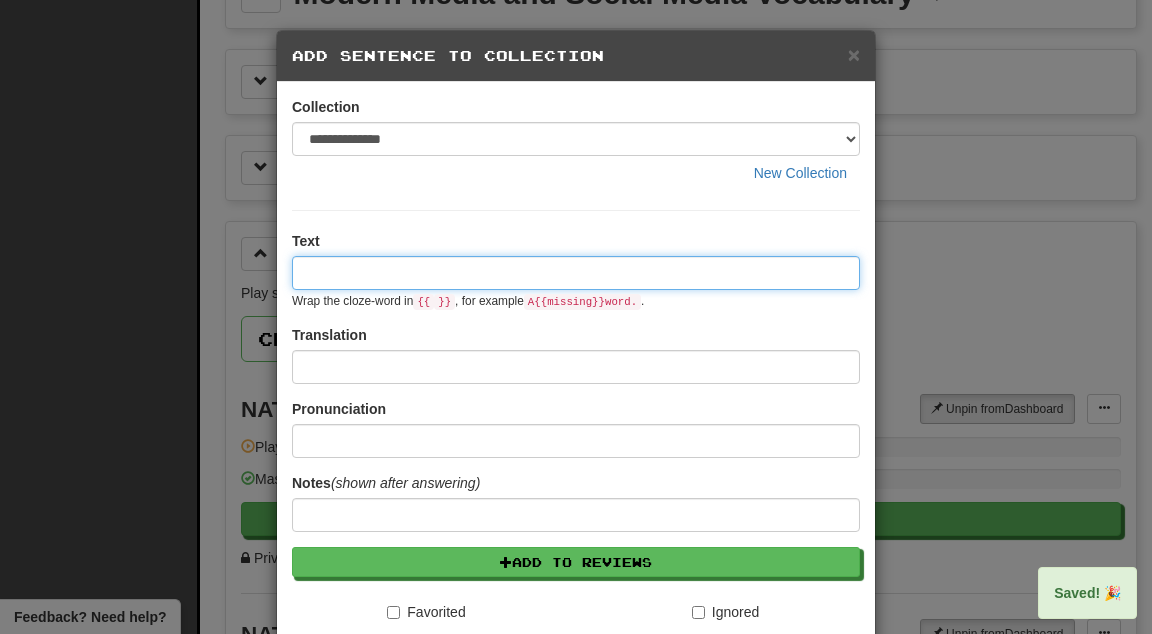 paste on "****" 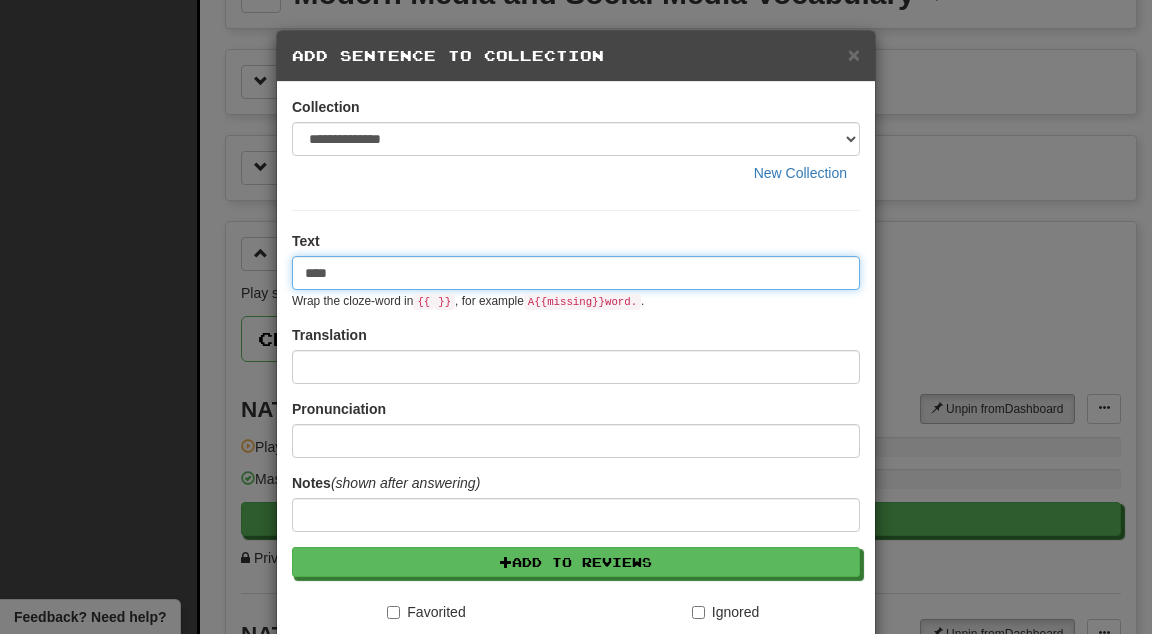type on "****" 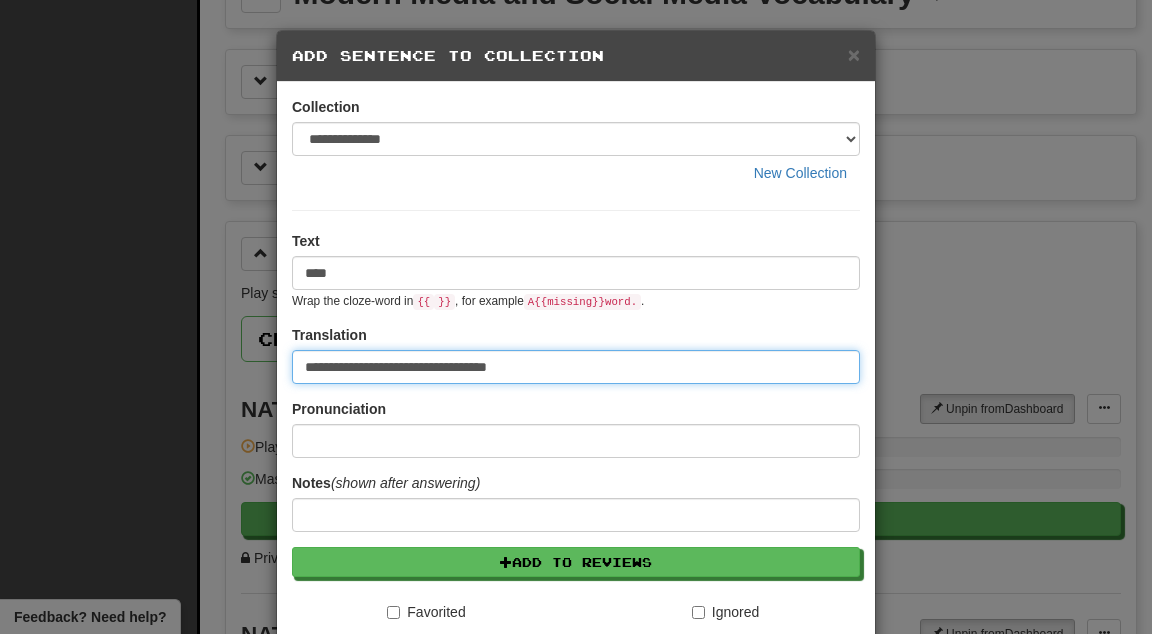 type on "**********" 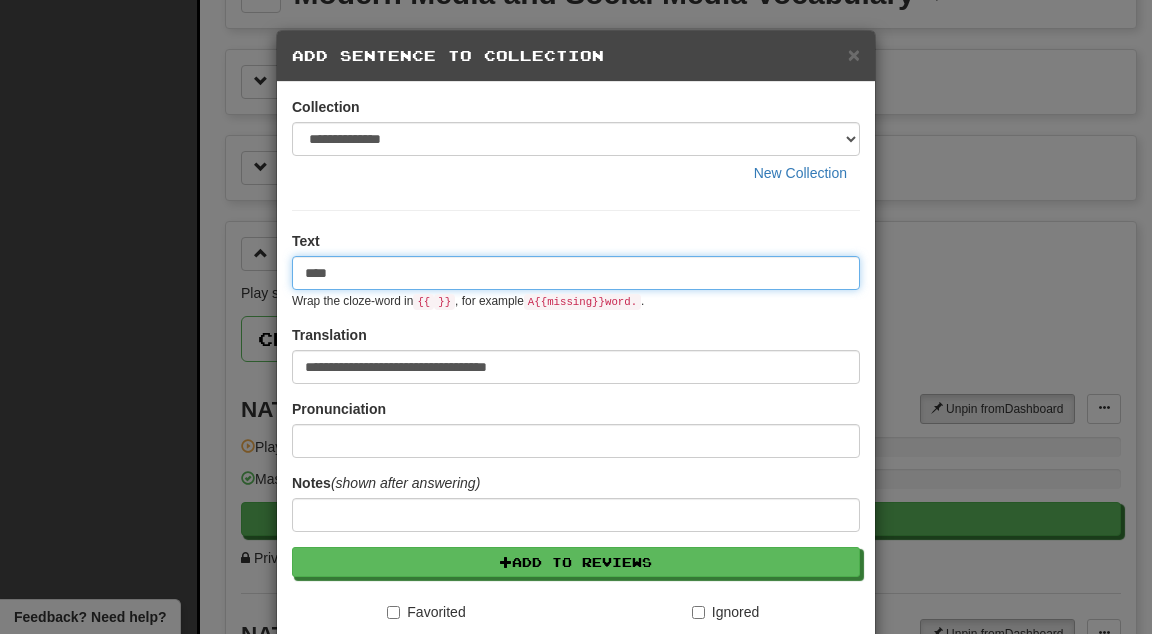 click on "****" at bounding box center (576, 273) 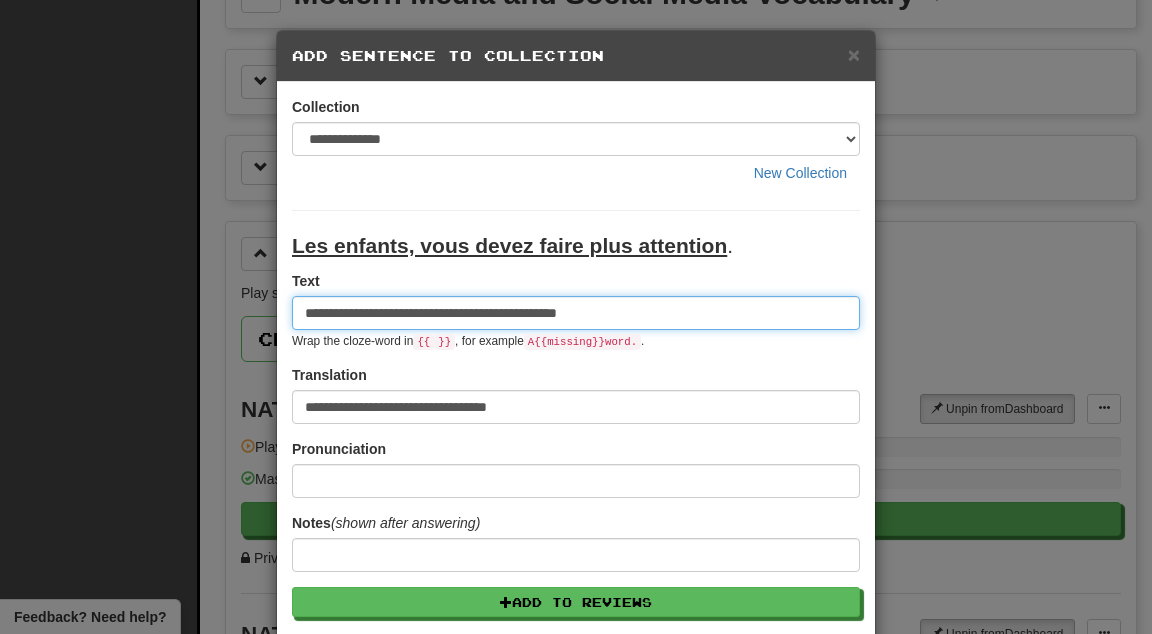 type on "**********" 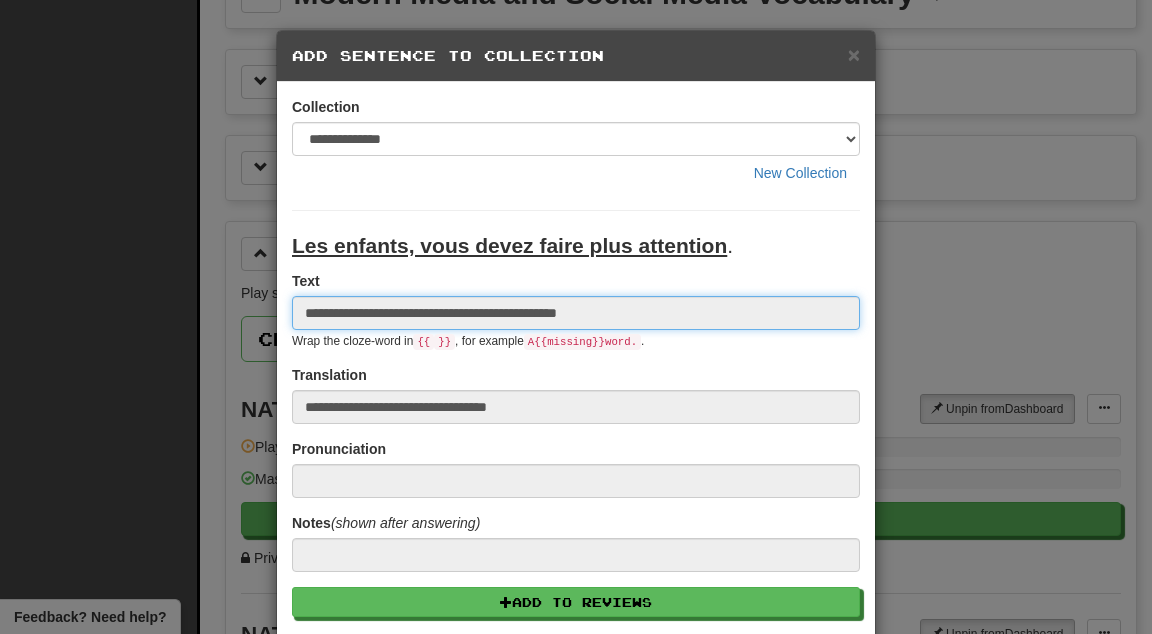 type 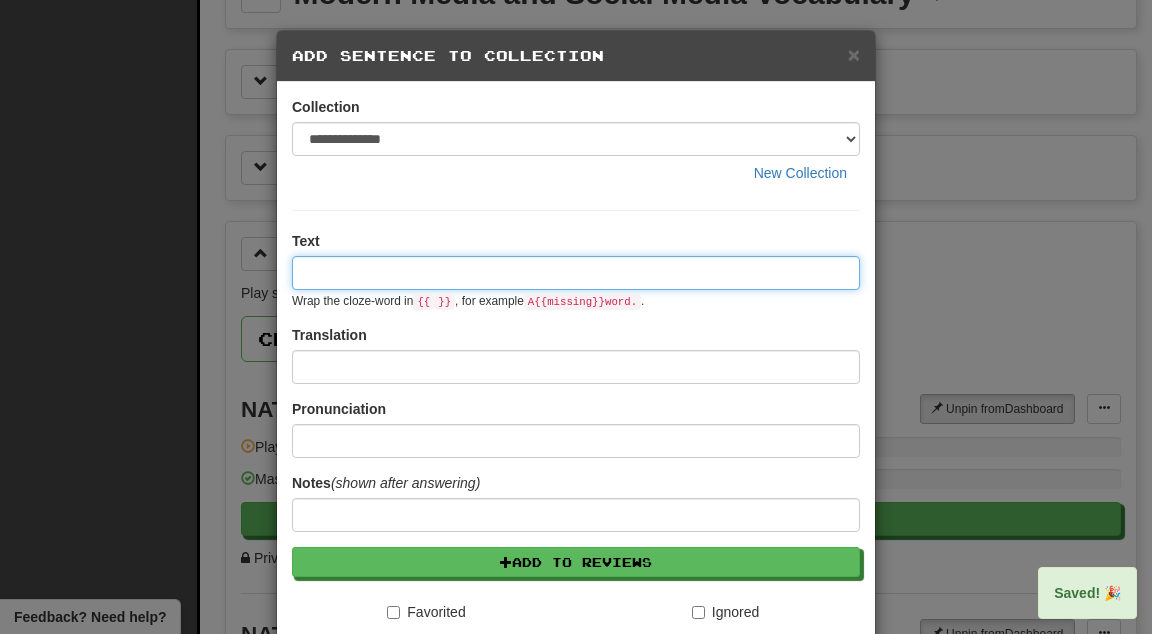 paste on "****" 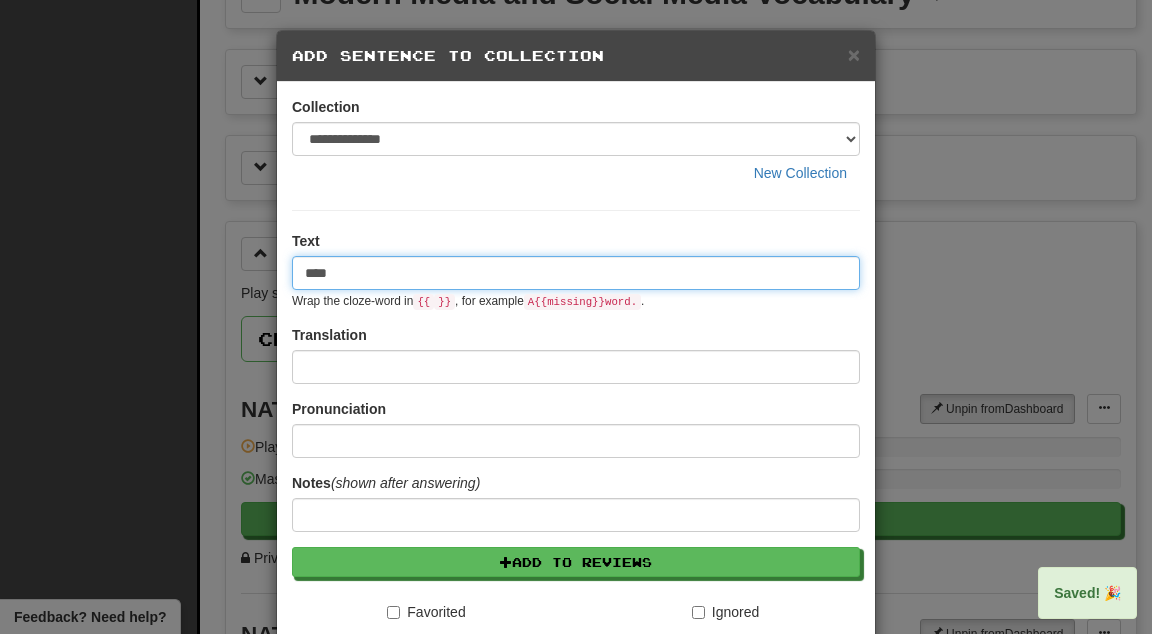 type on "****" 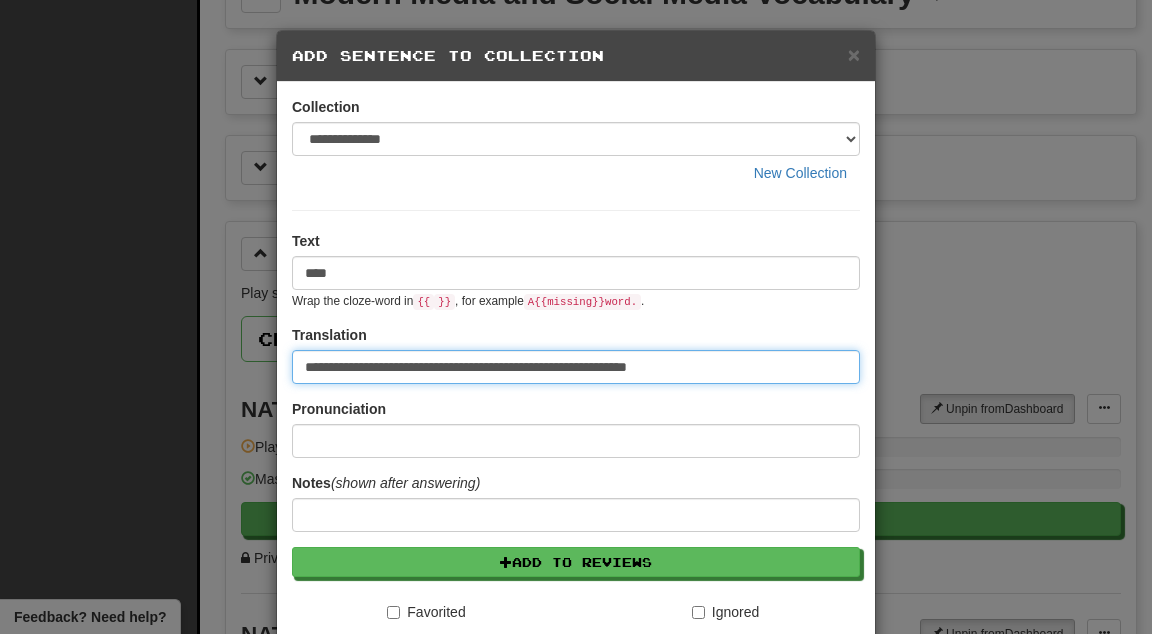 type on "**********" 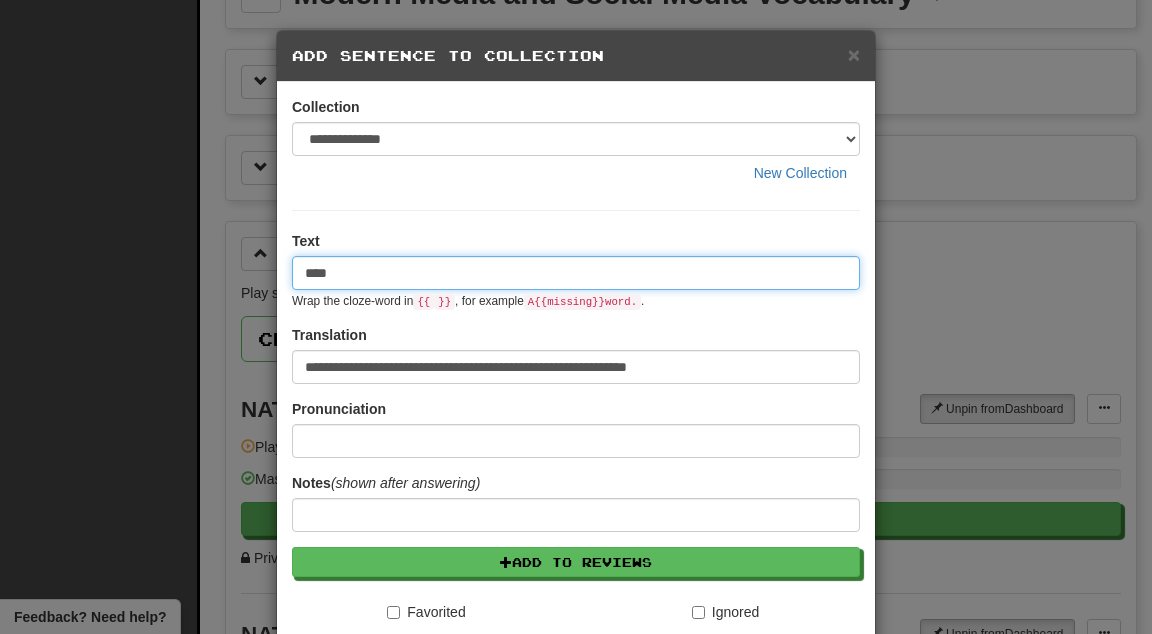click on "****" at bounding box center (576, 273) 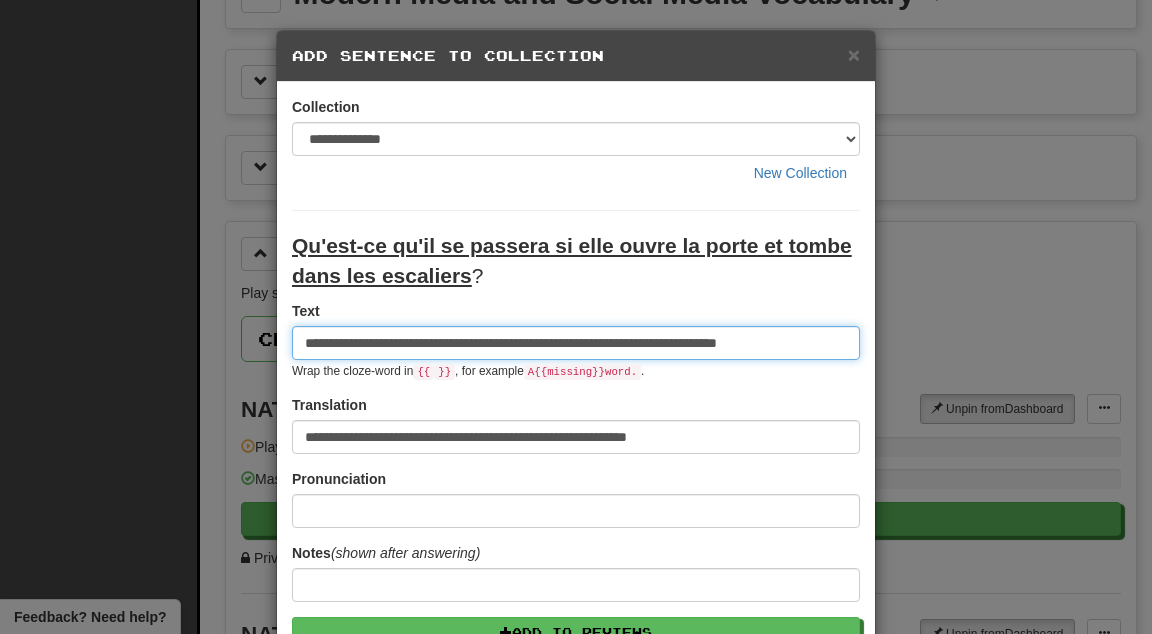 type on "**********" 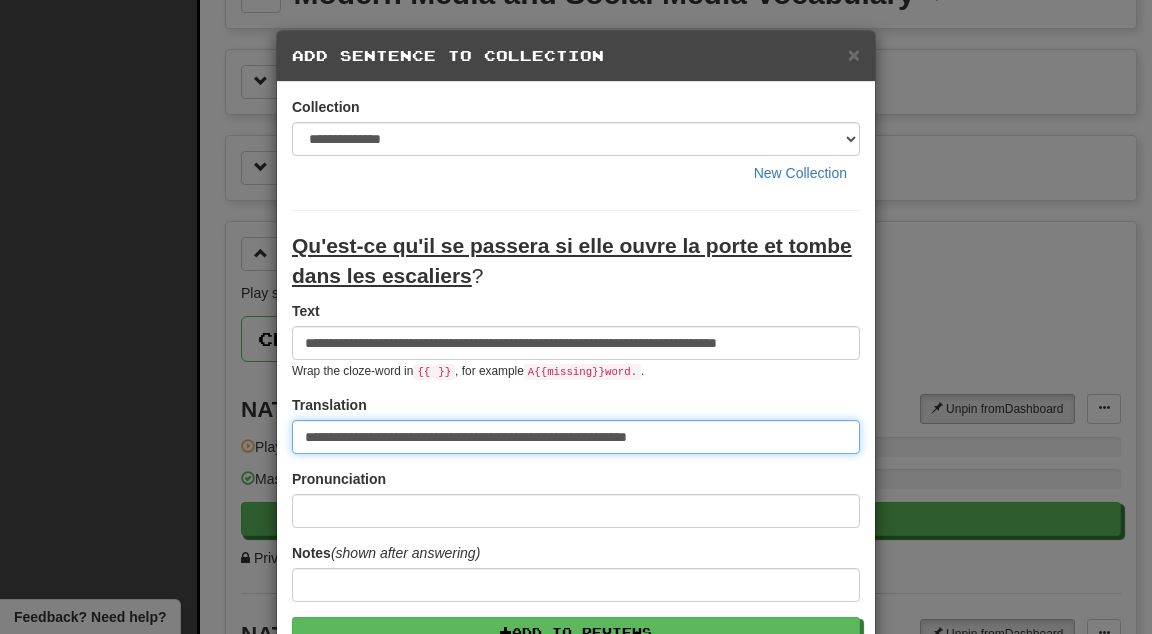 click on "**********" at bounding box center (576, 437) 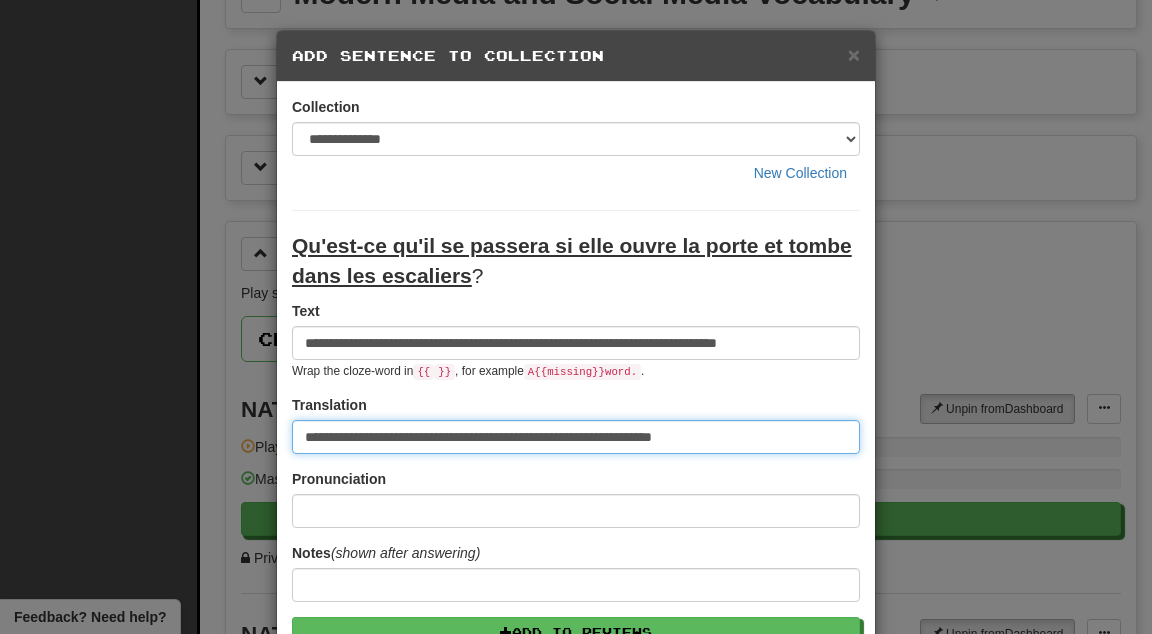 type on "**********" 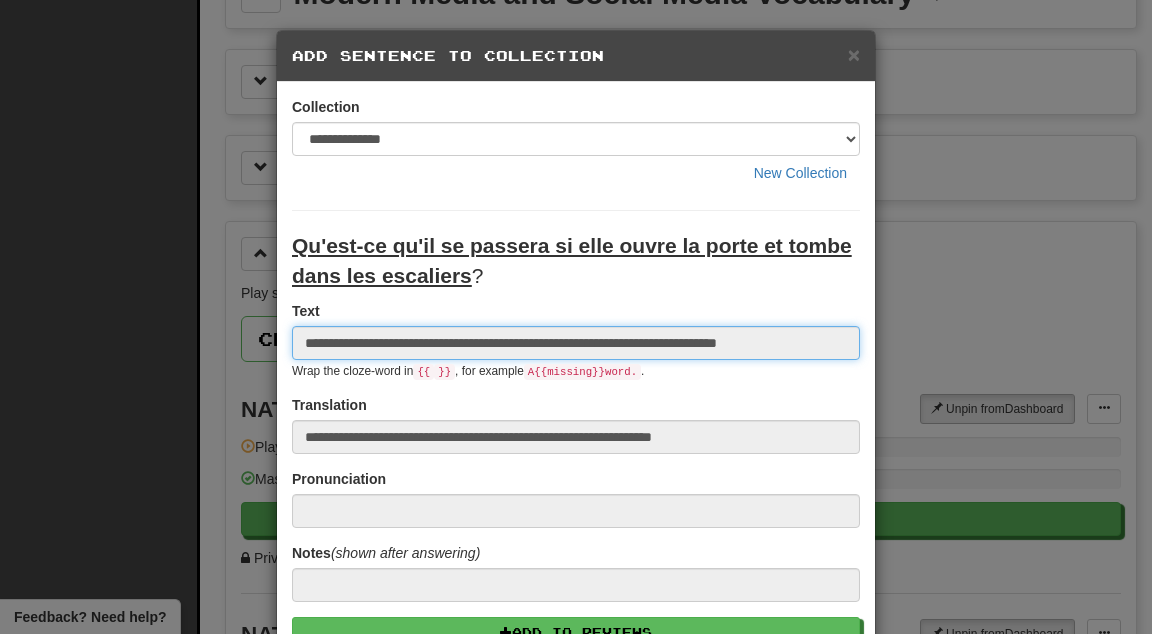 type 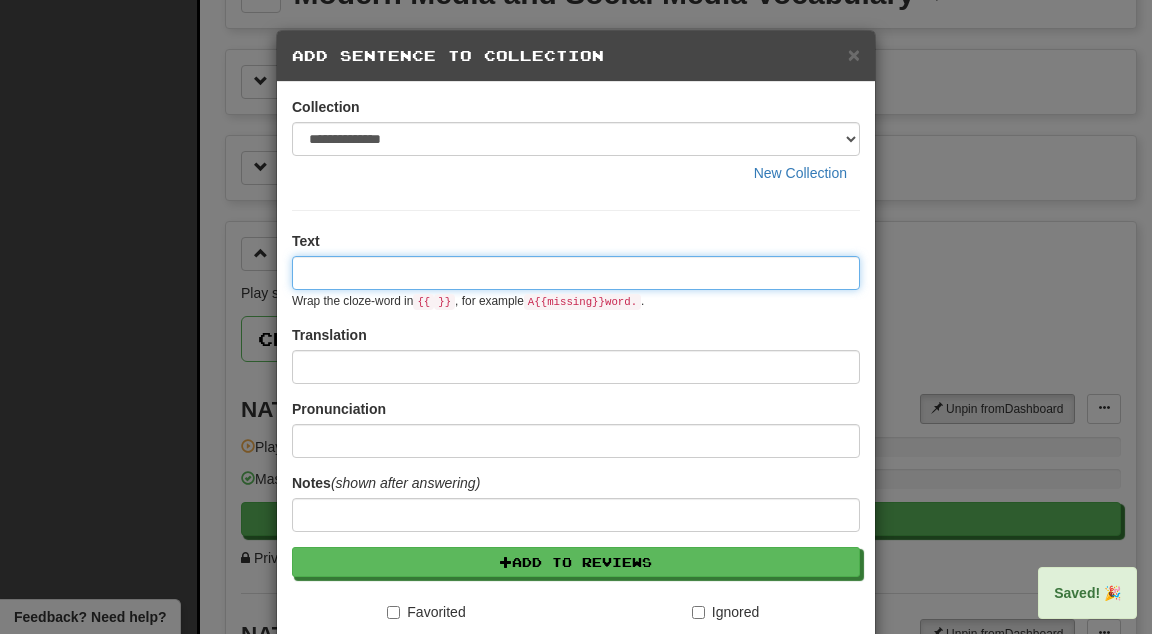 paste on "****" 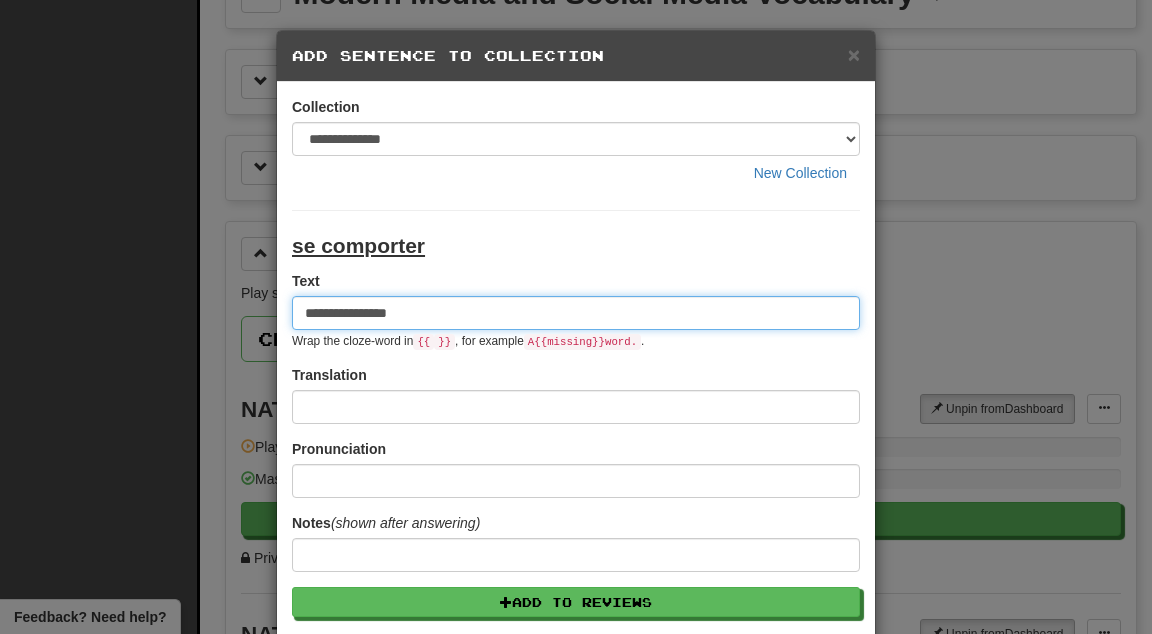 type on "**********" 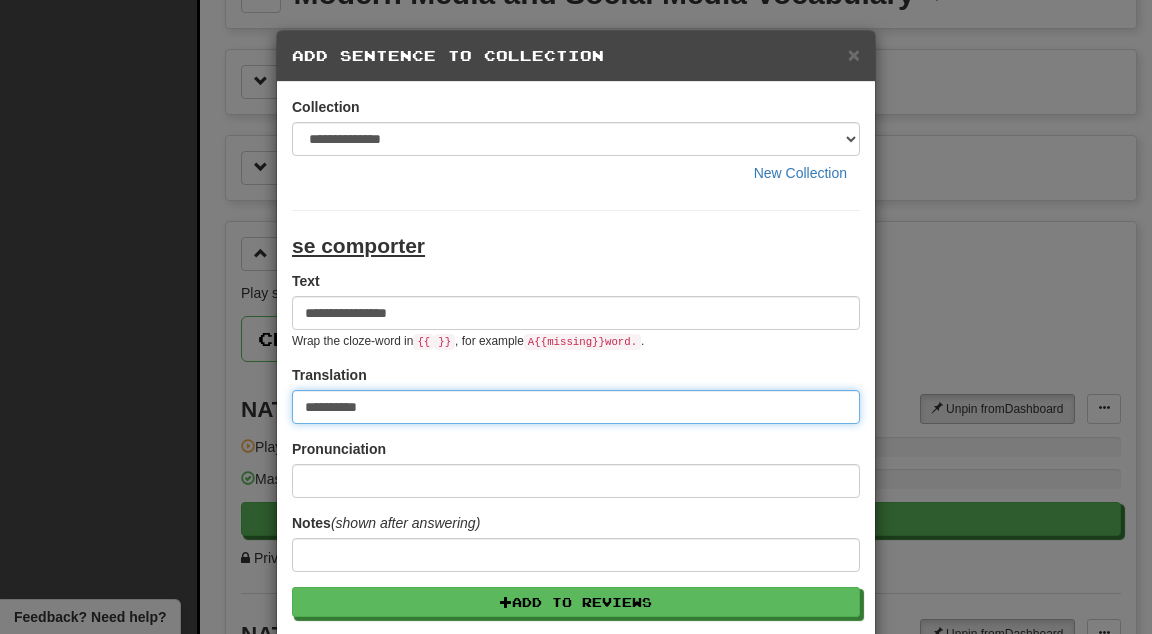 type on "*********" 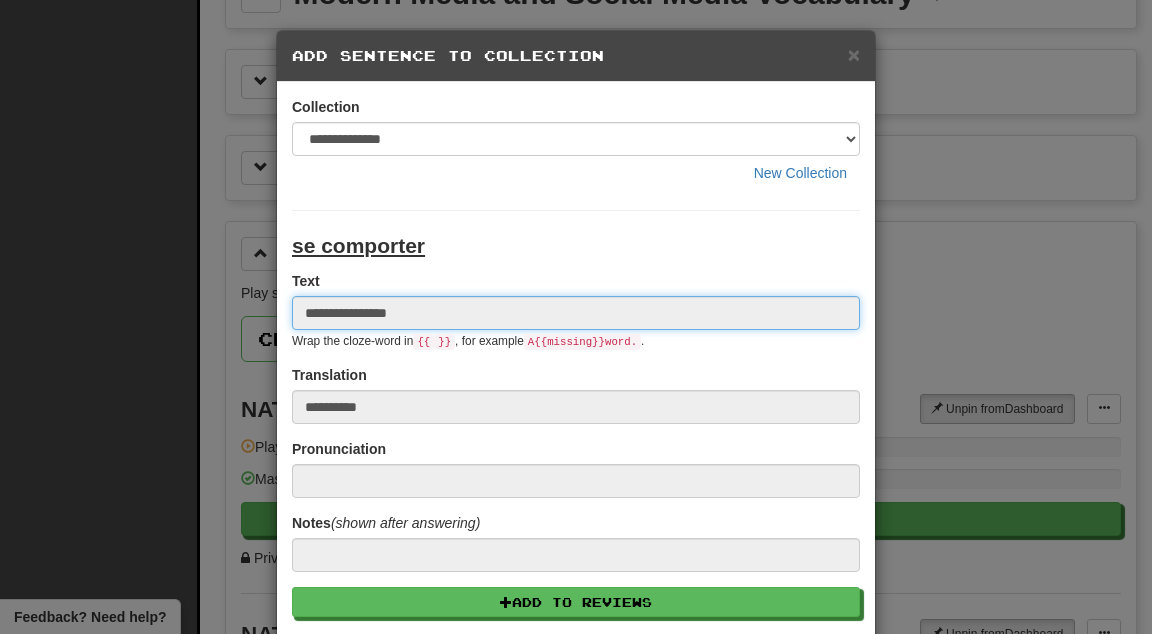 type 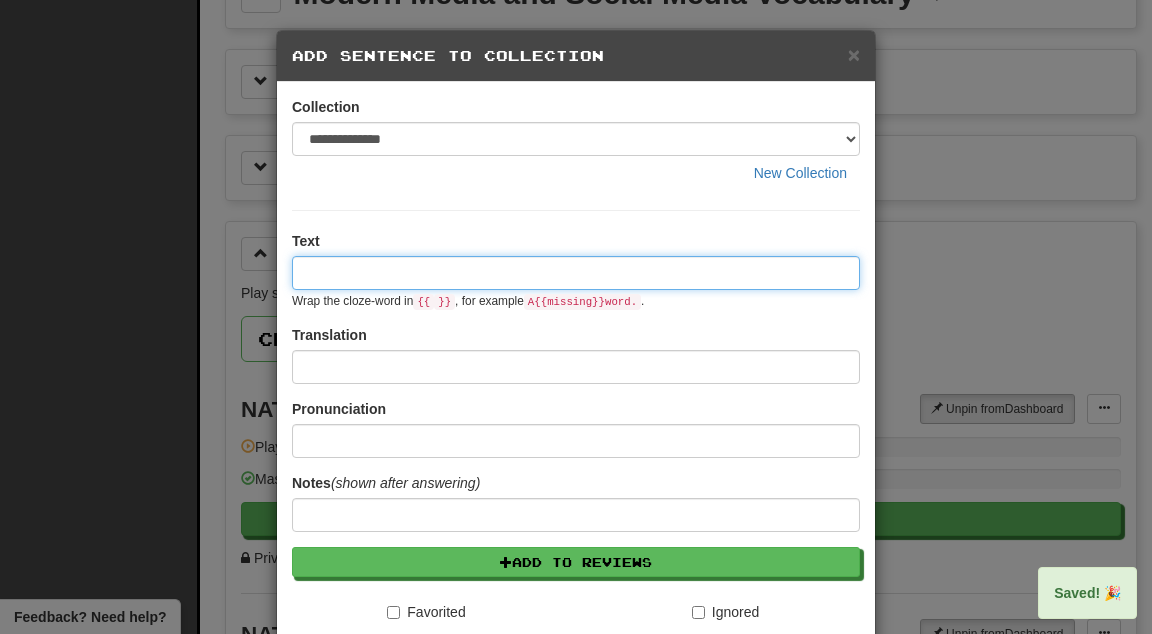 paste on "****" 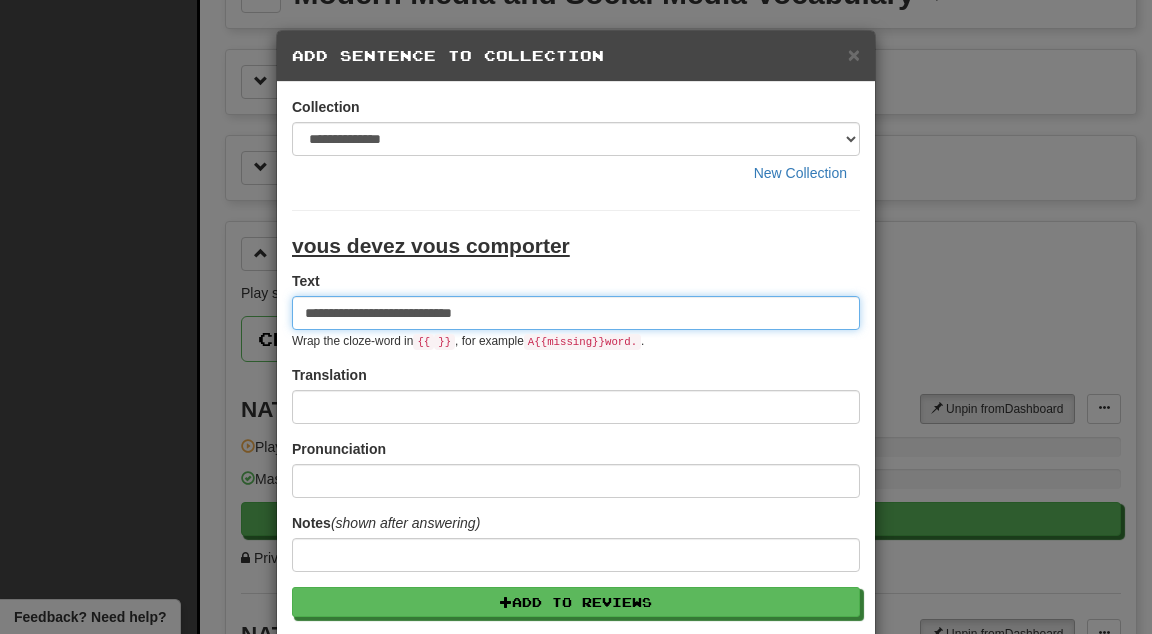 type on "**********" 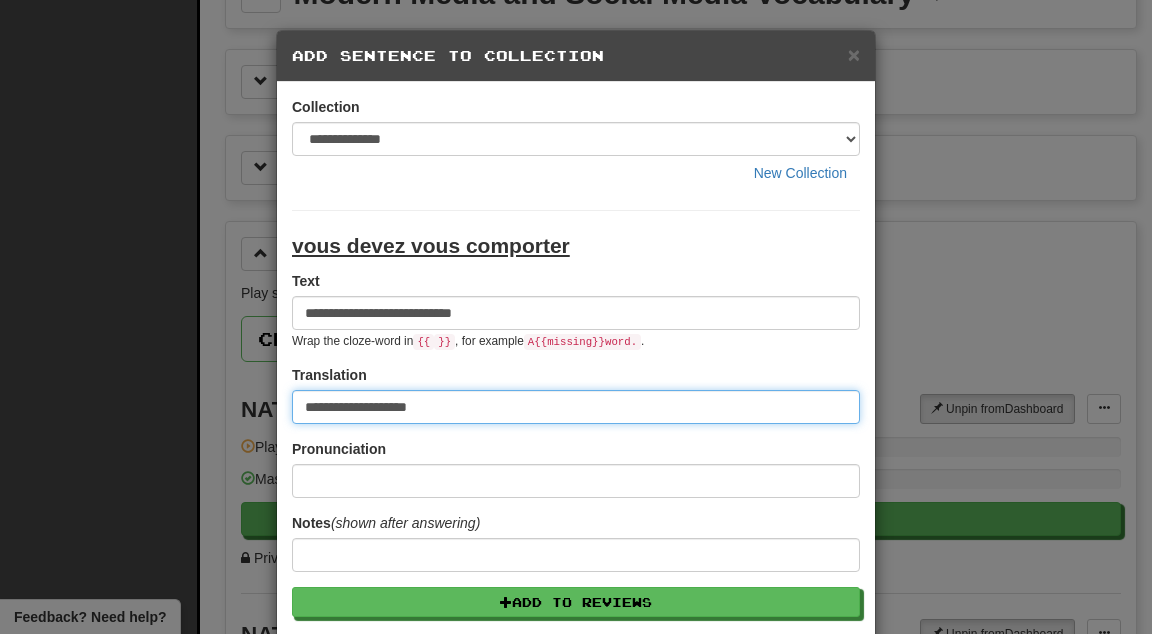 type on "**********" 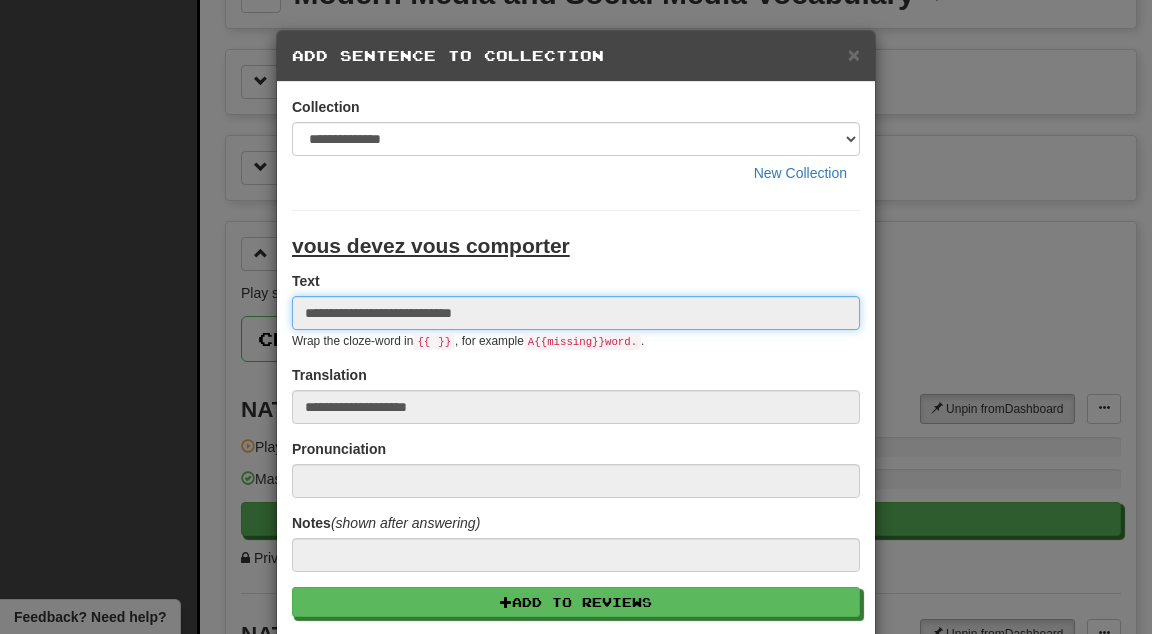 type 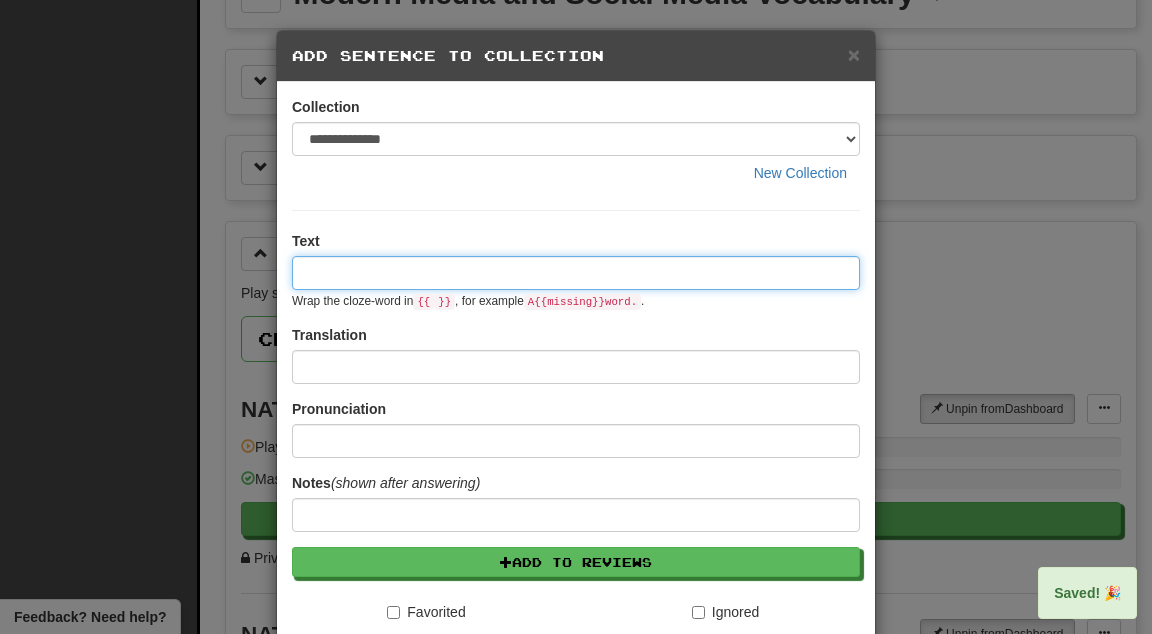 paste on "****" 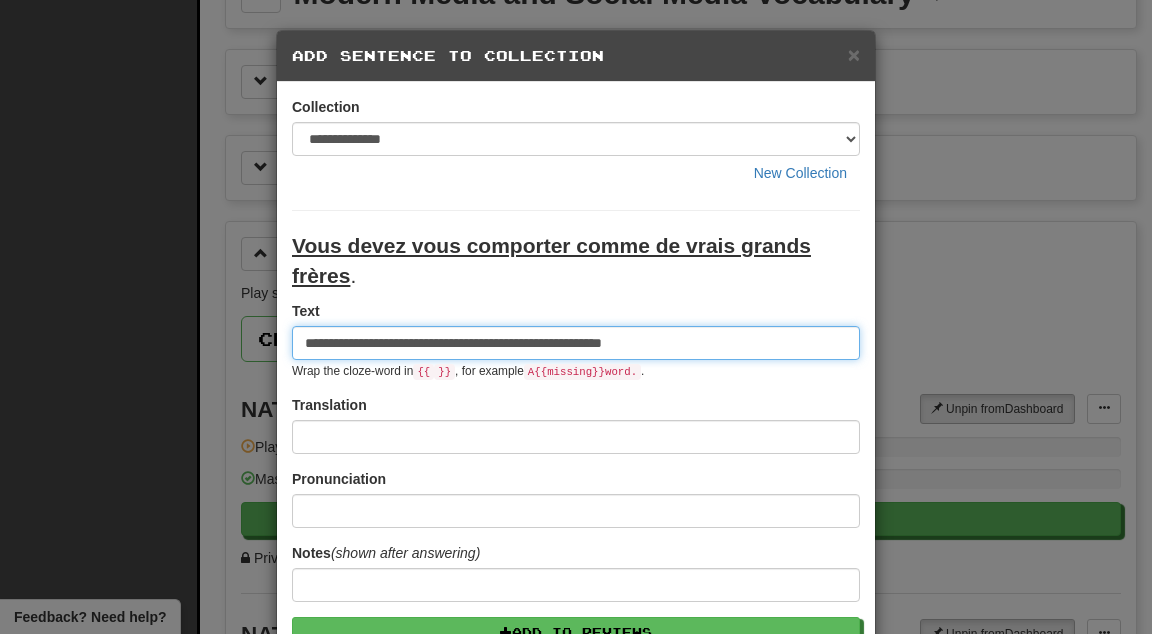 type on "**********" 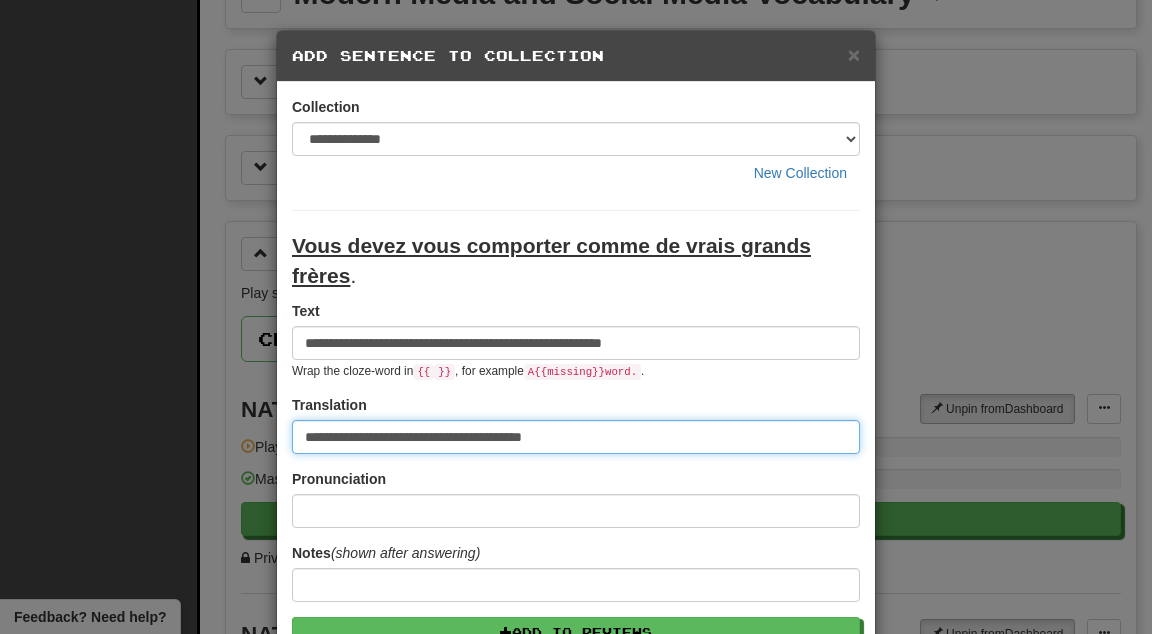 type on "**********" 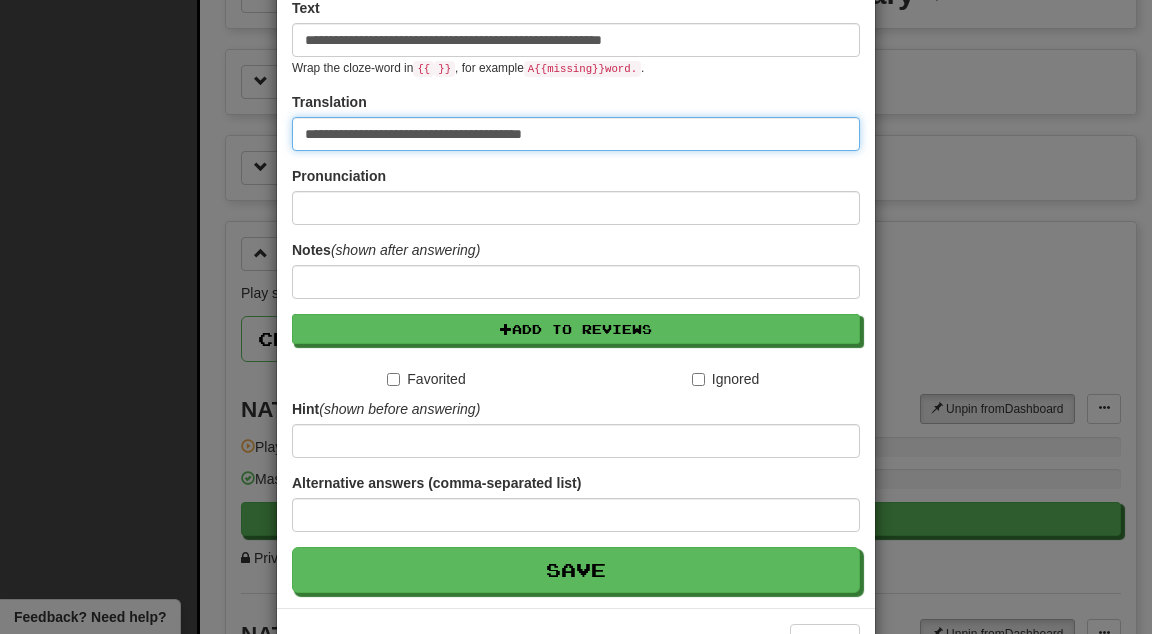scroll, scrollTop: 370, scrollLeft: 0, axis: vertical 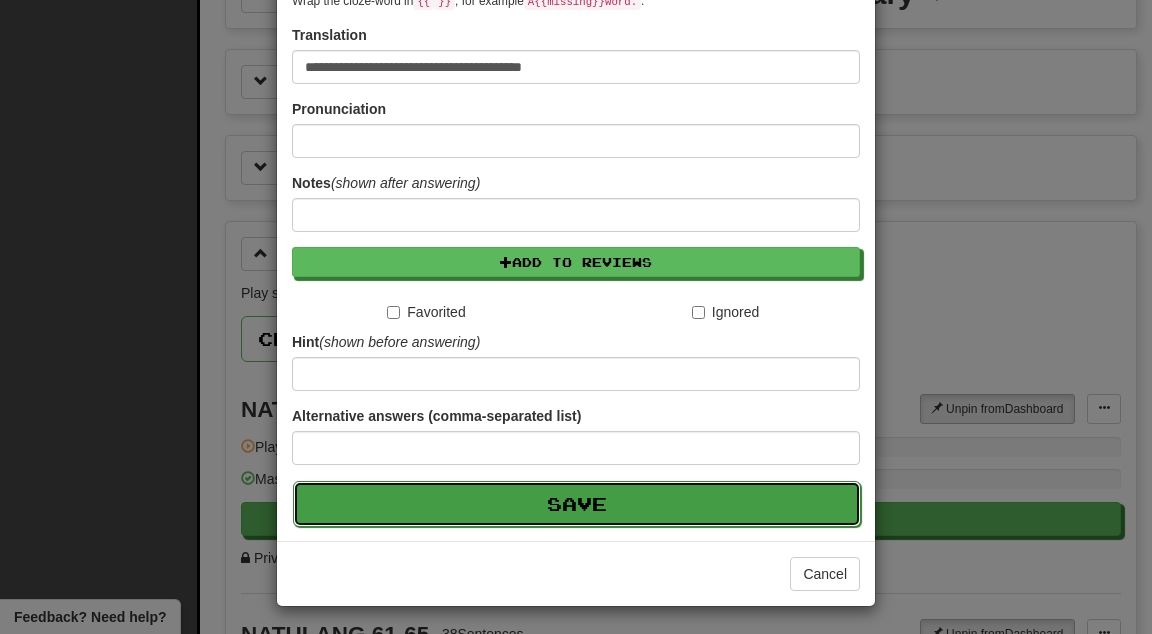 click on "Save" at bounding box center [577, 504] 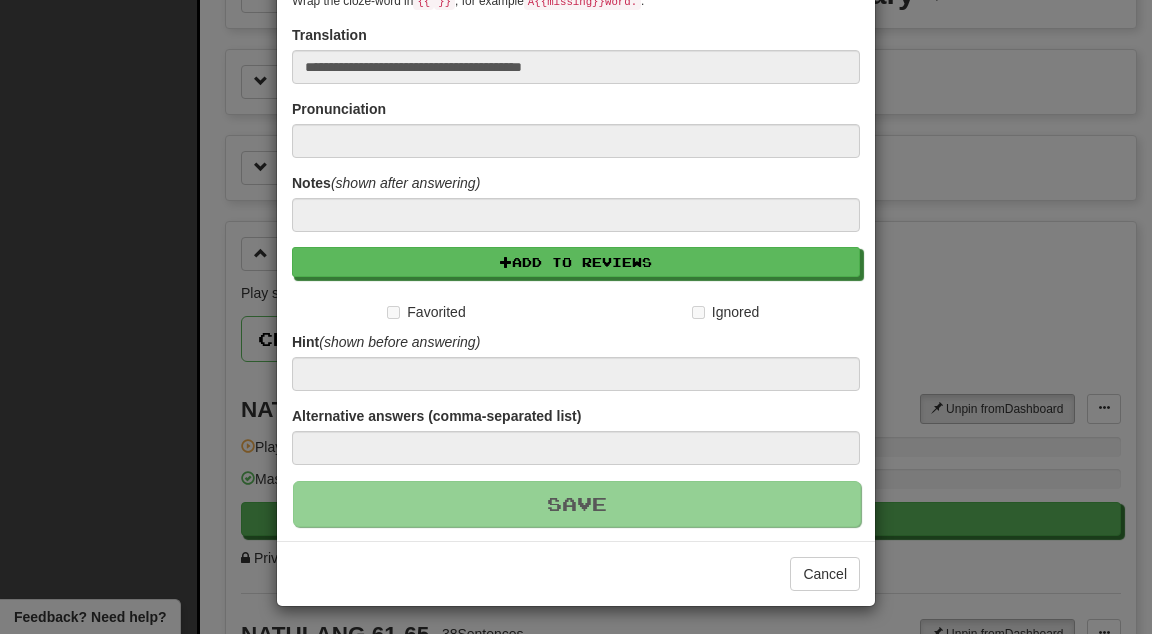 type 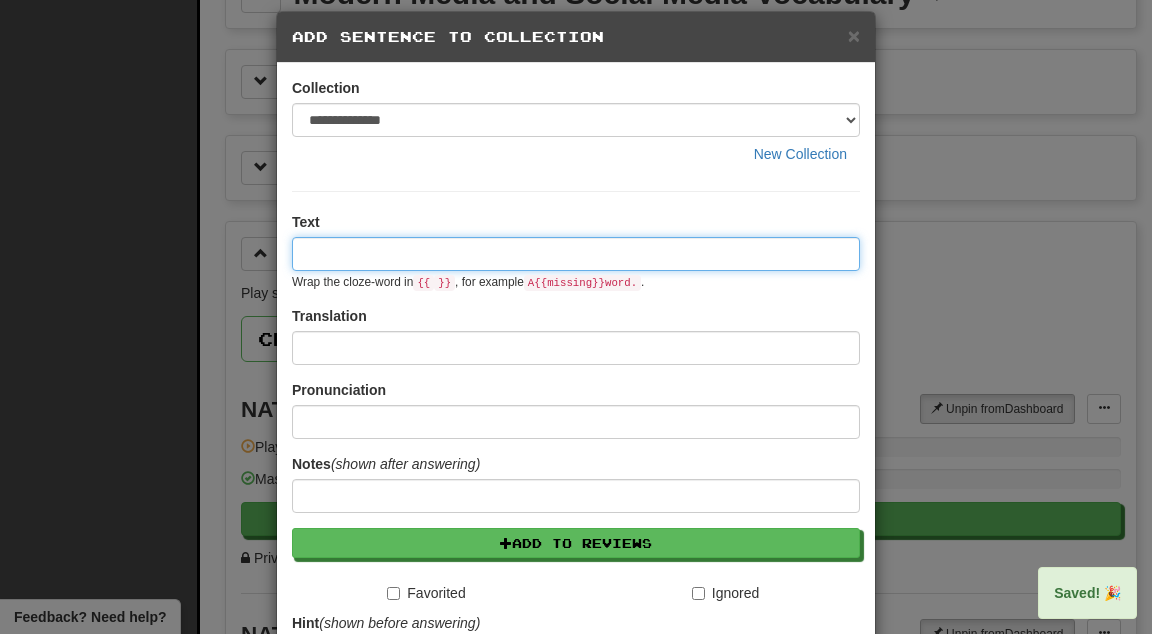 scroll, scrollTop: 0, scrollLeft: 0, axis: both 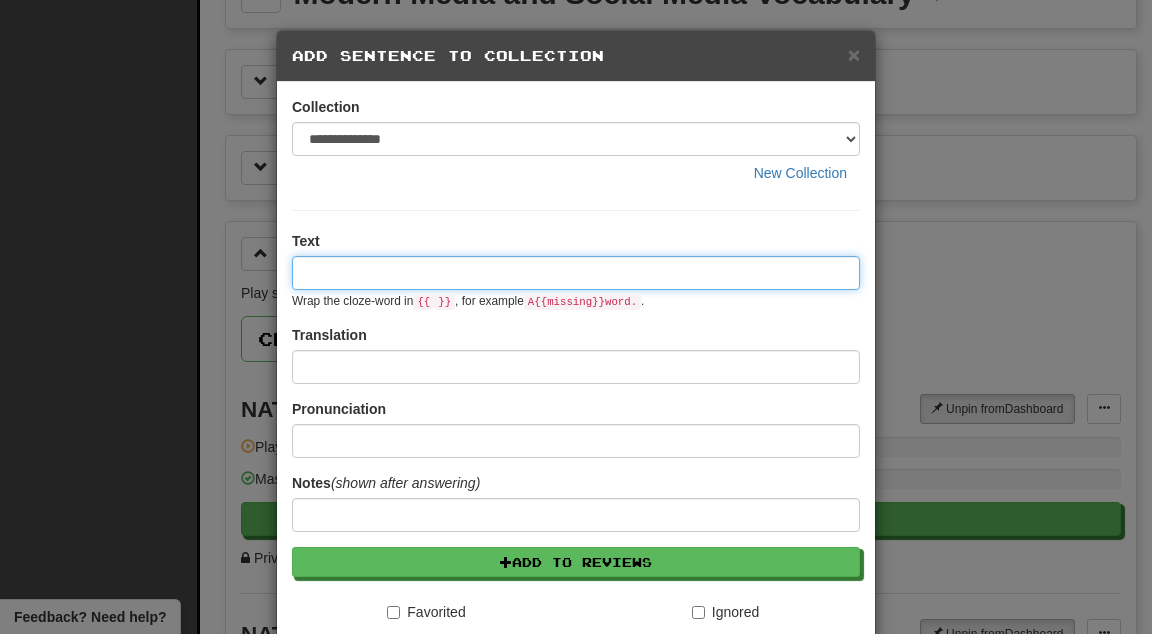 paste on "****" 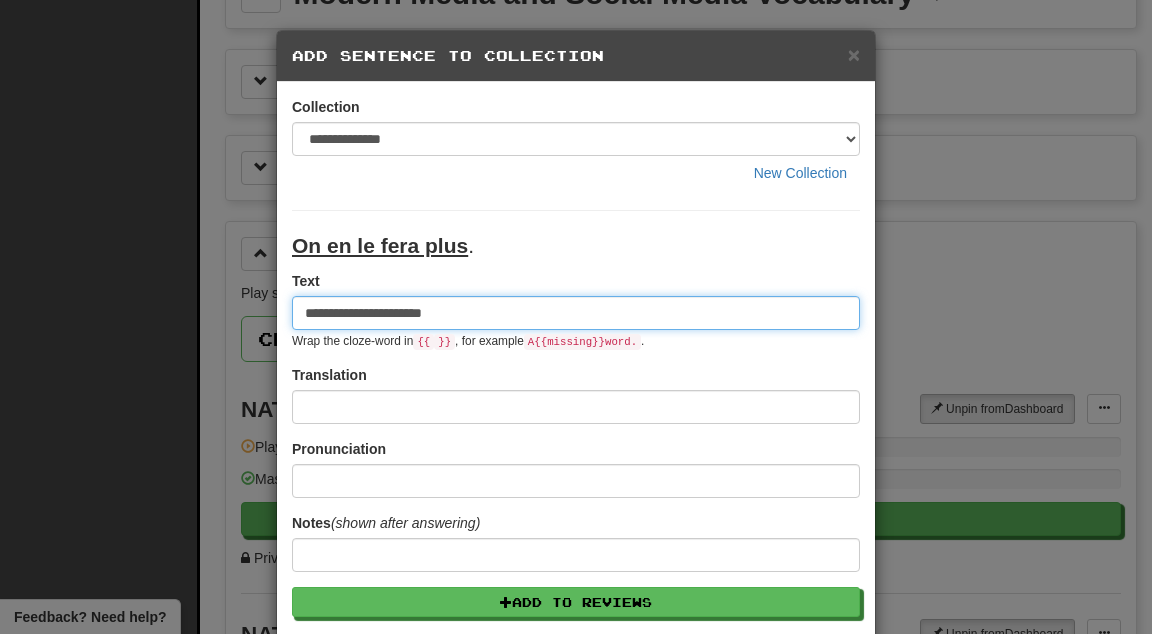 type on "**********" 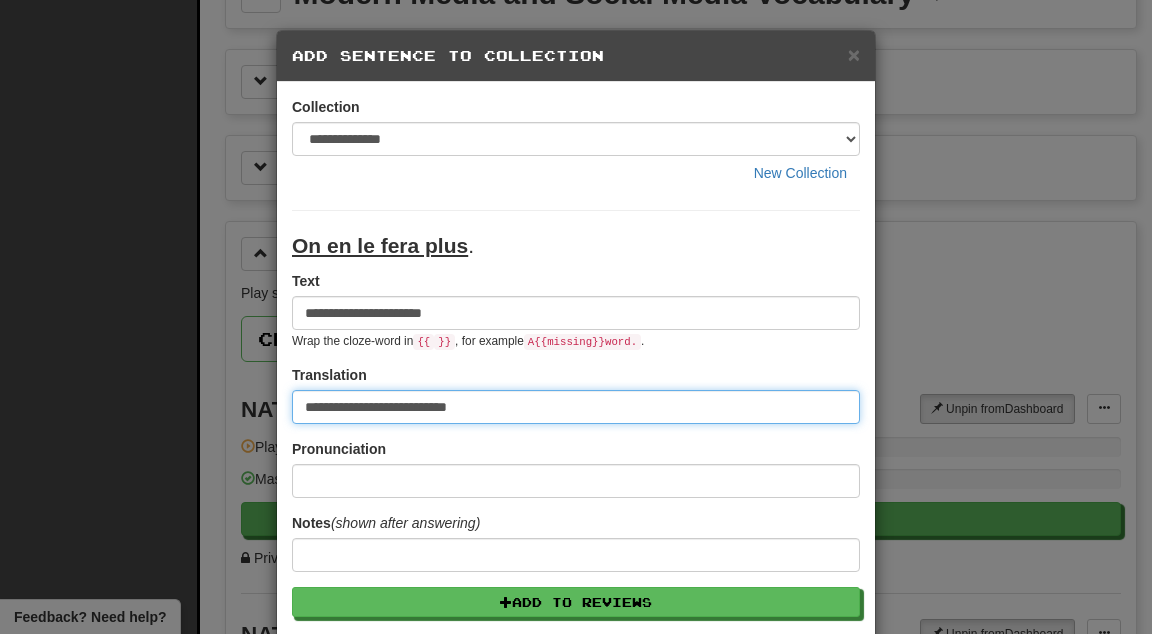 type on "**********" 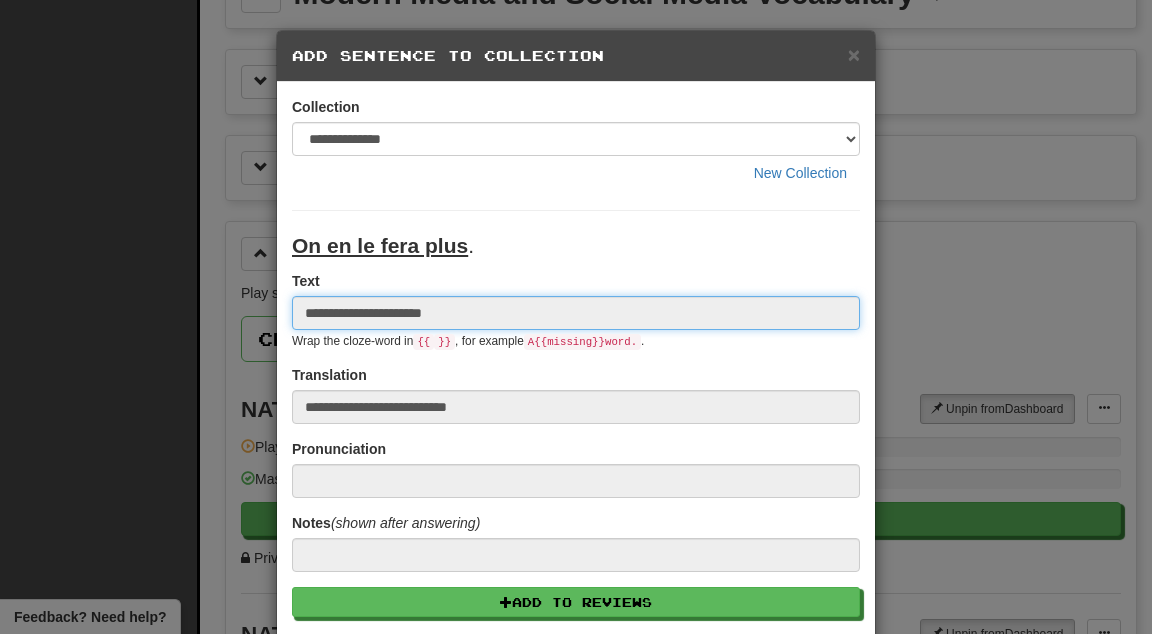 type 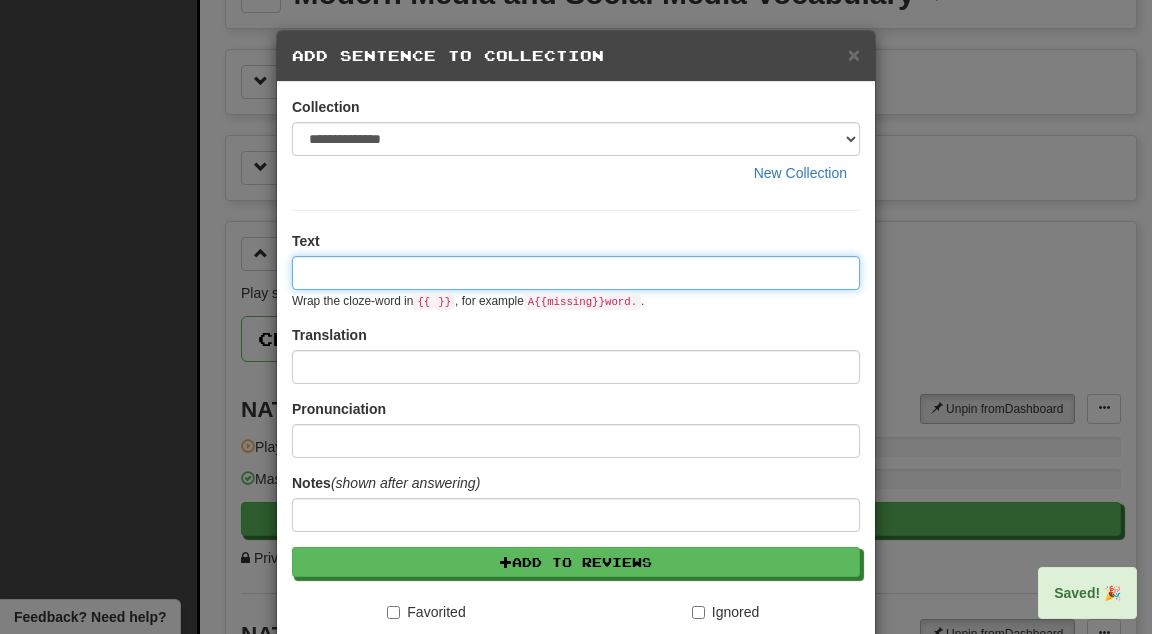 paste on "****" 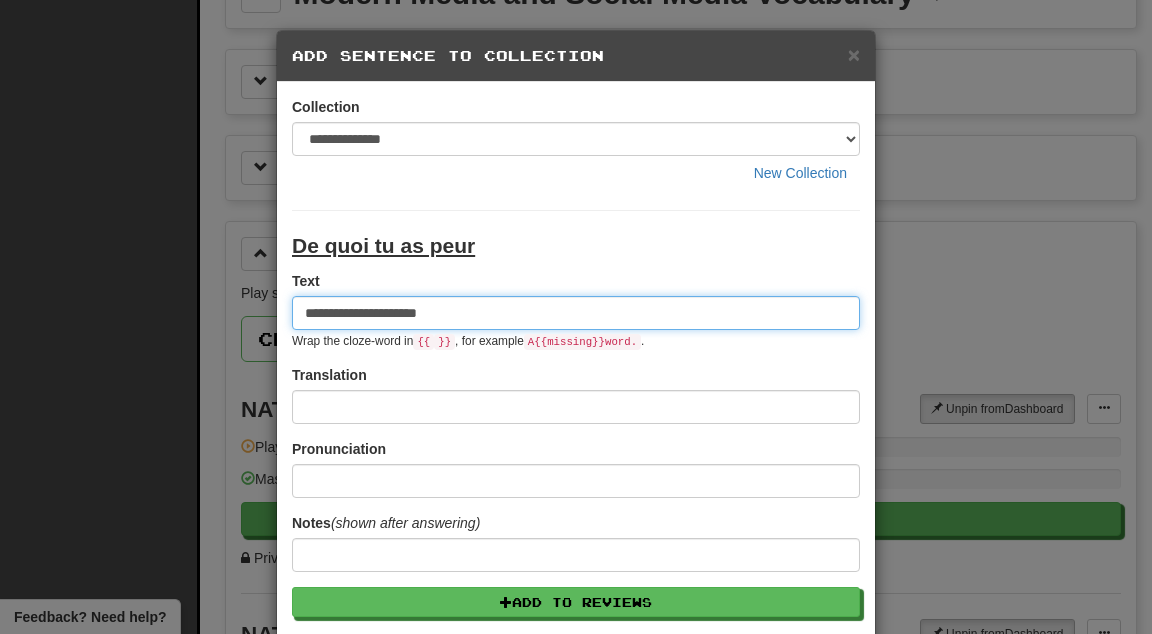 type on "**********" 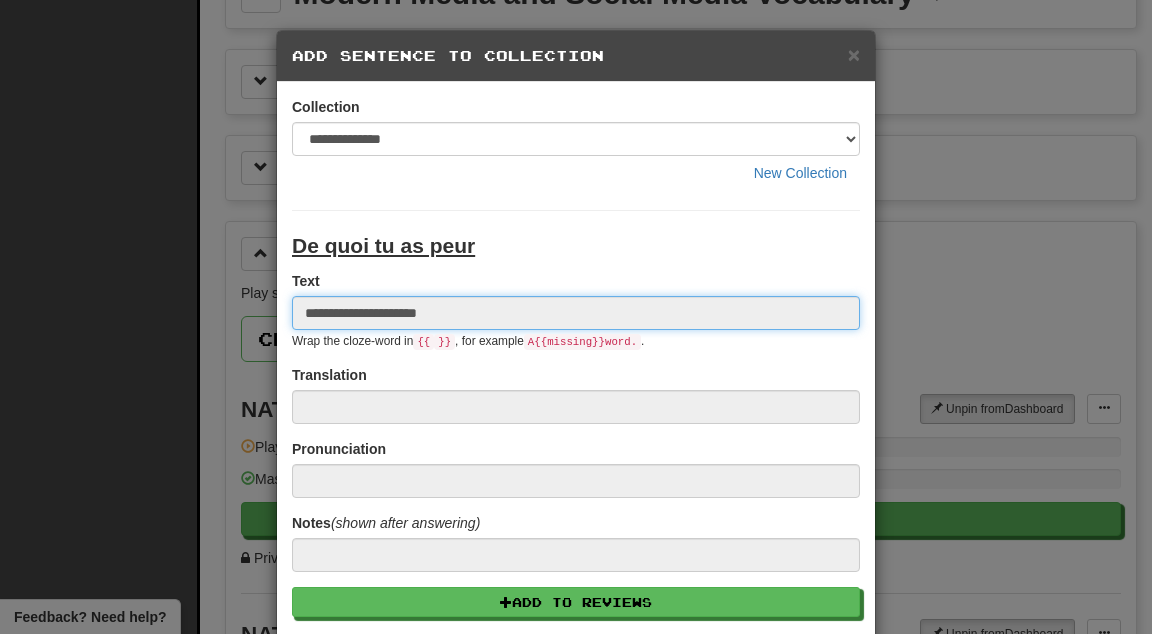 type 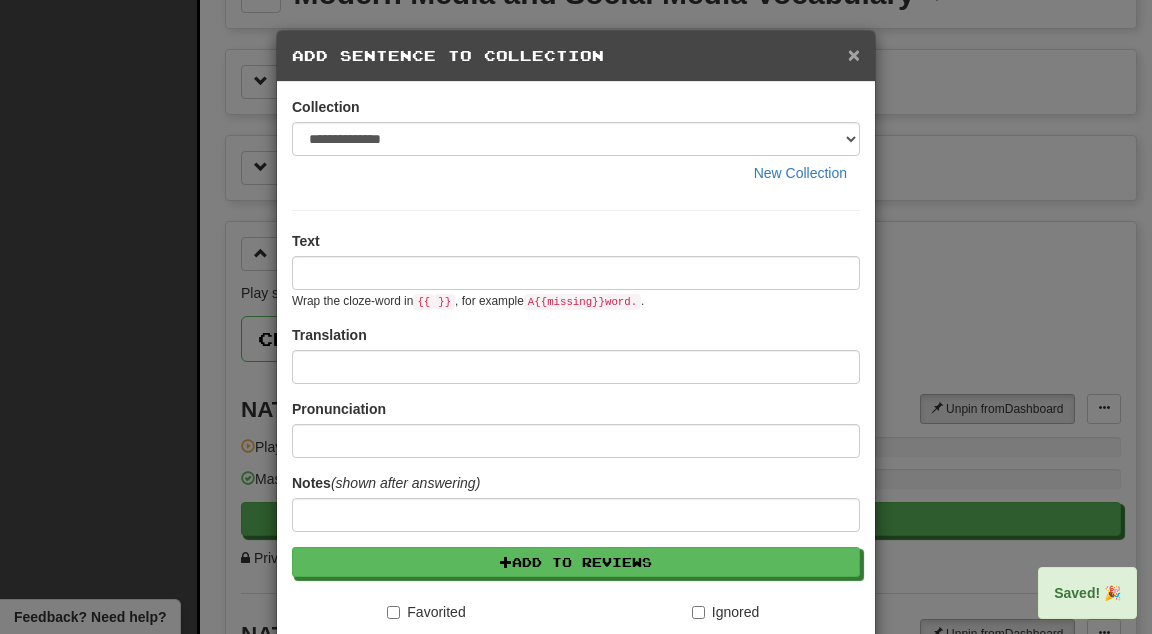 click on "×" at bounding box center (854, 54) 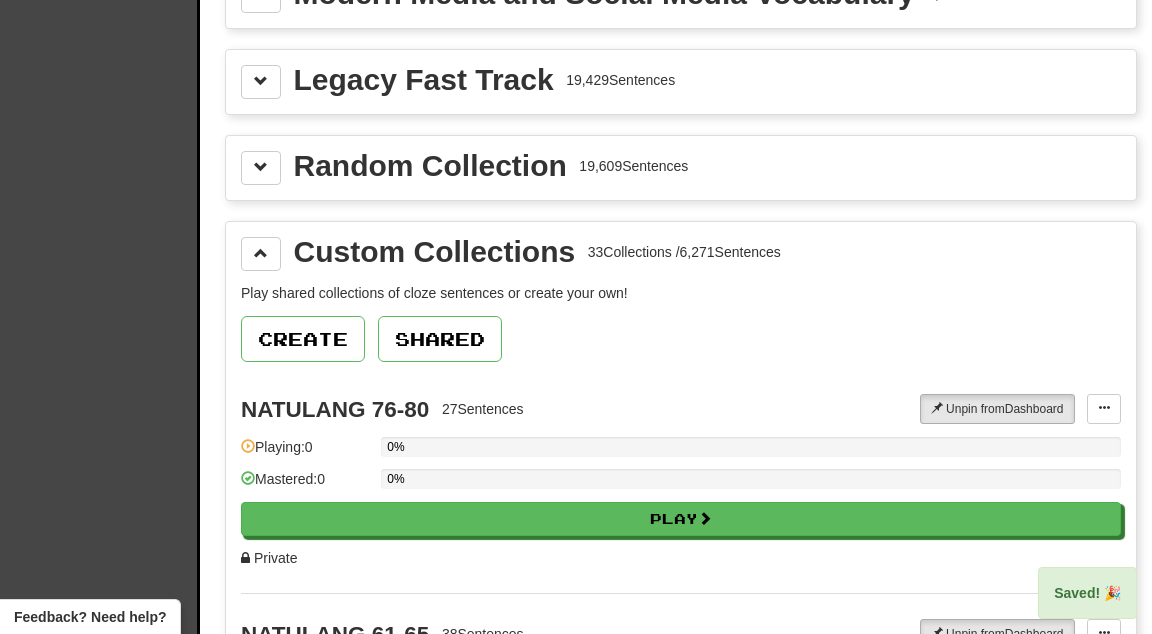 scroll, scrollTop: 2792, scrollLeft: 0, axis: vertical 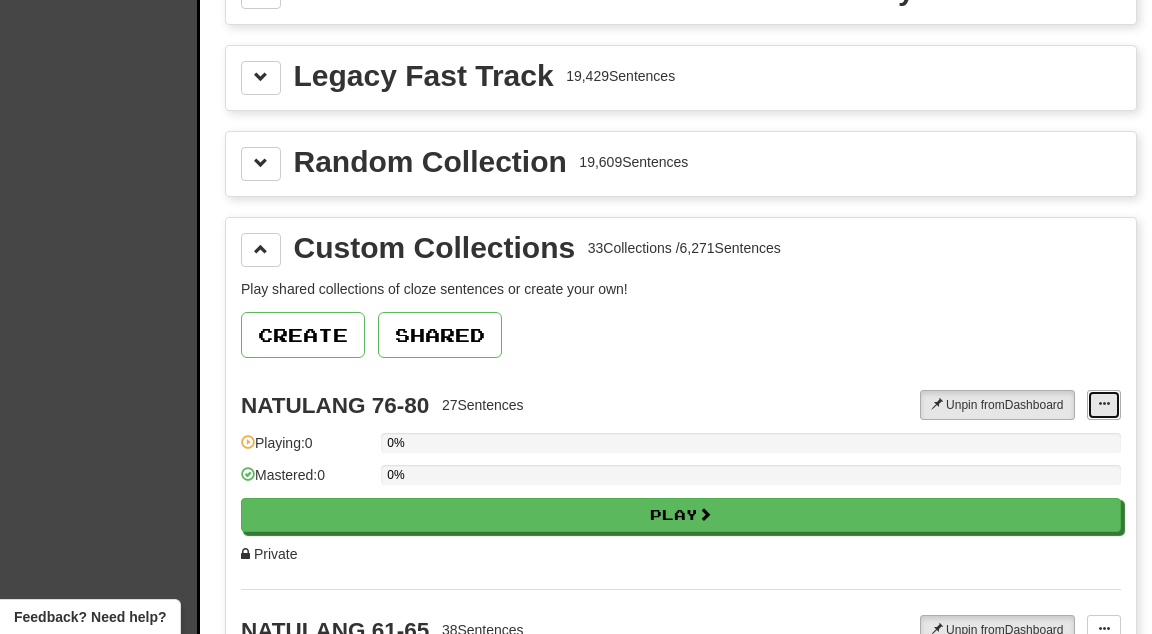 click at bounding box center (1104, 404) 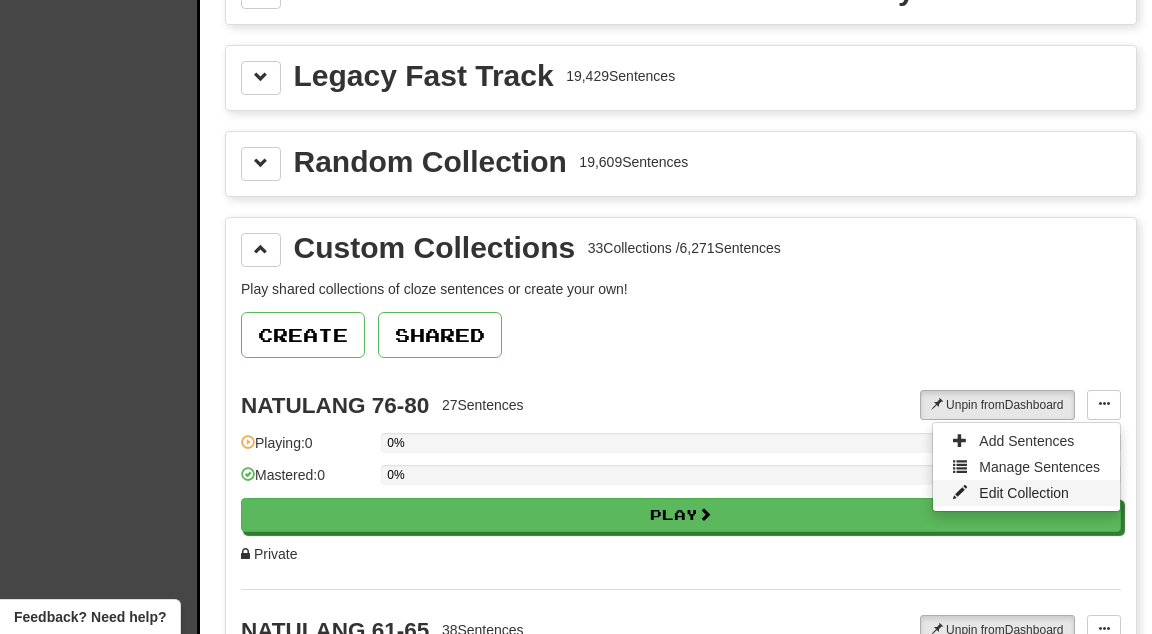 click on "Edit Collection" at bounding box center [1024, 493] 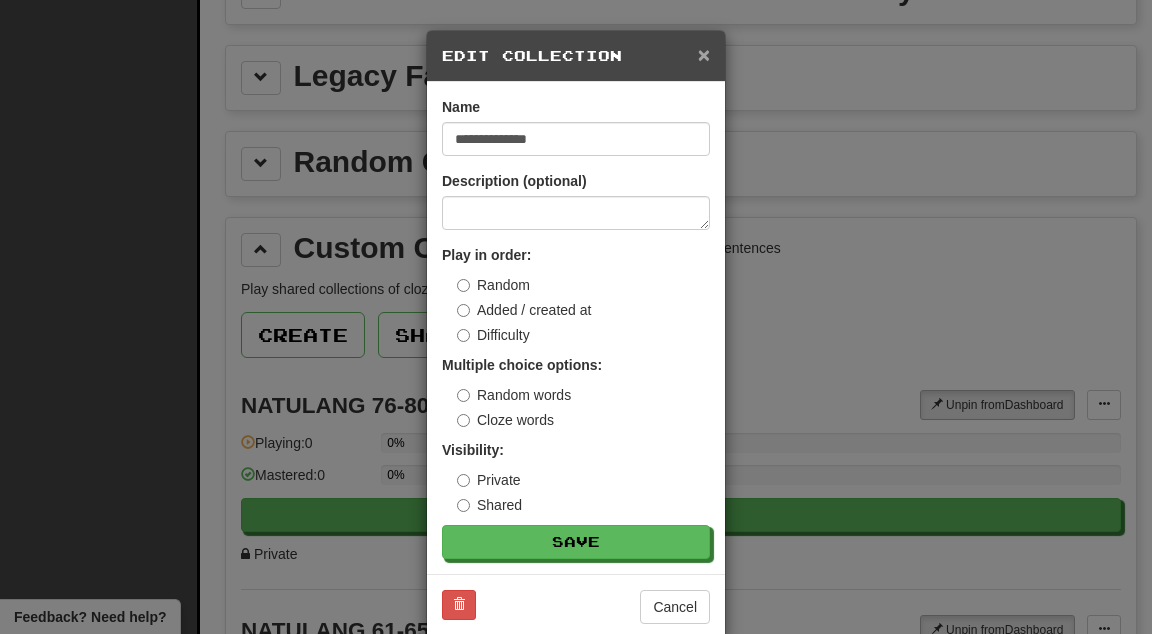 click on "×" at bounding box center [704, 54] 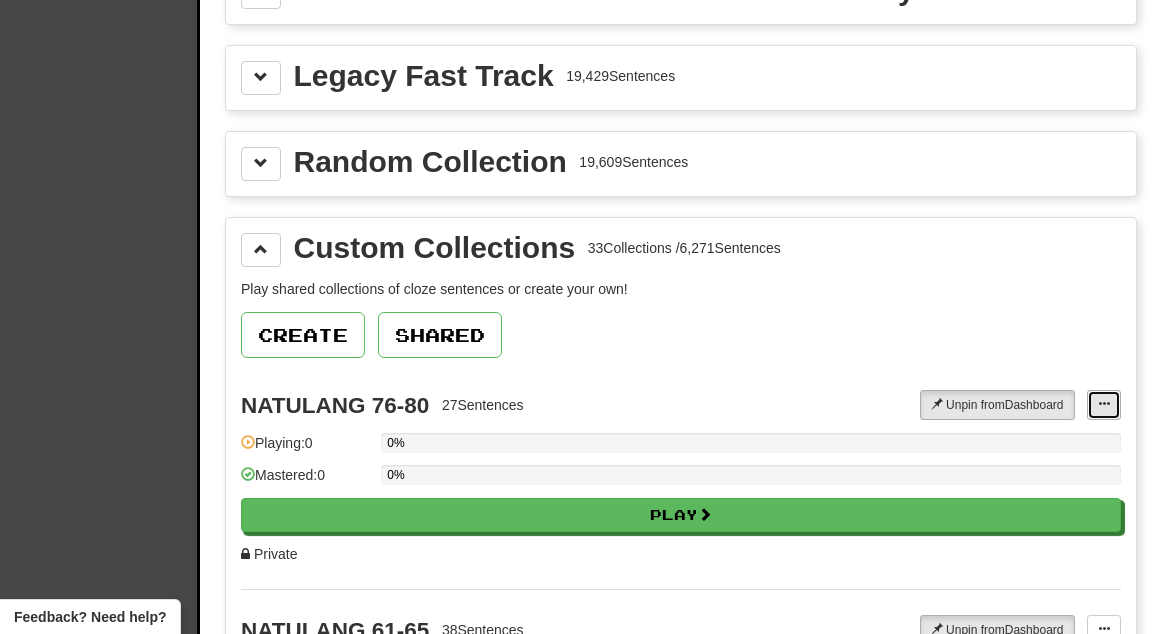 click at bounding box center [1104, 404] 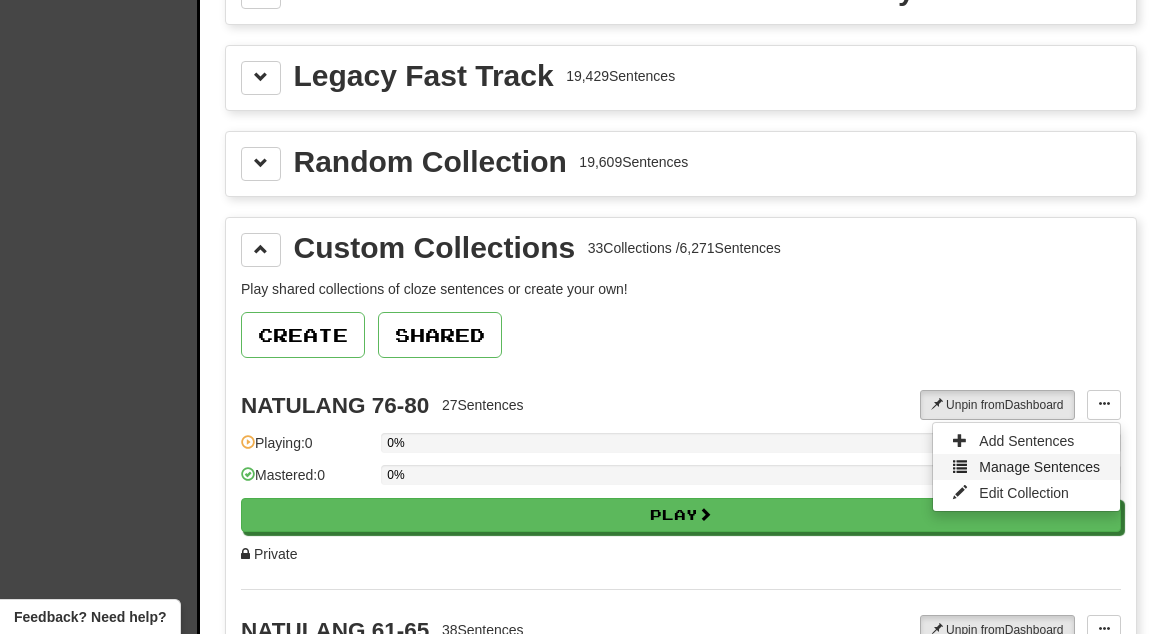 click on "Manage Sentences" at bounding box center (1039, 467) 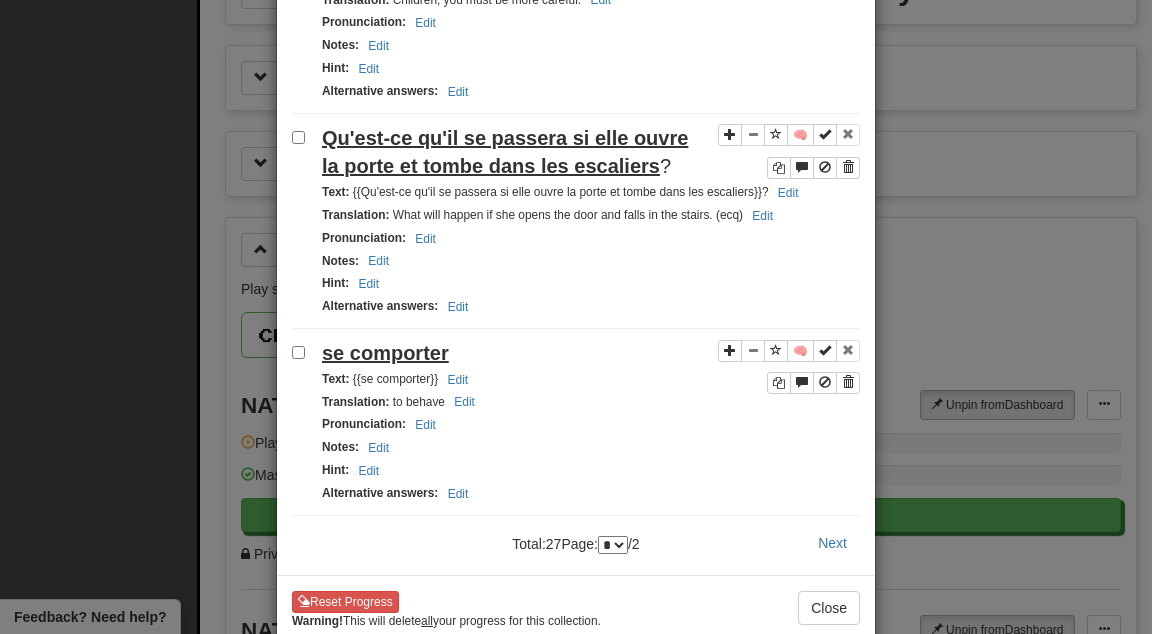 scroll, scrollTop: 3700, scrollLeft: 0, axis: vertical 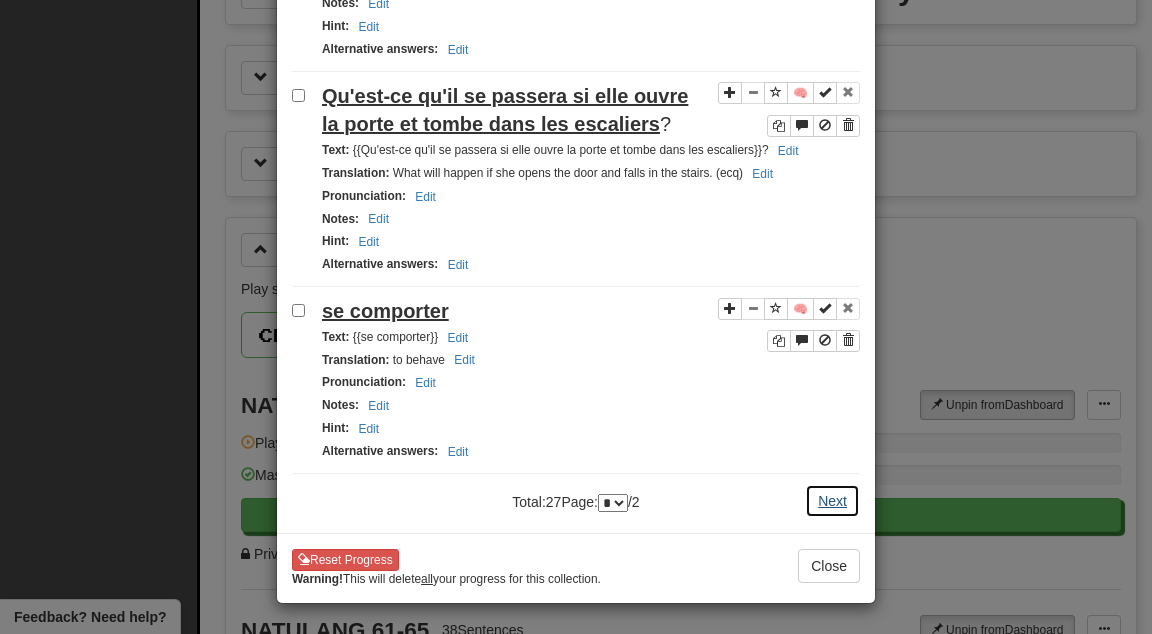 click on "Next" at bounding box center [832, 501] 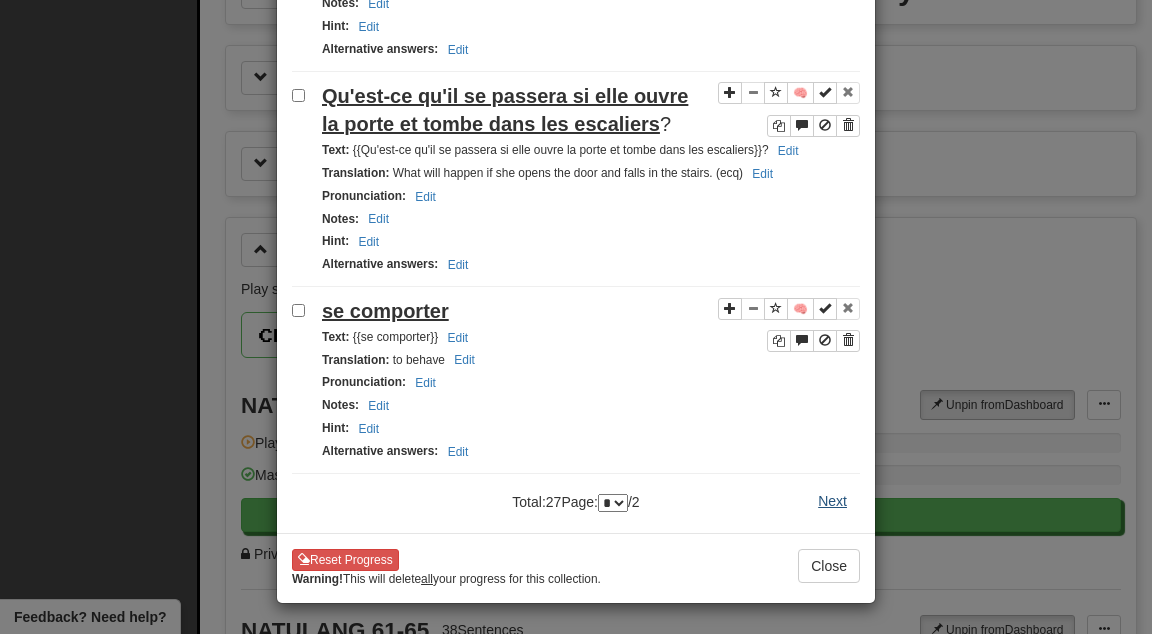 select on "*" 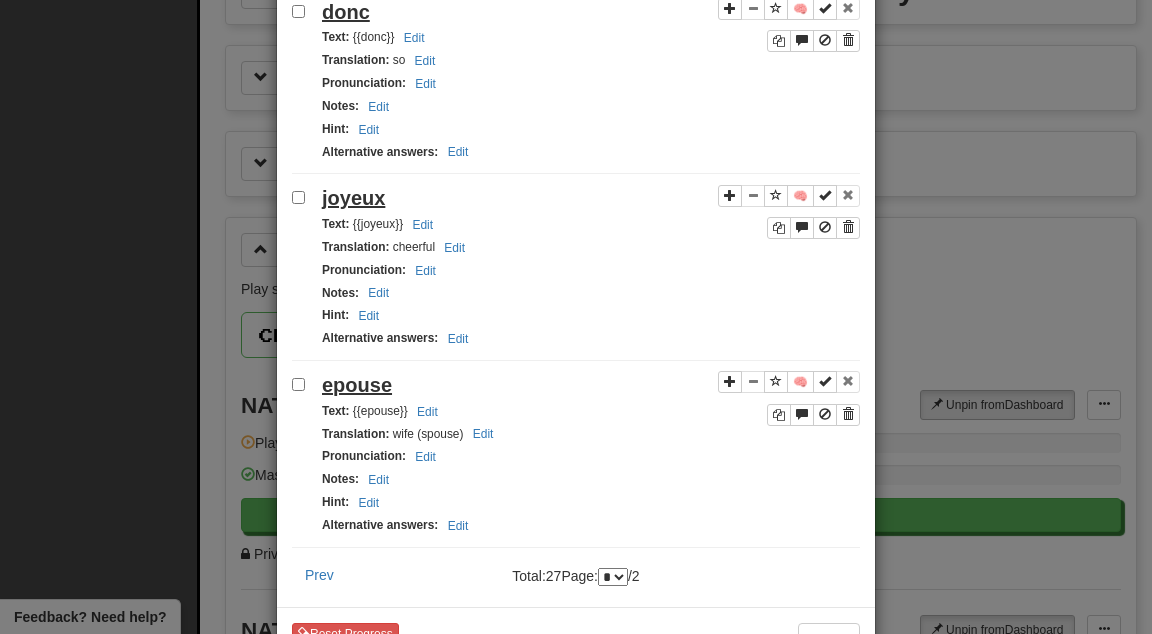 scroll, scrollTop: 1184, scrollLeft: 0, axis: vertical 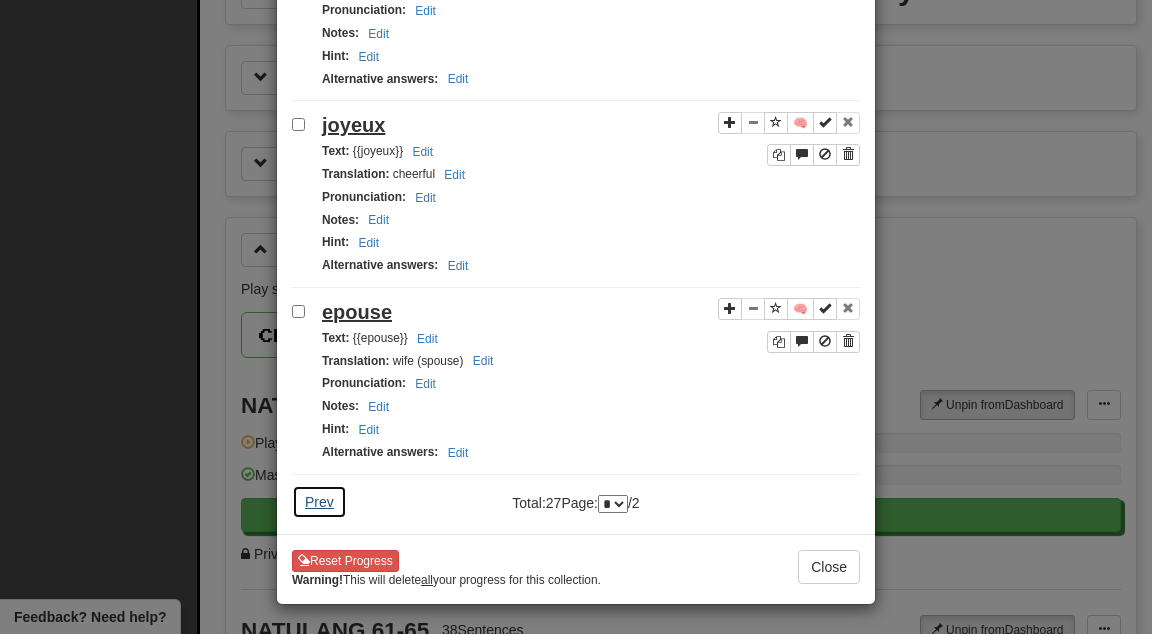 click on "Prev" at bounding box center (319, 502) 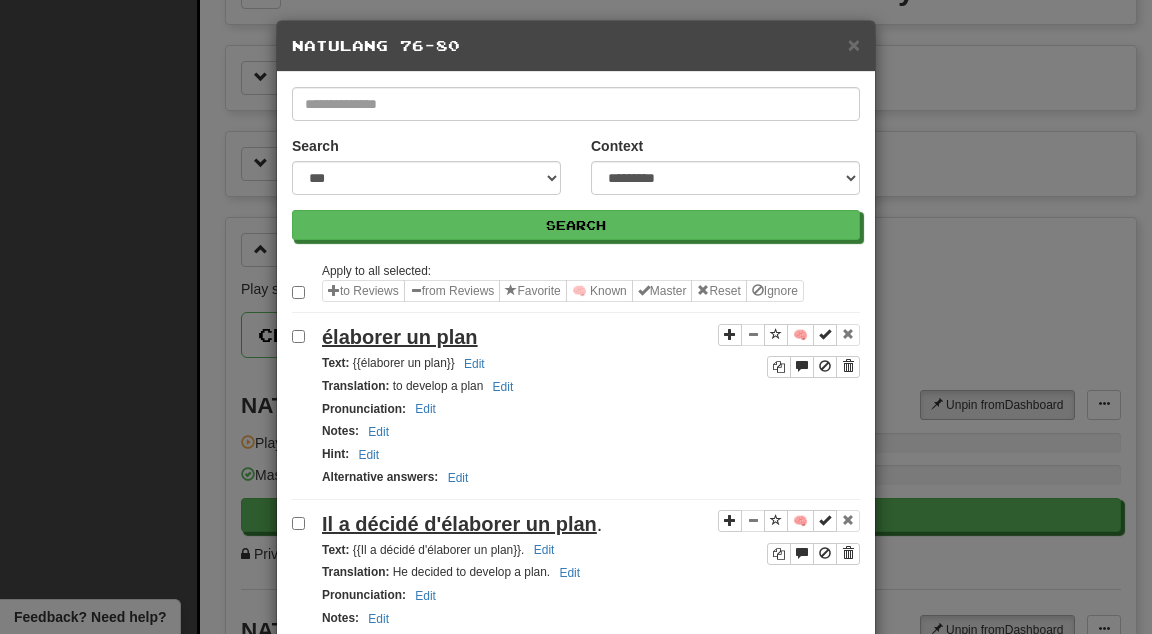 scroll, scrollTop: 0, scrollLeft: 0, axis: both 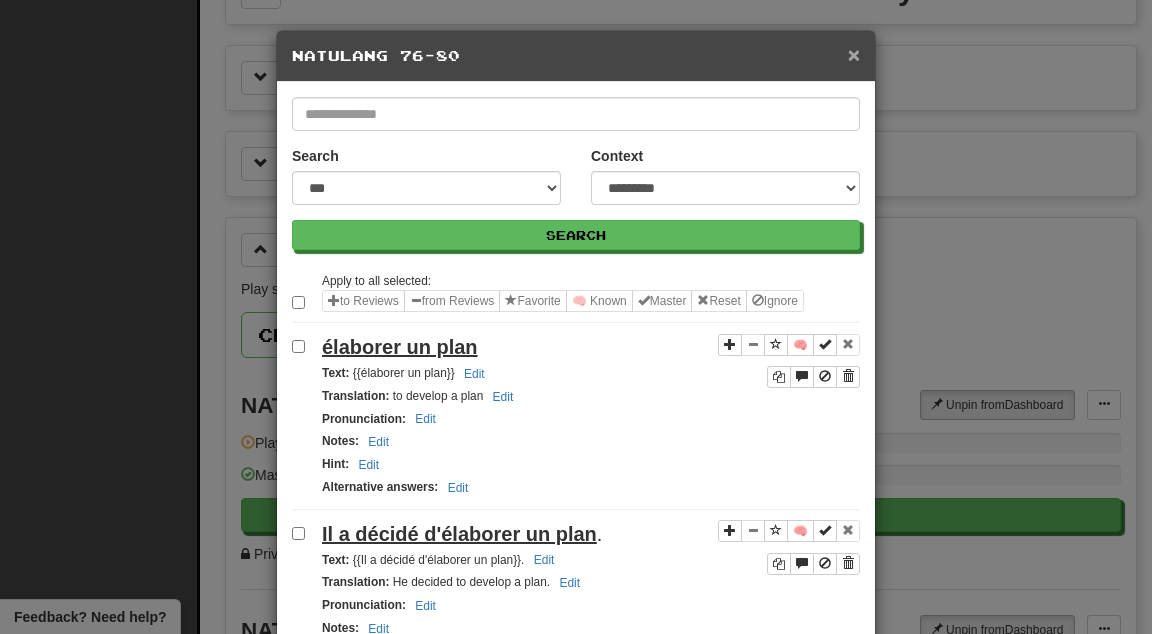 click on "×" at bounding box center (854, 54) 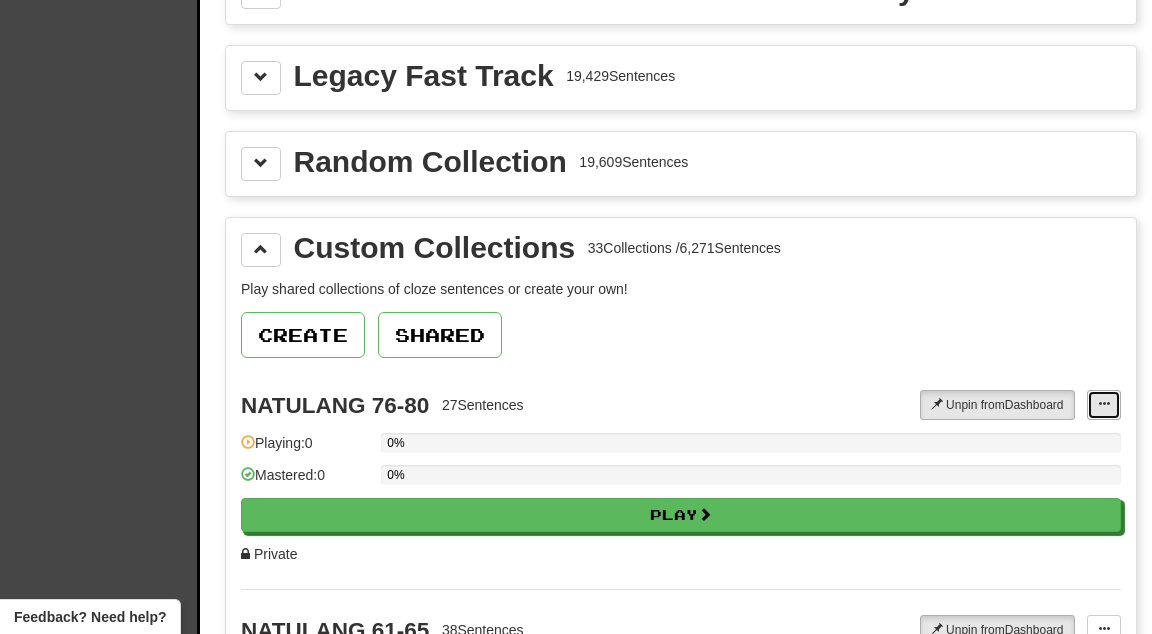 click at bounding box center [1104, 405] 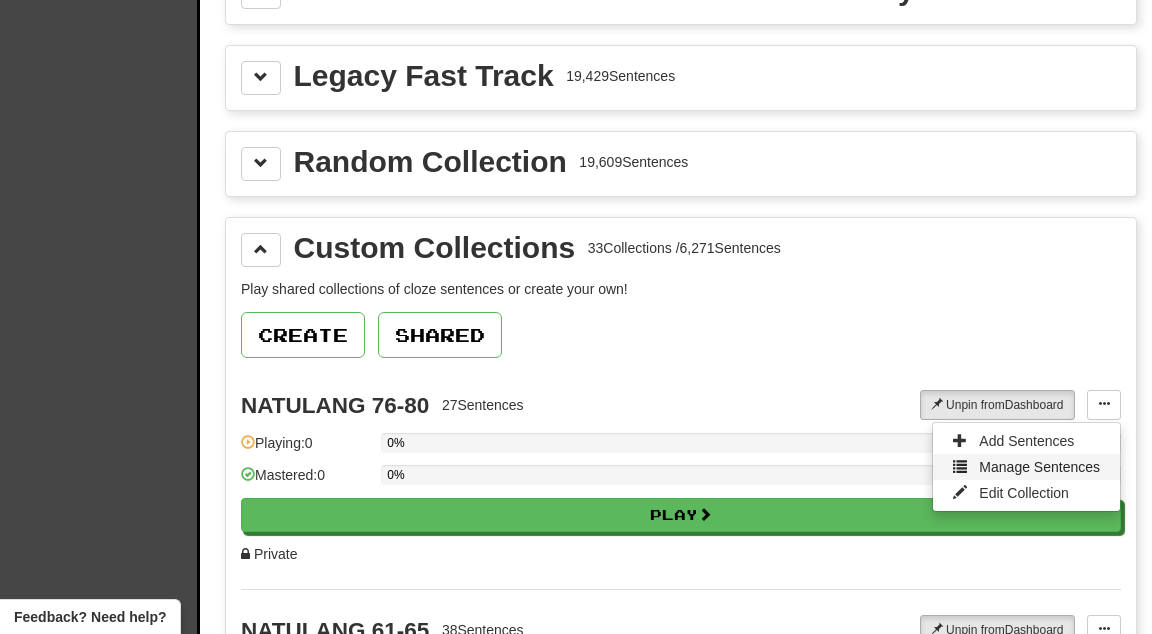 click on "Manage Sentences" at bounding box center (1039, 467) 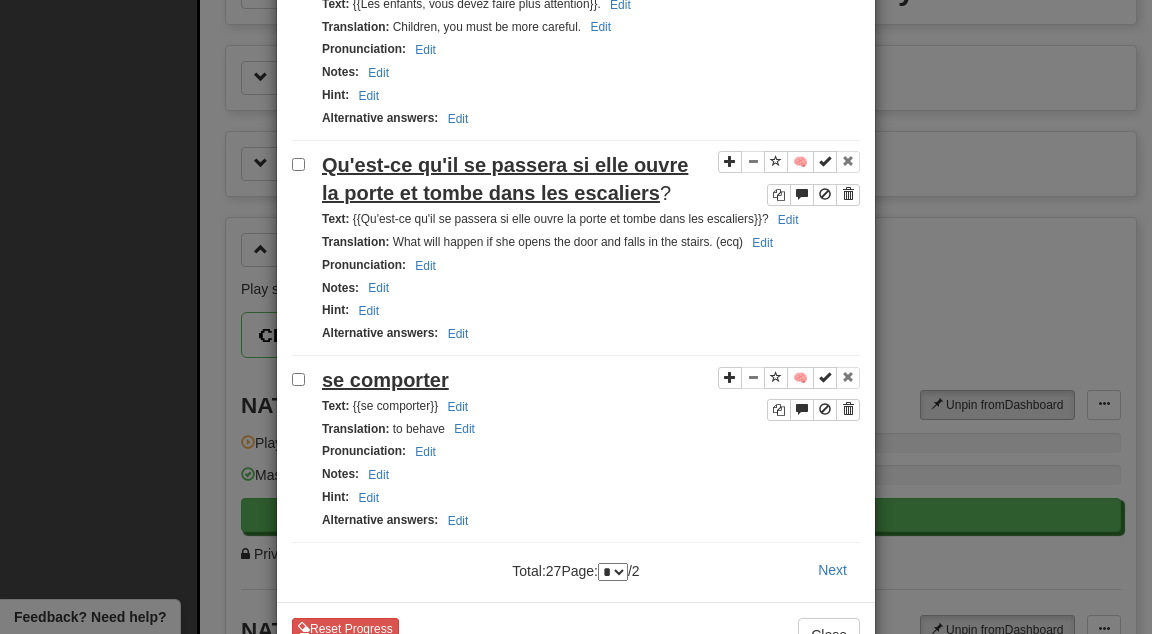 scroll, scrollTop: 3637, scrollLeft: 0, axis: vertical 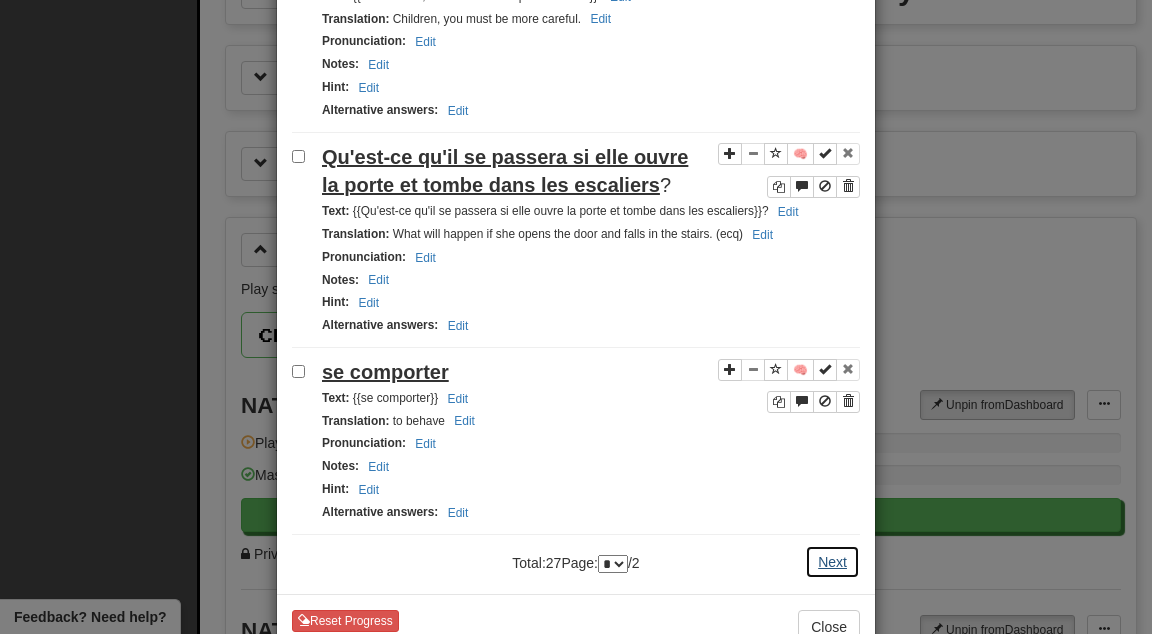 click on "Next" at bounding box center (832, 562) 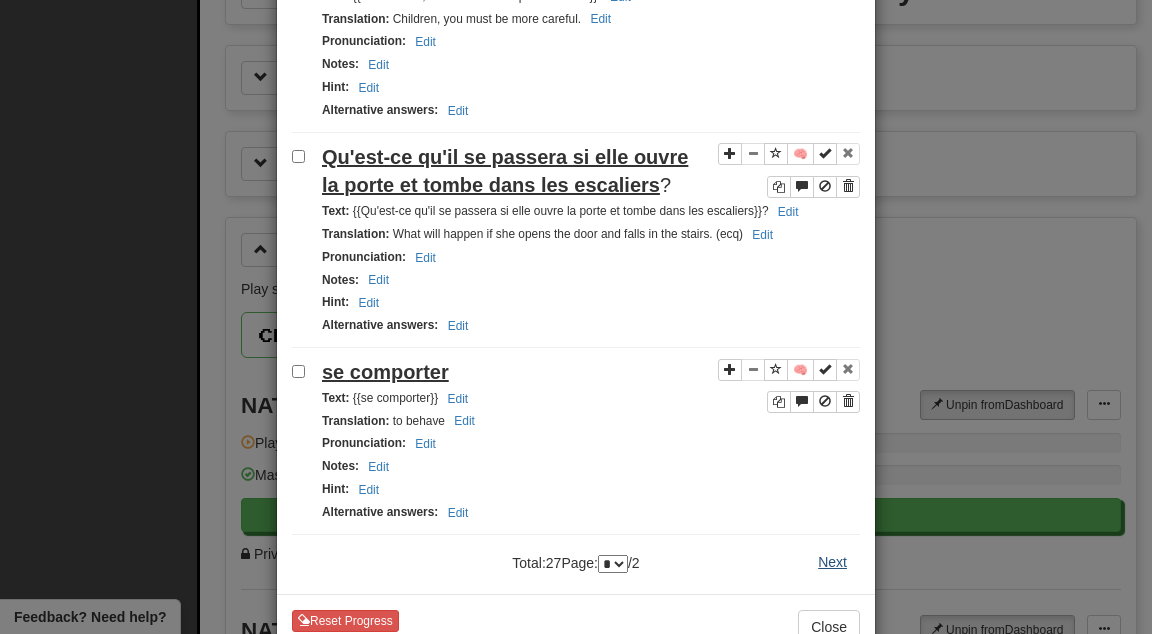 scroll, scrollTop: 0, scrollLeft: 0, axis: both 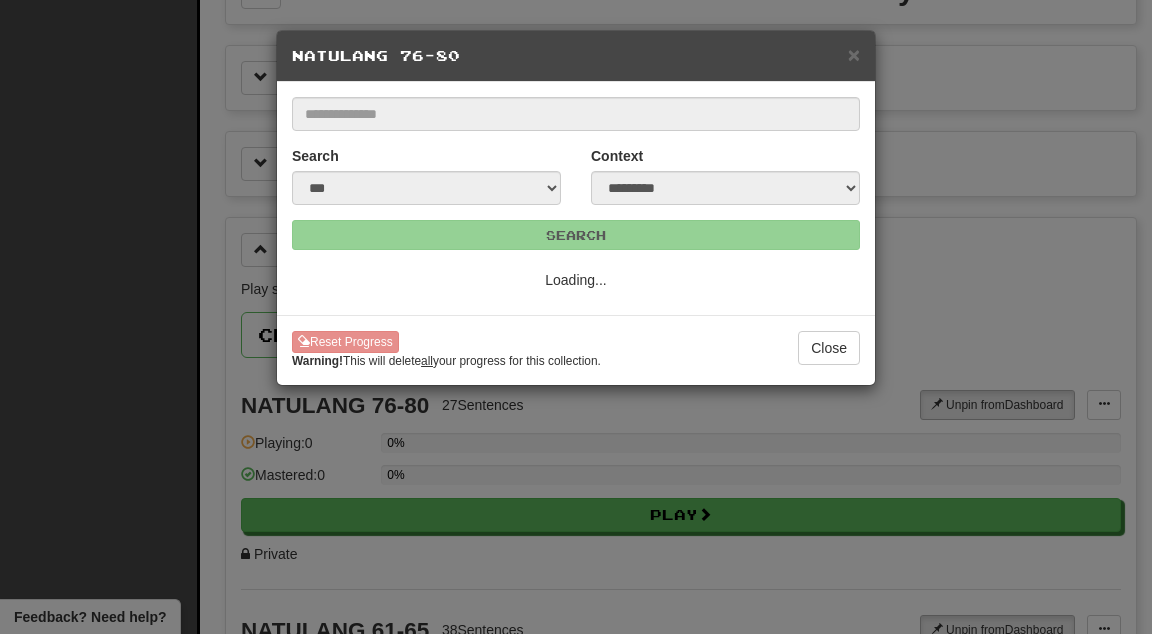 select on "*" 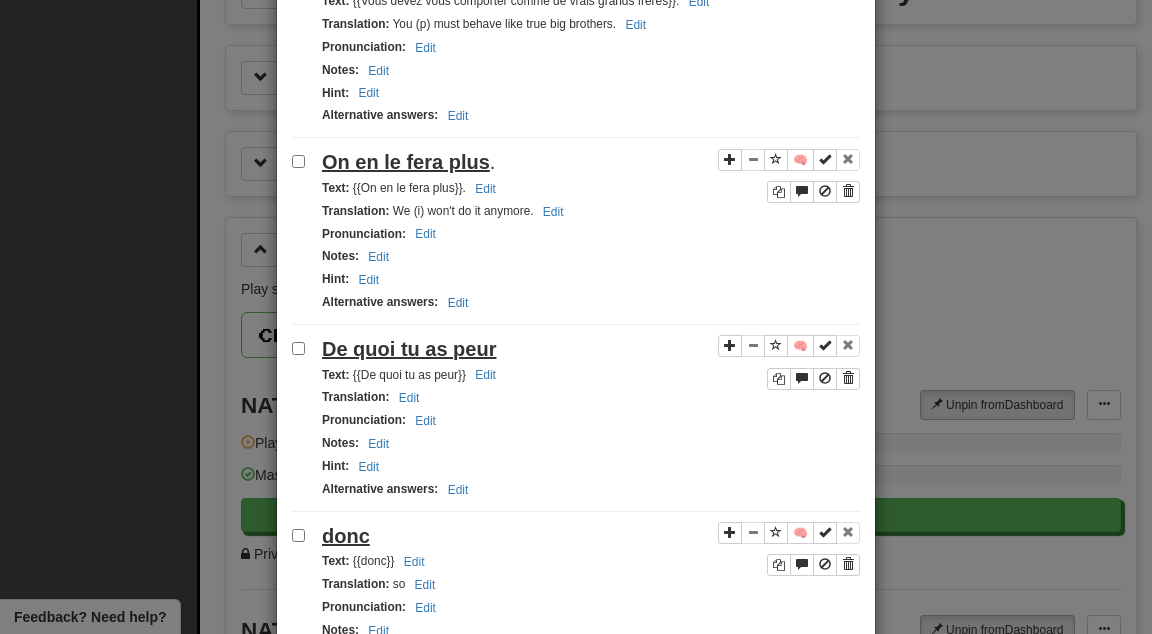 scroll, scrollTop: 793, scrollLeft: 0, axis: vertical 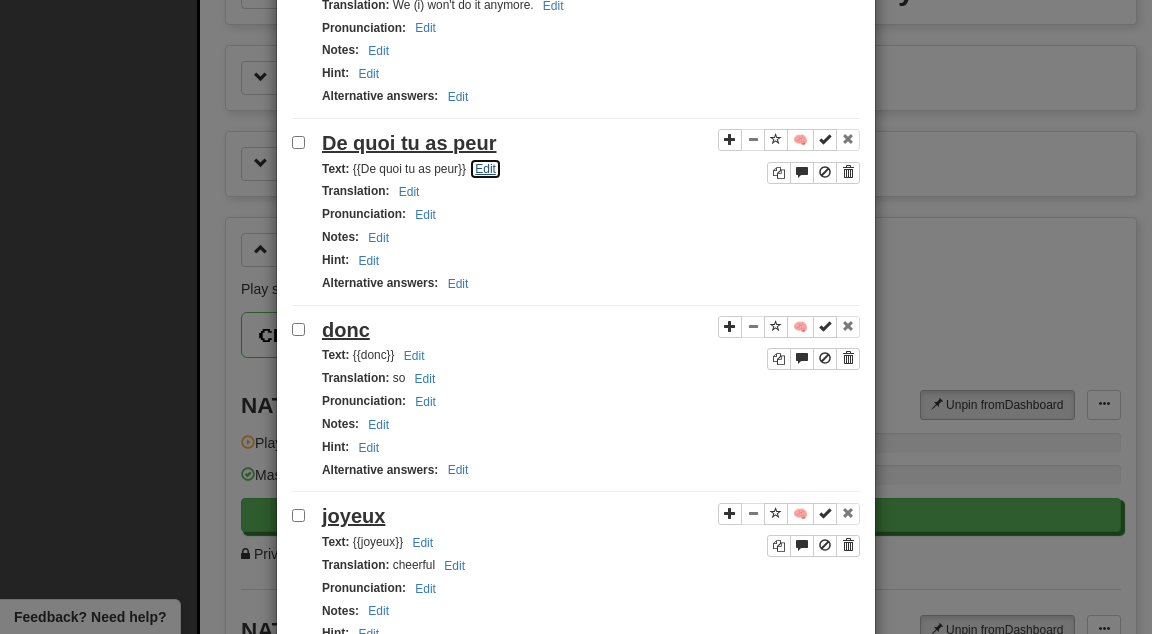 click on "Edit" at bounding box center (485, 169) 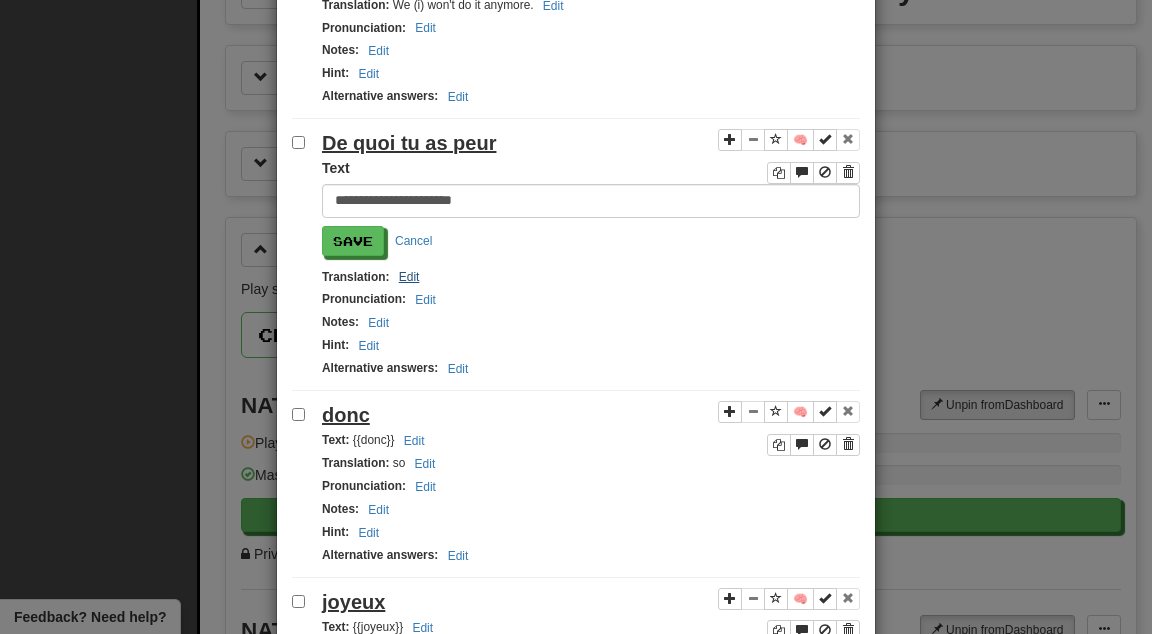 type on "**********" 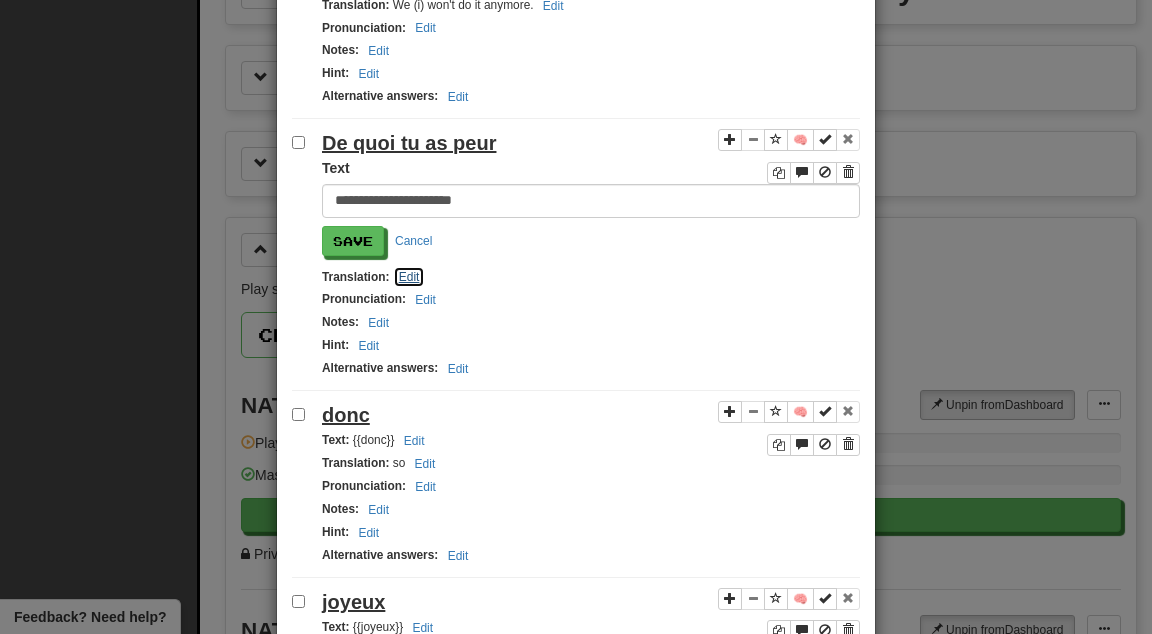 click on "Edit" 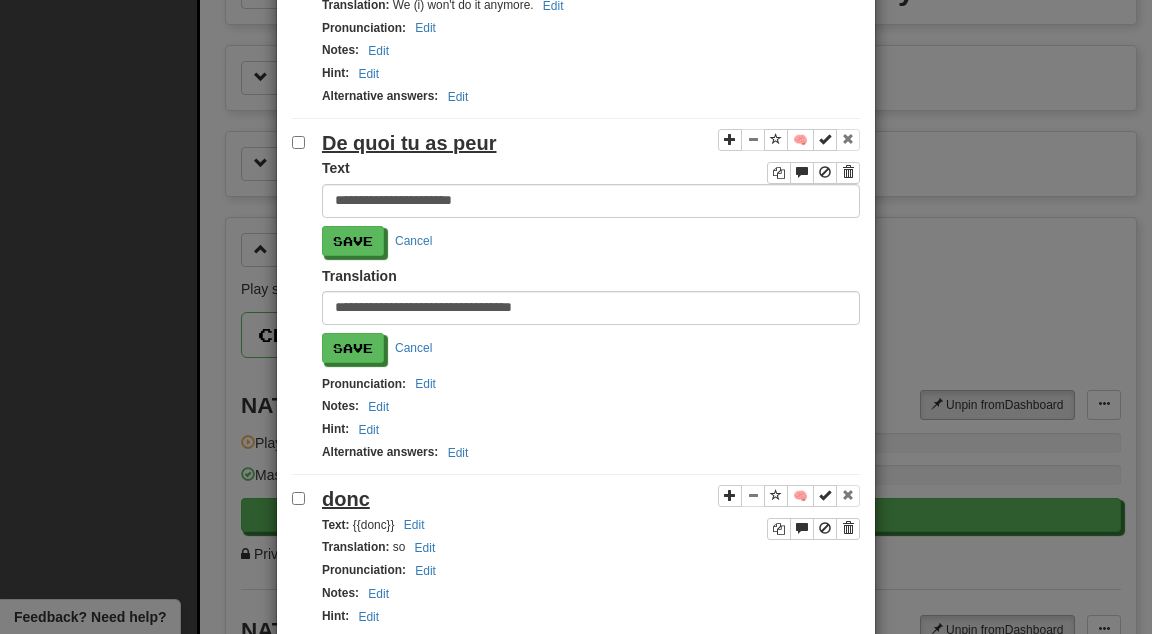 type on "**********" 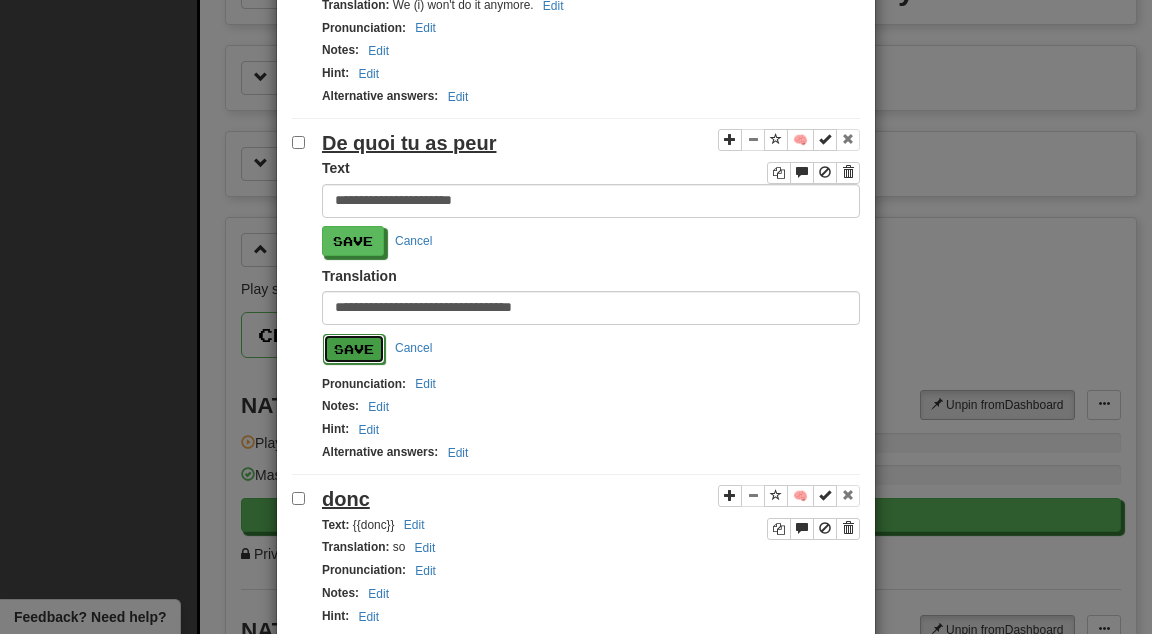 click on "Save" at bounding box center [354, 349] 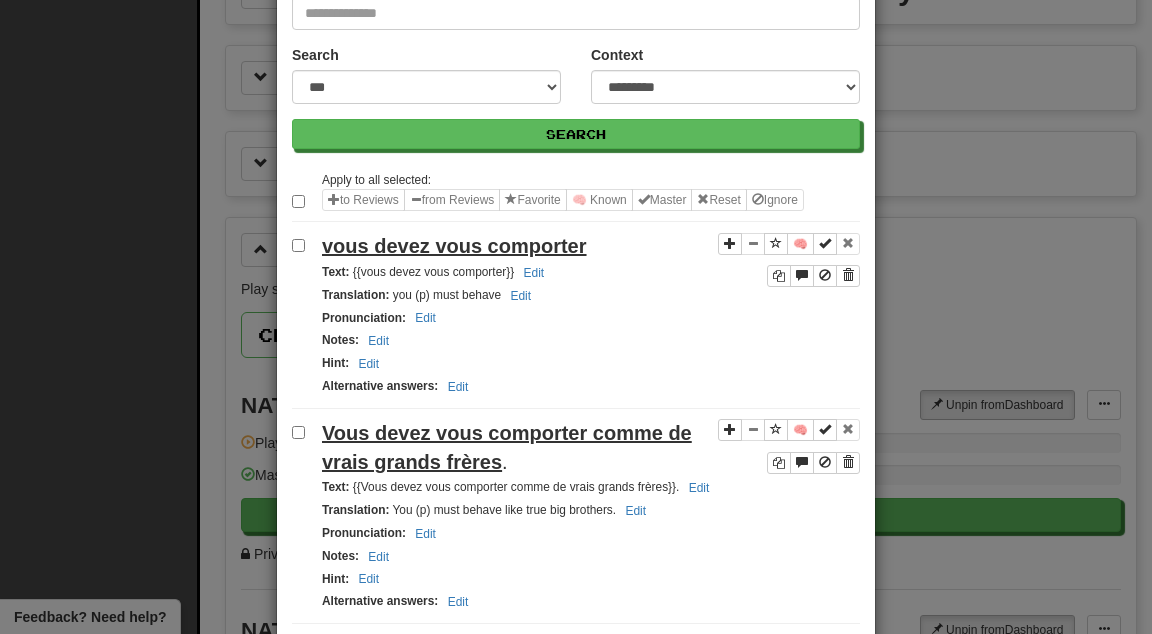 scroll, scrollTop: 0, scrollLeft: 0, axis: both 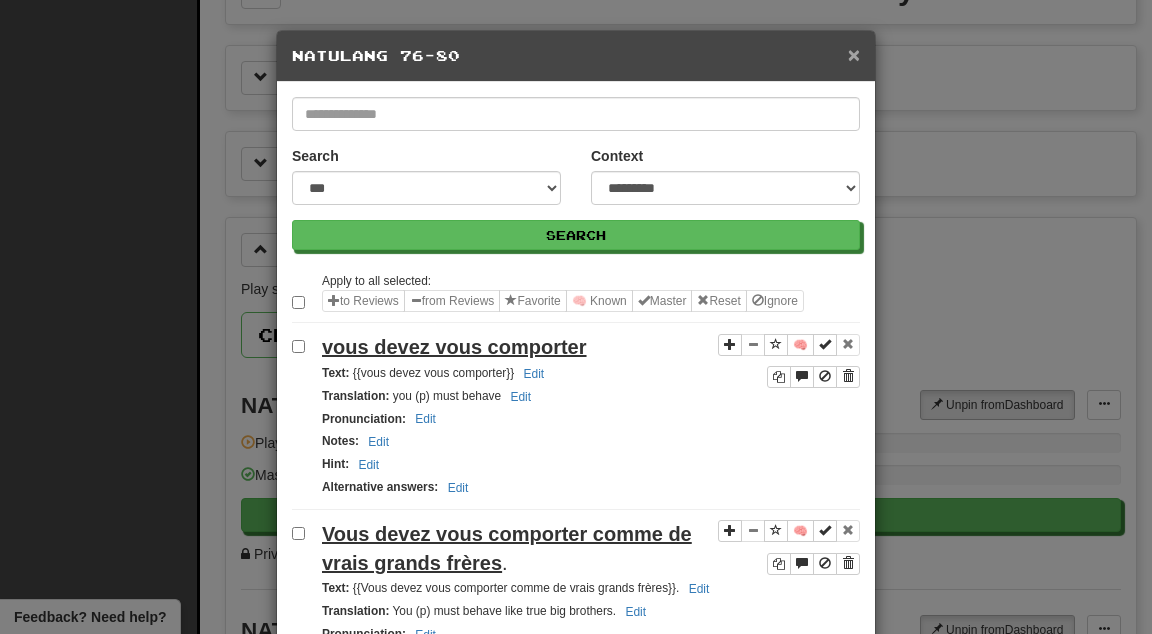 click on "×" at bounding box center [854, 54] 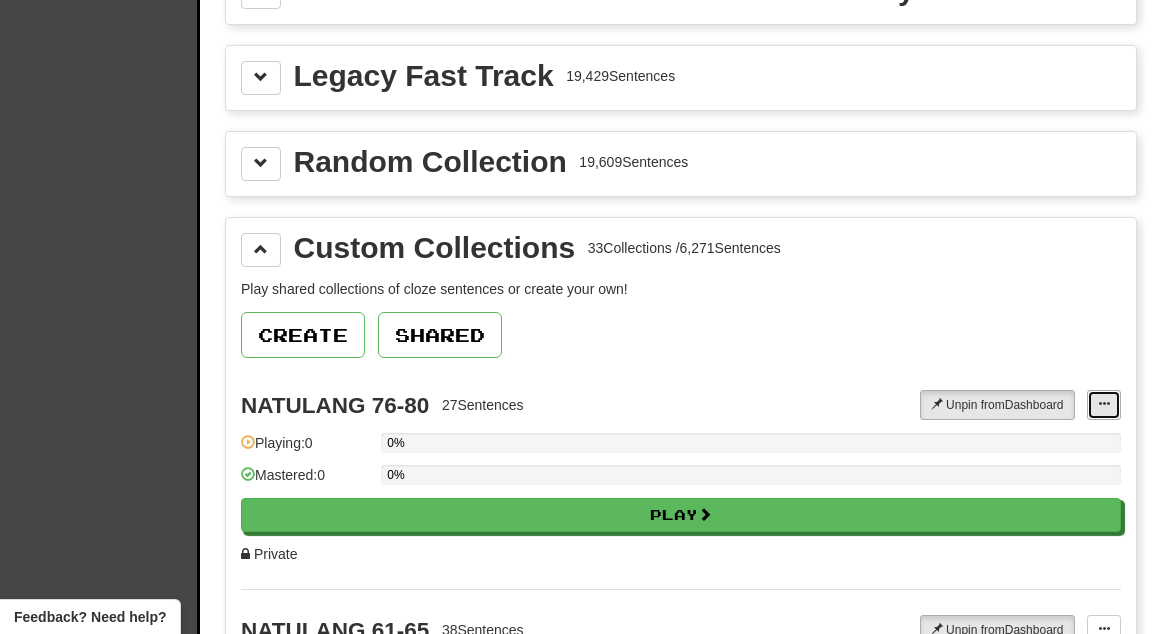 click at bounding box center (1104, 405) 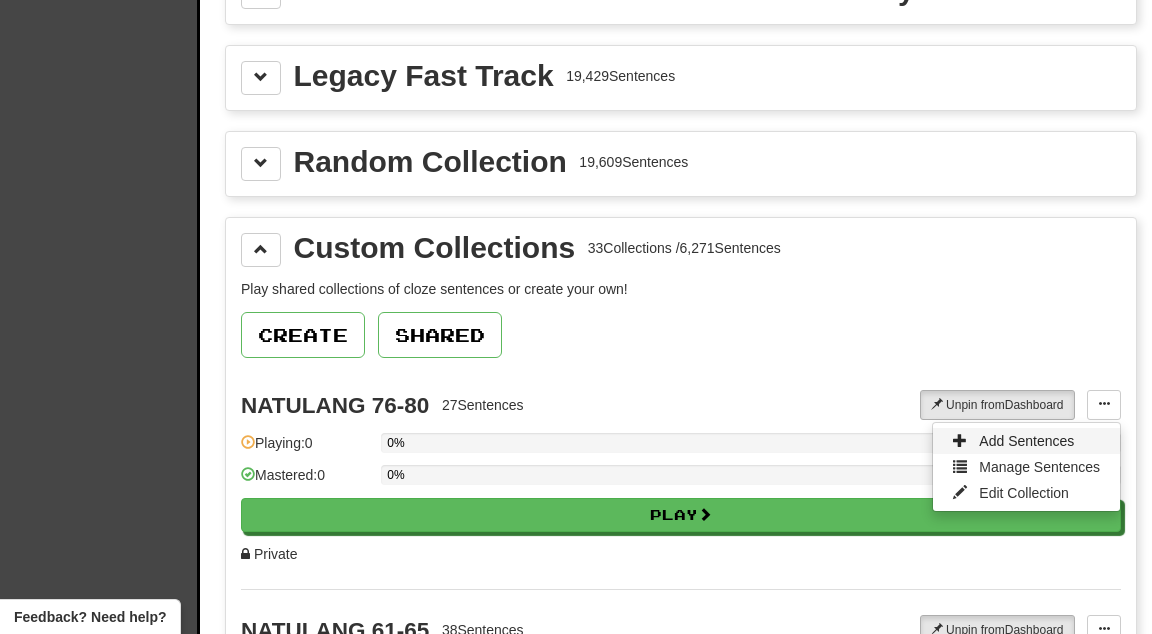 click on "Add Sentences" at bounding box center [1026, 441] 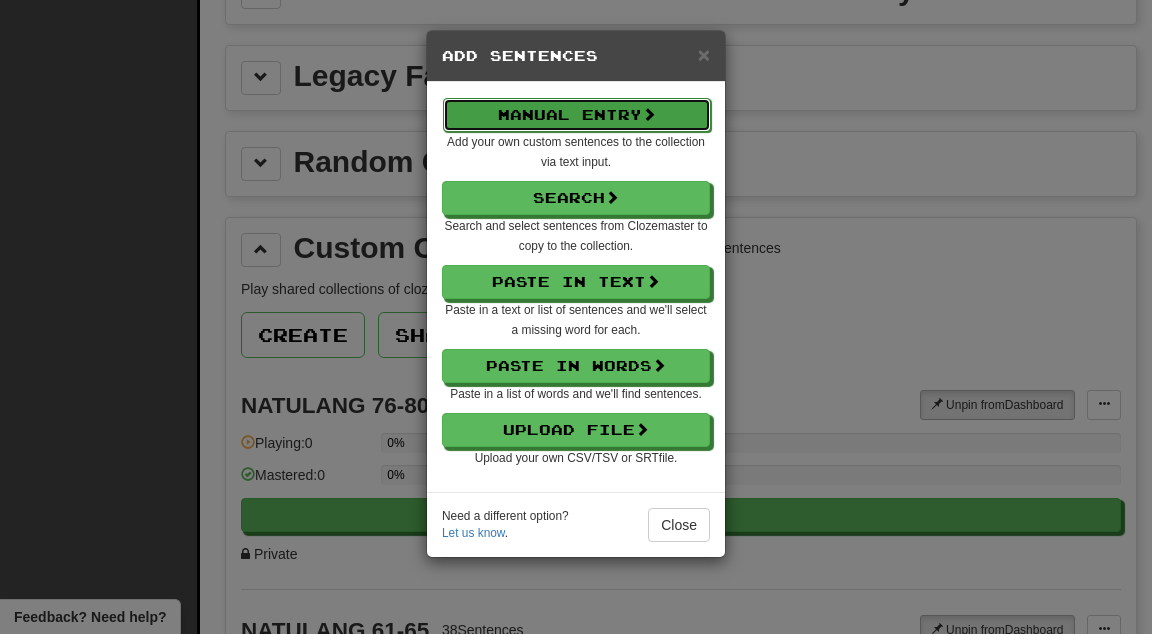 click on "Manual Entry" at bounding box center [577, 115] 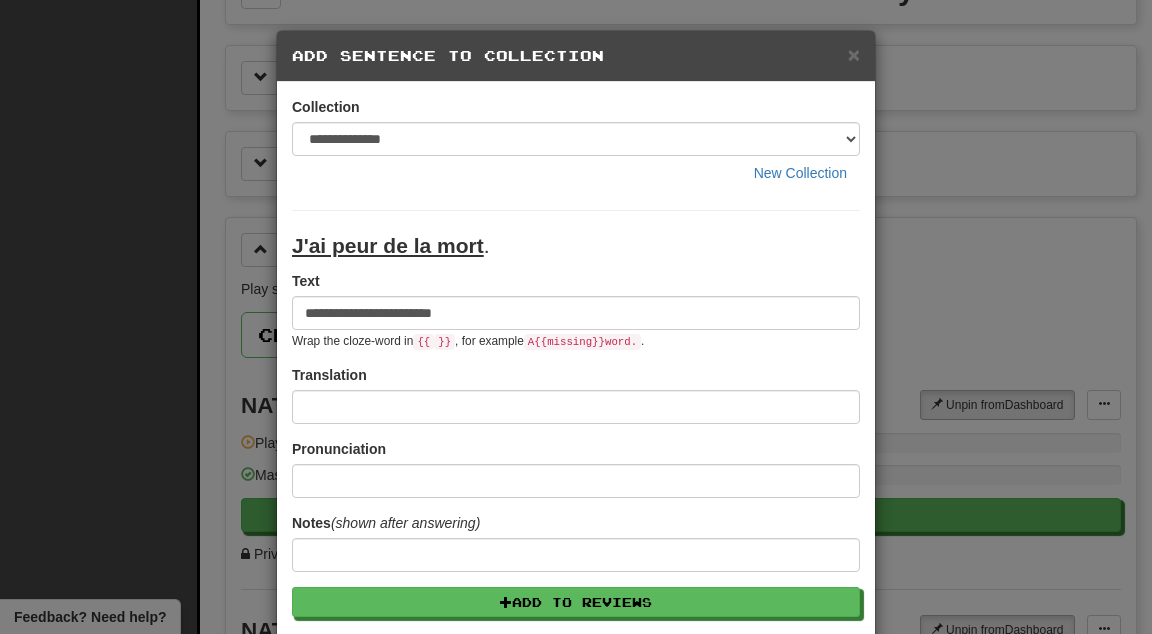 type on "**********" 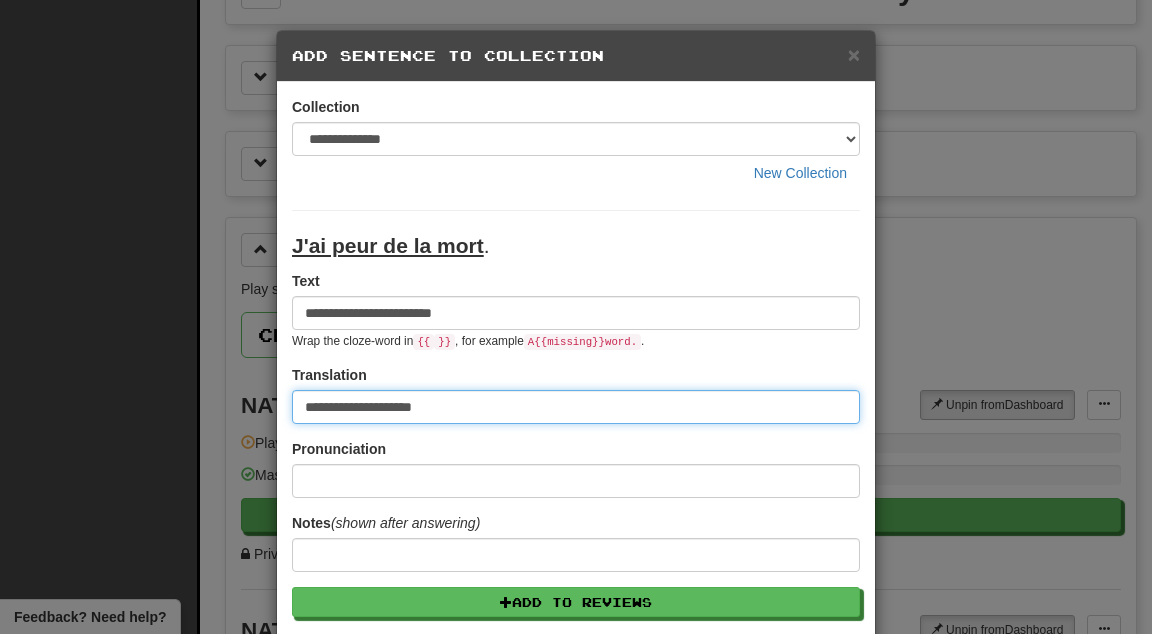 type on "**********" 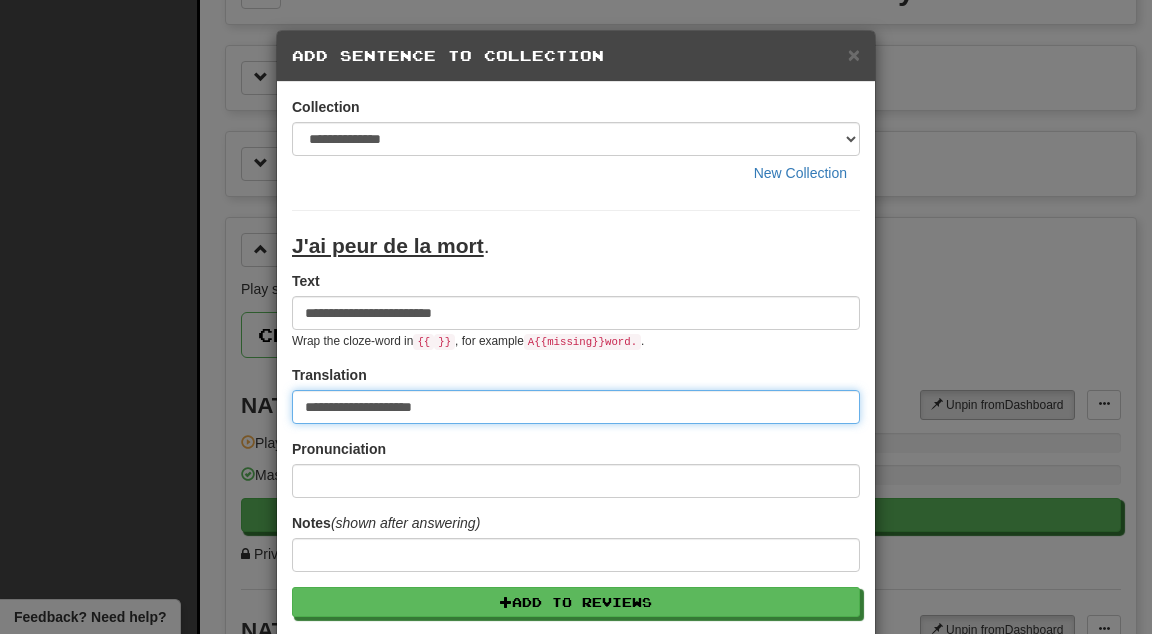 click on "Save" at bounding box center [576, 843] 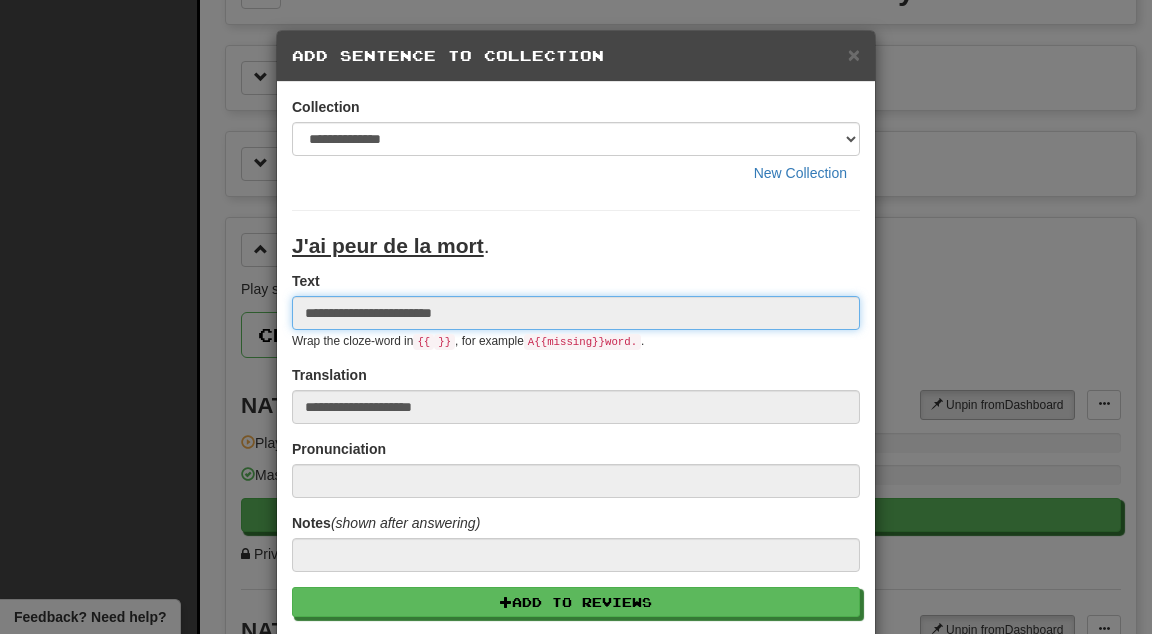 type 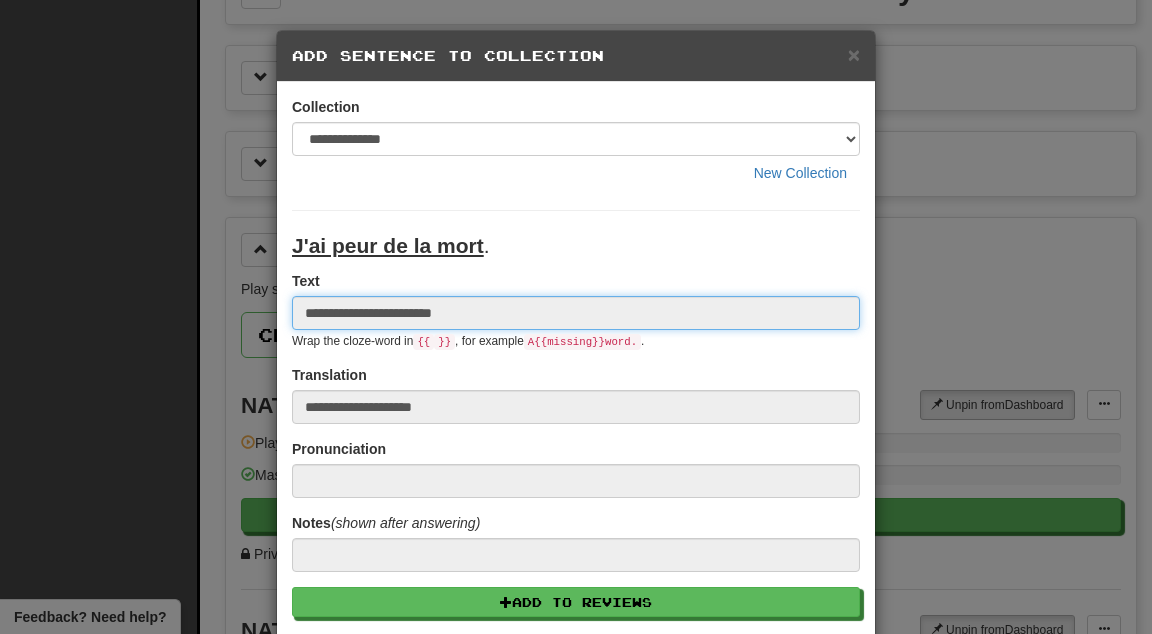 type 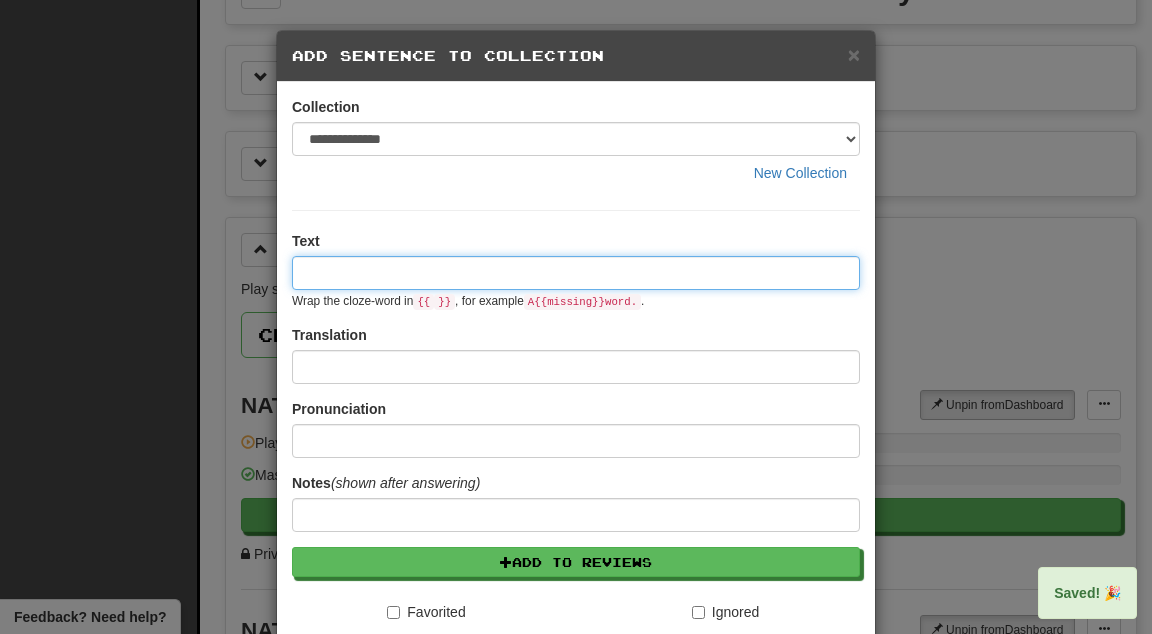 paste on "****" 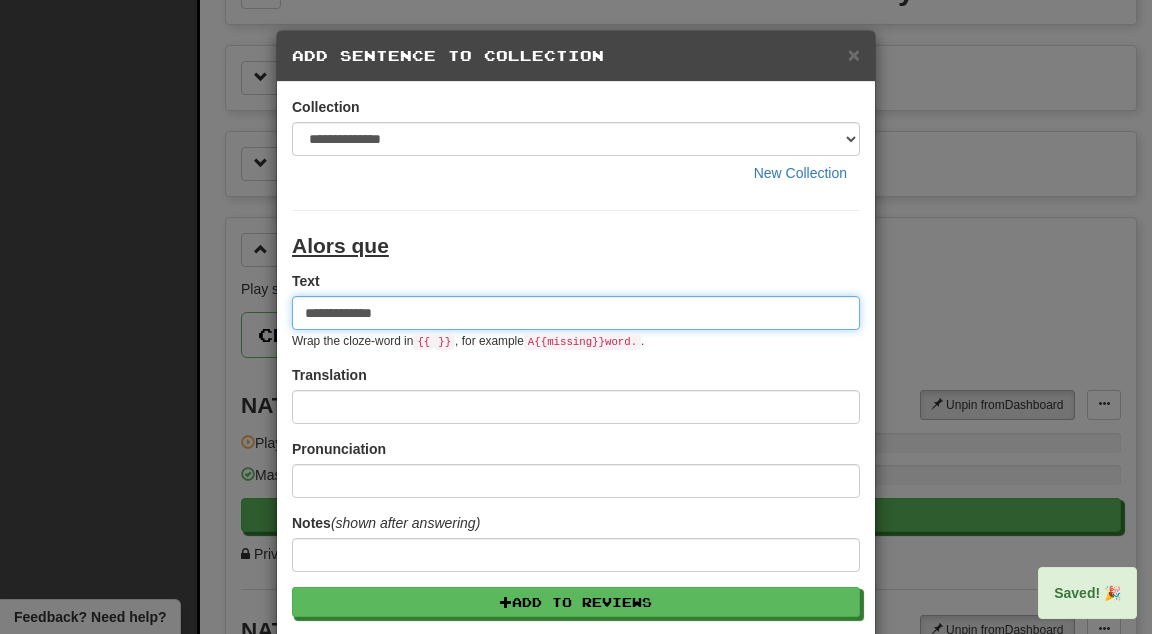 type on "**********" 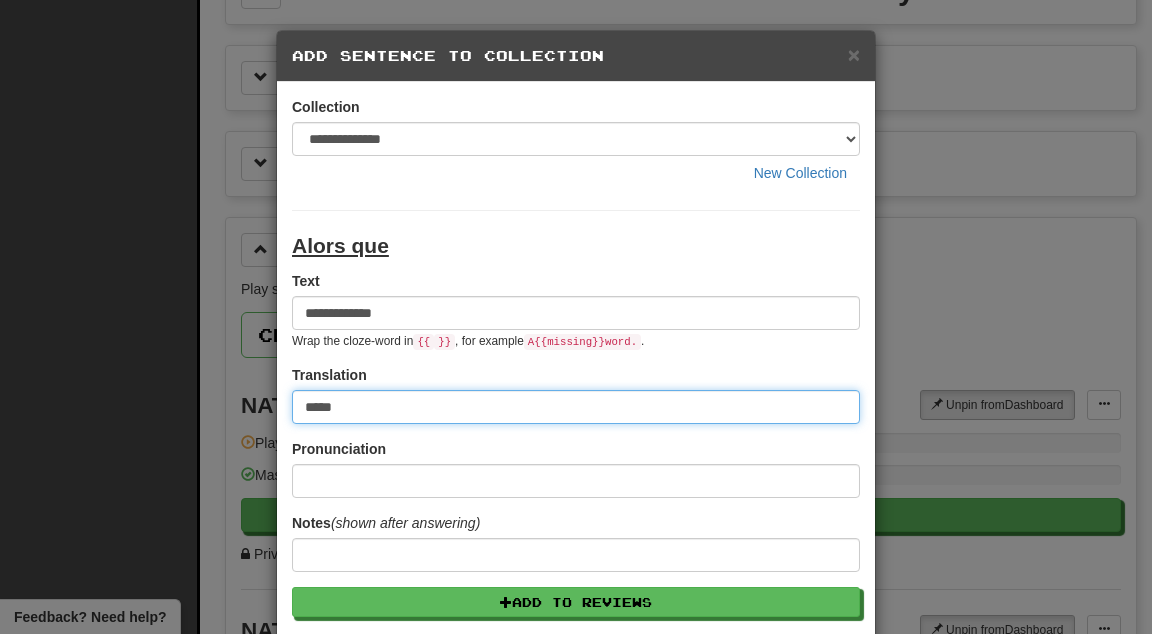 type on "*****" 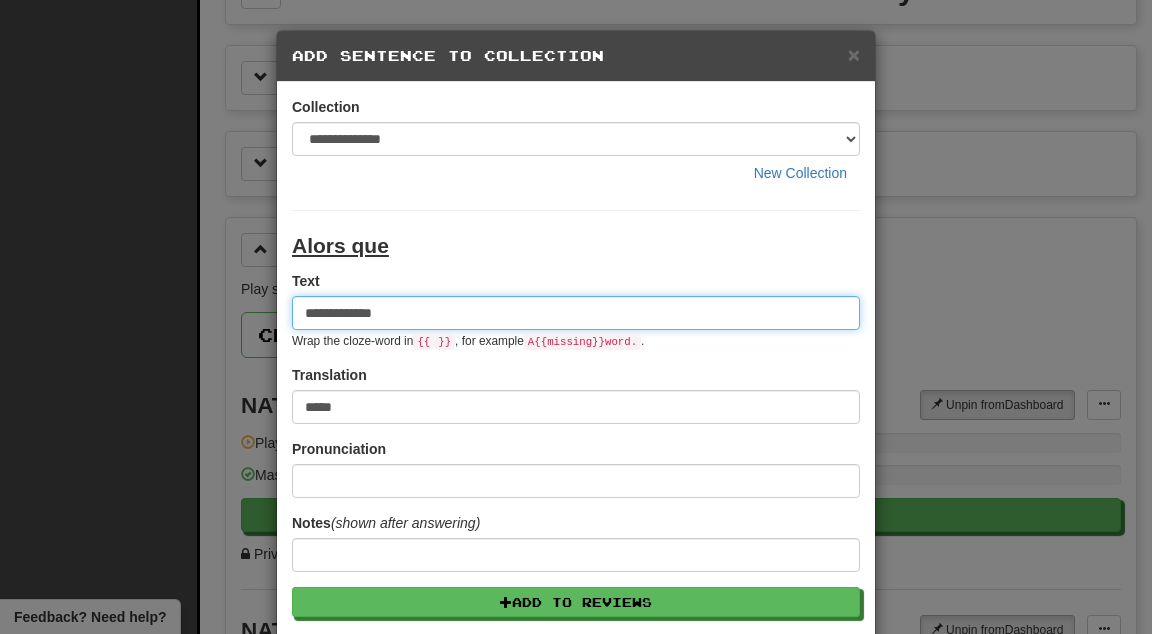 click on "**********" at bounding box center [576, 313] 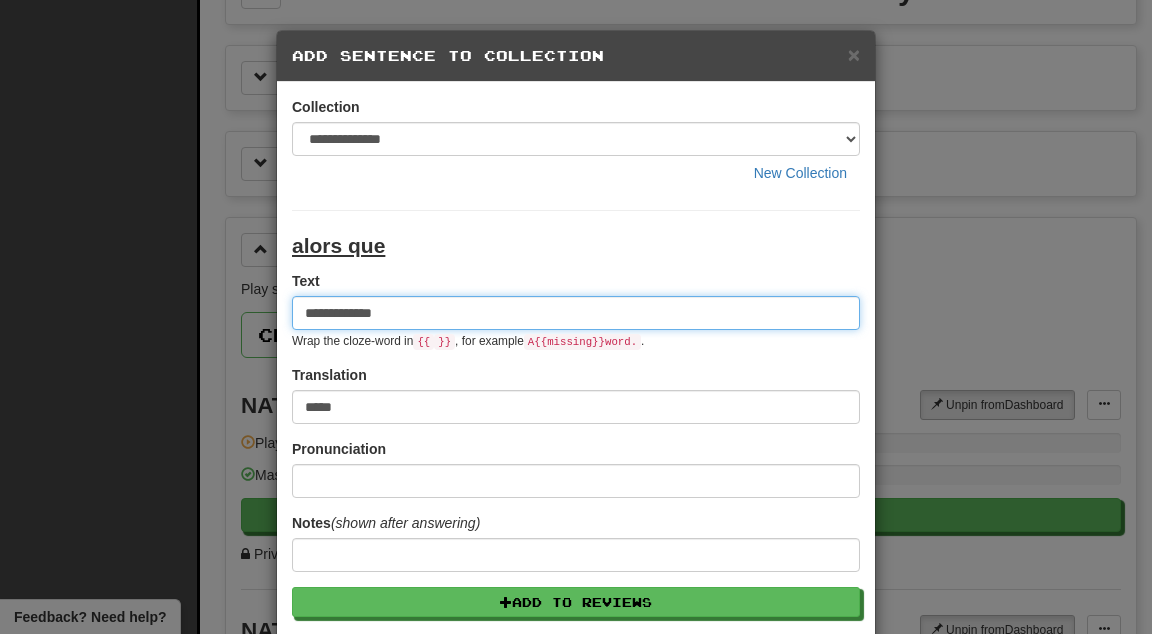 type on "**********" 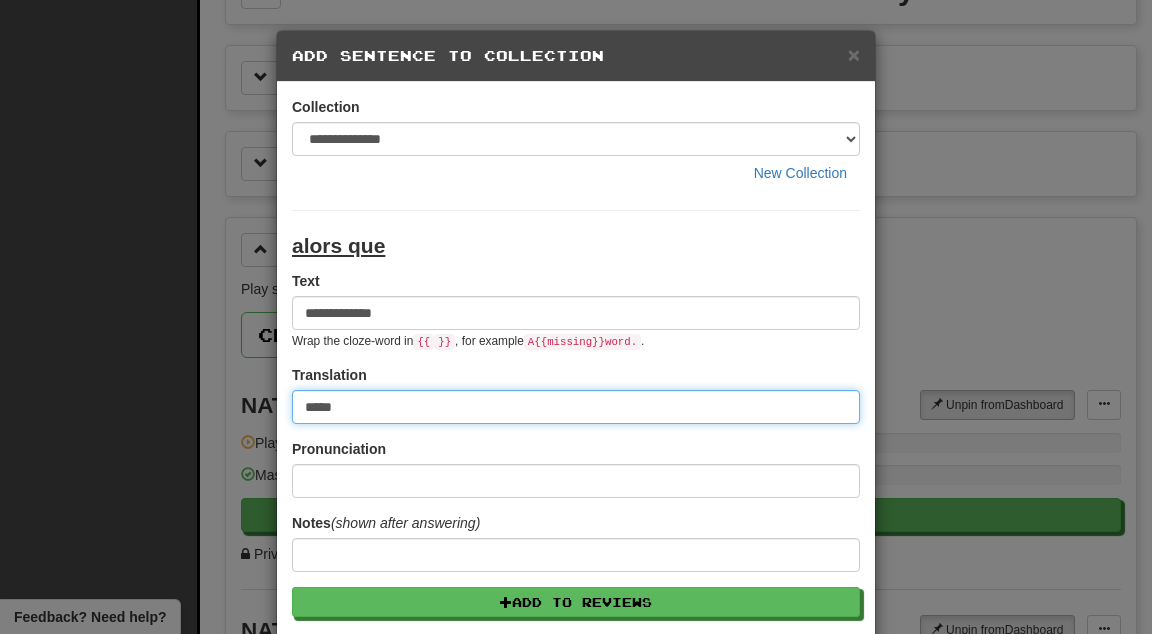 click on "*****" at bounding box center (576, 407) 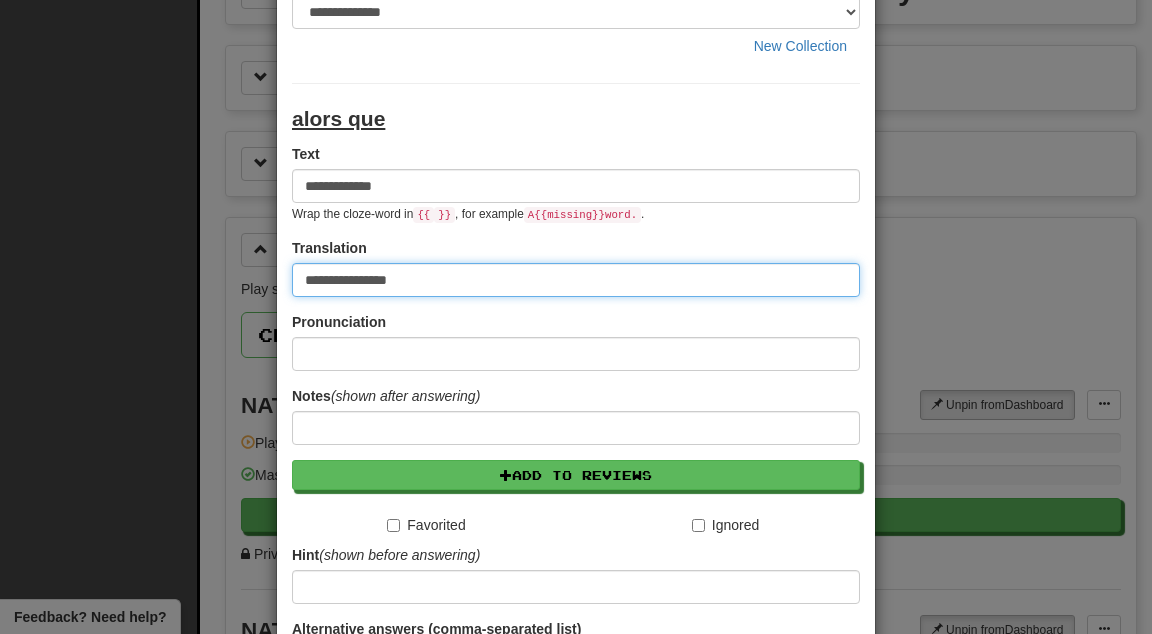 type on "**********" 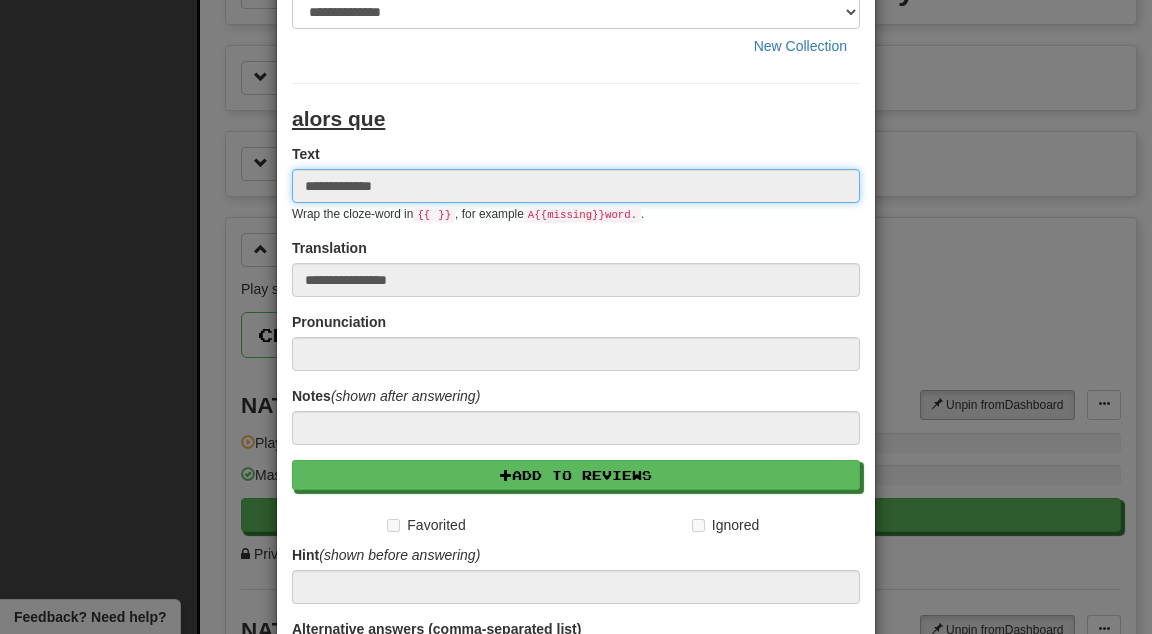 type 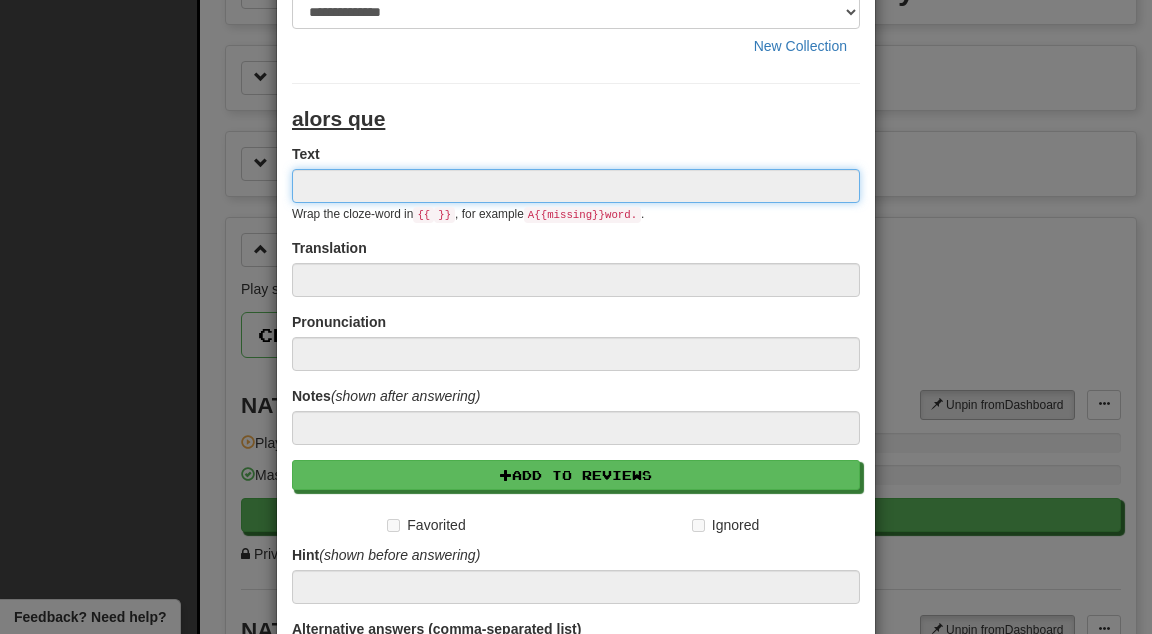 paste on "****" 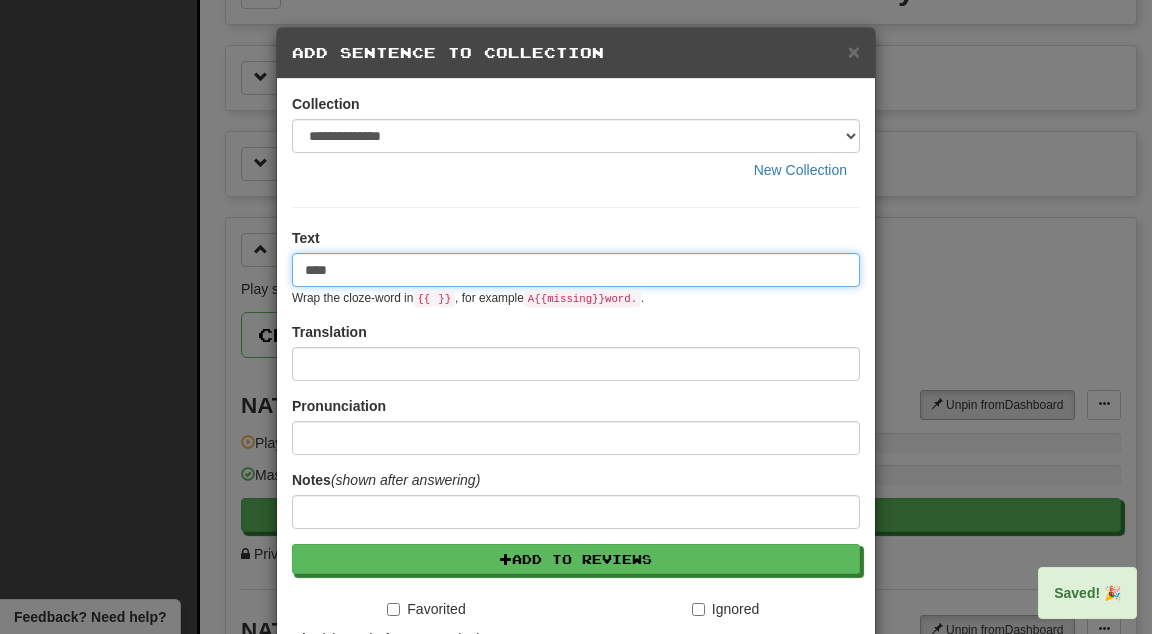 scroll, scrollTop: 0, scrollLeft: 0, axis: both 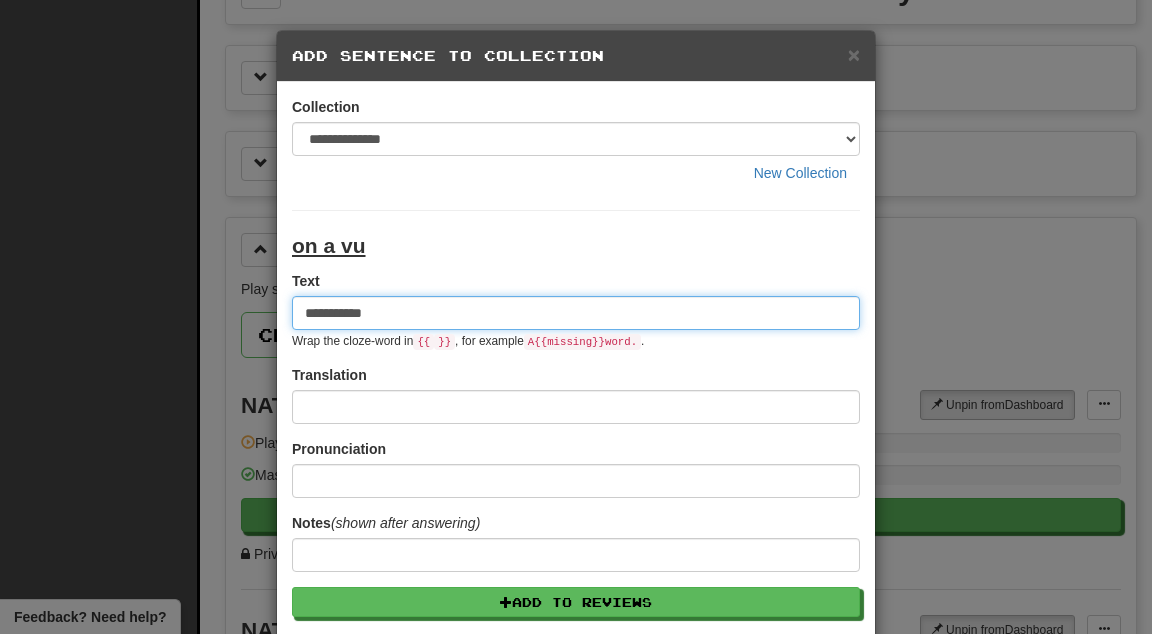 type on "**********" 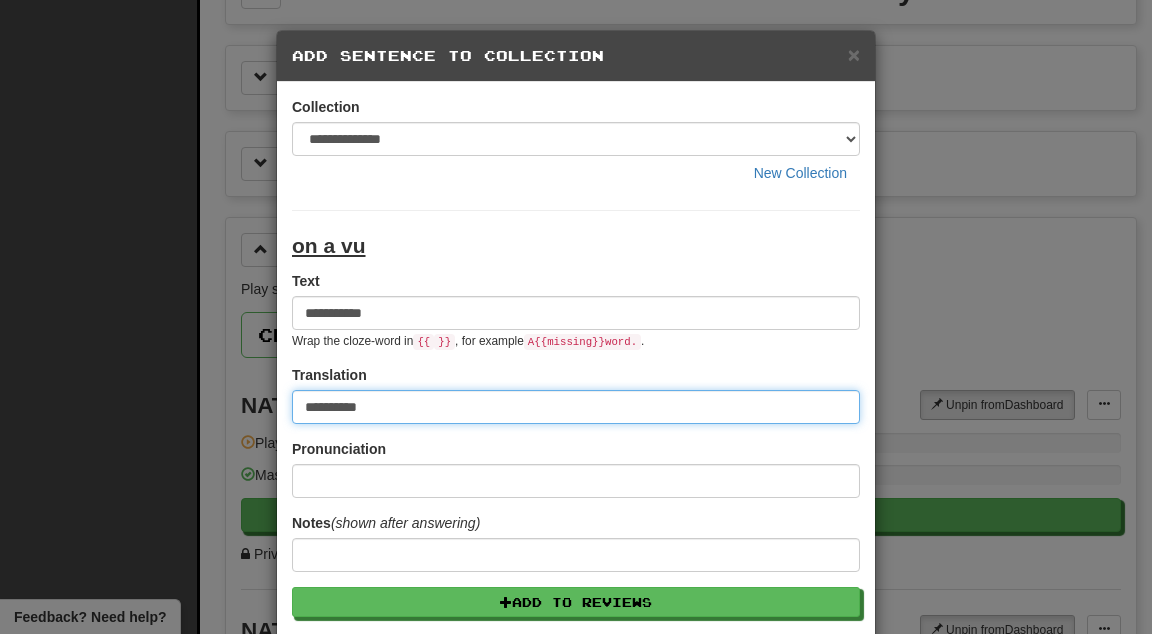 type on "**********" 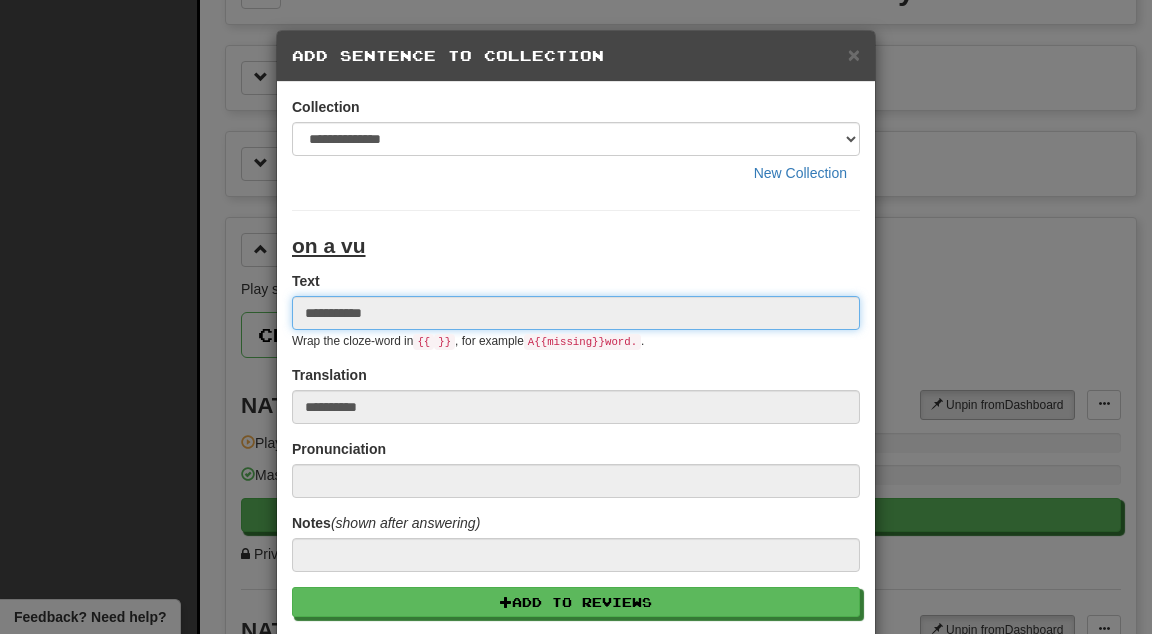 type 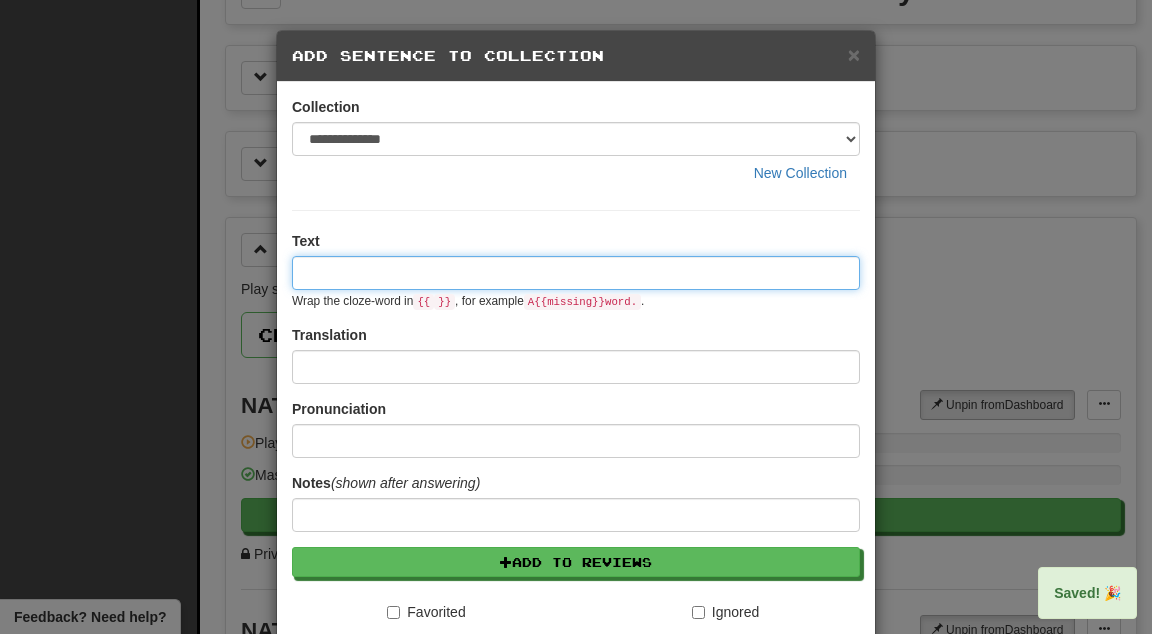 paste on "****" 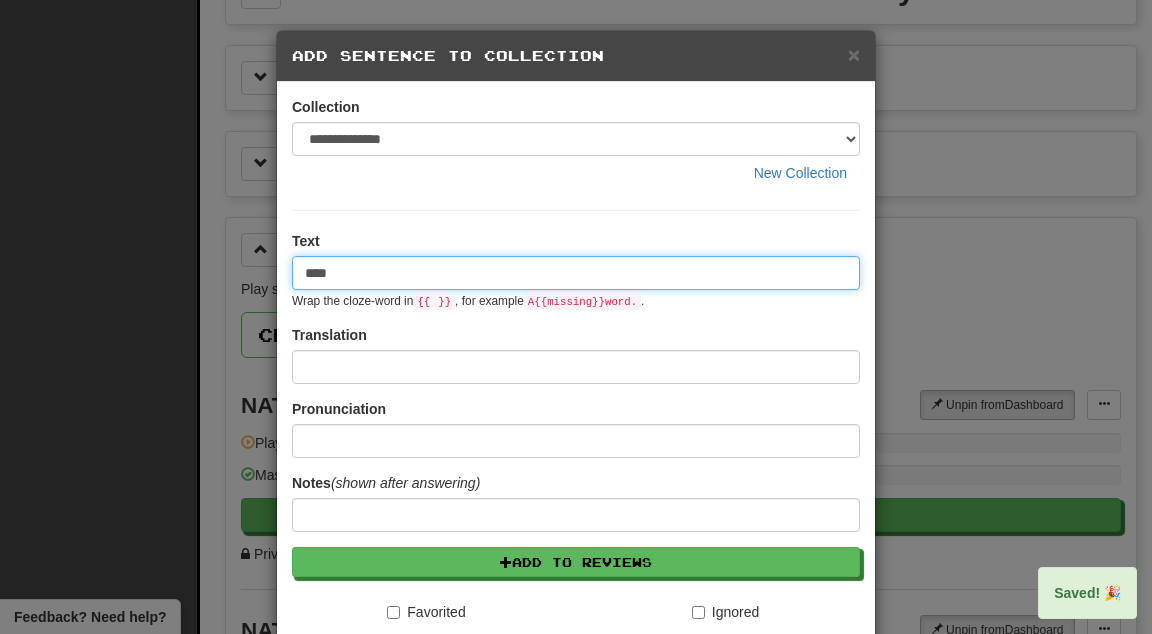 type on "****" 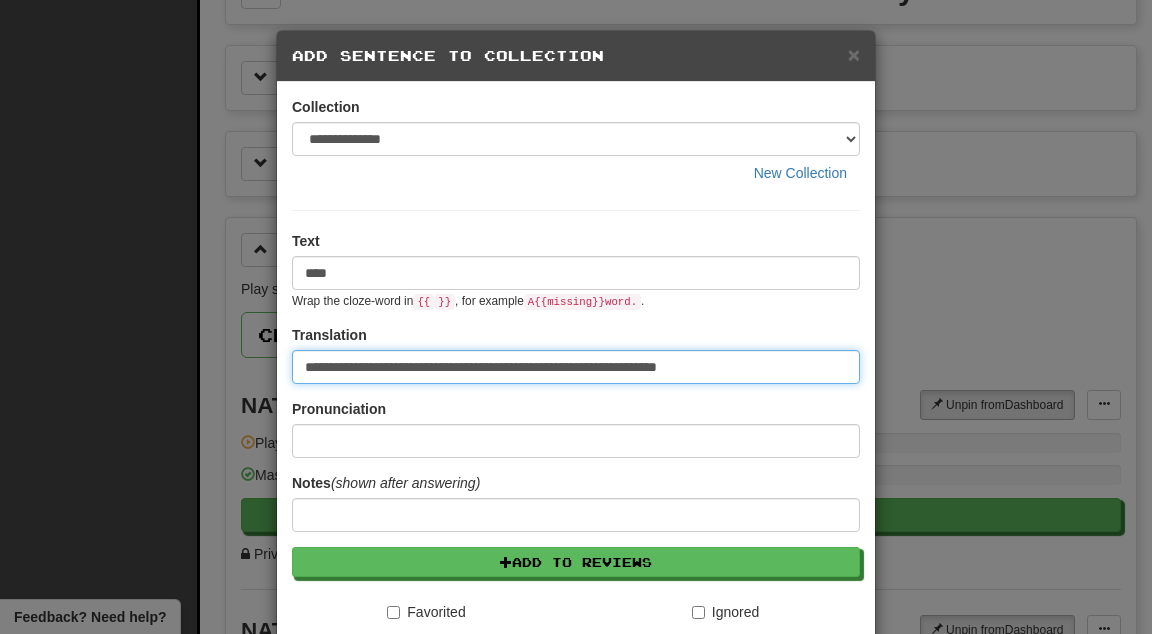 type on "**********" 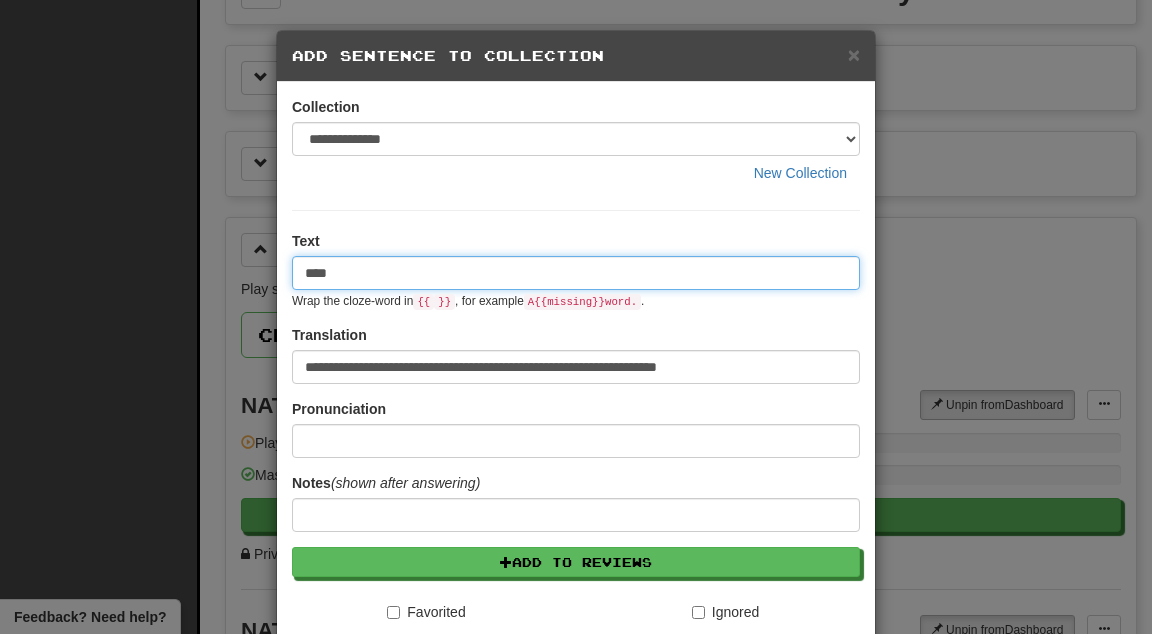 click on "****" at bounding box center [576, 273] 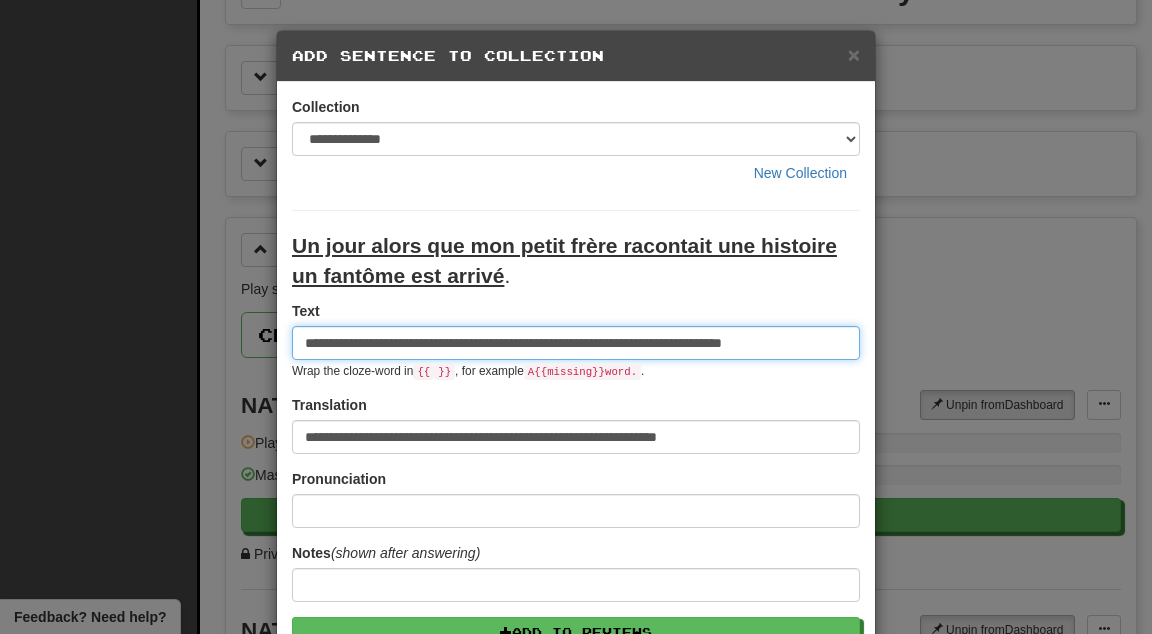 type on "**********" 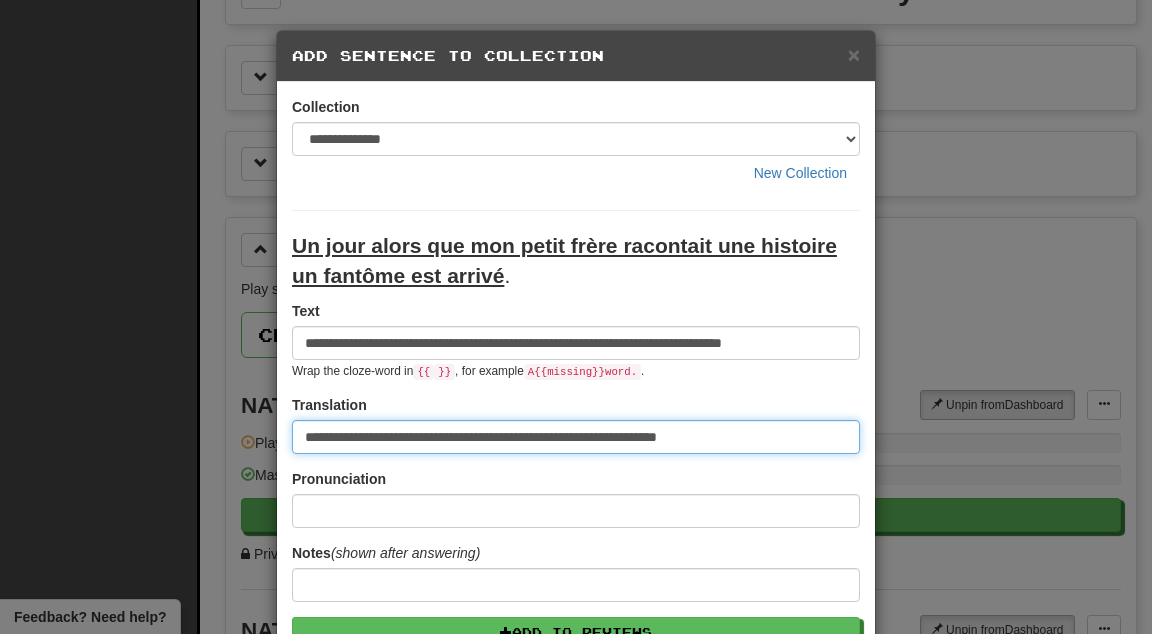 click on "**********" at bounding box center [576, 437] 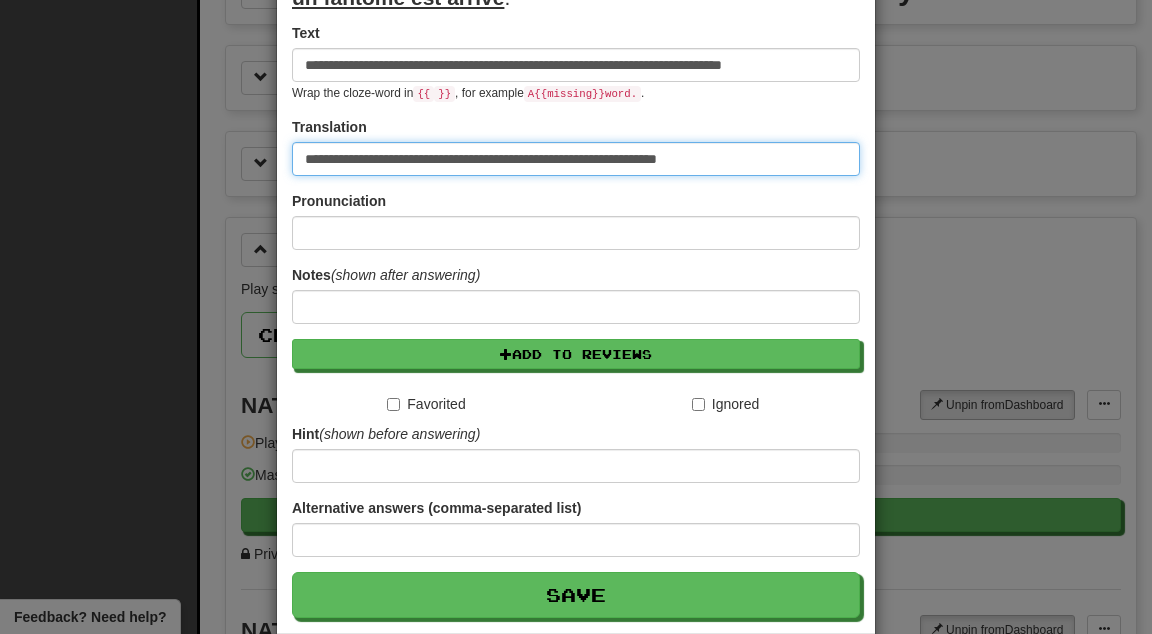 scroll, scrollTop: 251, scrollLeft: 0, axis: vertical 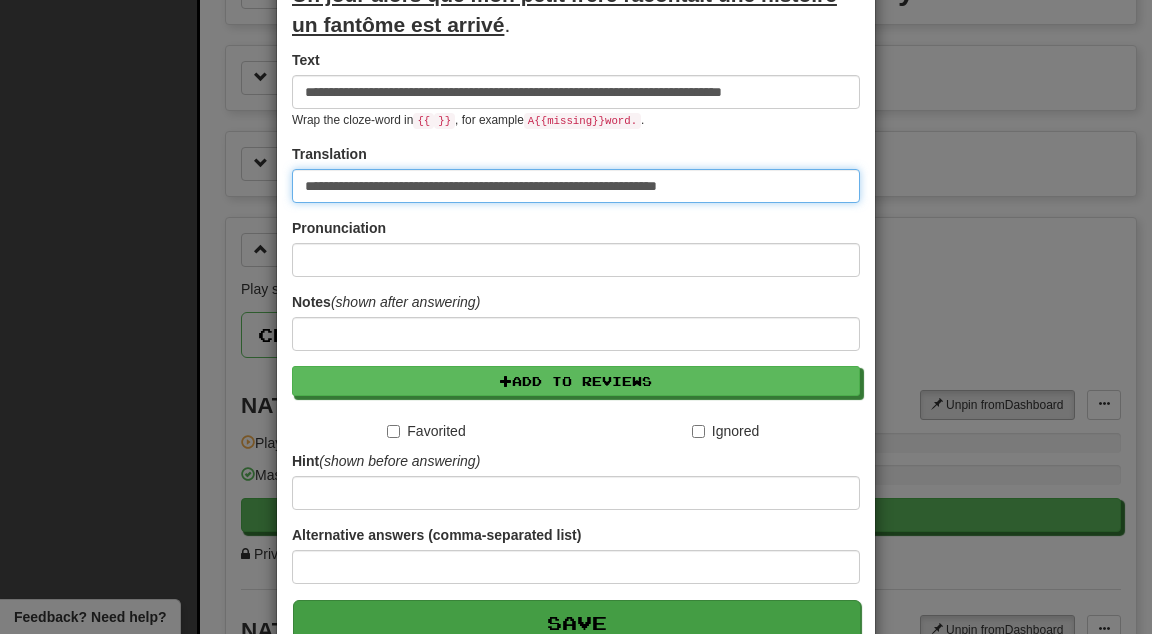 type on "**********" 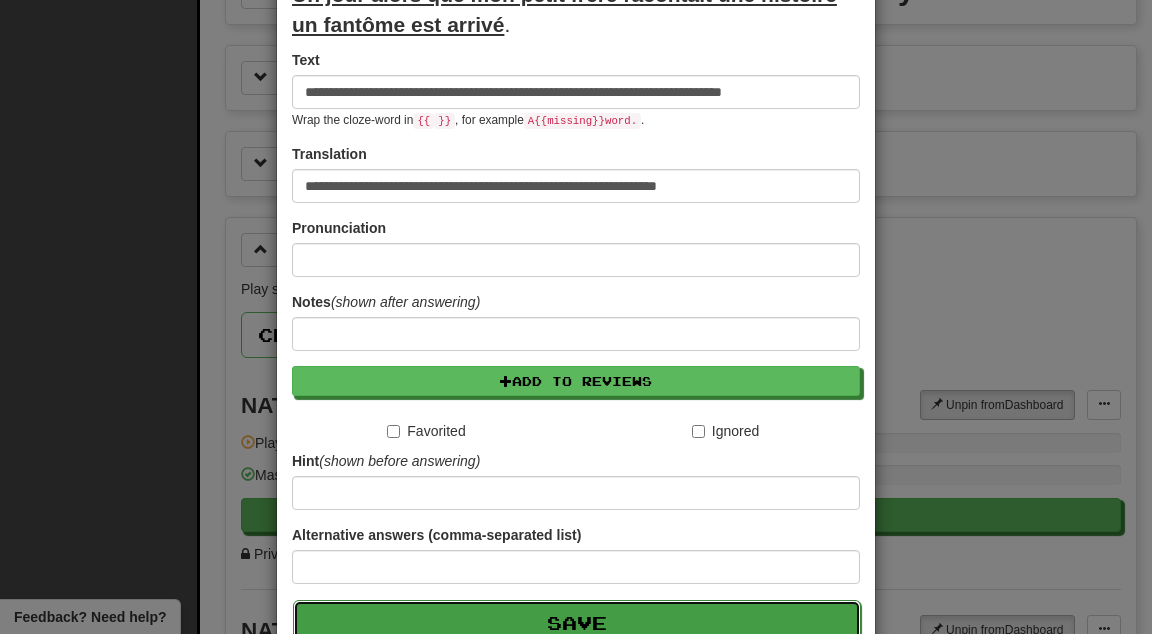 click on "Save" at bounding box center [577, 623] 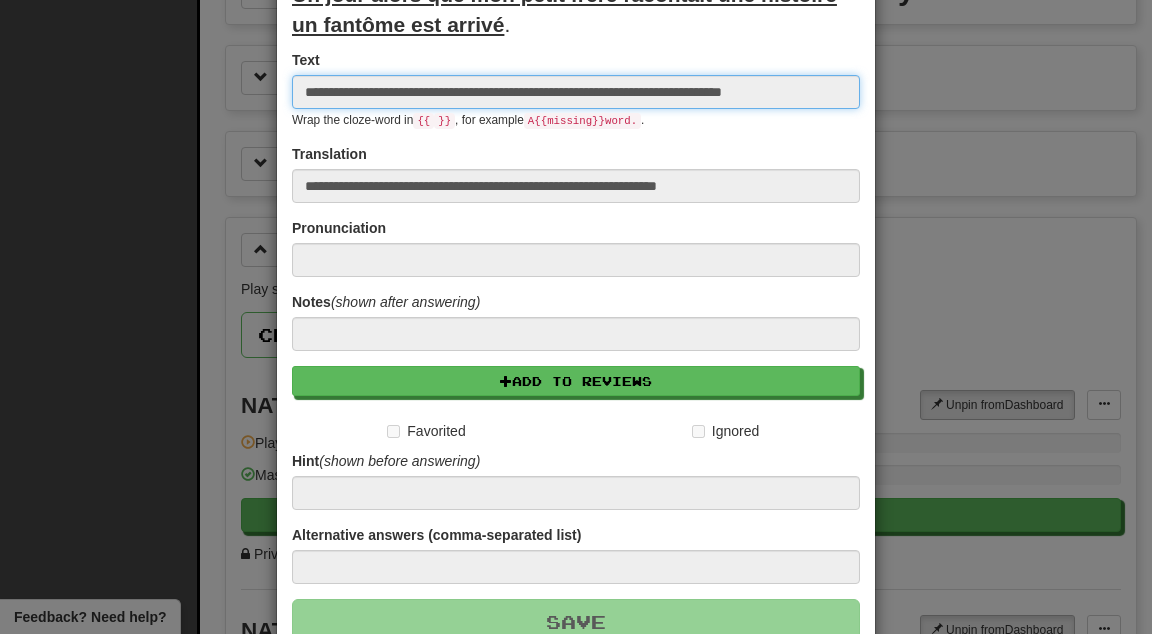 type 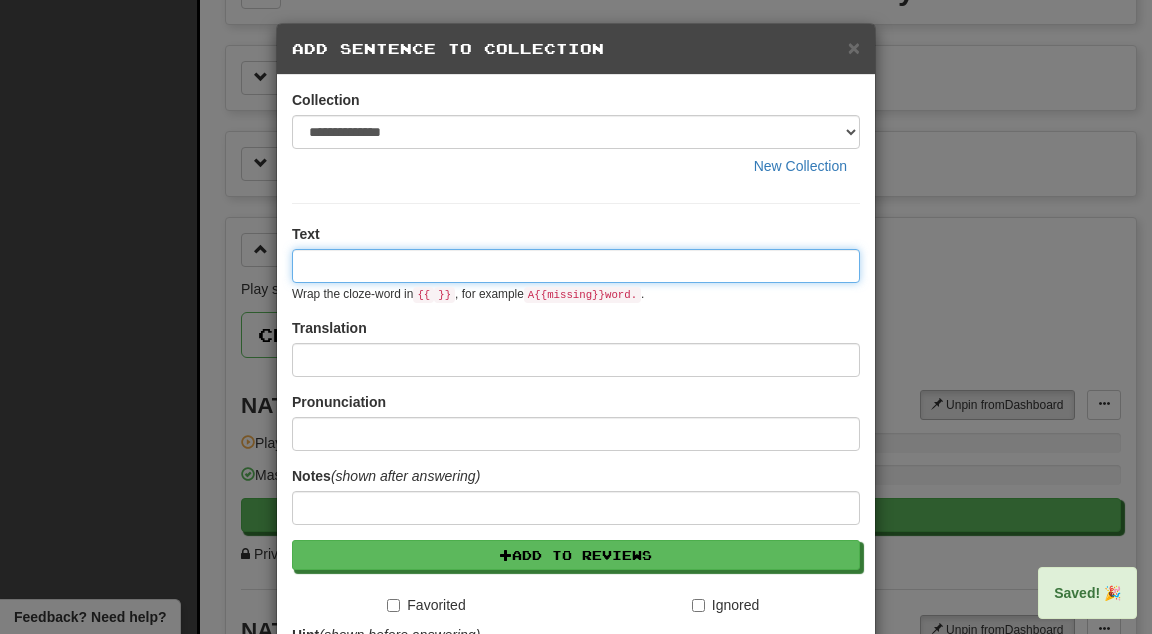 scroll, scrollTop: 0, scrollLeft: 0, axis: both 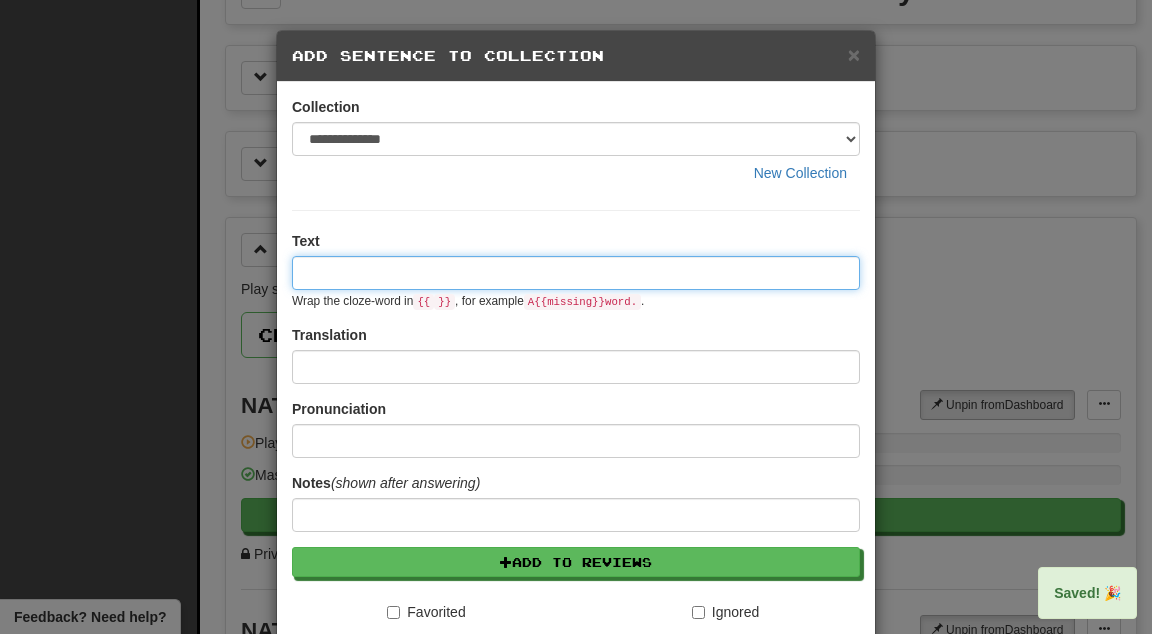 paste on "****" 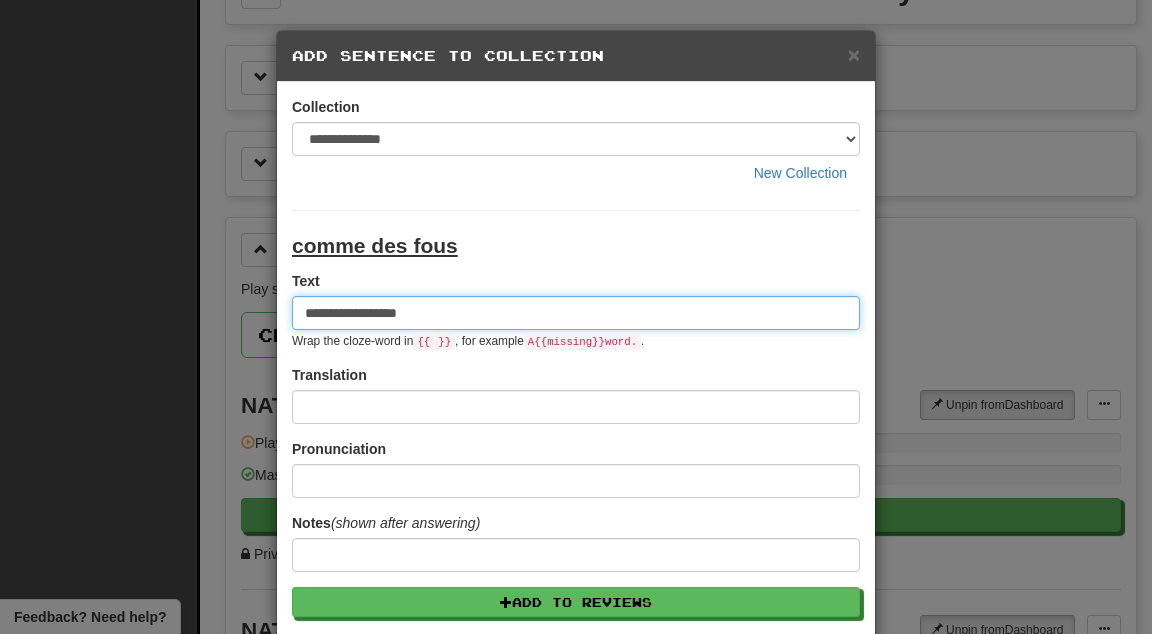 type on "**********" 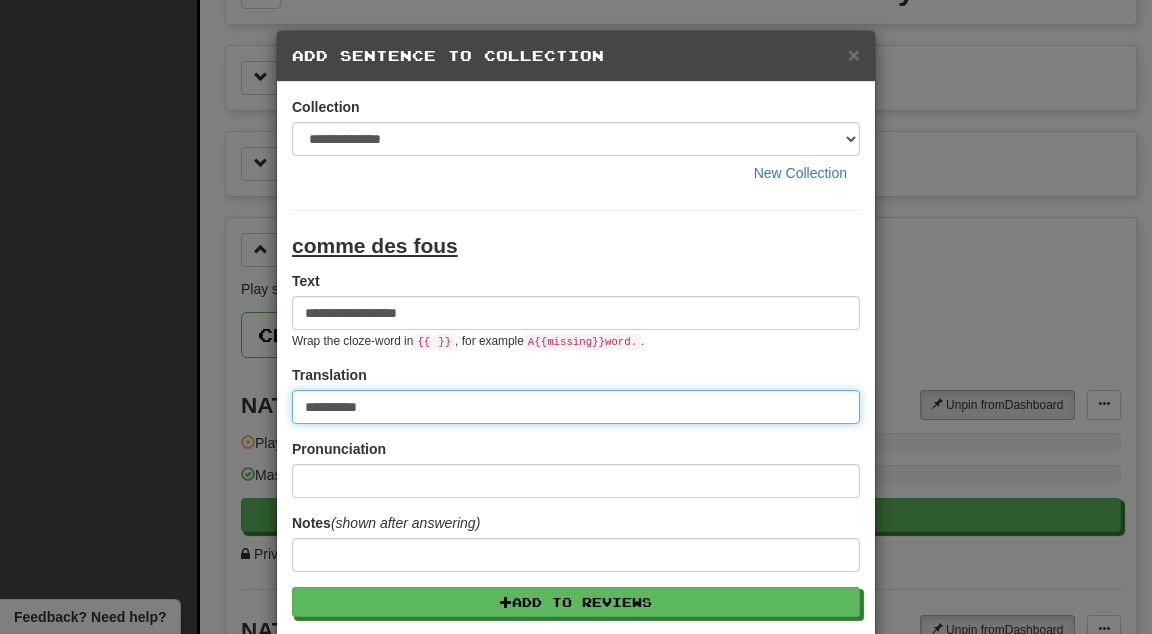 type on "**********" 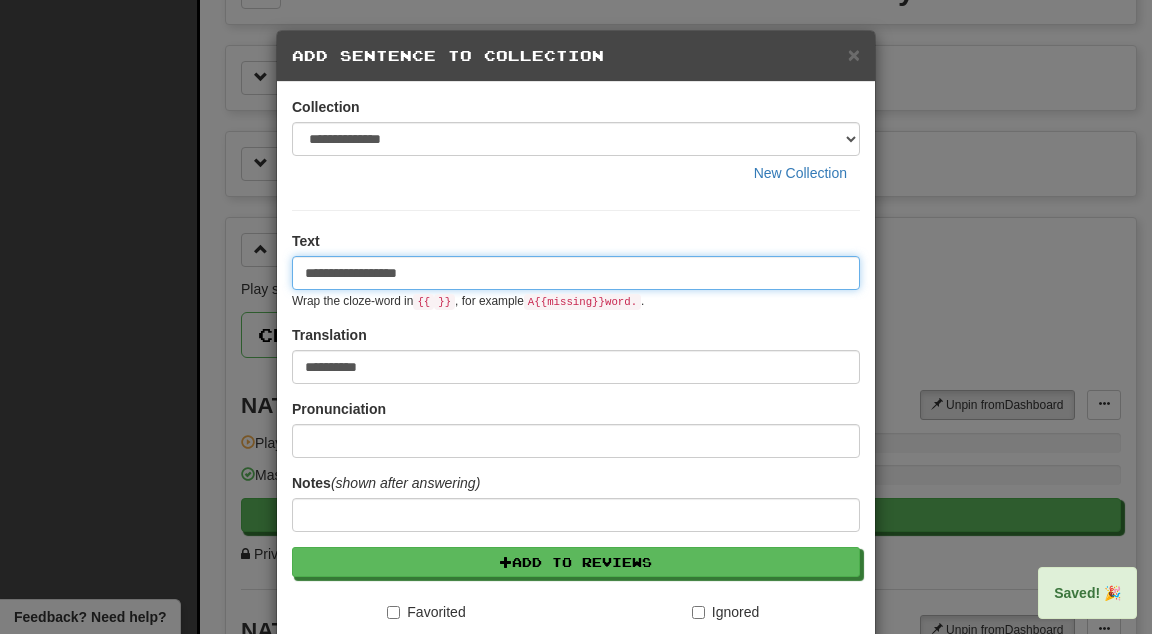 type 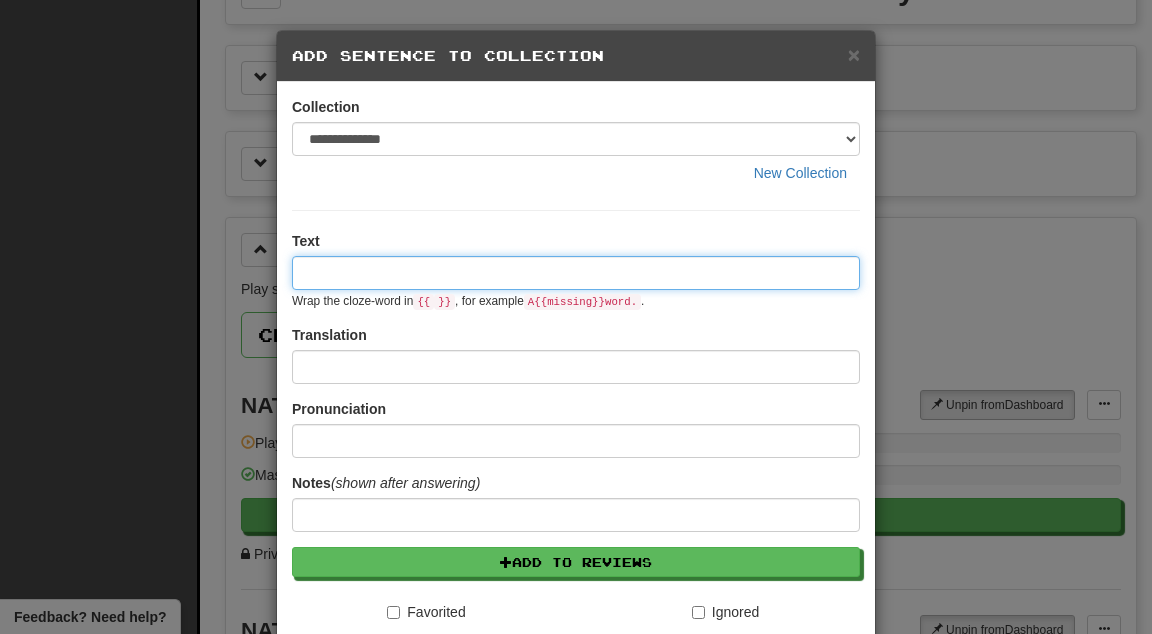 paste on "****" 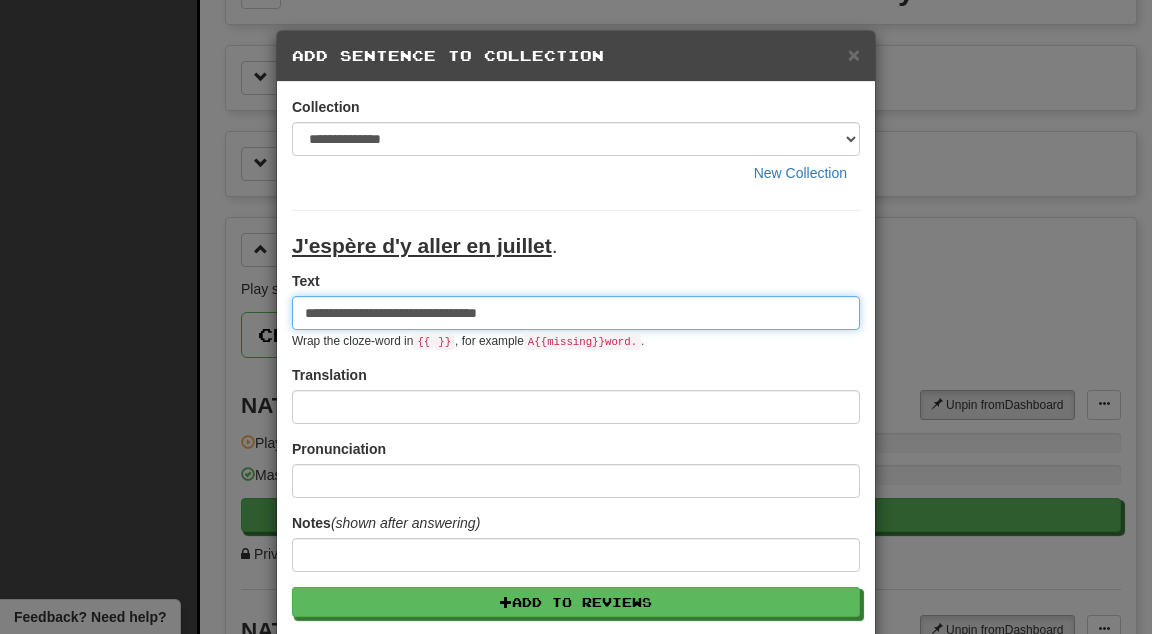 type on "**********" 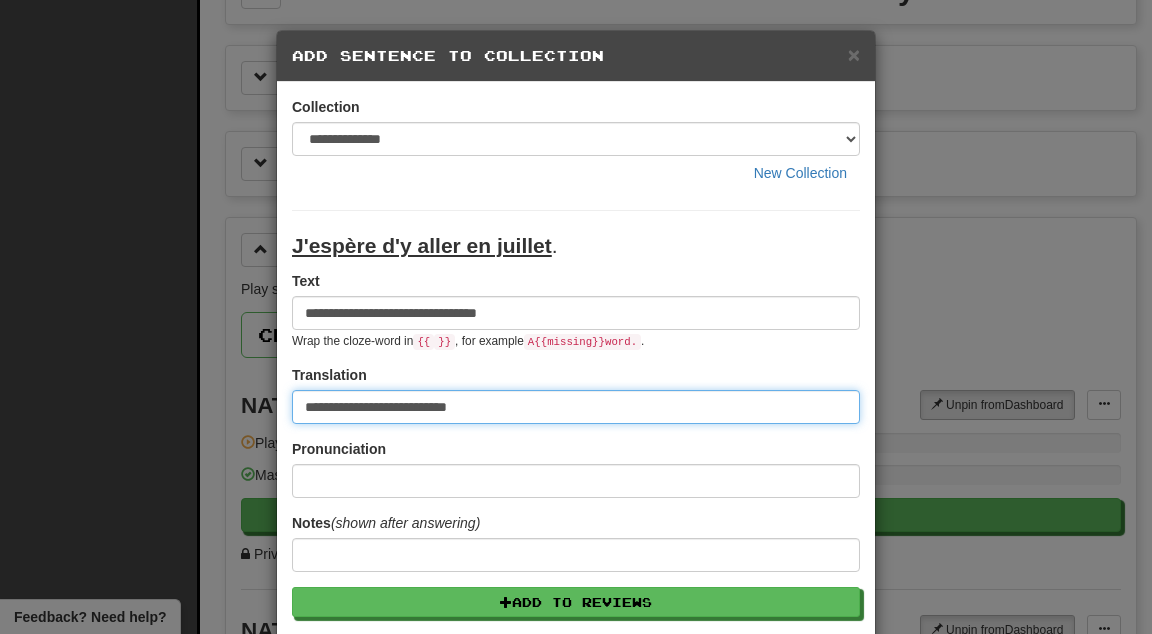 type on "**********" 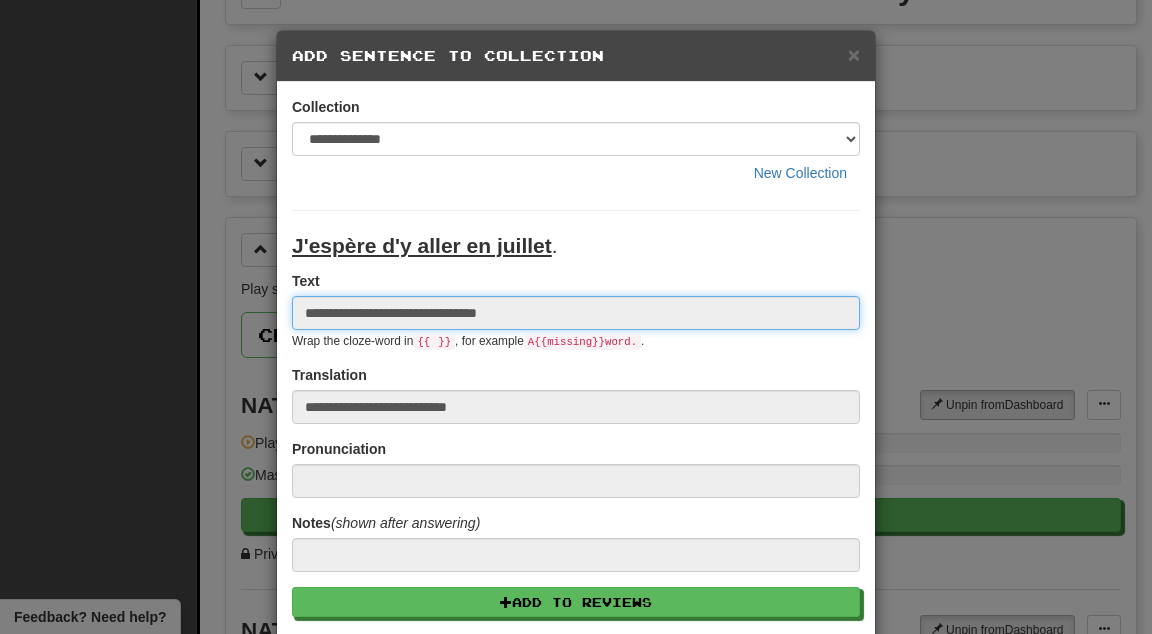 type 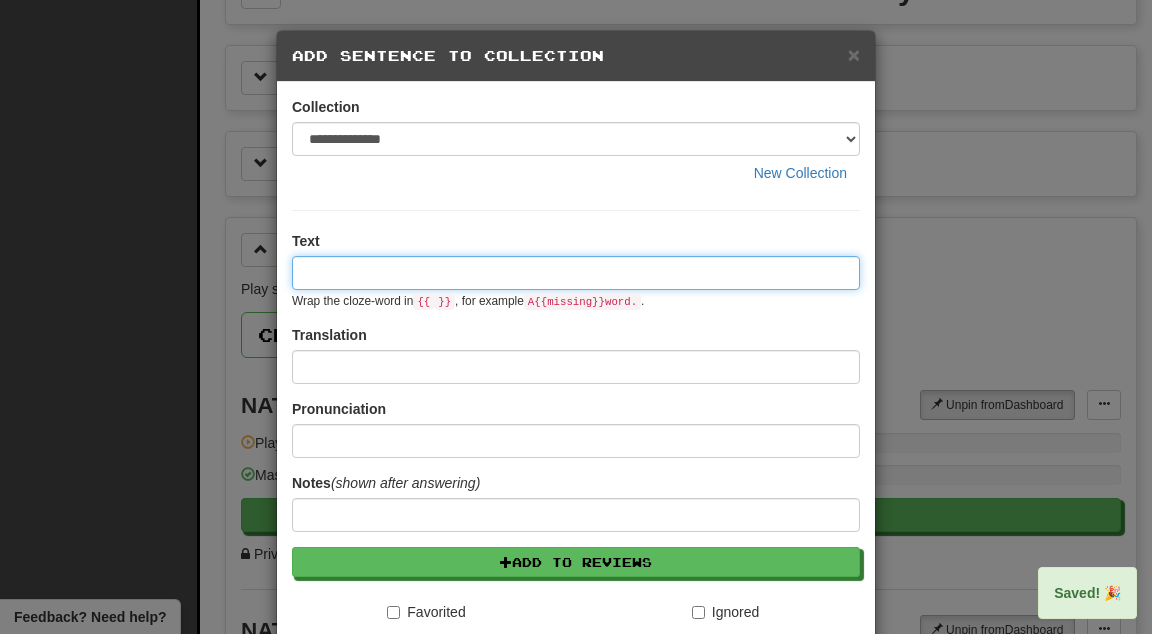 paste on "****" 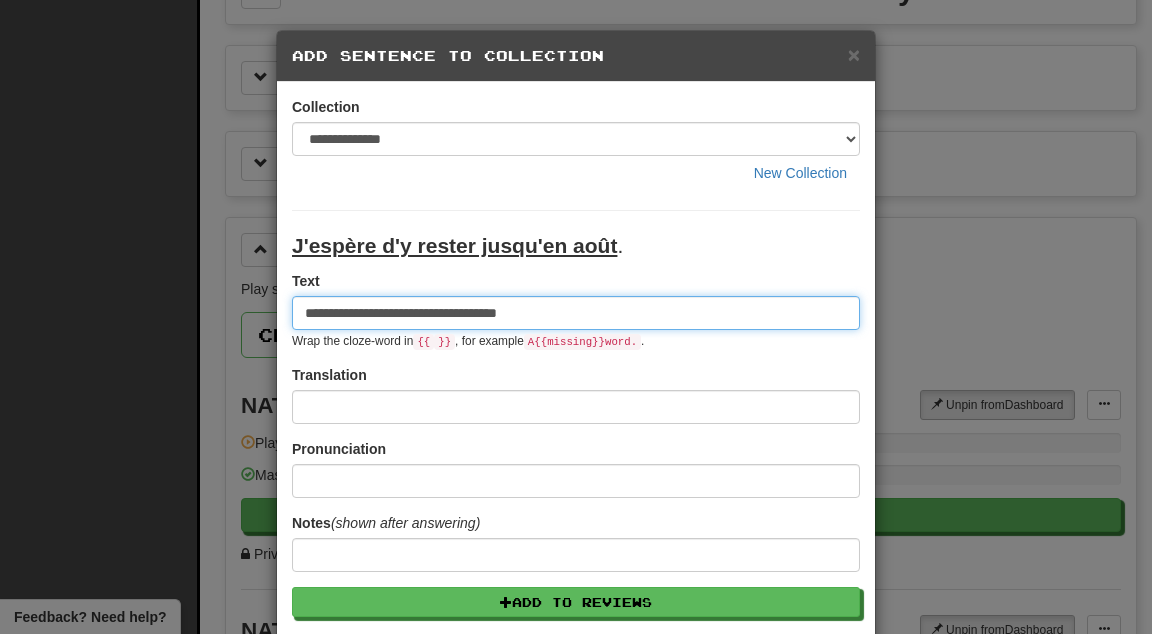 type on "**********" 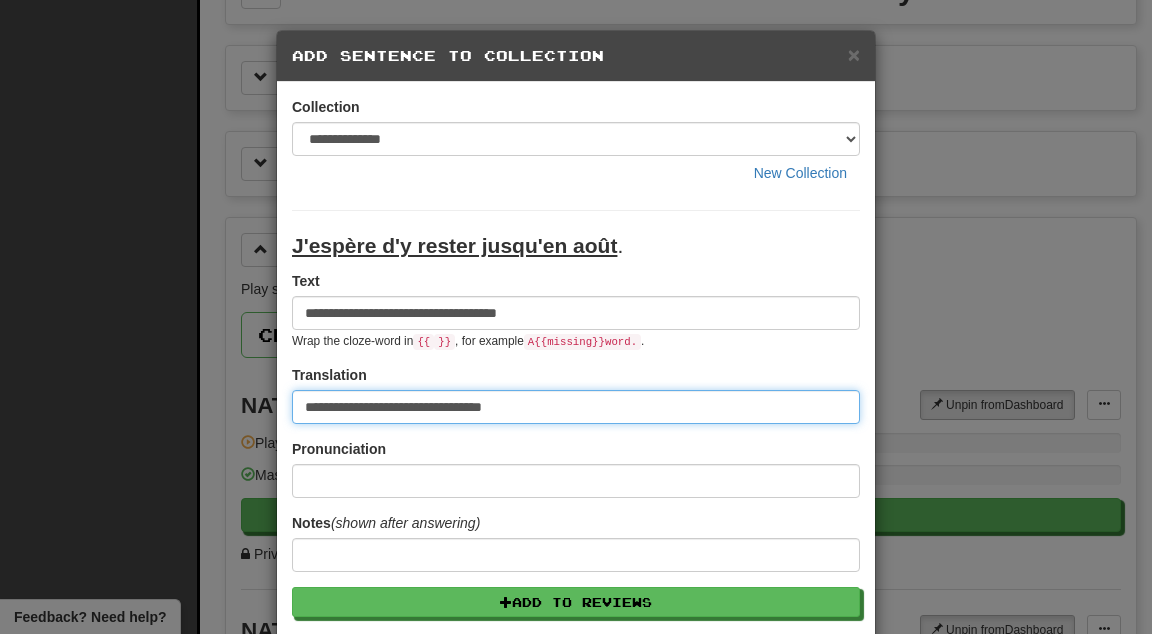 type on "**********" 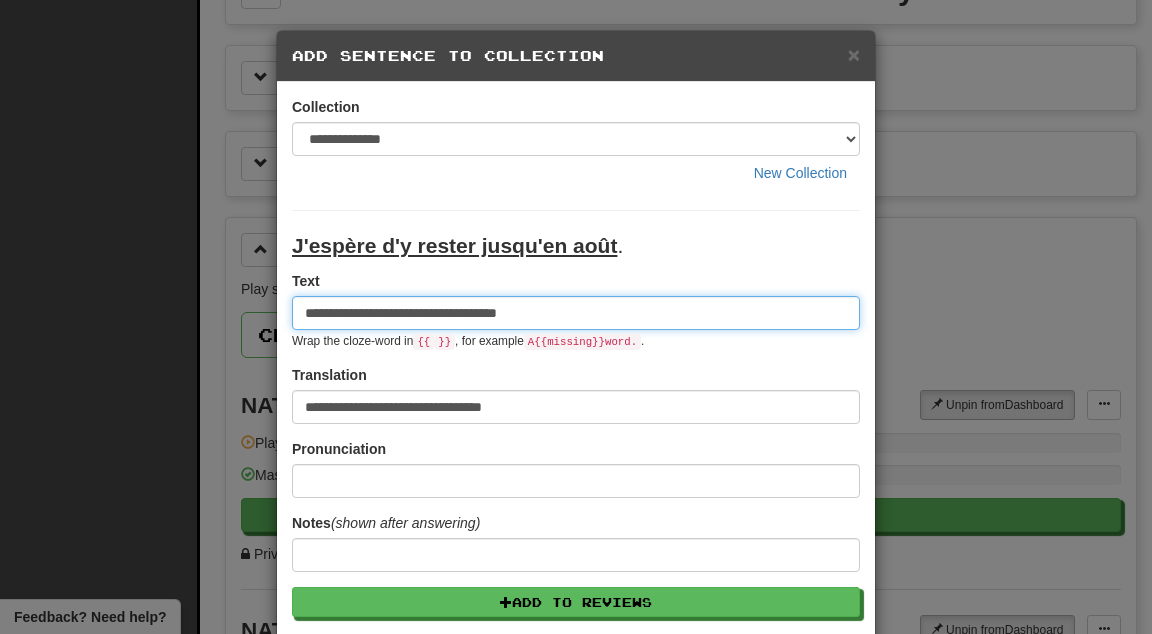 click on "**********" at bounding box center (576, 313) 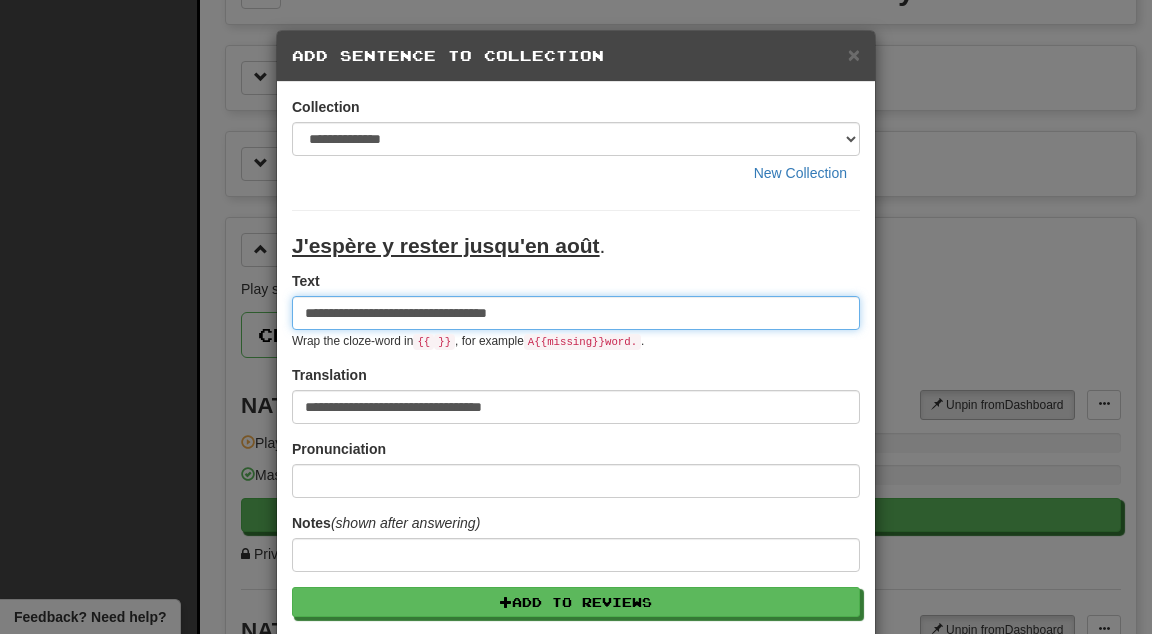 type on "**********" 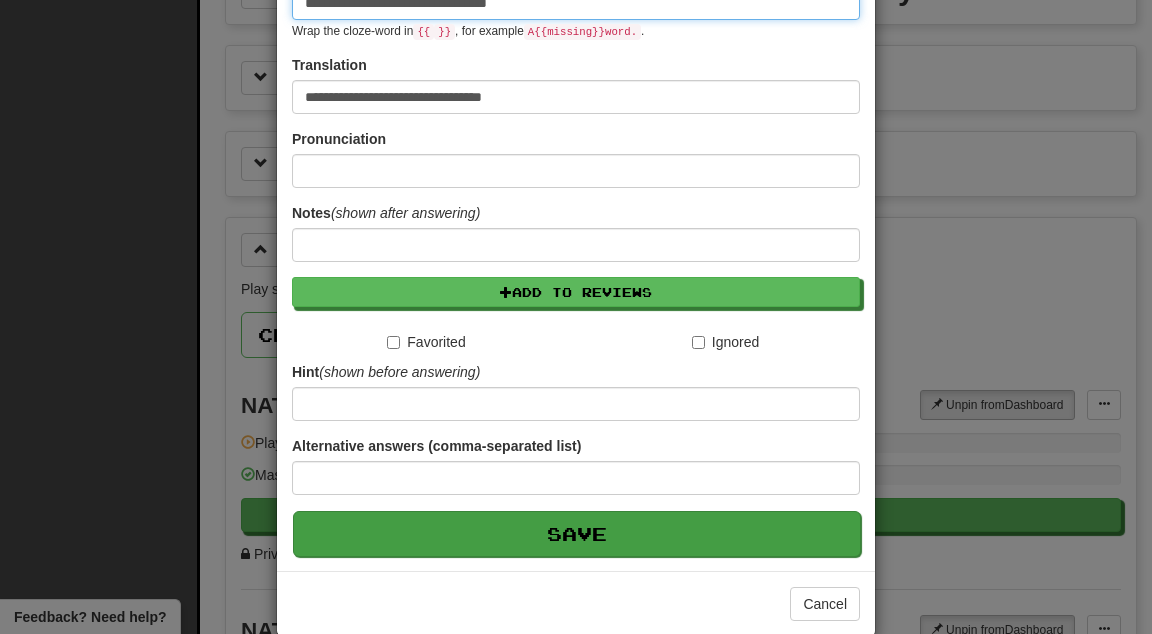 scroll, scrollTop: 340, scrollLeft: 0, axis: vertical 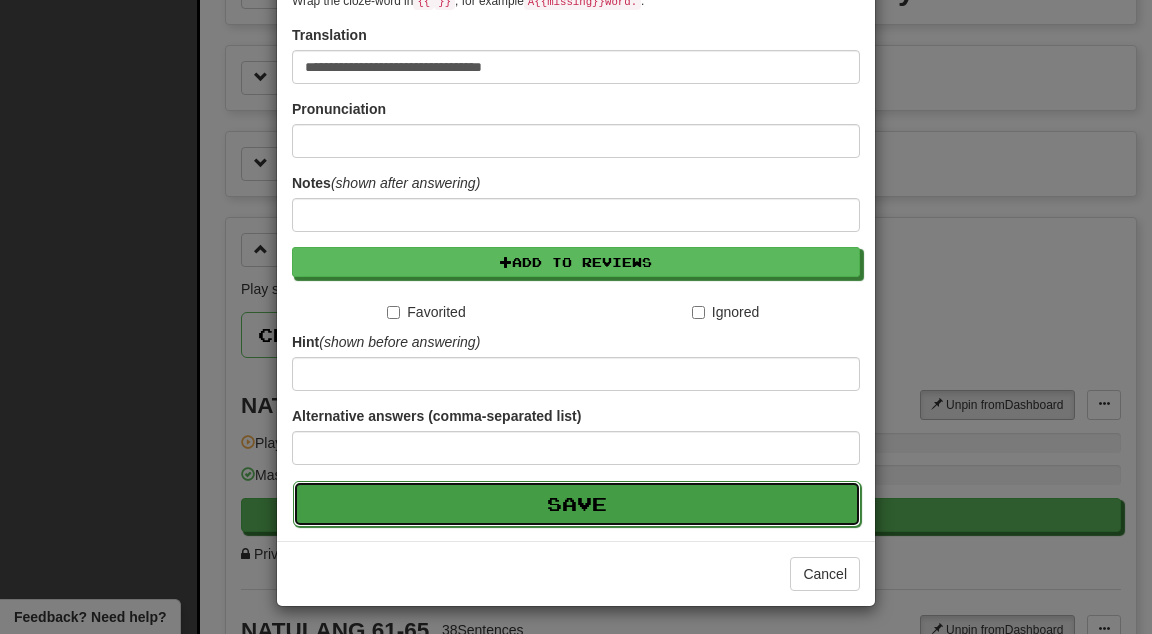 click on "Save" at bounding box center [577, 504] 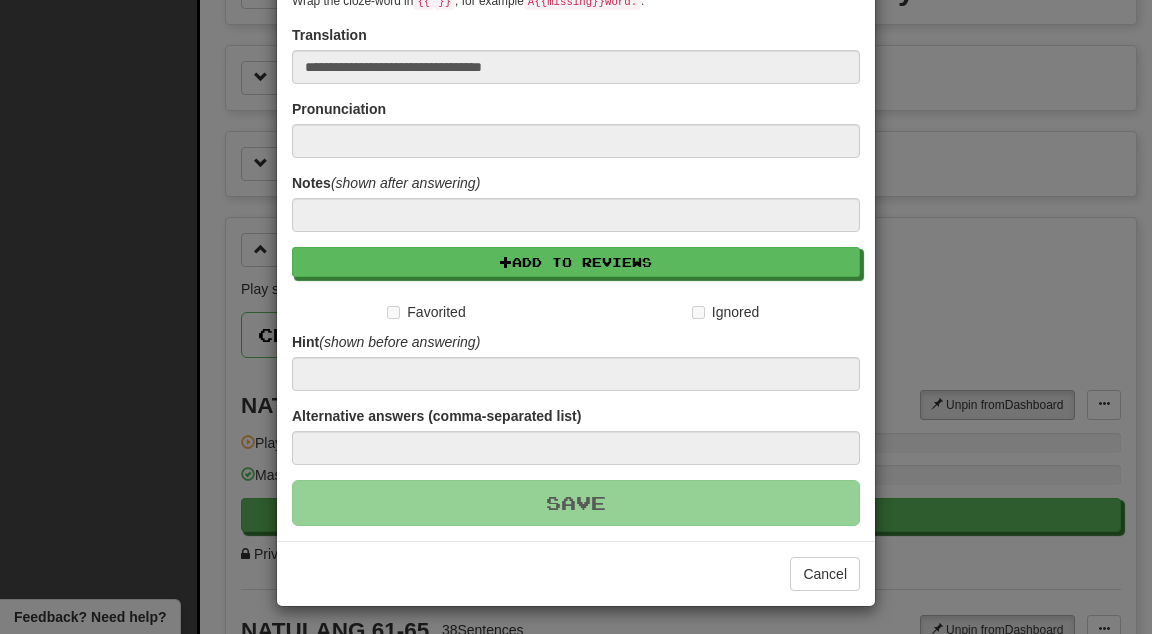 type 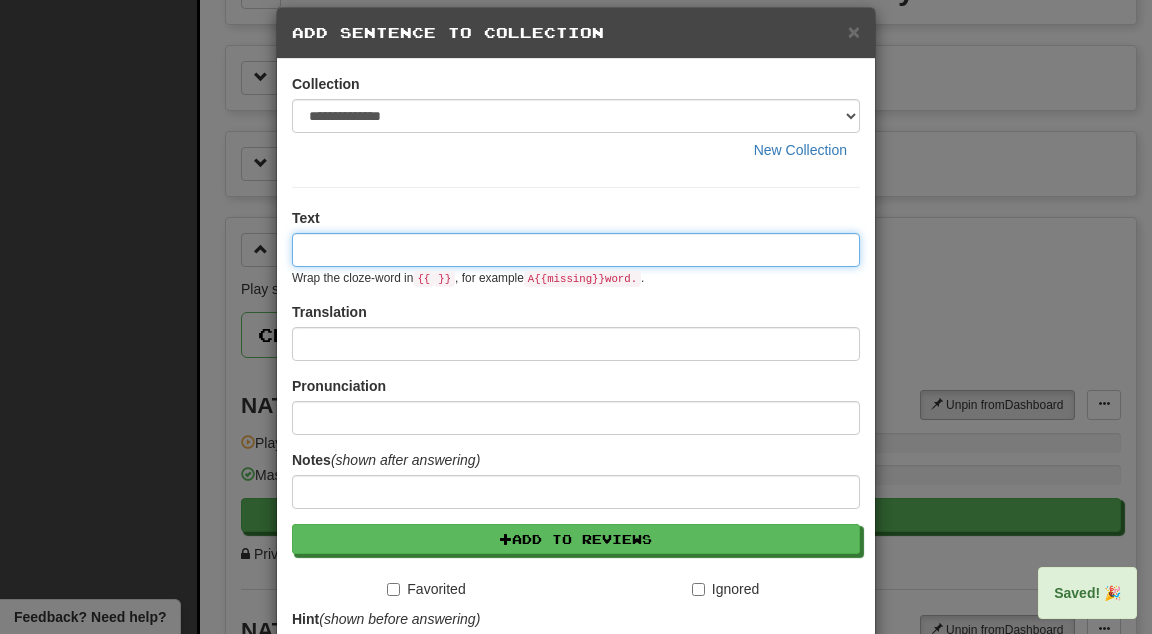 scroll, scrollTop: 0, scrollLeft: 0, axis: both 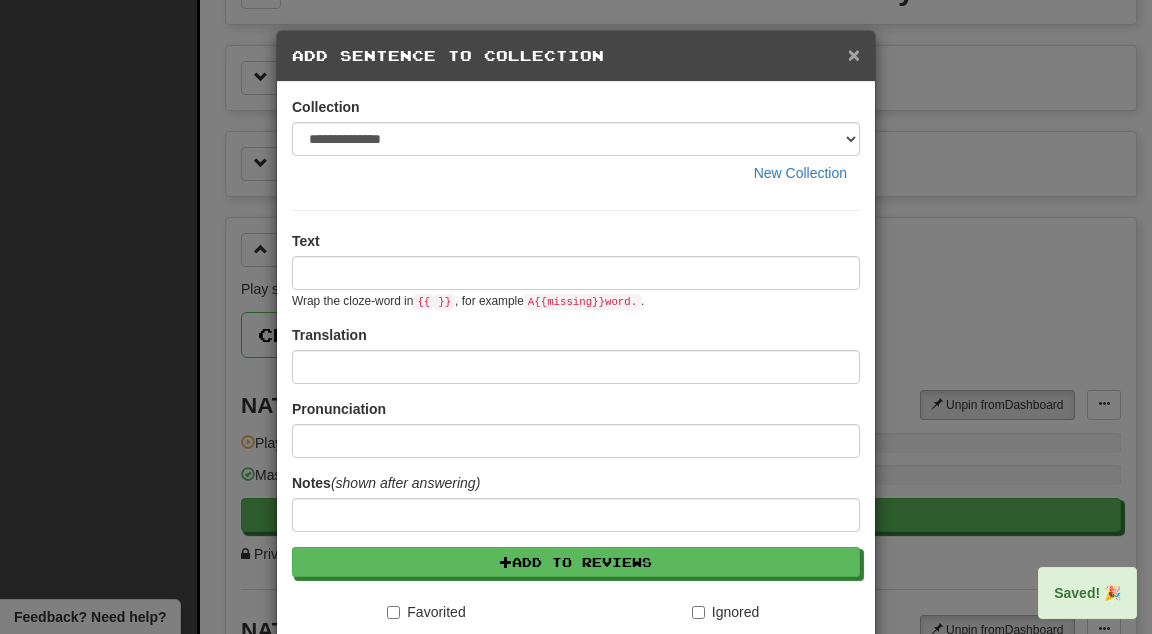 click on "×" at bounding box center [854, 54] 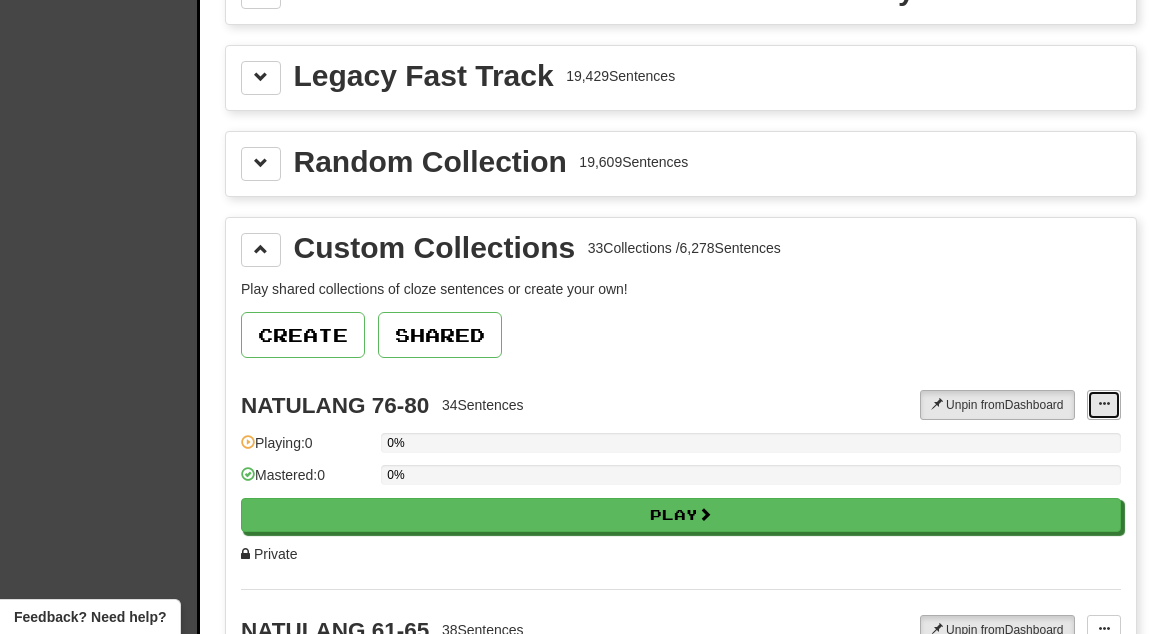 click at bounding box center (1104, 404) 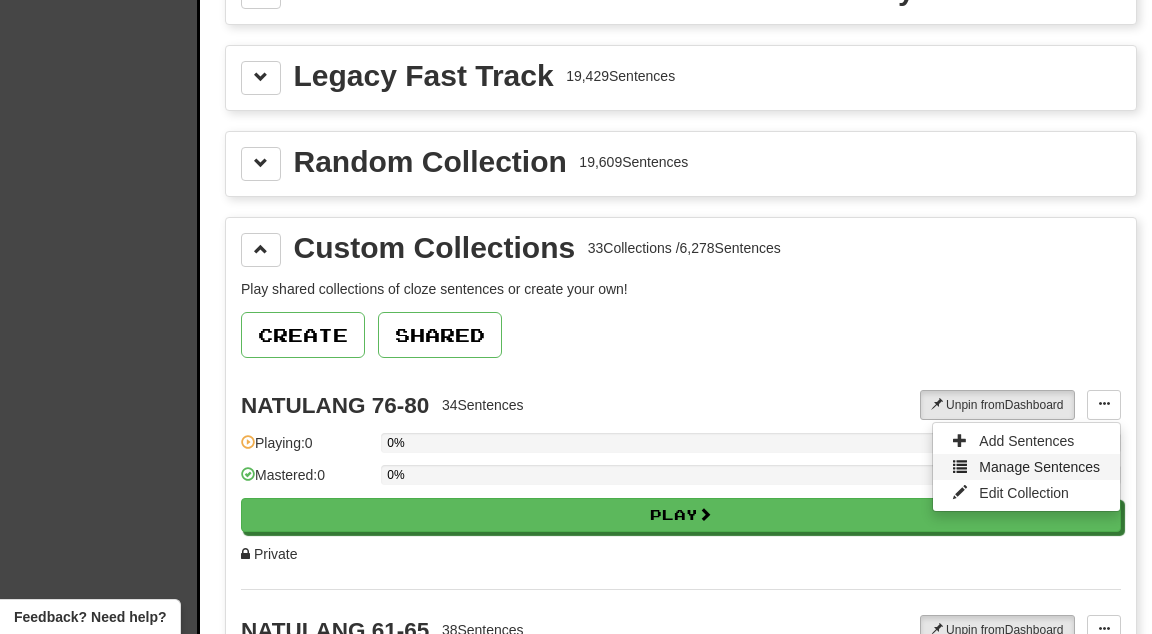 click on "Manage Sentences" at bounding box center (1039, 467) 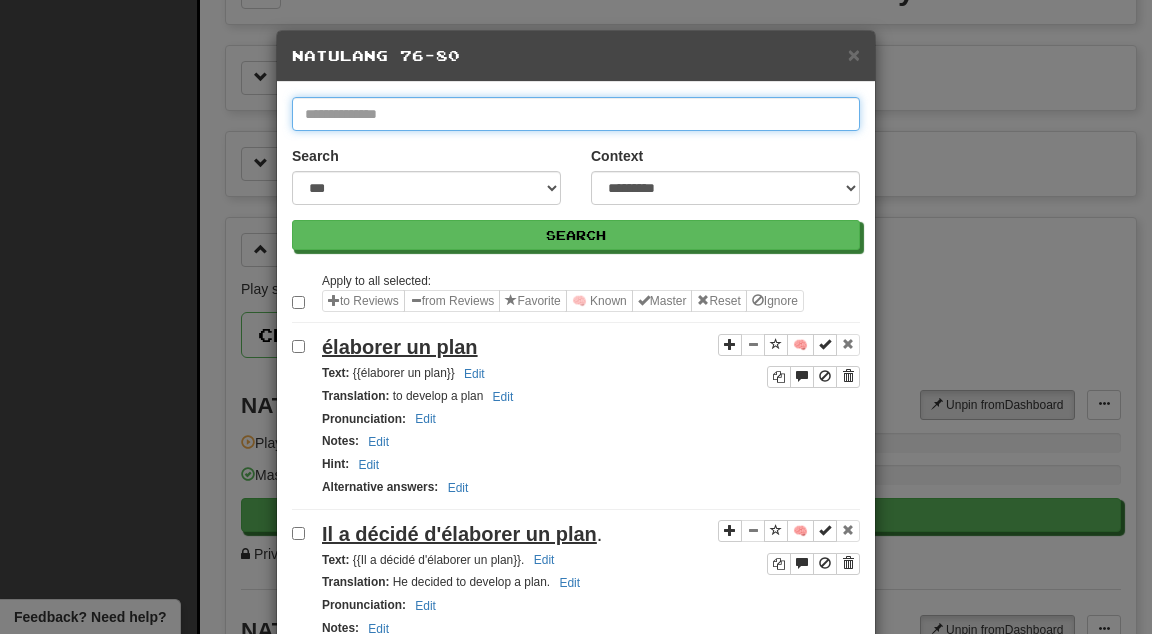 click at bounding box center [576, 114] 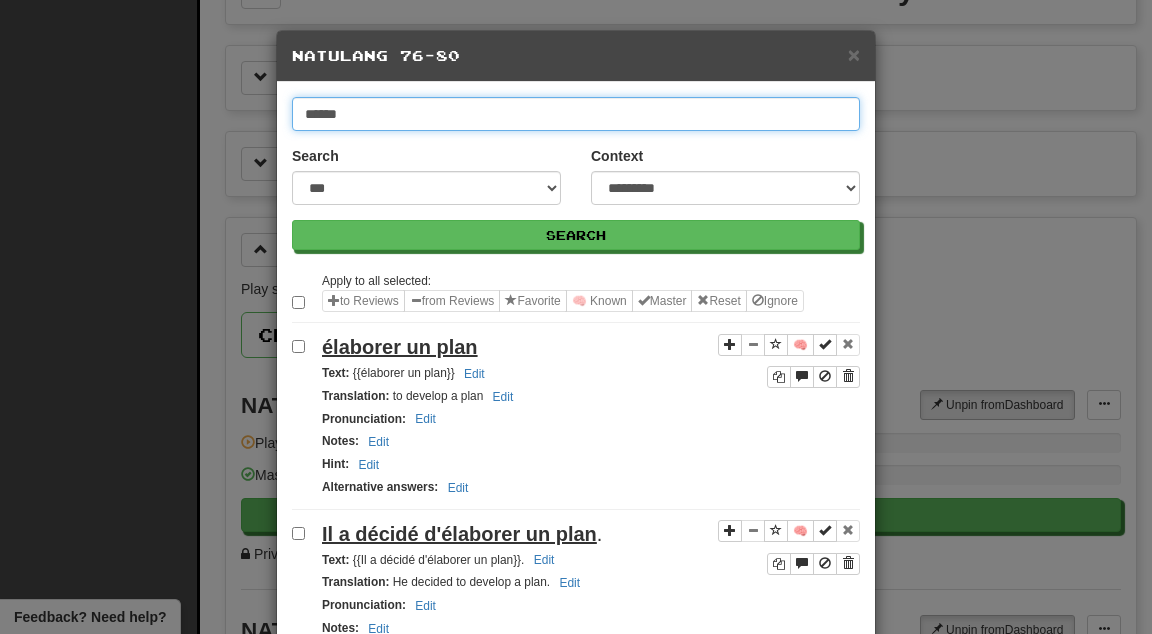 type on "******" 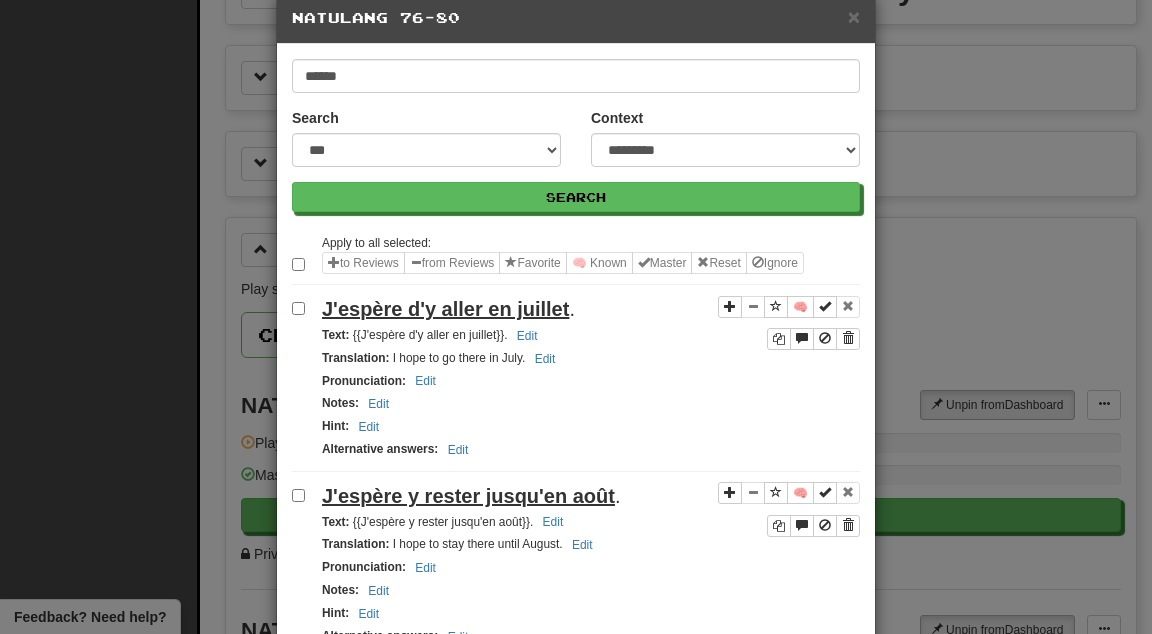 scroll, scrollTop: 43, scrollLeft: 0, axis: vertical 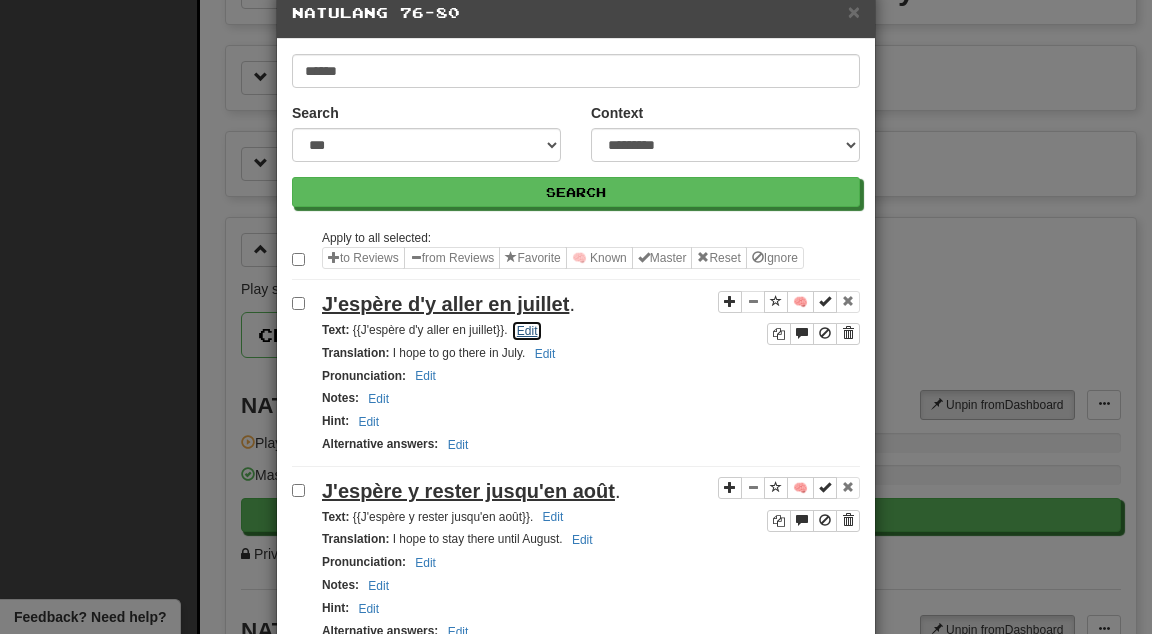 click on "Edit" at bounding box center [527, 331] 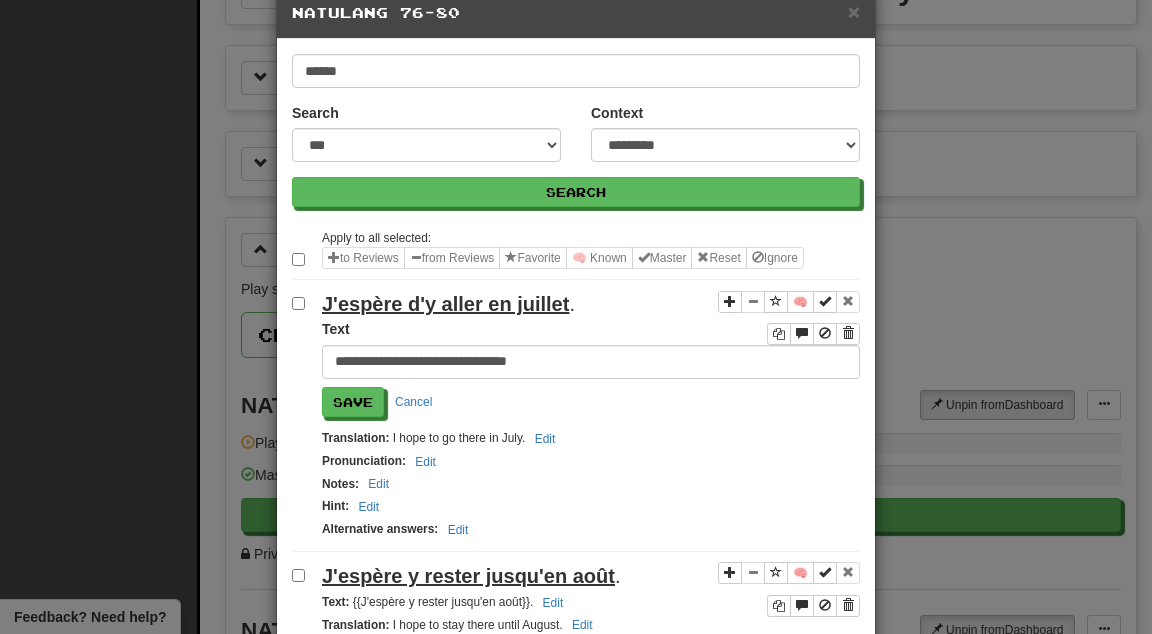 click on "**********" at bounding box center [591, 362] 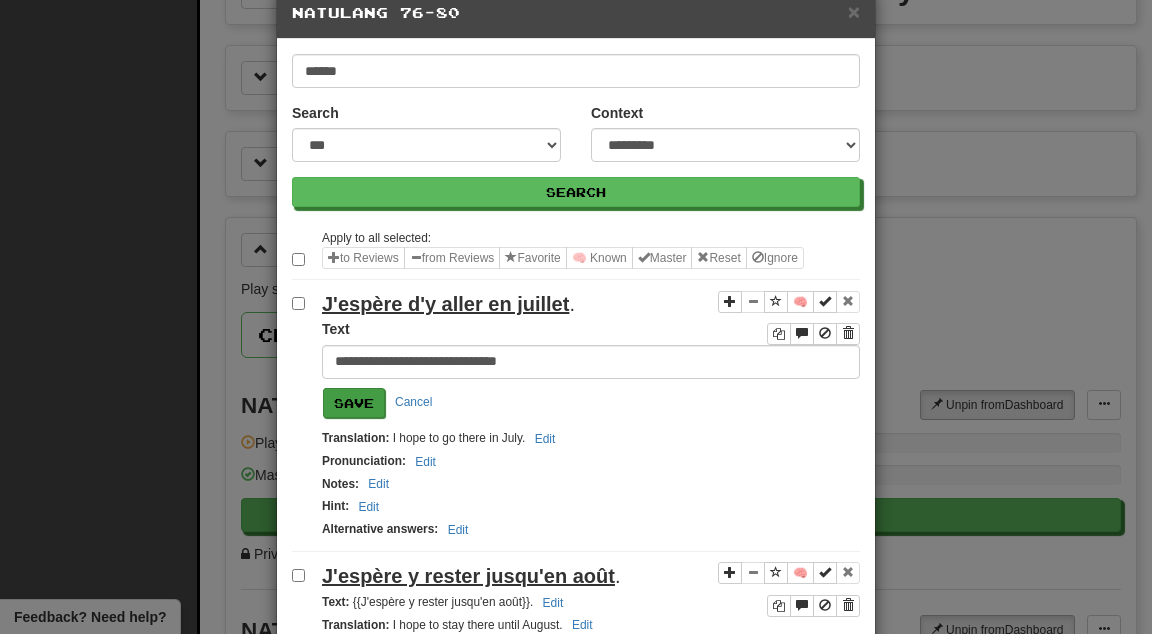 type on "**********" 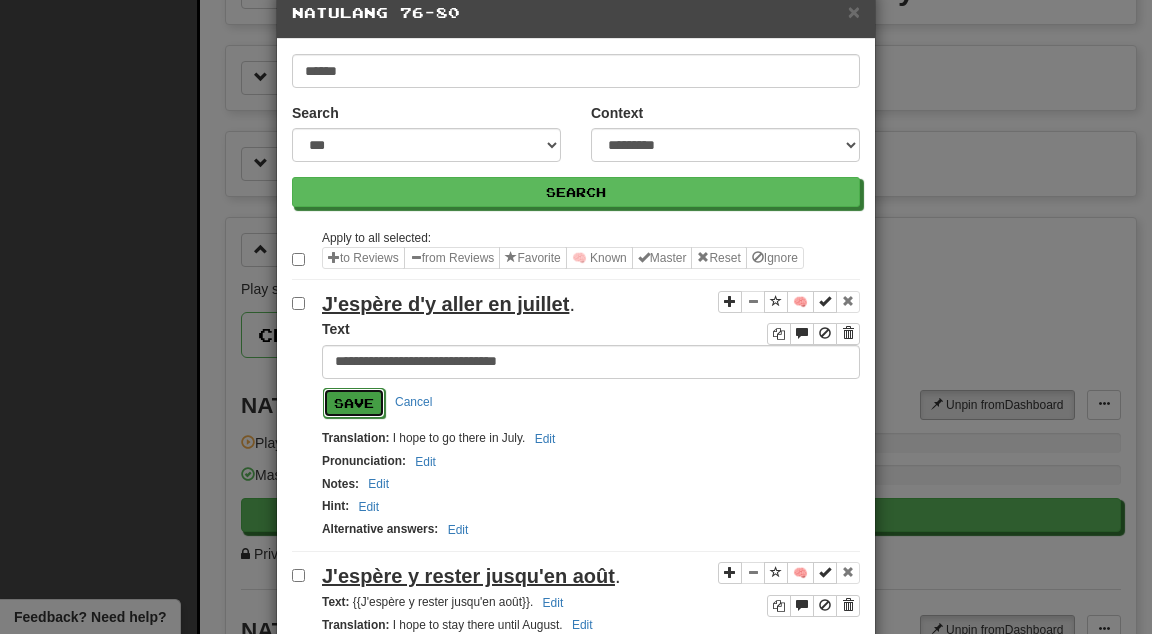 click on "Save" at bounding box center [354, 403] 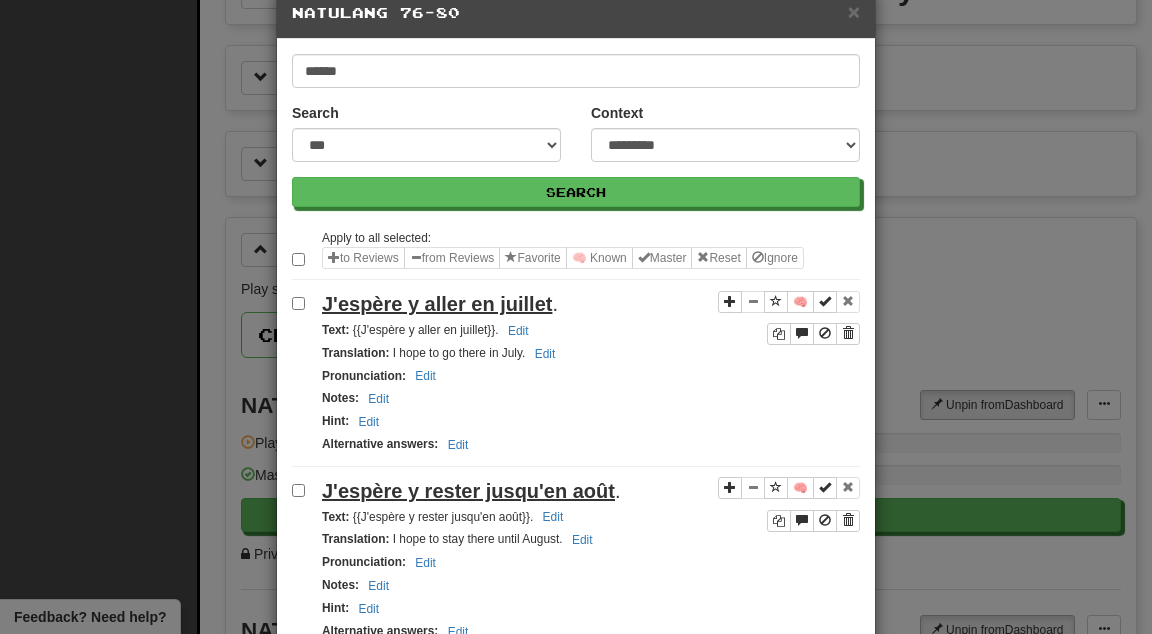 scroll, scrollTop: 216, scrollLeft: 0, axis: vertical 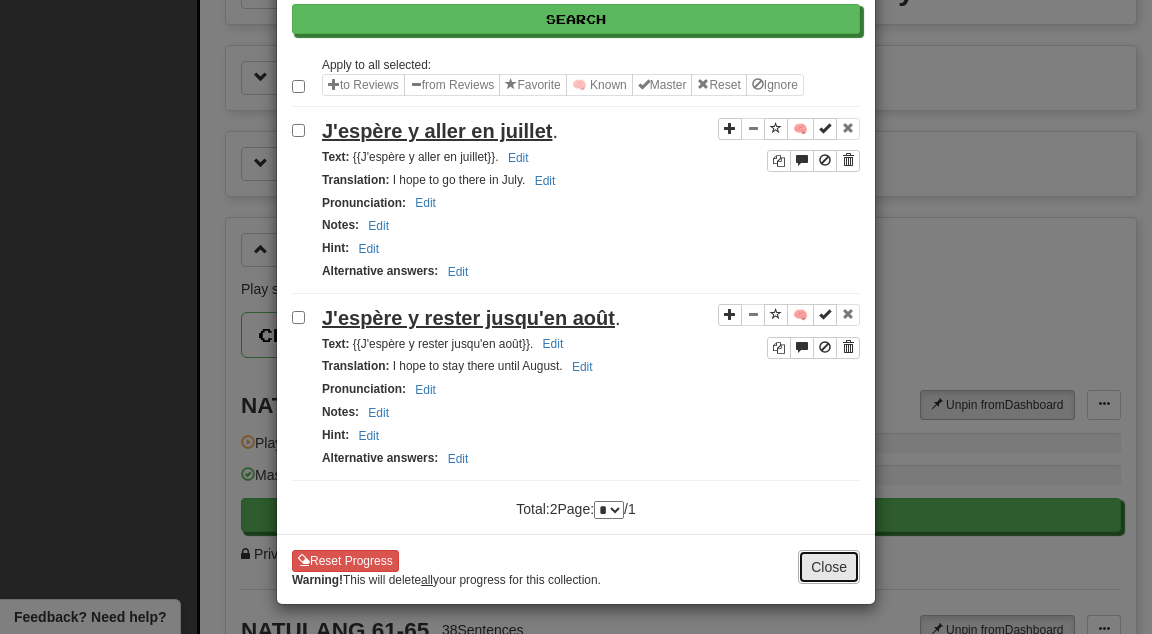 click on "Close" at bounding box center [829, 567] 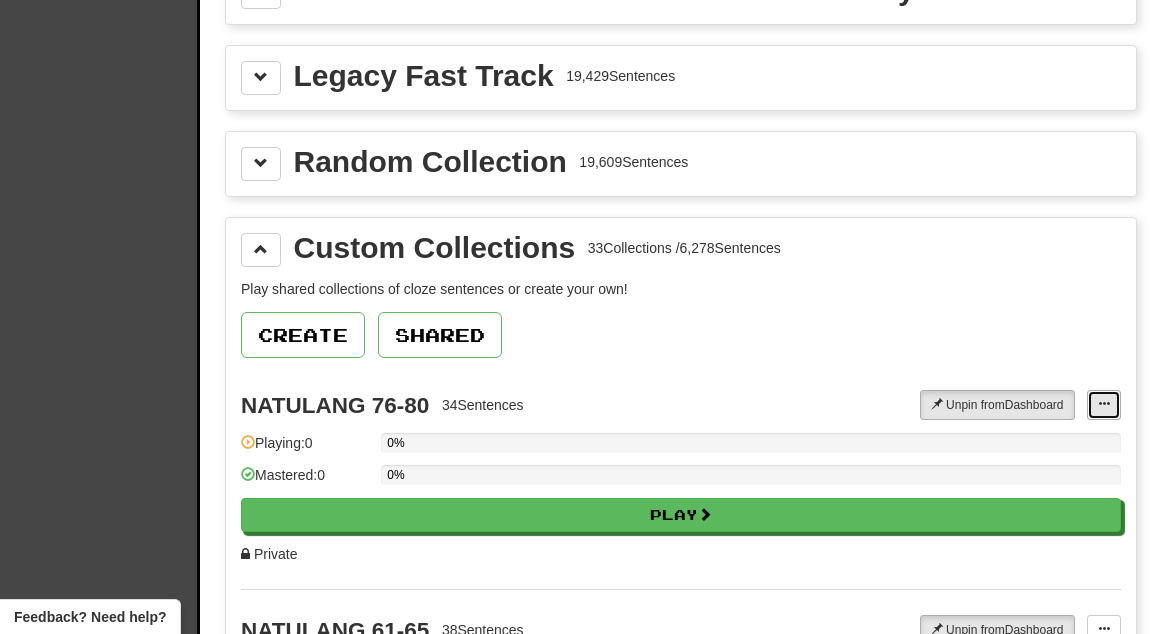 click at bounding box center [1104, 404] 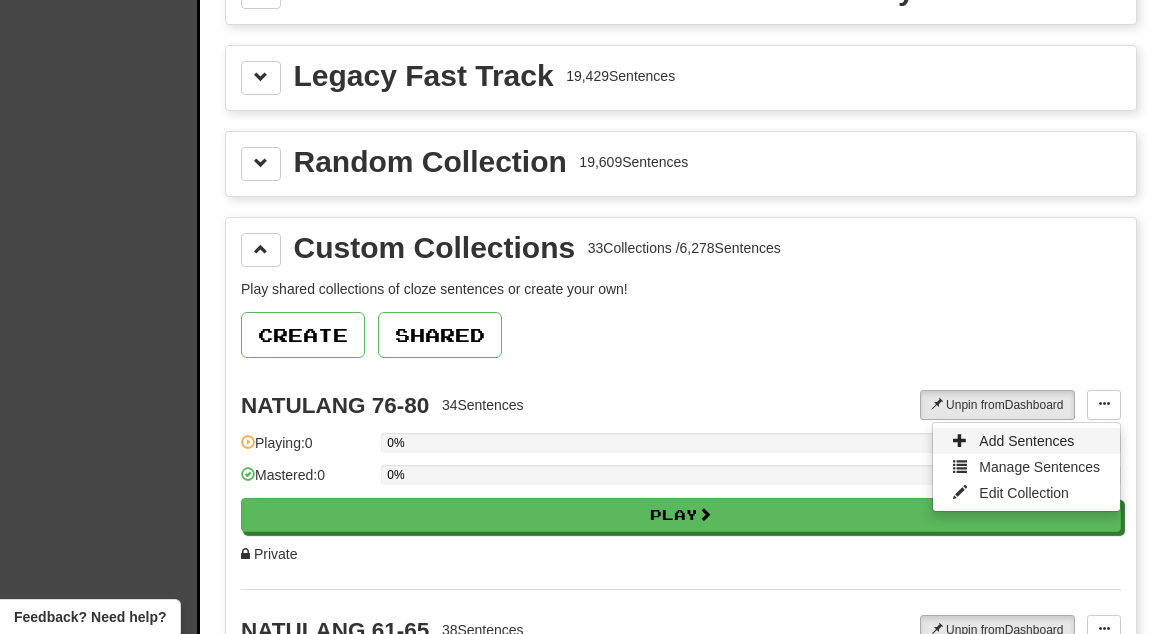 click on "Add Sentences" at bounding box center [1026, 441] 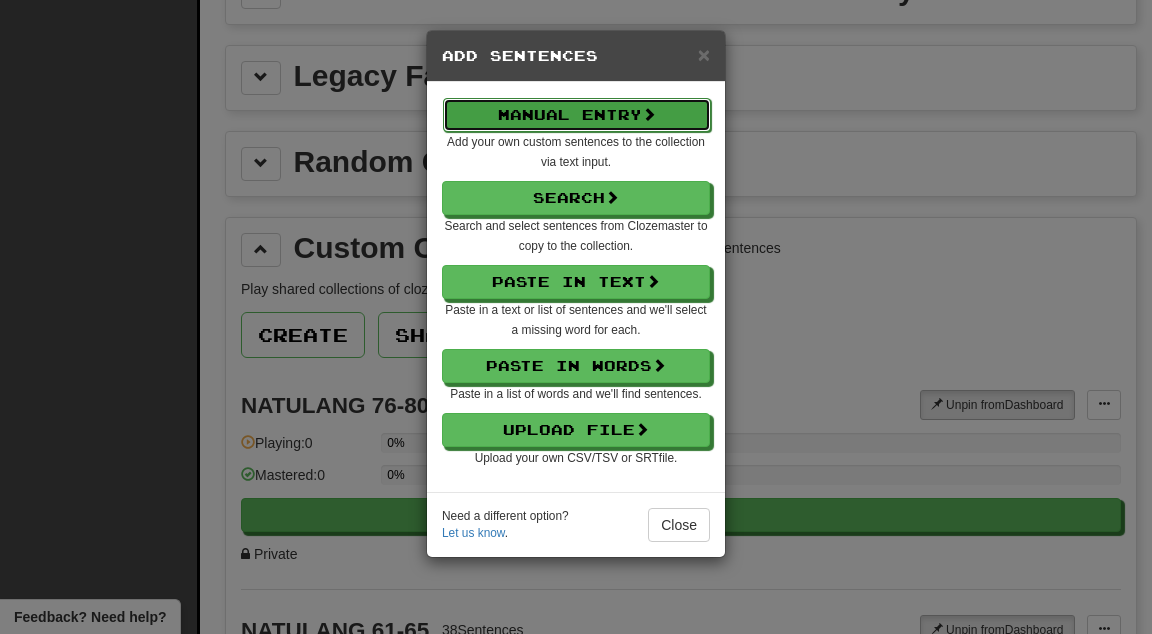 click on "Manual Entry" at bounding box center [577, 115] 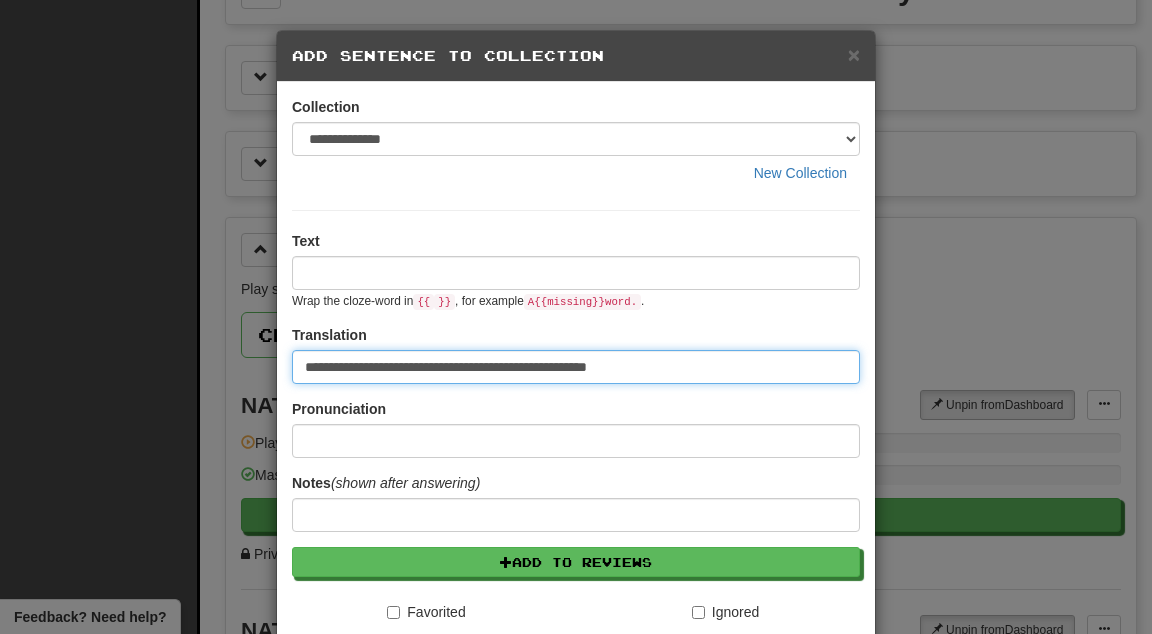 type on "**********" 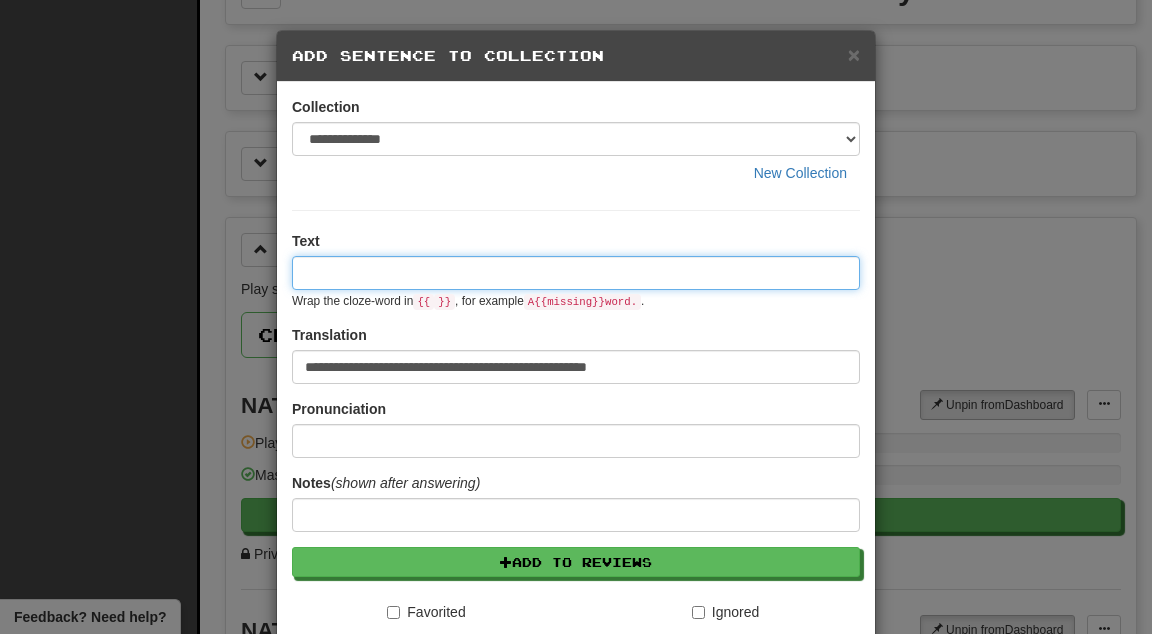 click at bounding box center (576, 273) 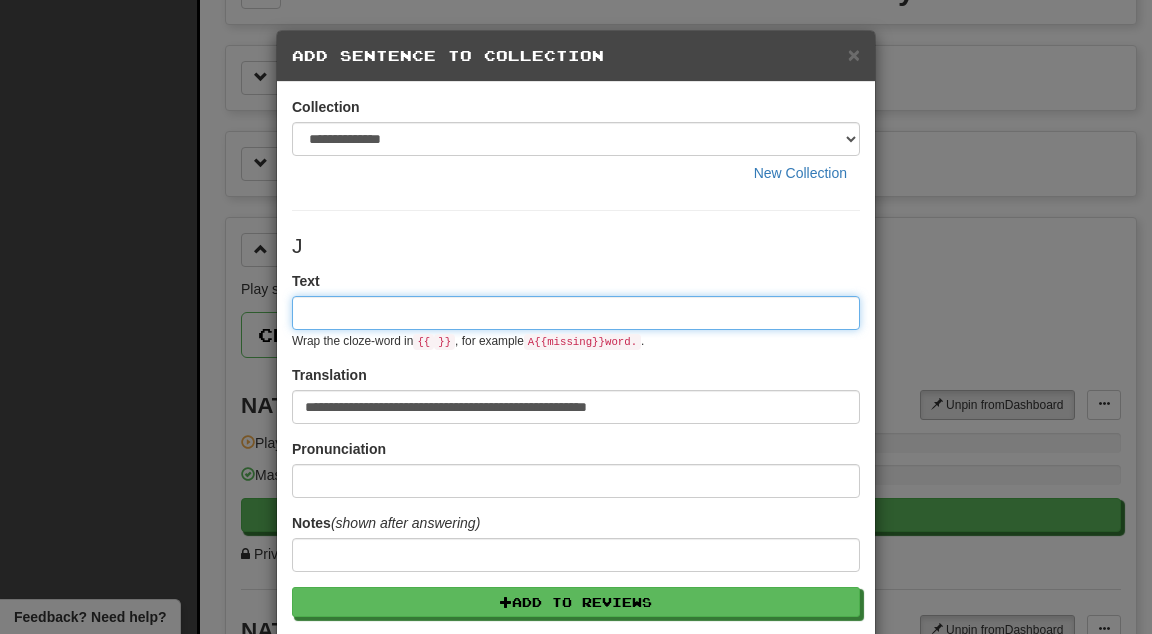 paste on "****" 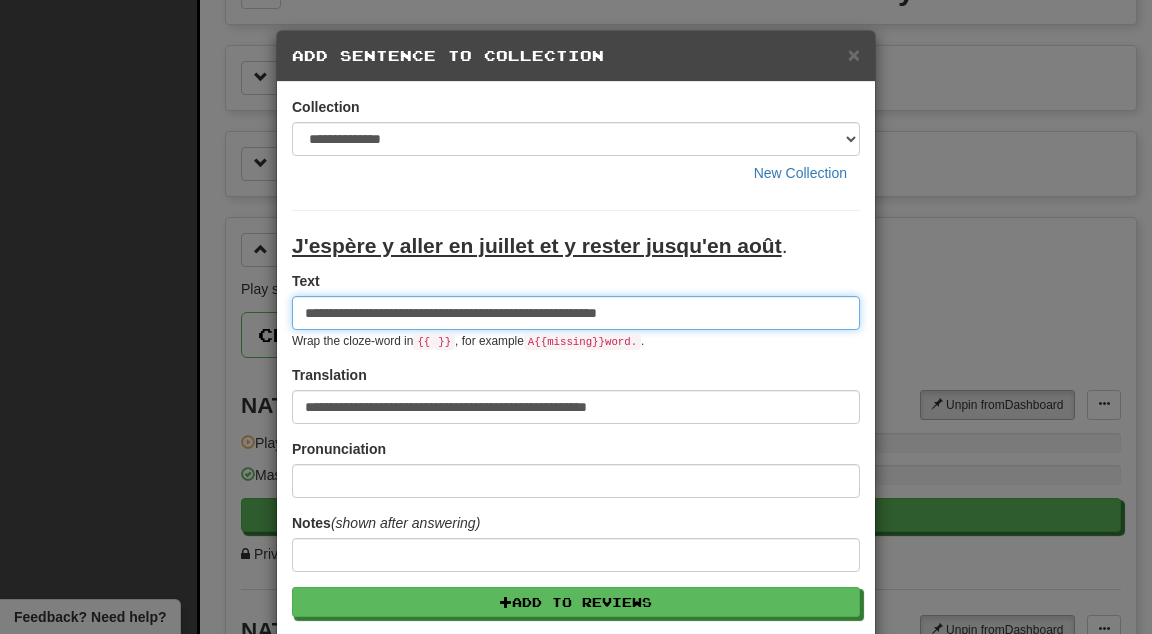 type on "**********" 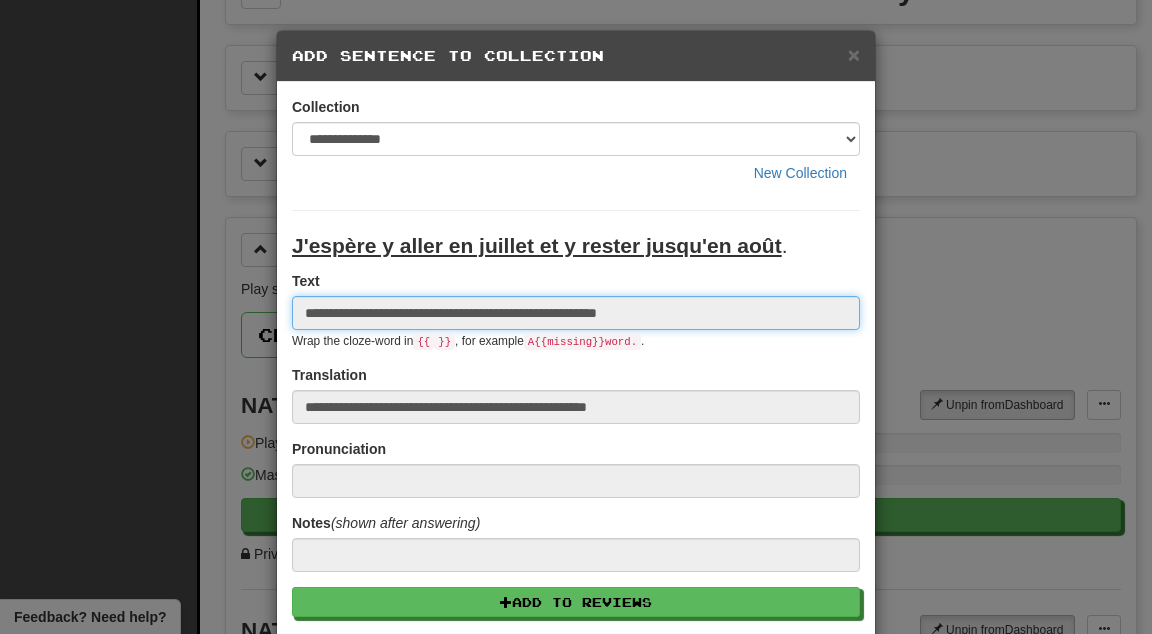 type 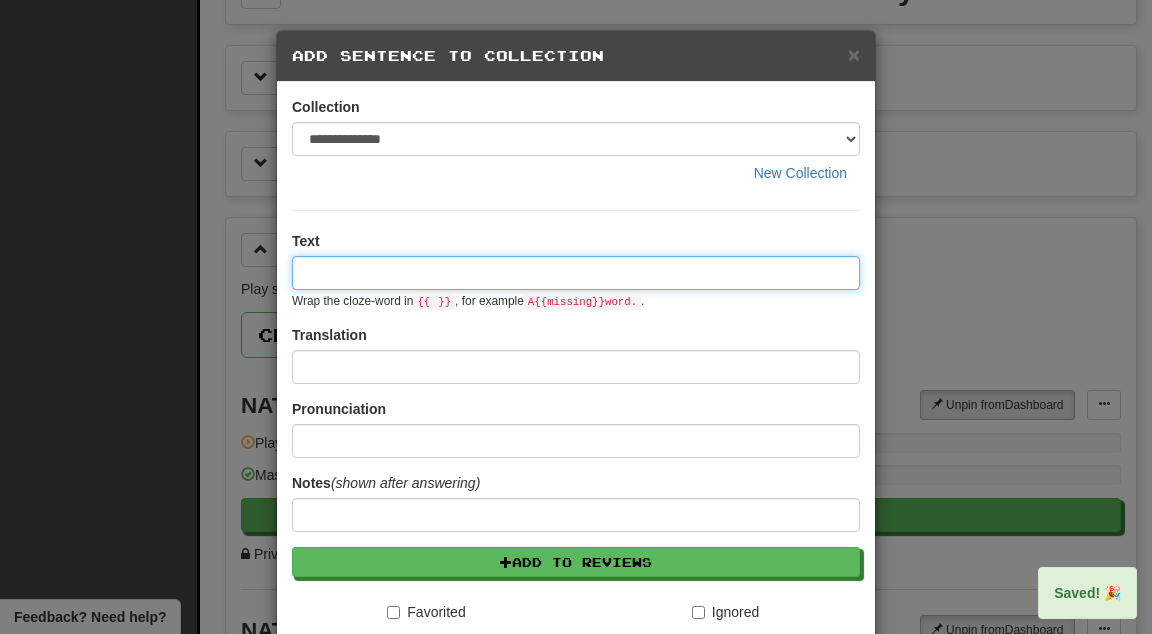 paste on "****" 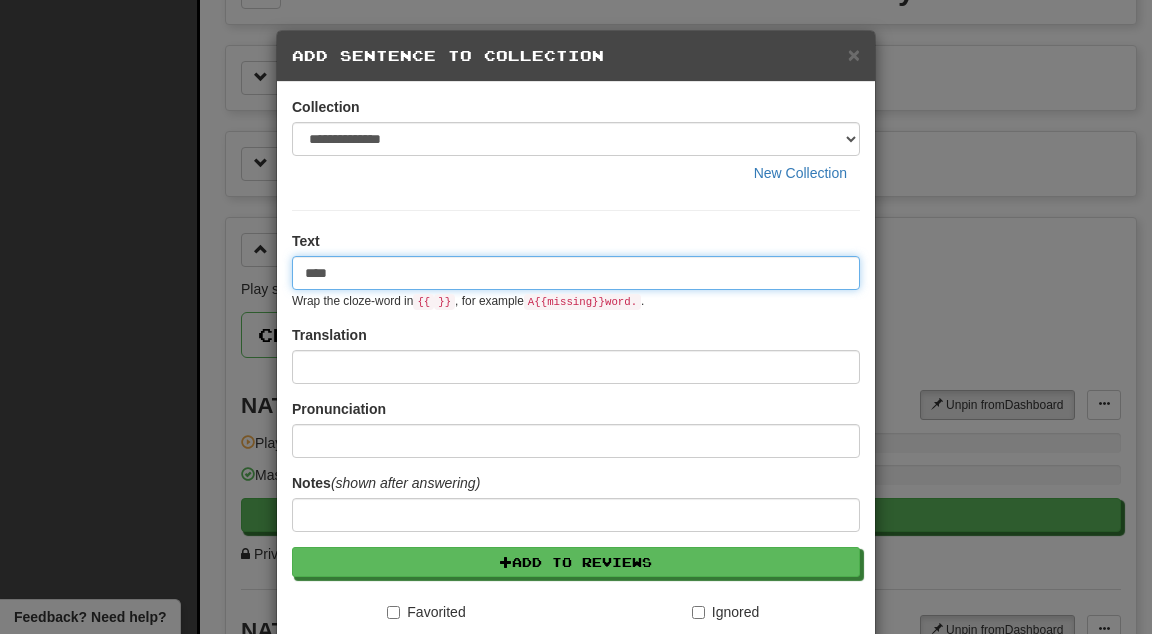 type on "****" 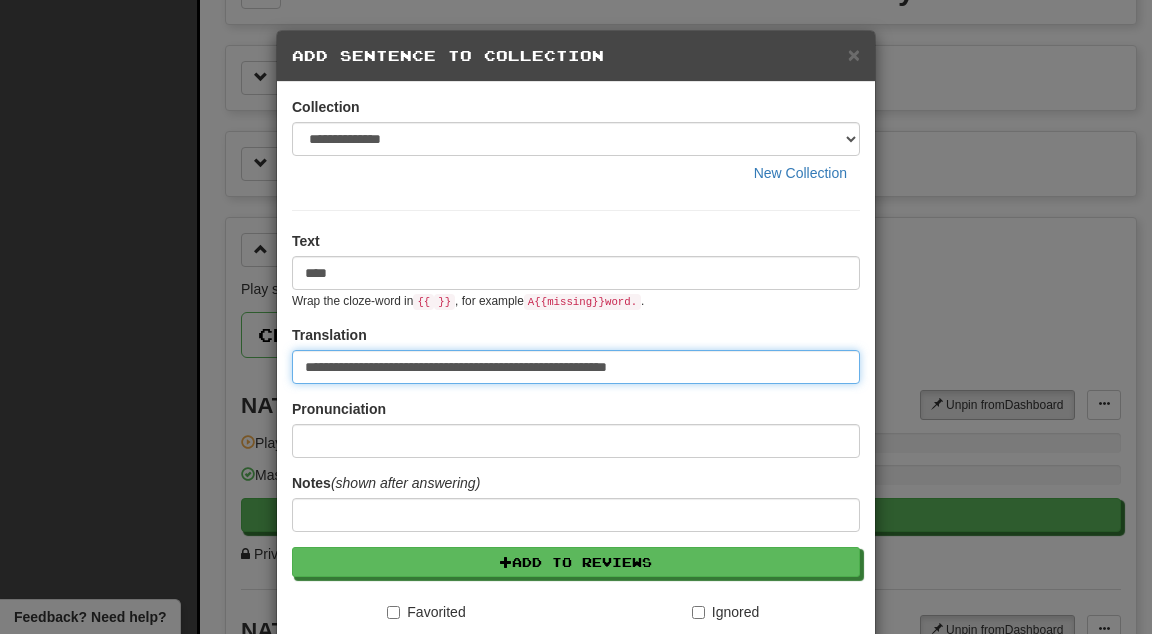 type on "**********" 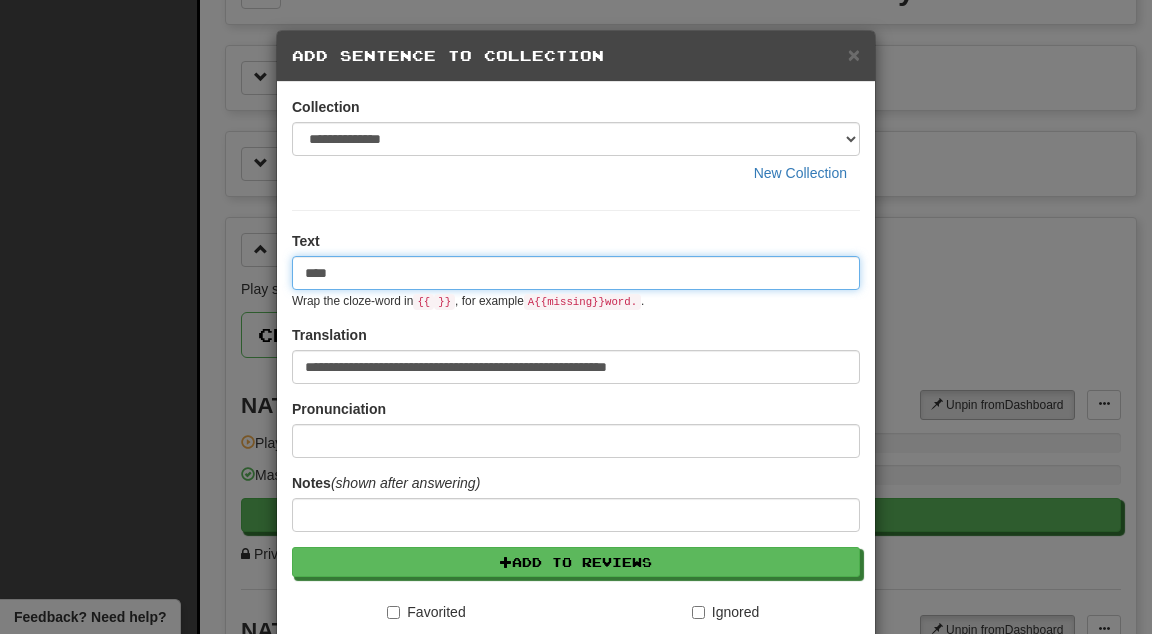 click on "****" at bounding box center [576, 273] 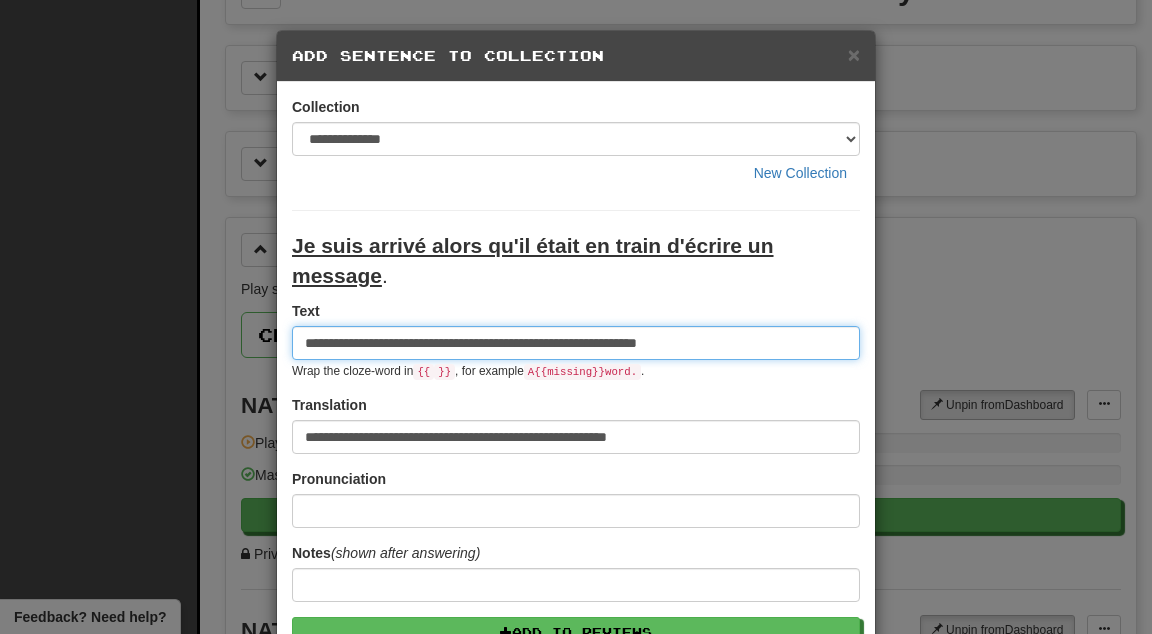 type on "**********" 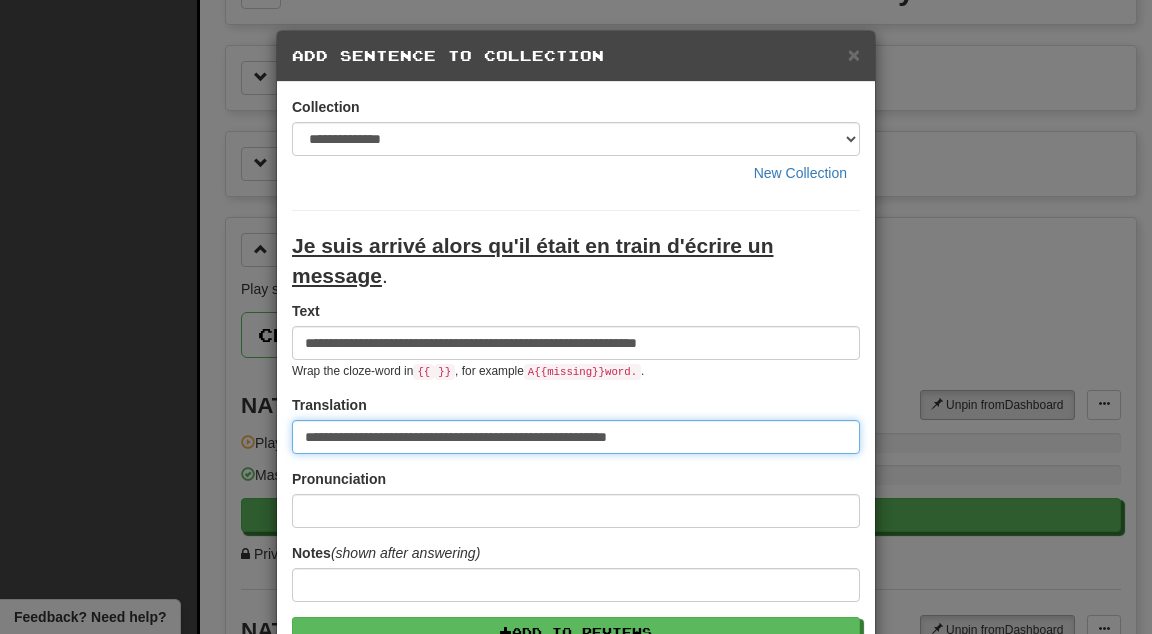 click on "Save" at bounding box center (576, 873) 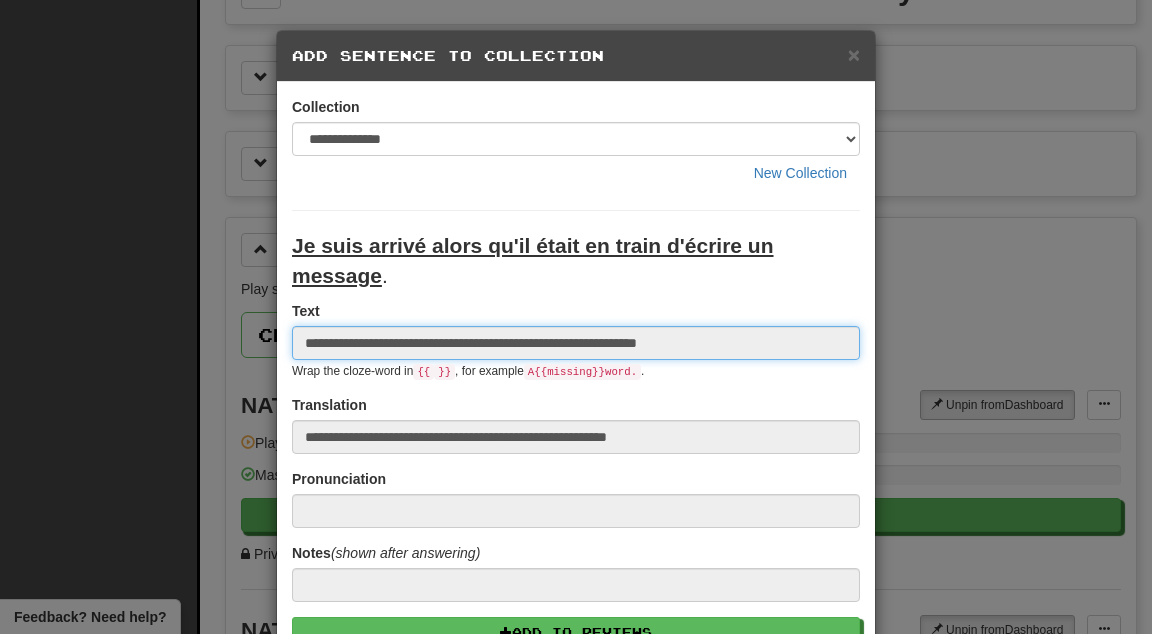type 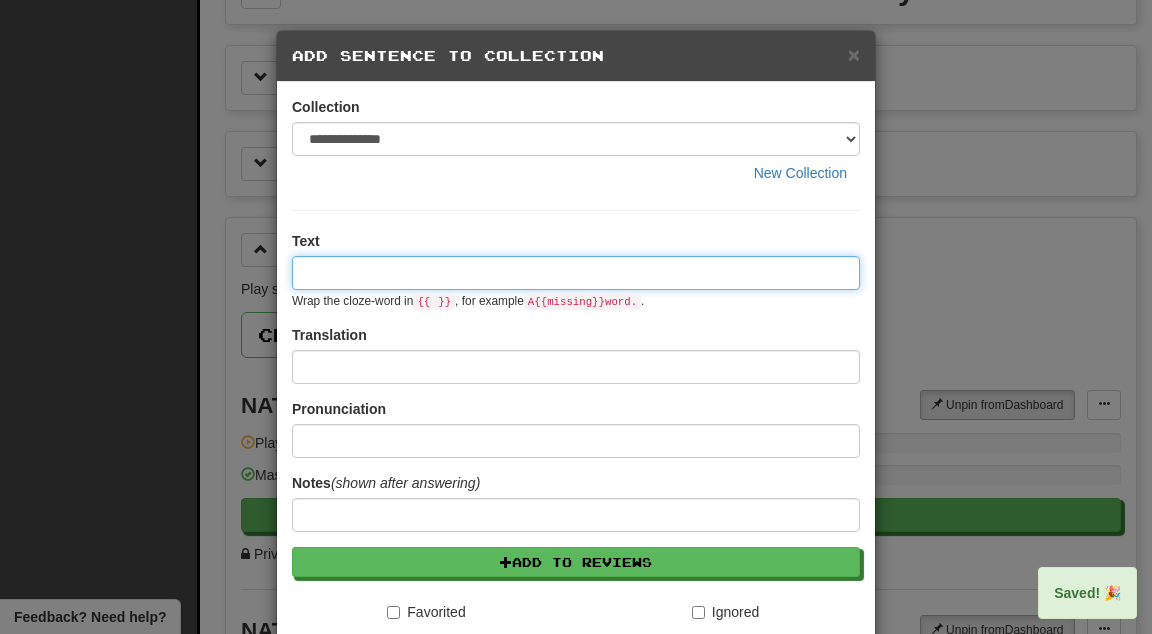 paste on "****" 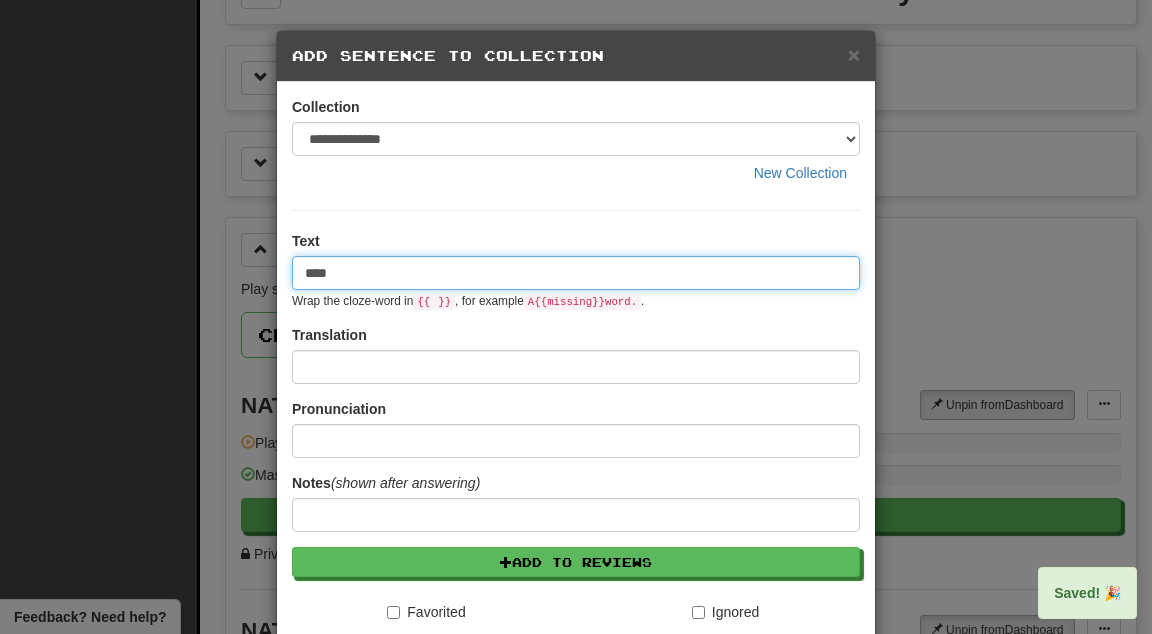 type on "****" 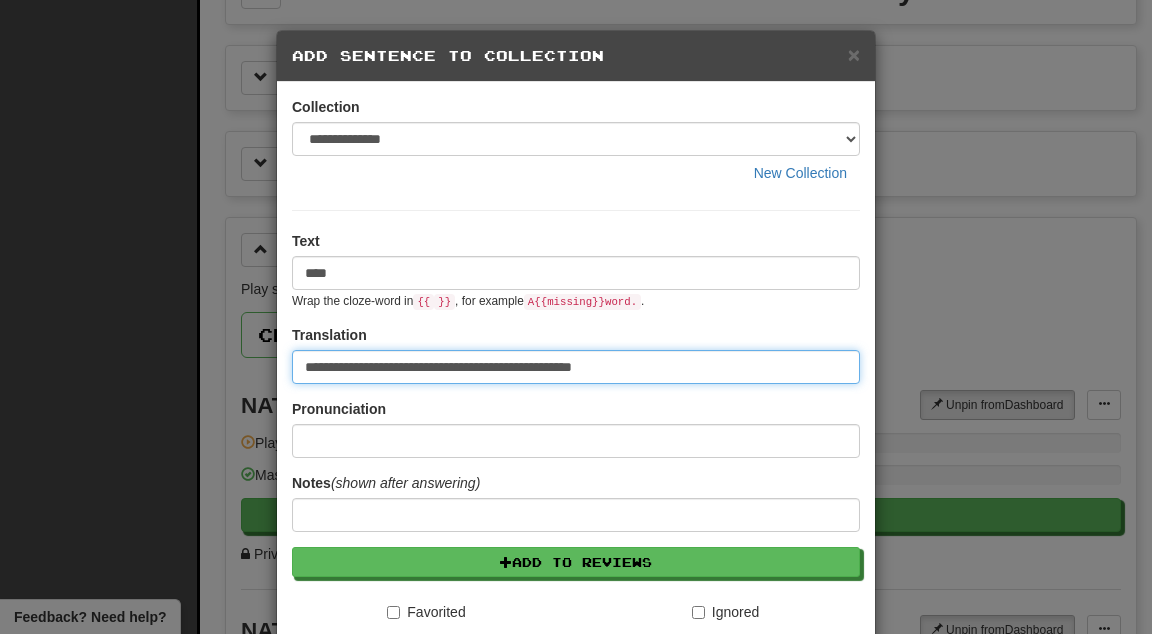 type on "**********" 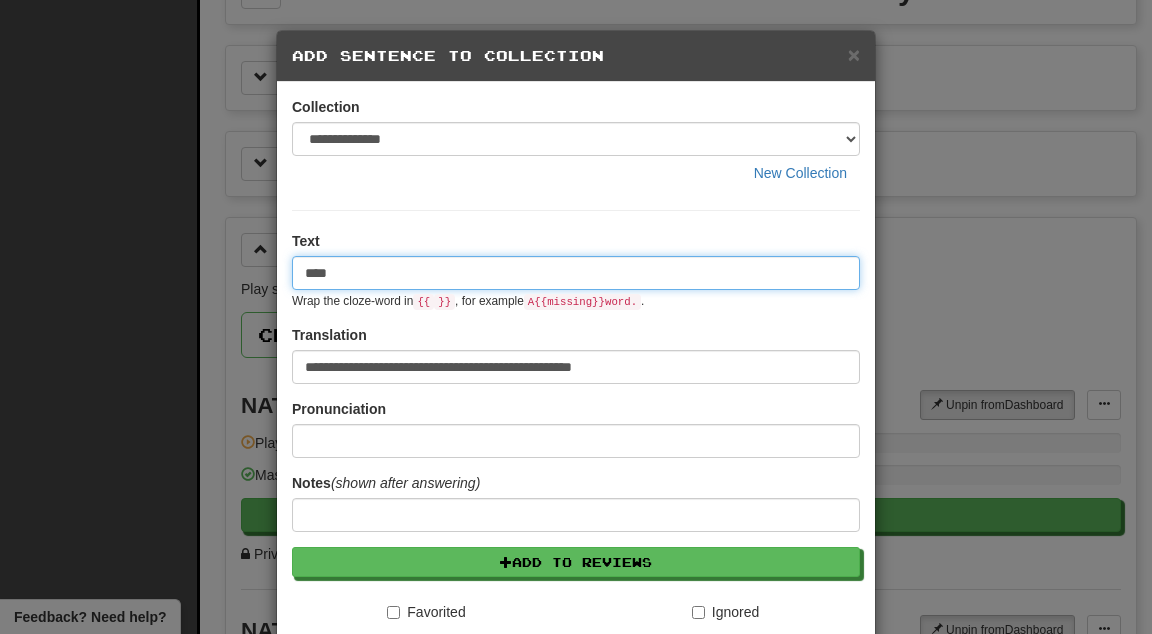 click on "****" at bounding box center [576, 273] 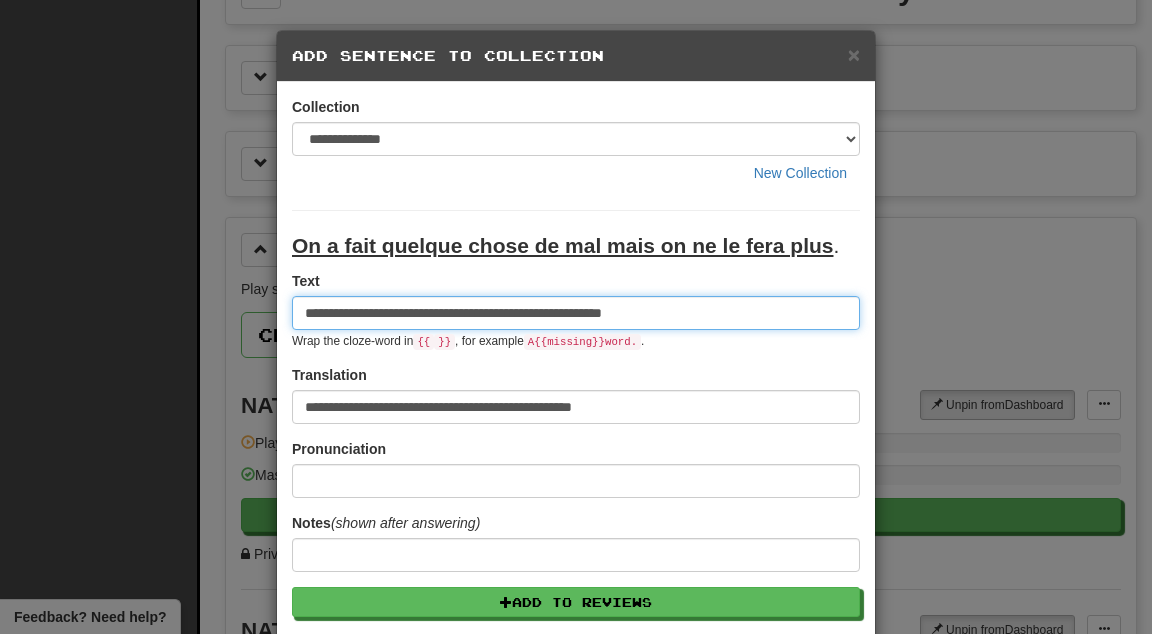type on "**********" 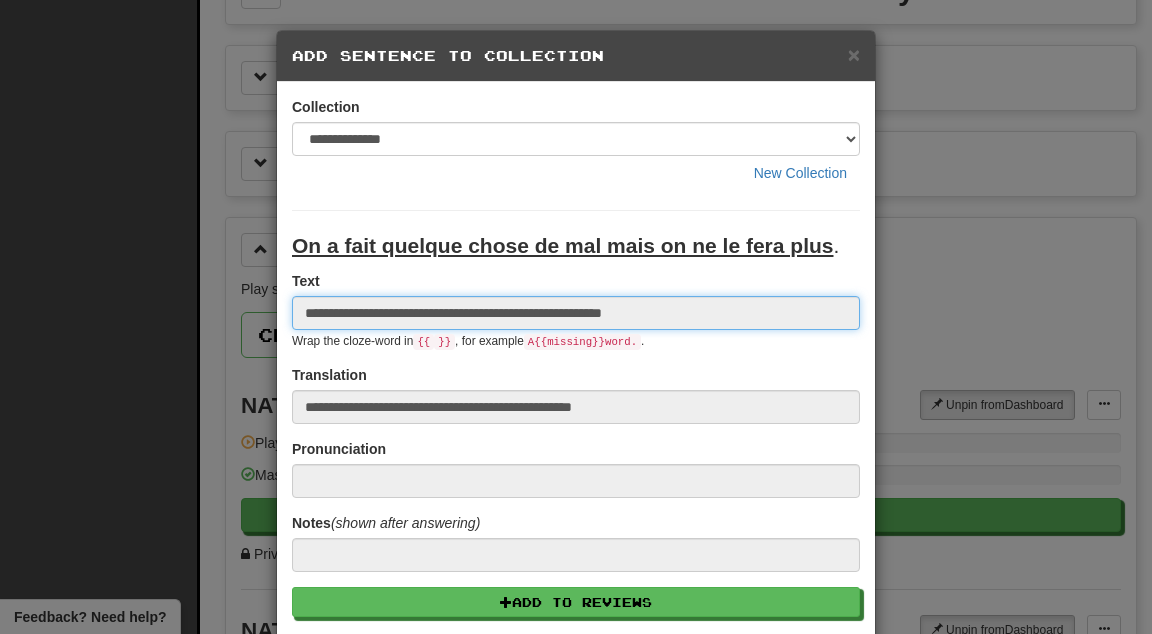 type 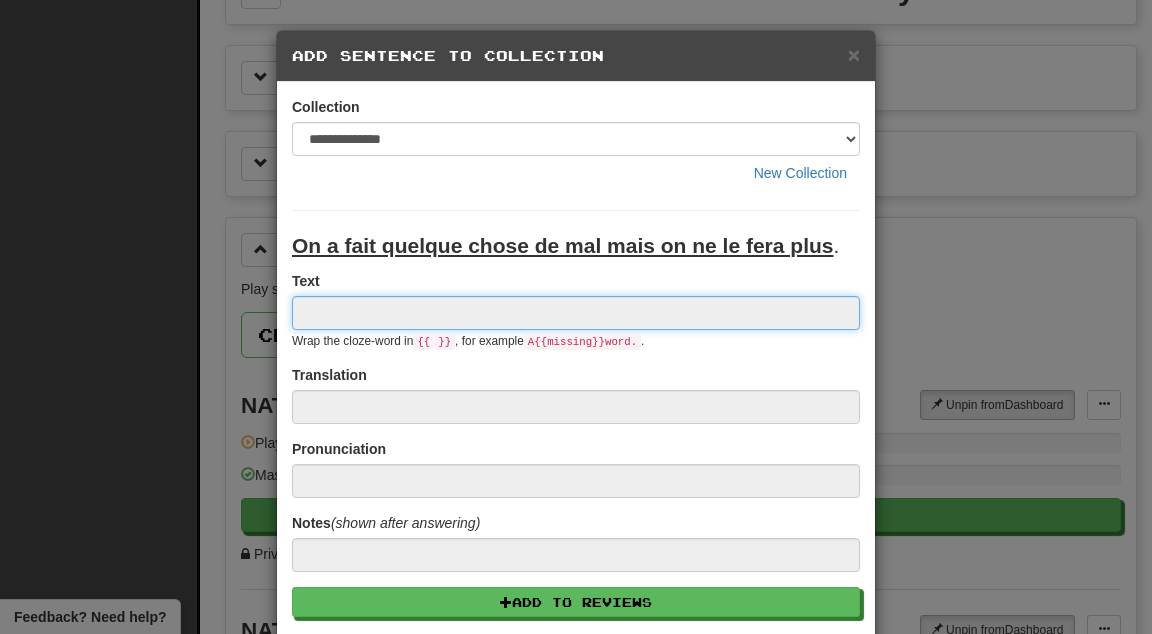paste on "****" 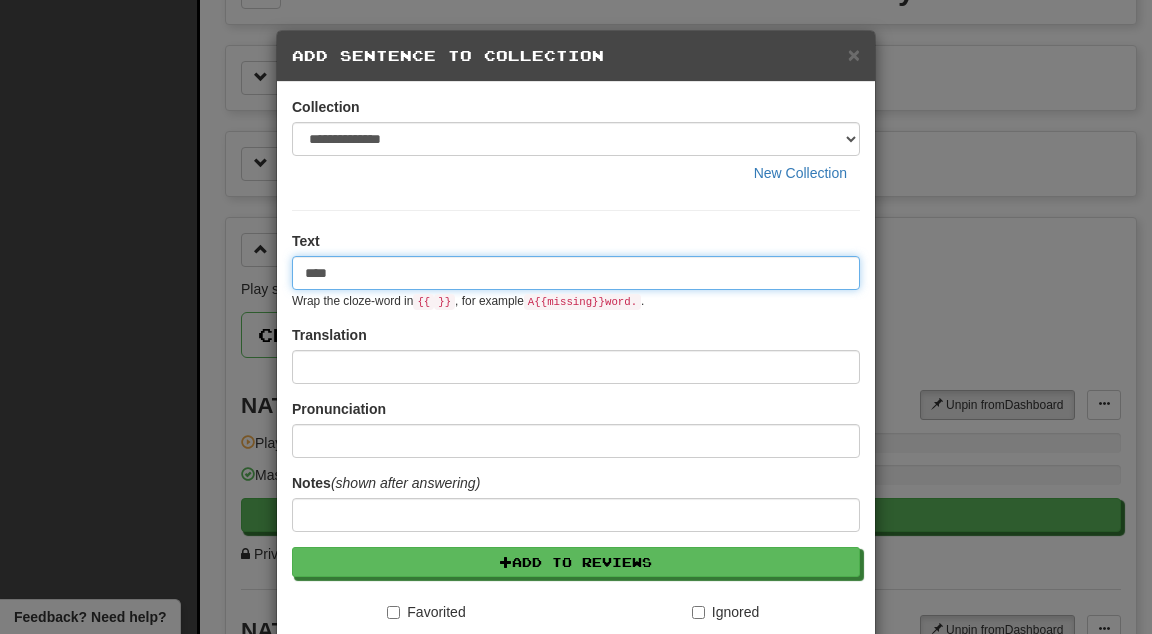 type on "****" 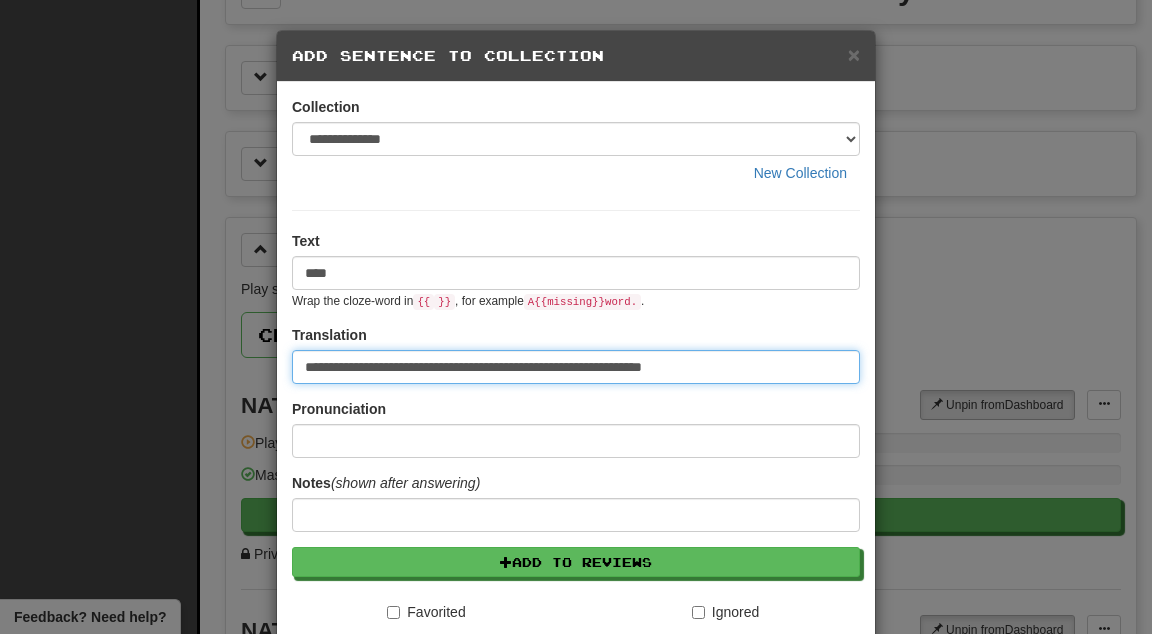 type on "**********" 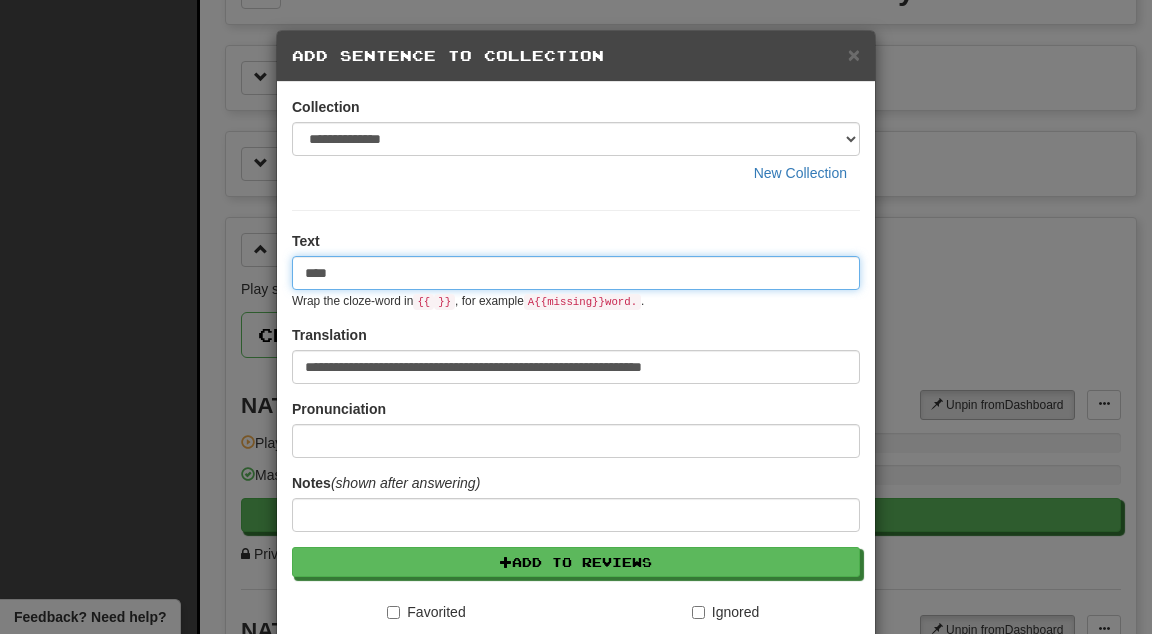 click on "****" at bounding box center [576, 273] 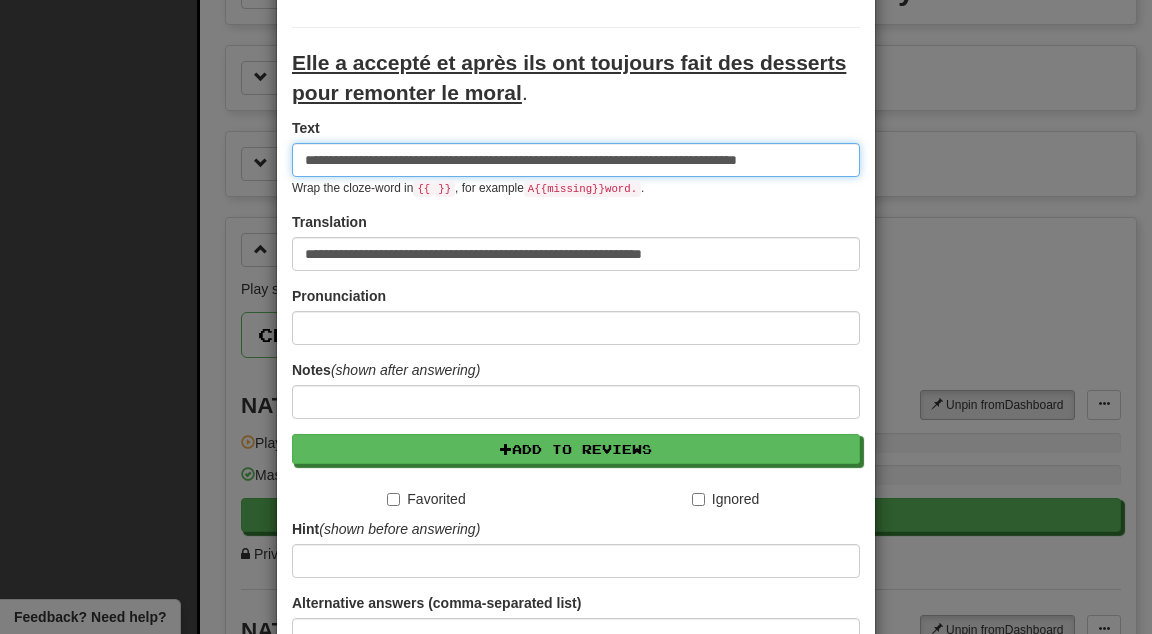 scroll, scrollTop: 370, scrollLeft: 0, axis: vertical 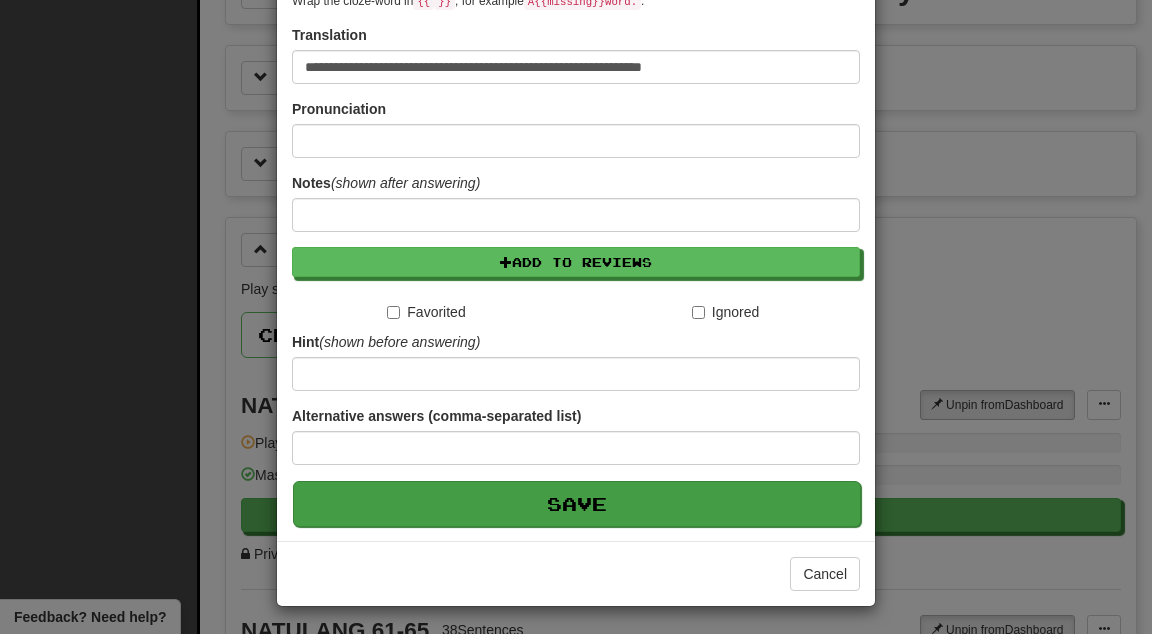 type on "**********" 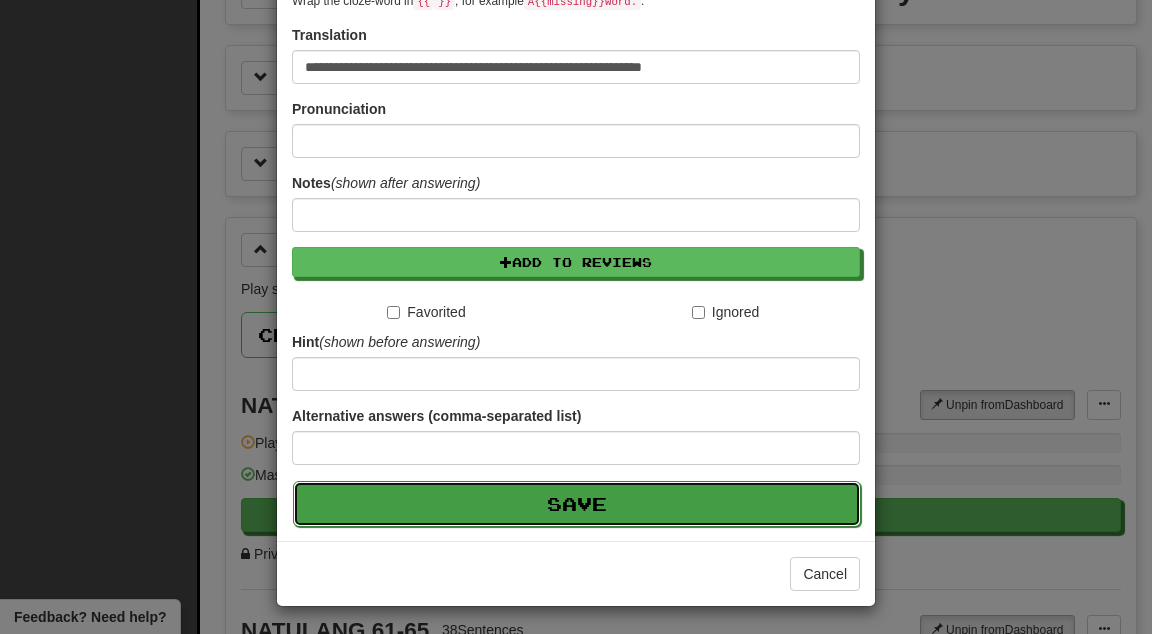 click on "Save" at bounding box center (577, 504) 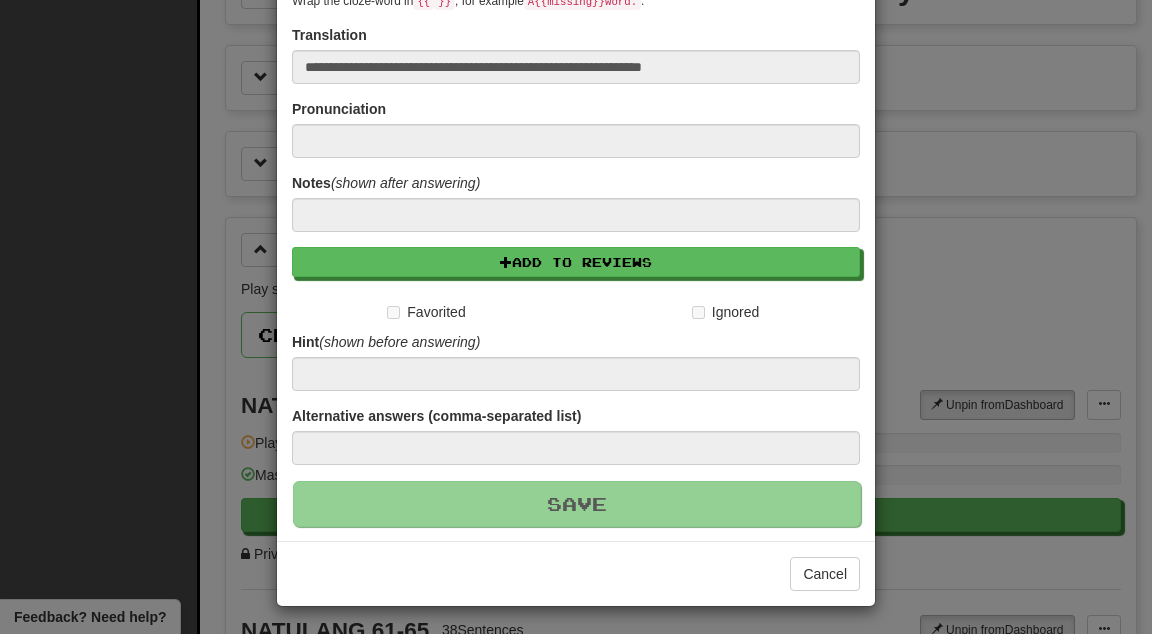 scroll, scrollTop: 0, scrollLeft: 0, axis: both 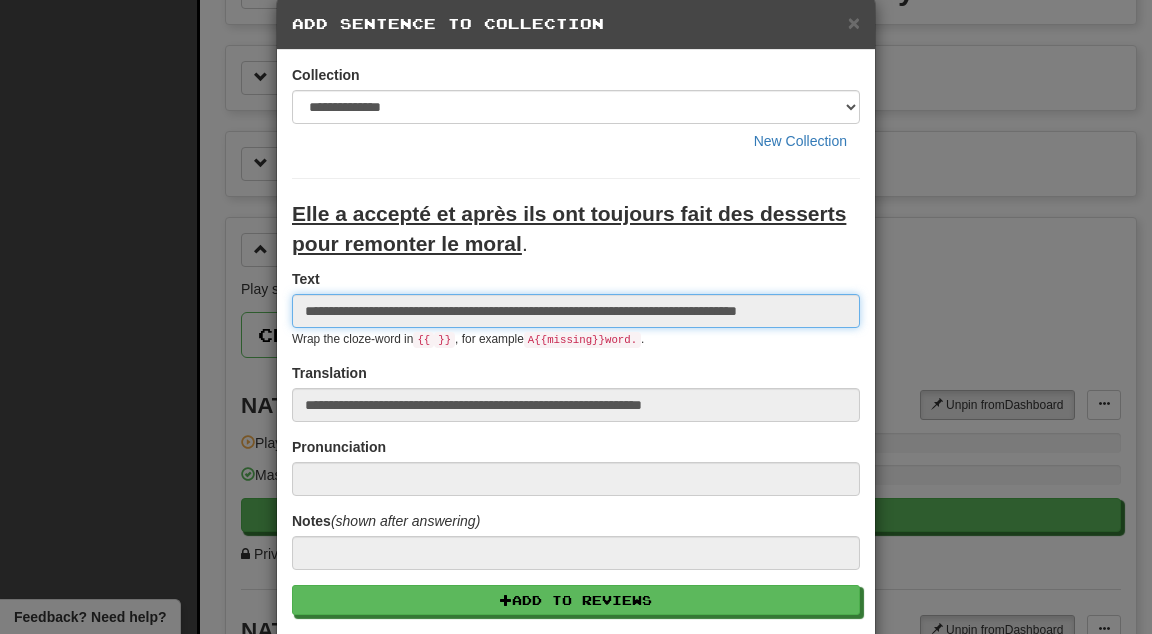type 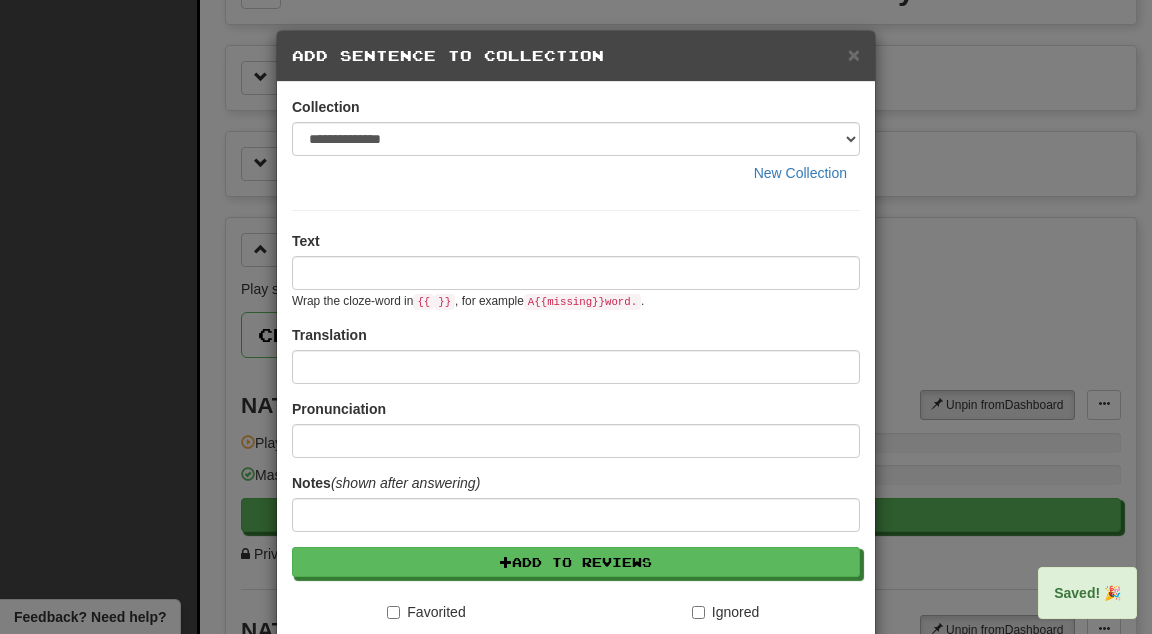 click on "× Add Sentence to Collection" at bounding box center (576, 56) 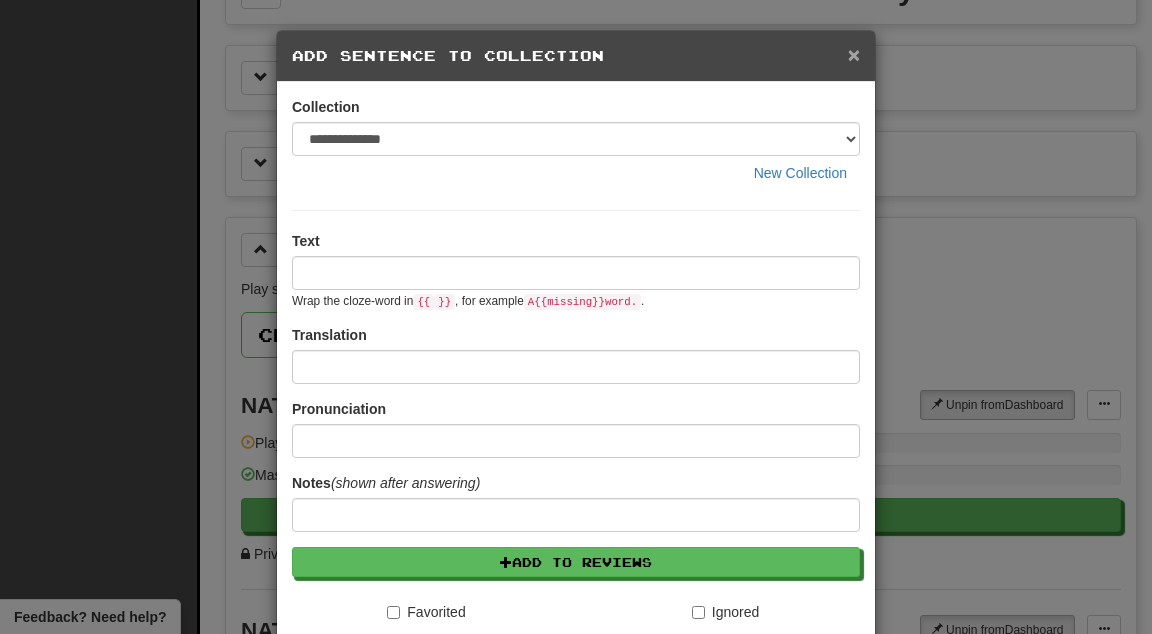 click on "×" at bounding box center (854, 54) 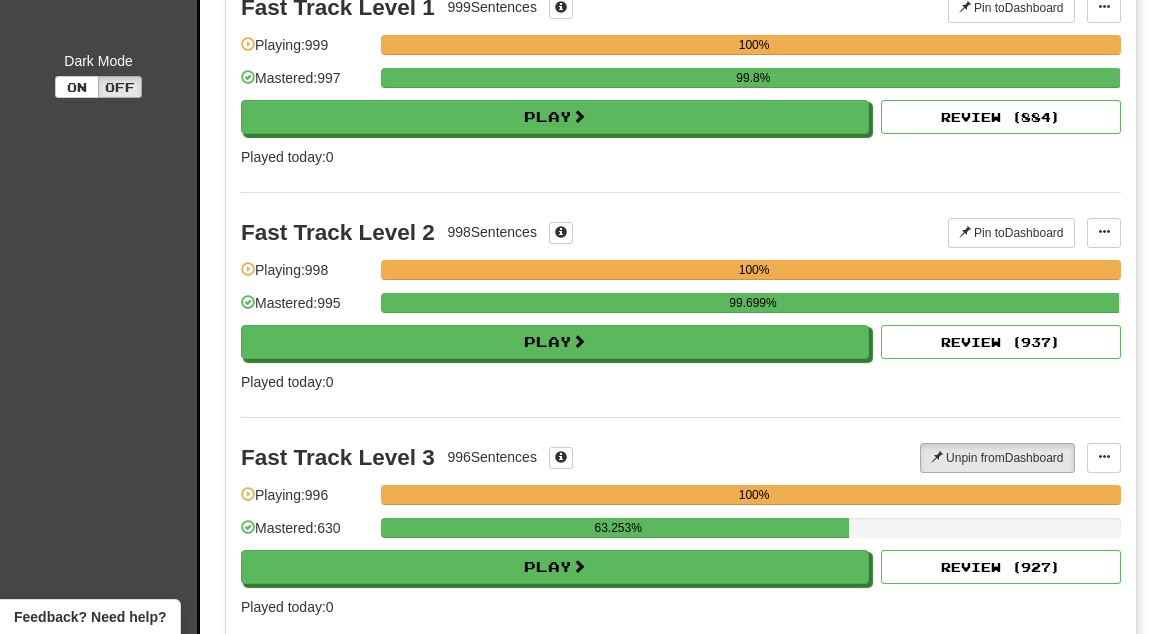 scroll, scrollTop: 0, scrollLeft: 0, axis: both 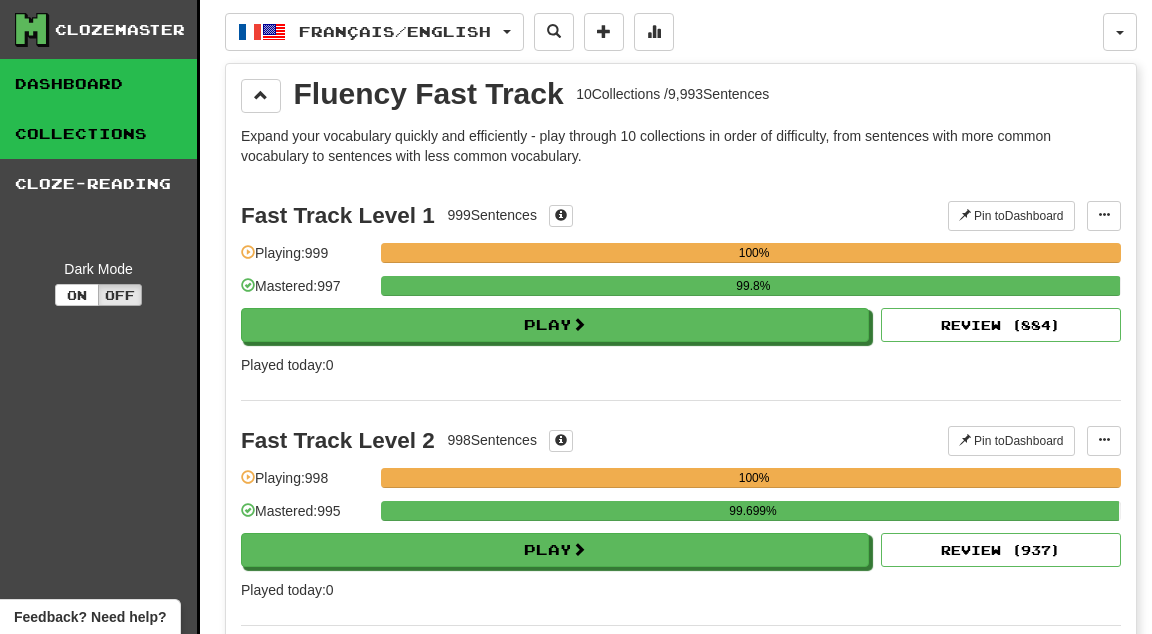 click on "Dashboard" at bounding box center [98, 84] 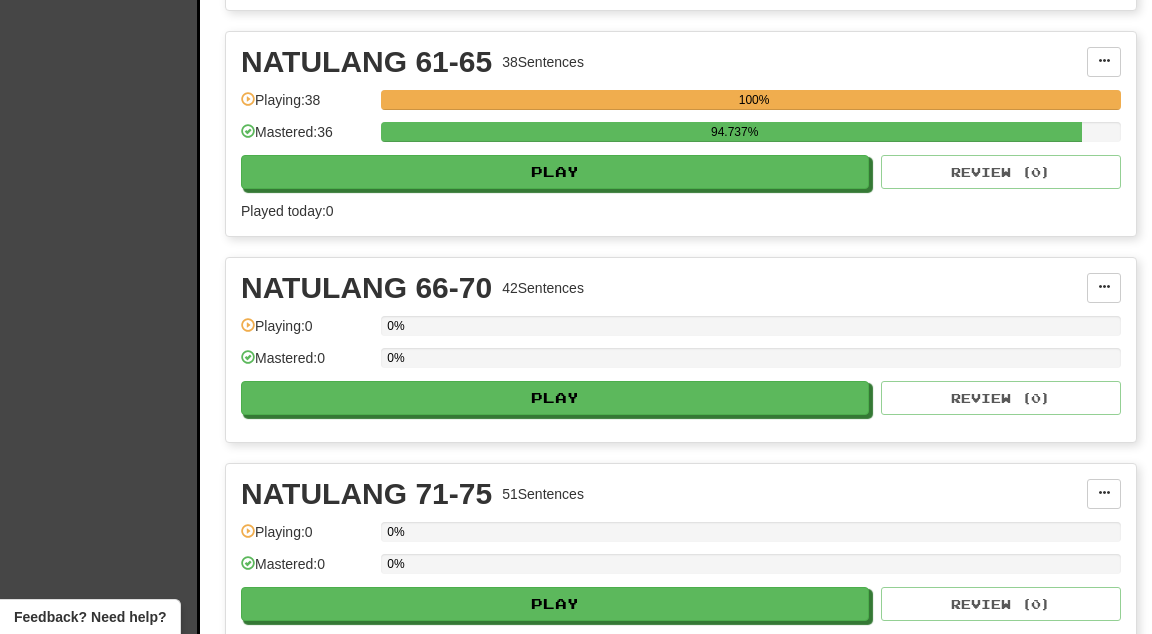 scroll, scrollTop: 3354, scrollLeft: 0, axis: vertical 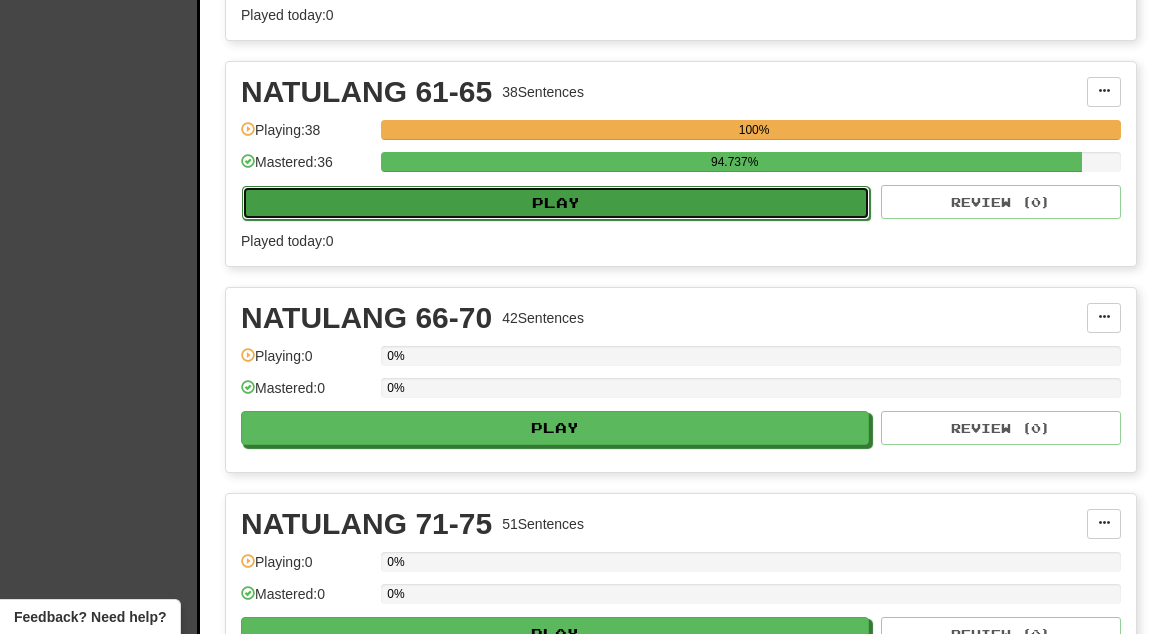 click on "Play" at bounding box center [556, 203] 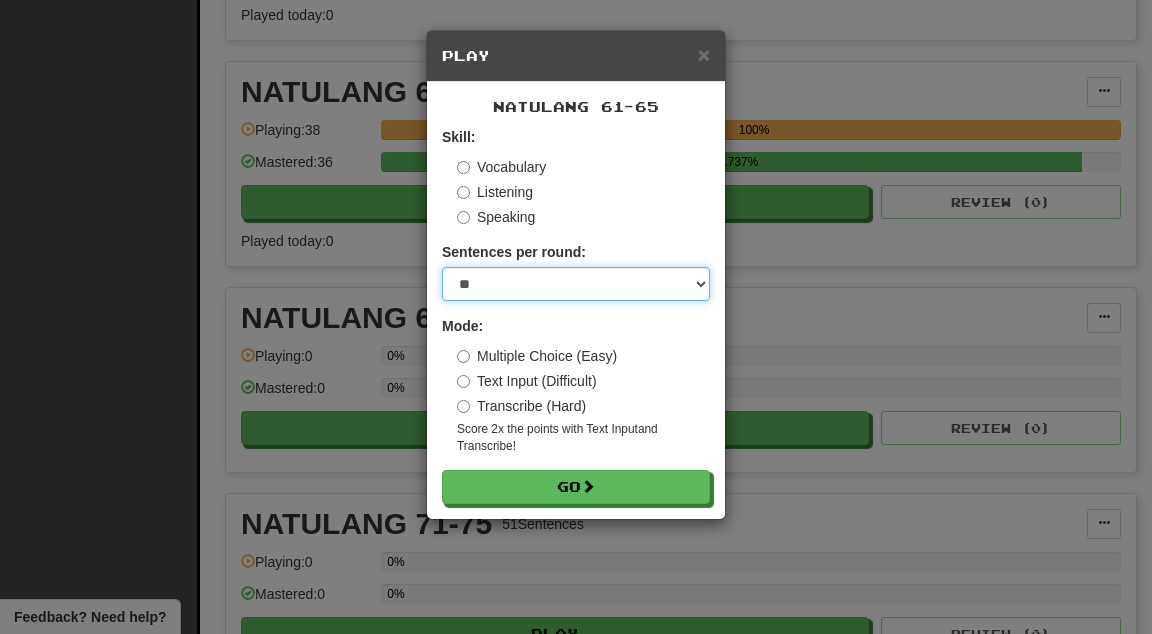 click on "* ** ** ** ** ** *** ********" at bounding box center [576, 284] 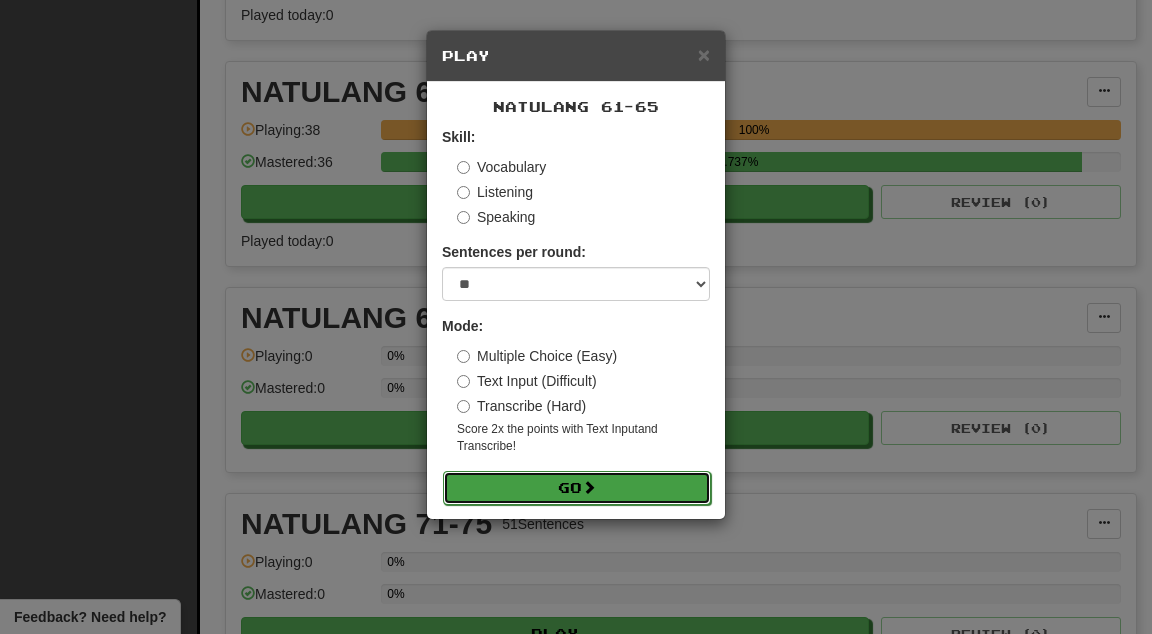 click on "Go" at bounding box center [577, 488] 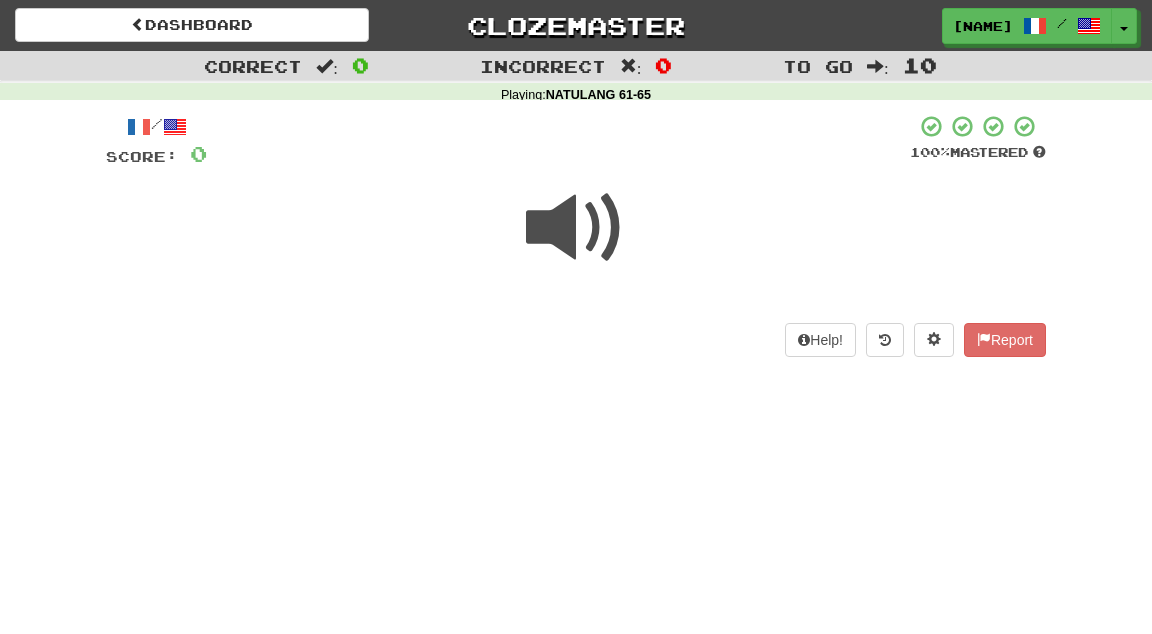 scroll, scrollTop: 0, scrollLeft: 0, axis: both 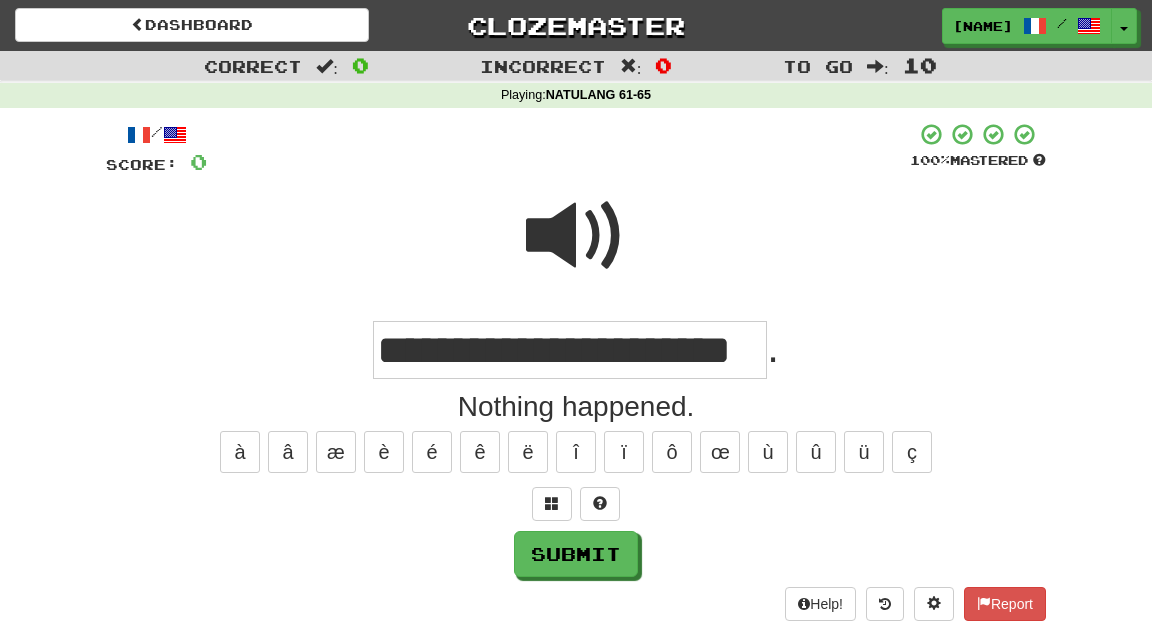 type on "**********" 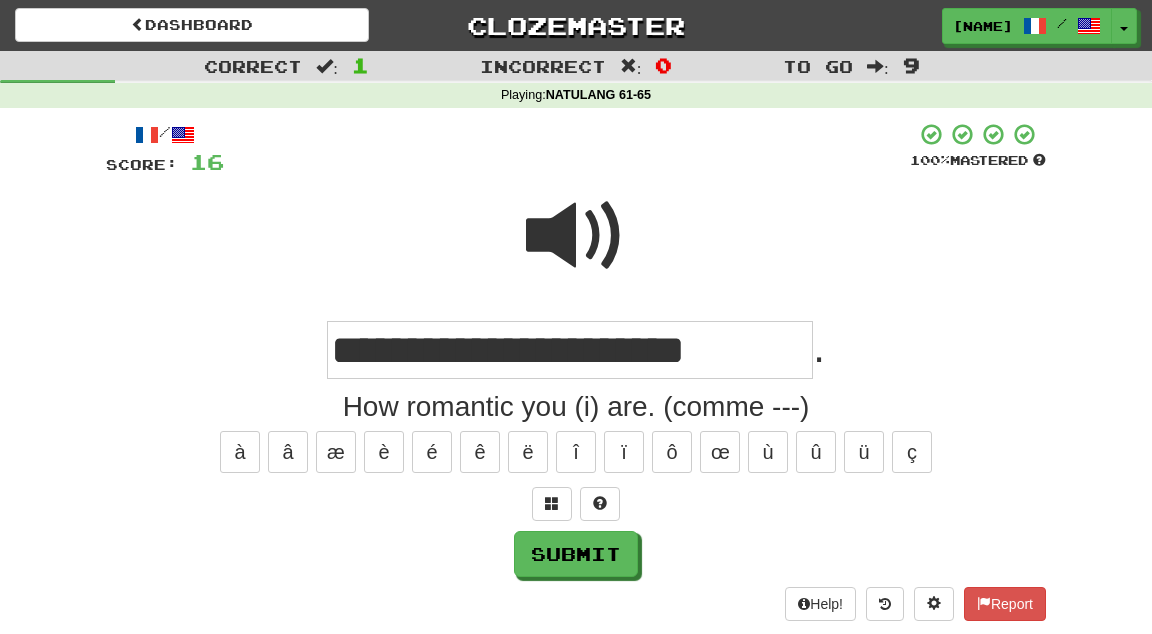 type on "**********" 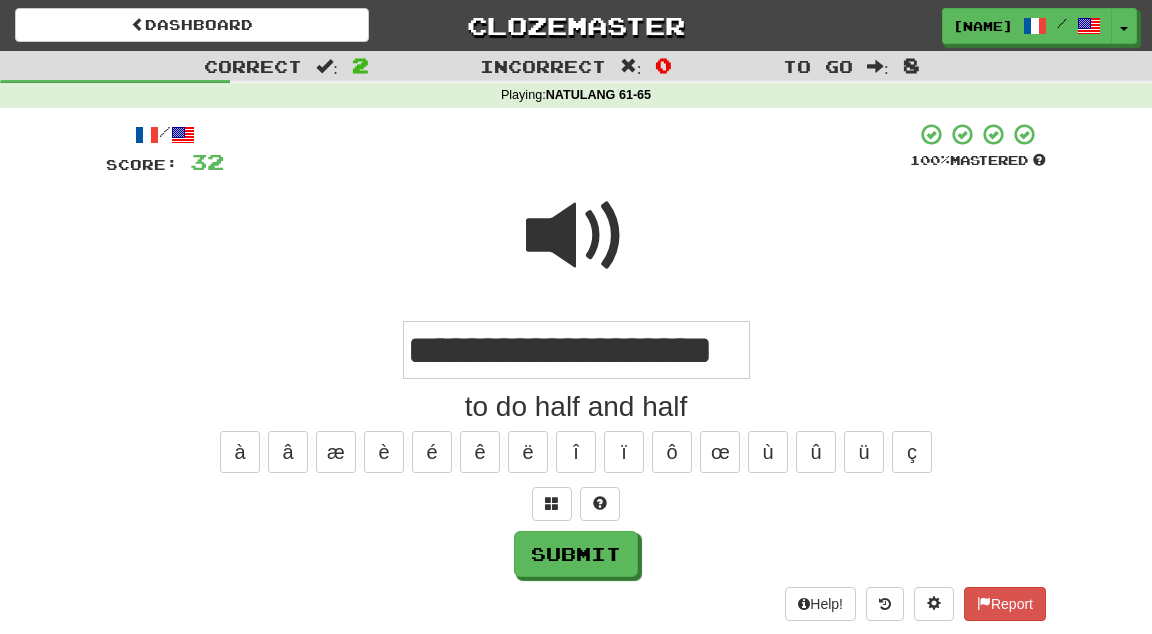 type on "**********" 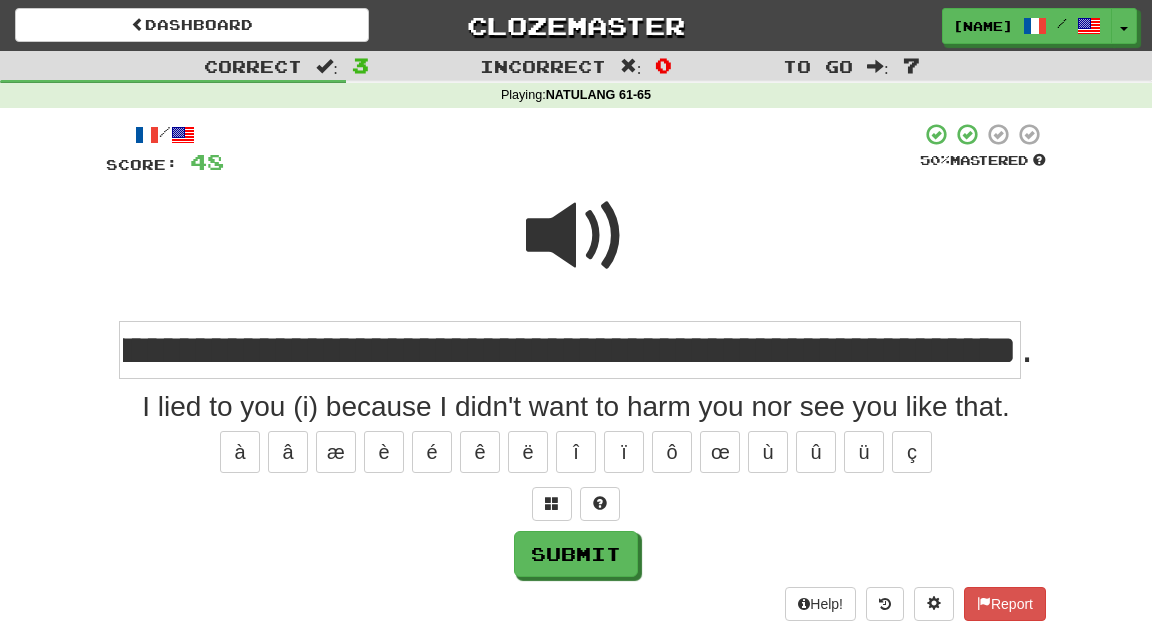 scroll, scrollTop: 0, scrollLeft: 504, axis: horizontal 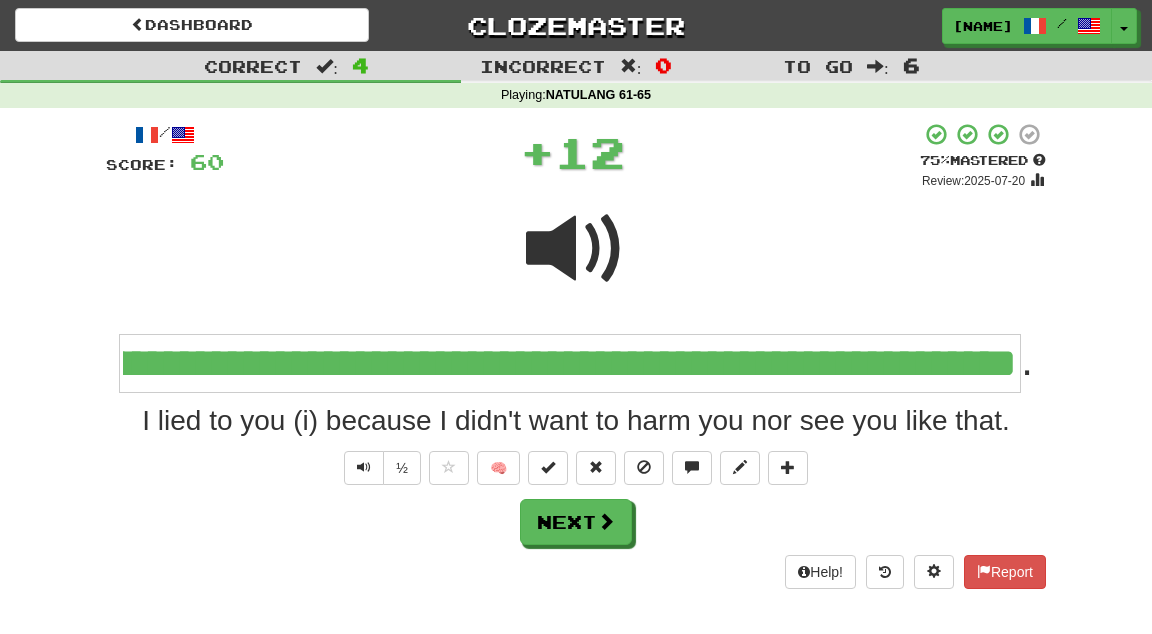 type 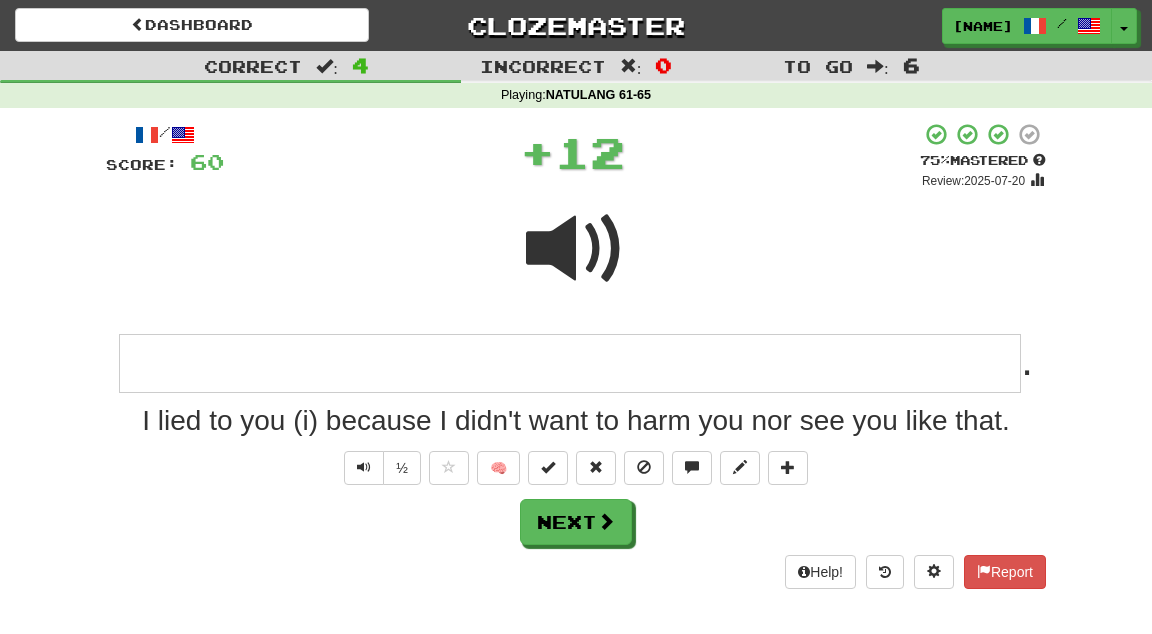 scroll, scrollTop: 0, scrollLeft: 0, axis: both 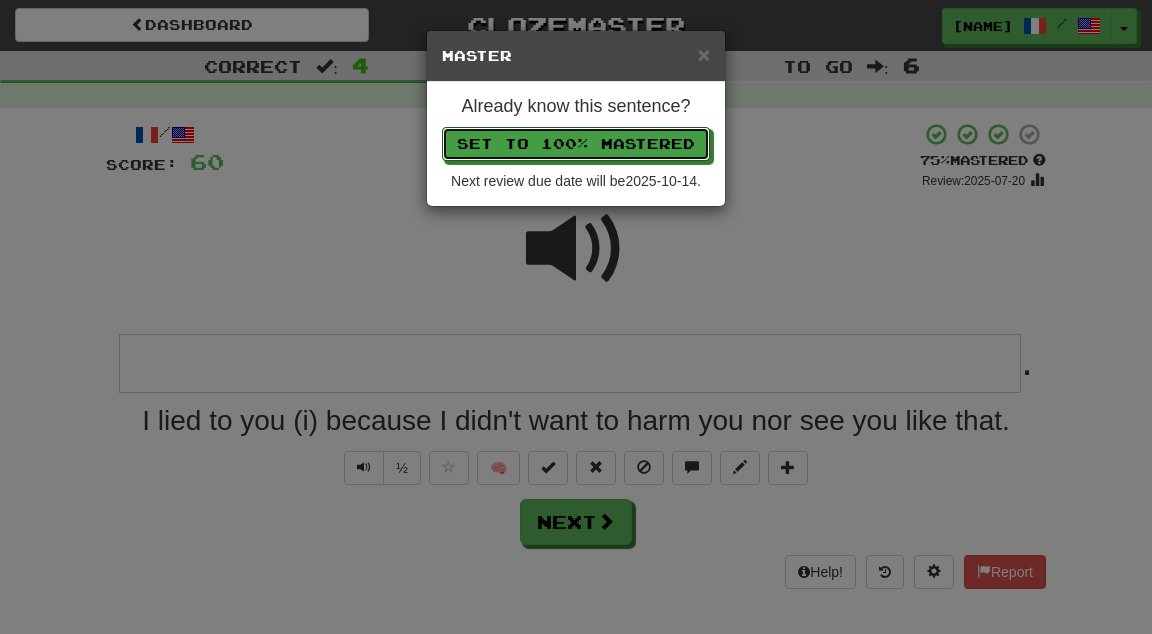 type 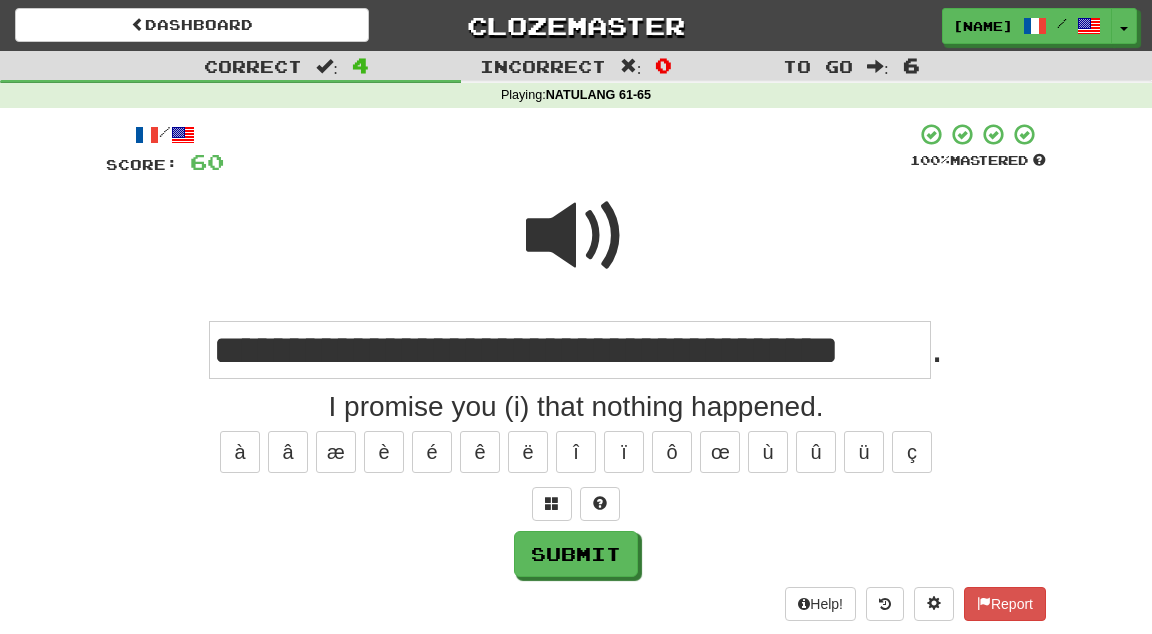 type on "**********" 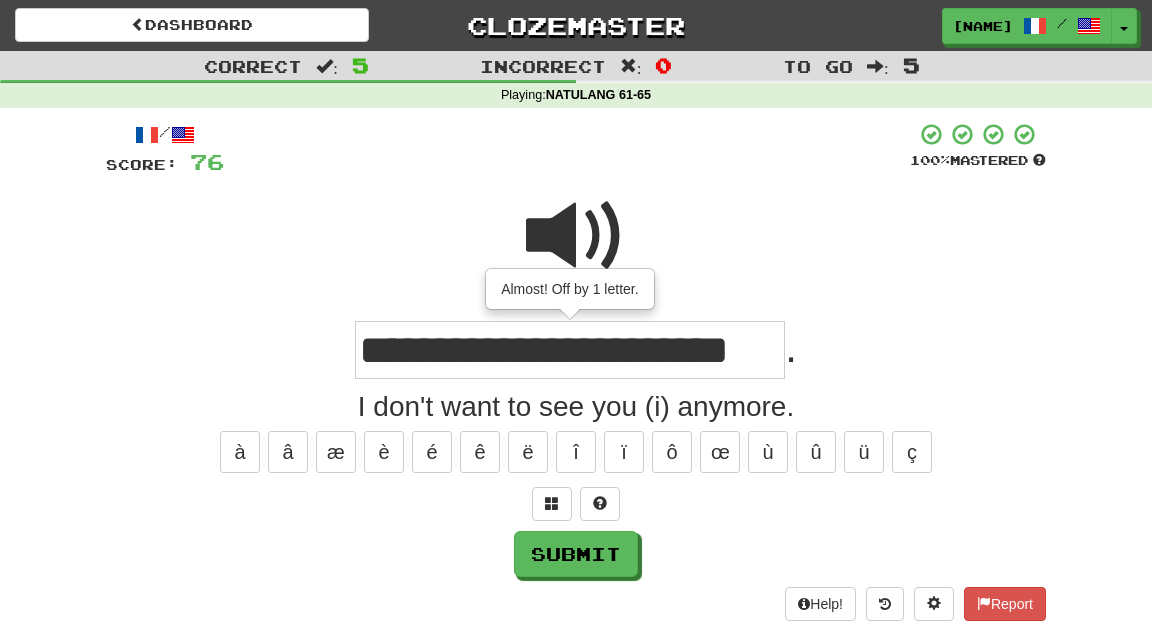 type on "**********" 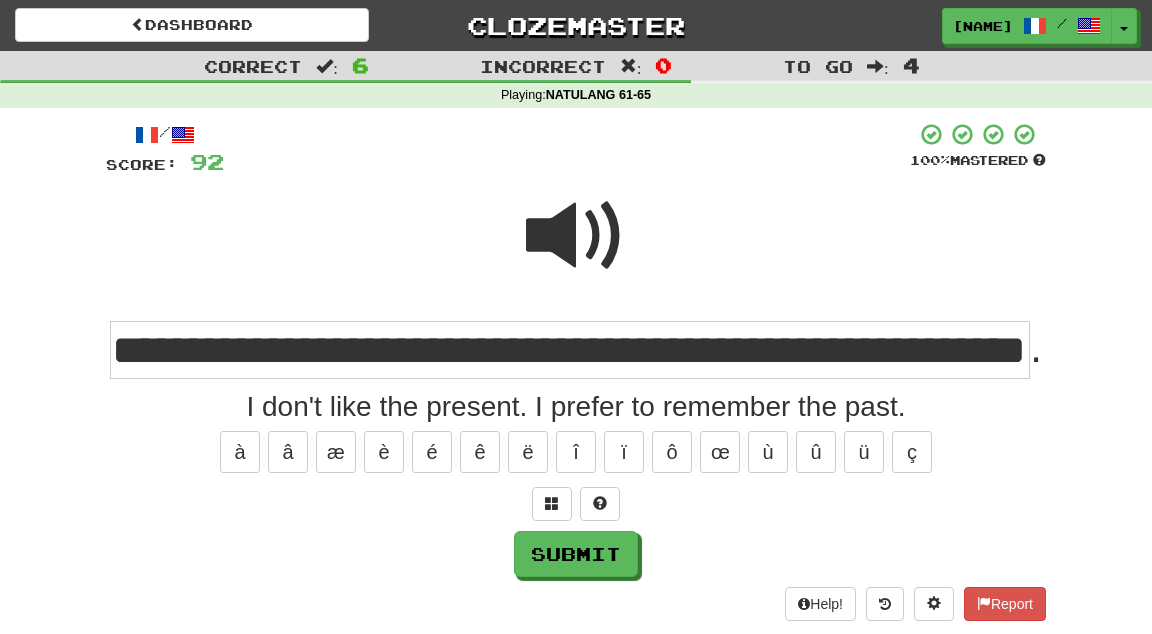 scroll, scrollTop: 0, scrollLeft: 143, axis: horizontal 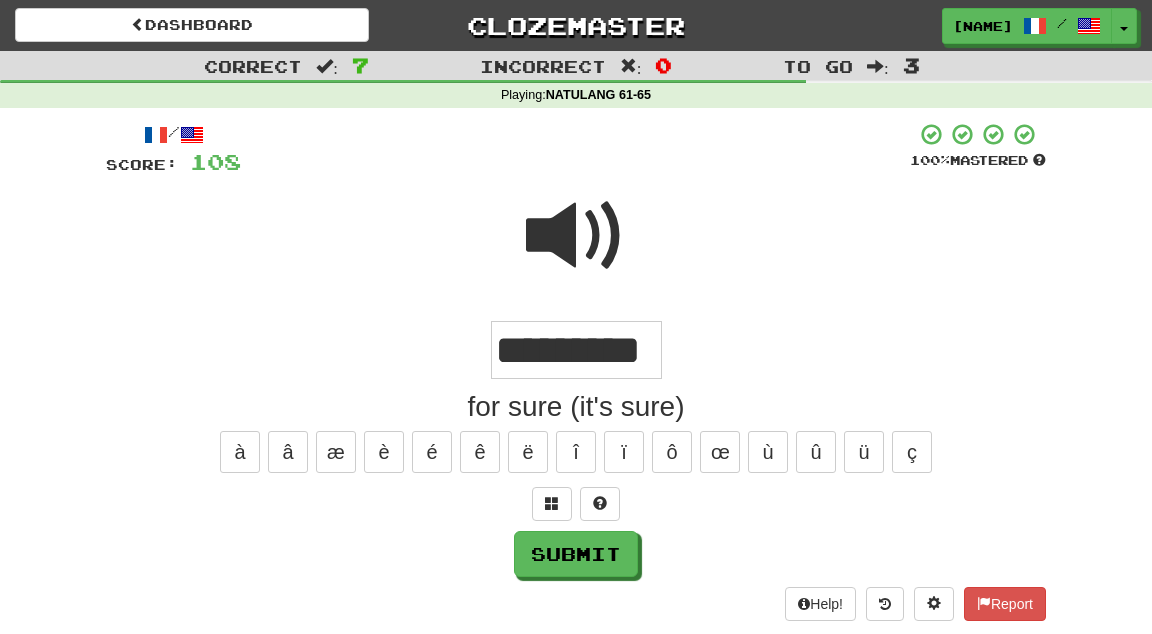 type on "*********" 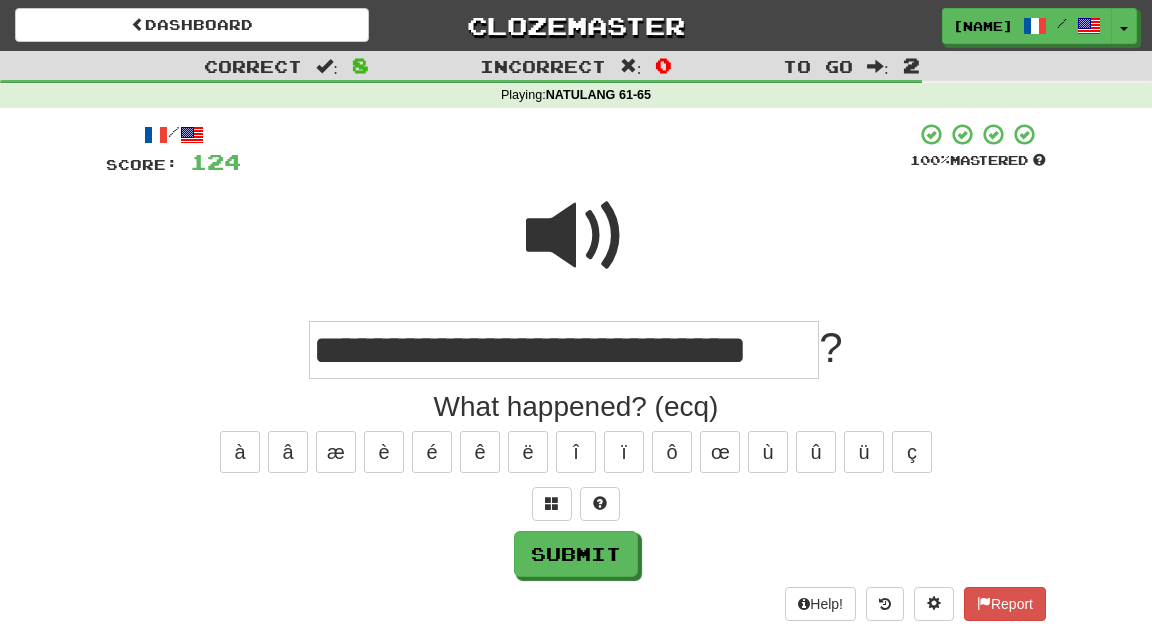 type on "**********" 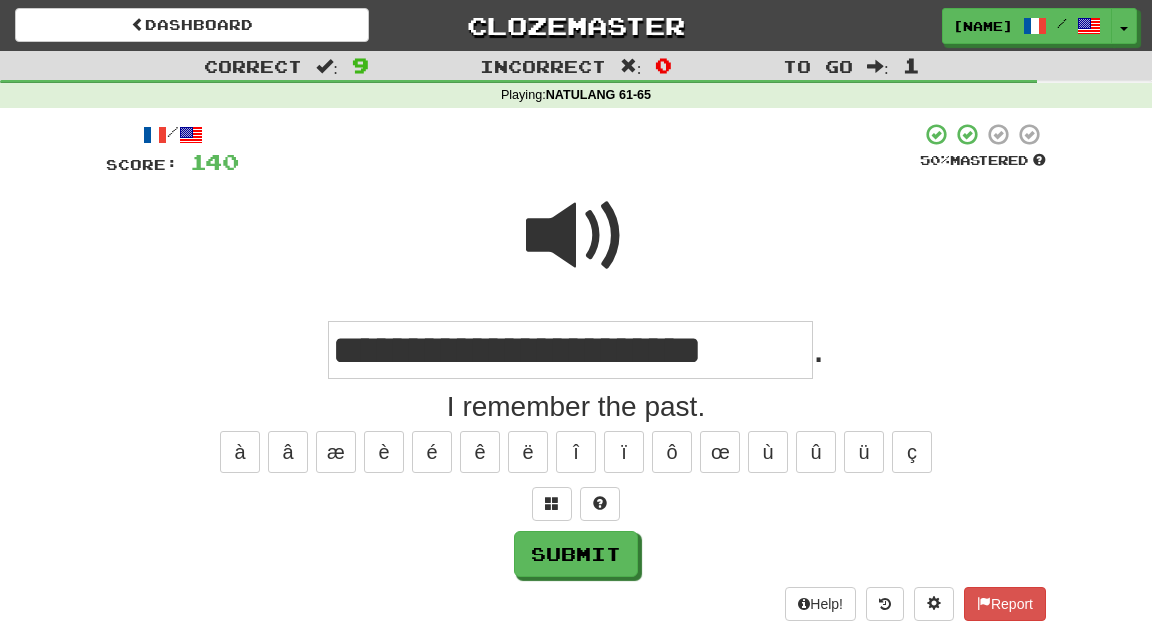 type on "**********" 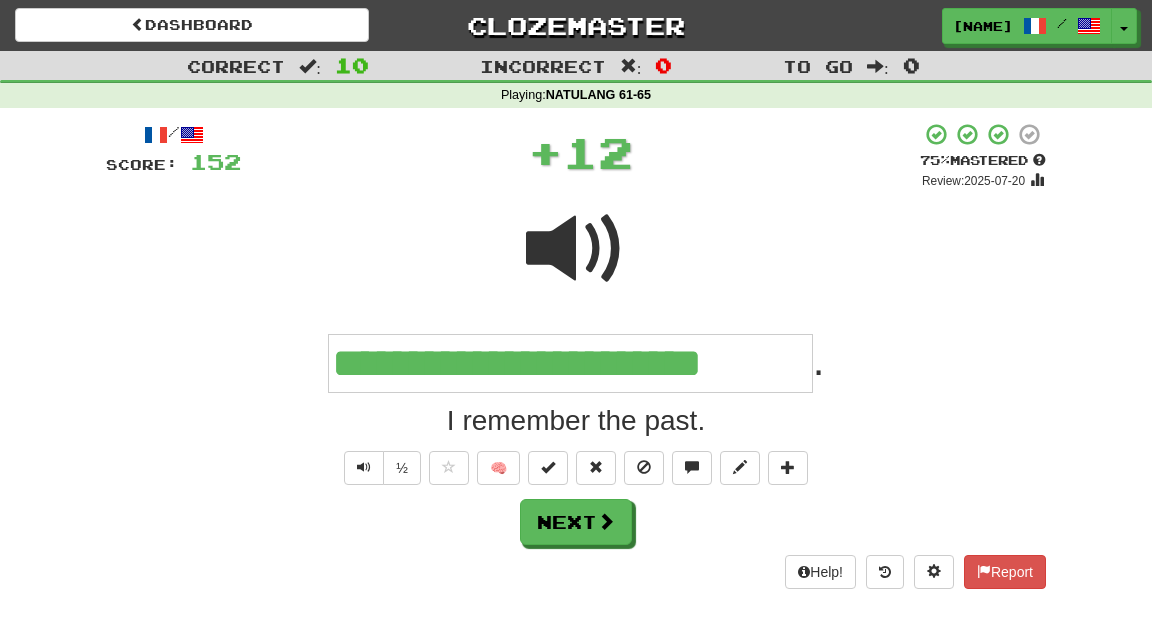 type 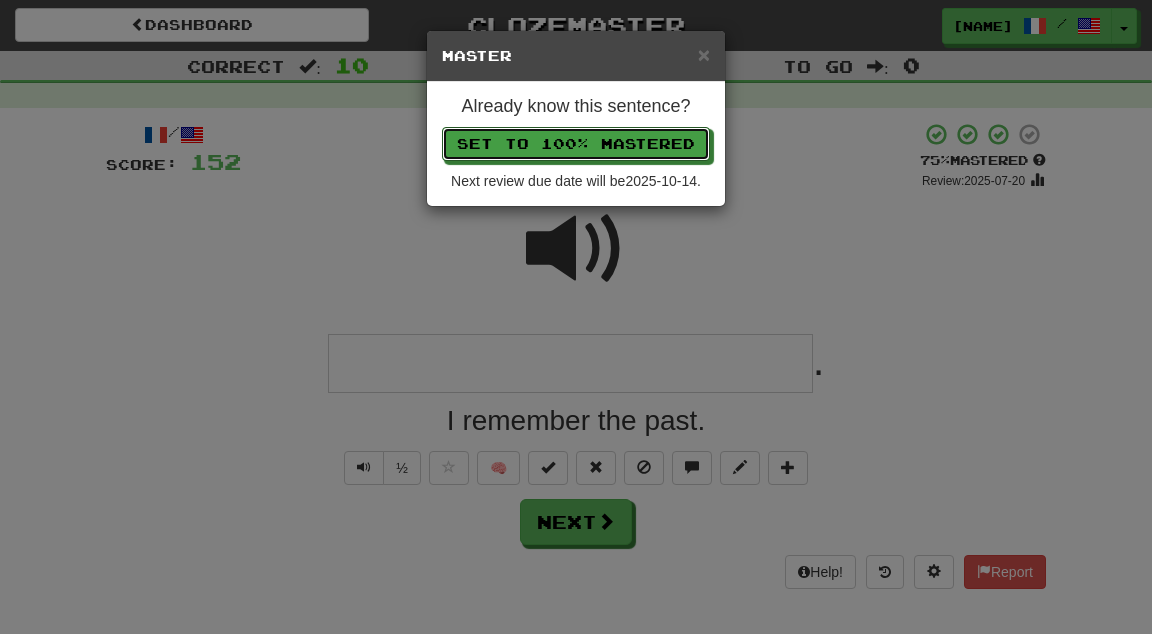 click on "Set to 100% Mastered" at bounding box center (576, 144) 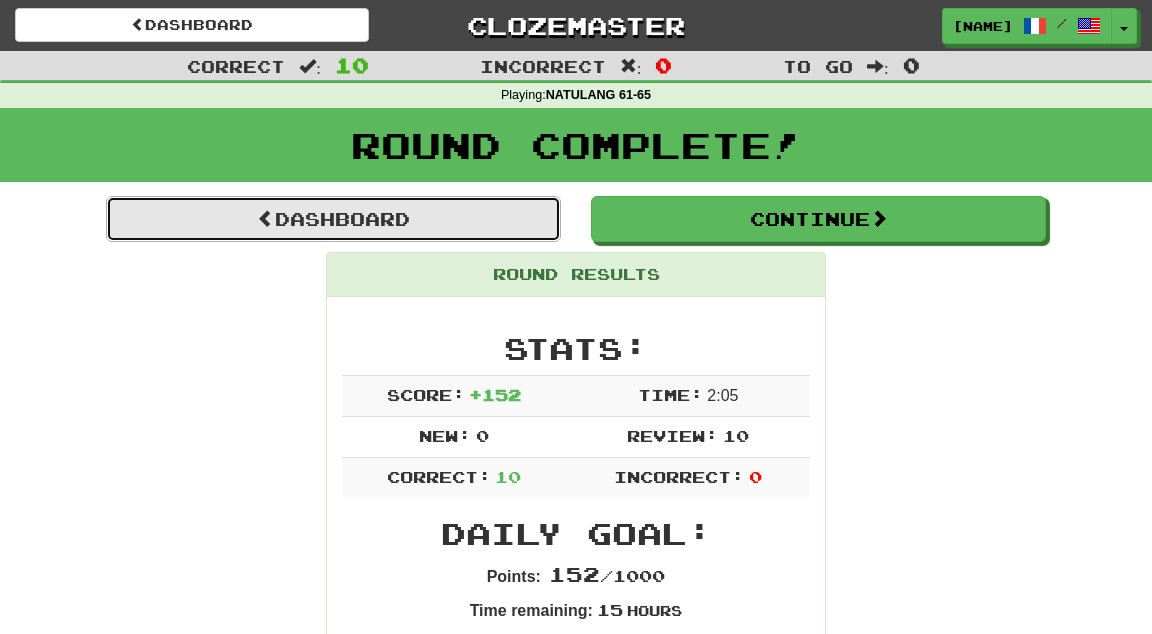 click on "Dashboard" at bounding box center (333, 219) 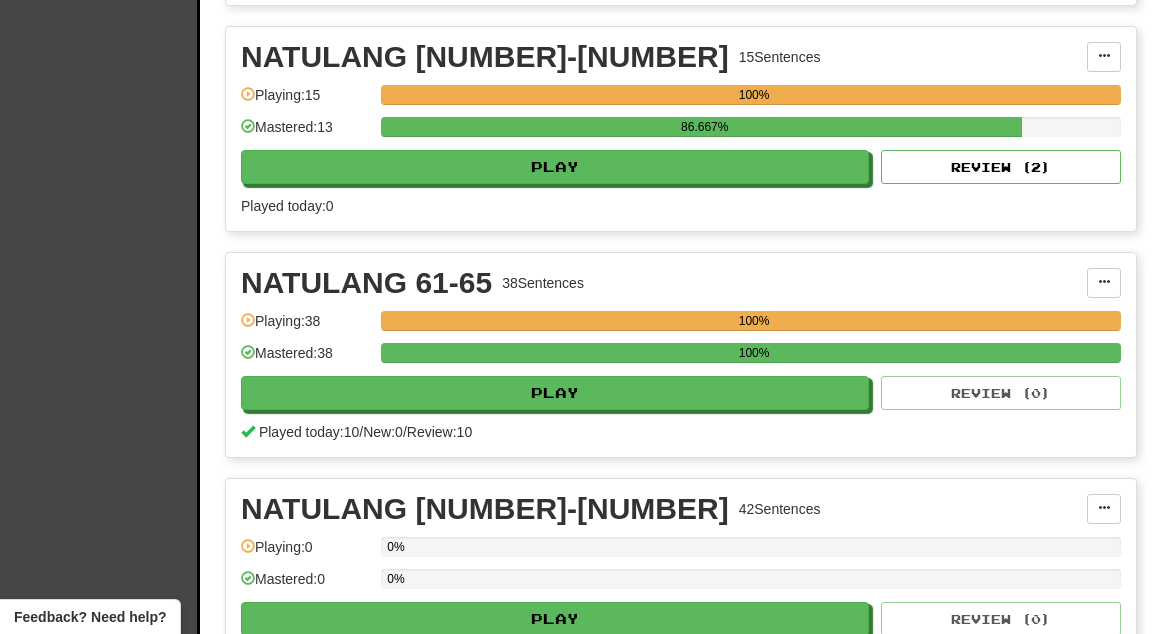 scroll, scrollTop: 3164, scrollLeft: 0, axis: vertical 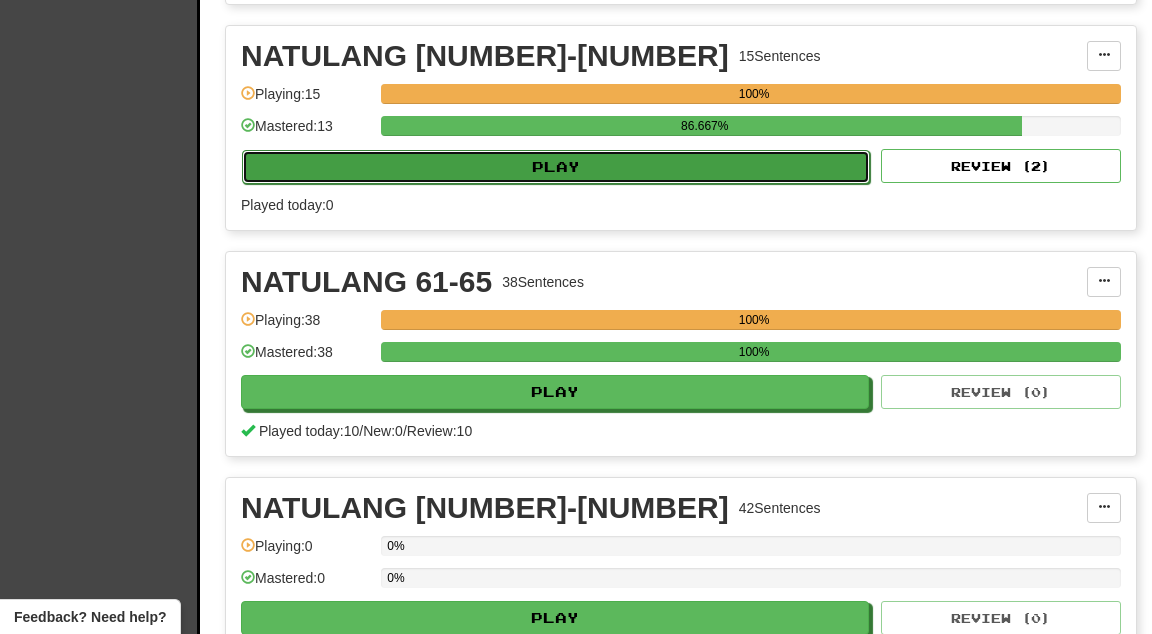 click on "Play" at bounding box center [556, 167] 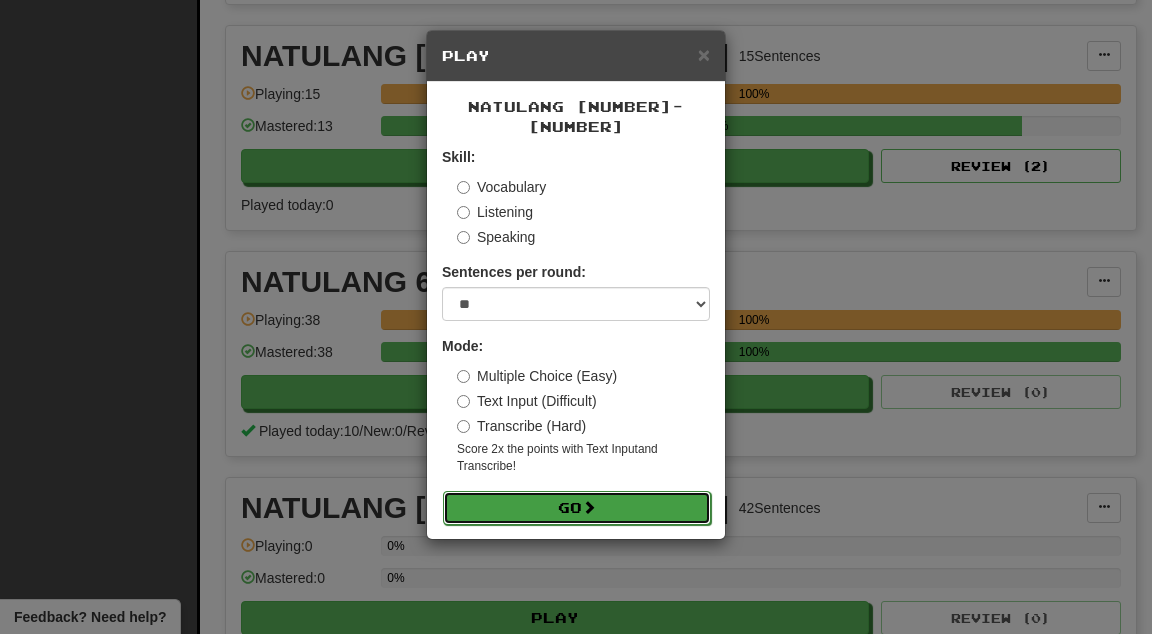 click at bounding box center (589, 507) 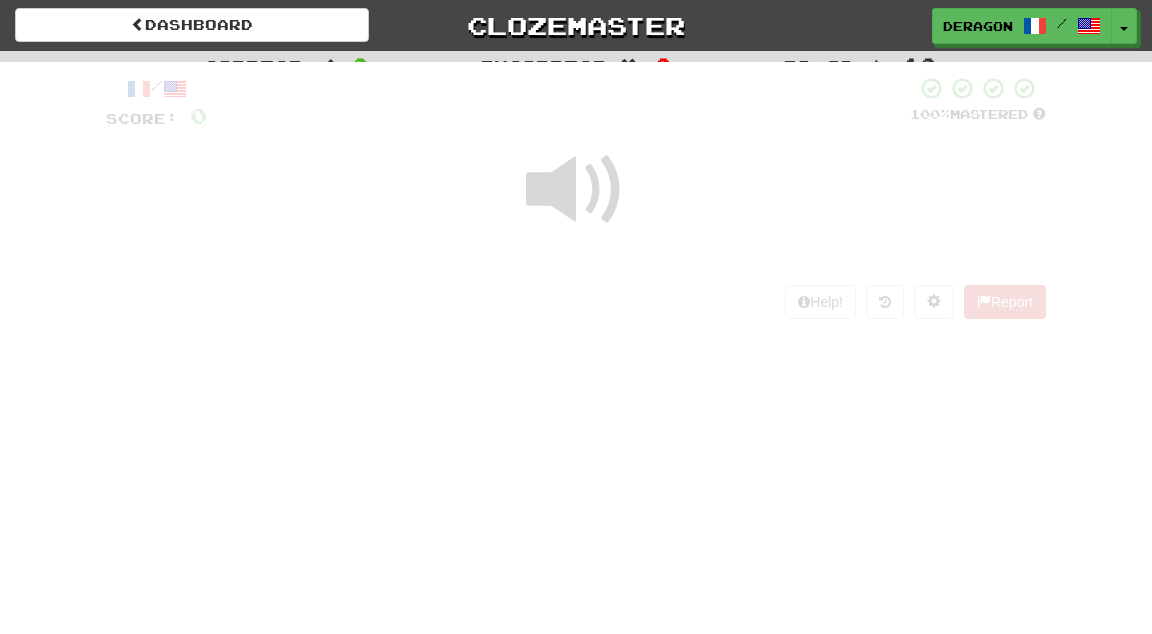 scroll, scrollTop: 0, scrollLeft: 0, axis: both 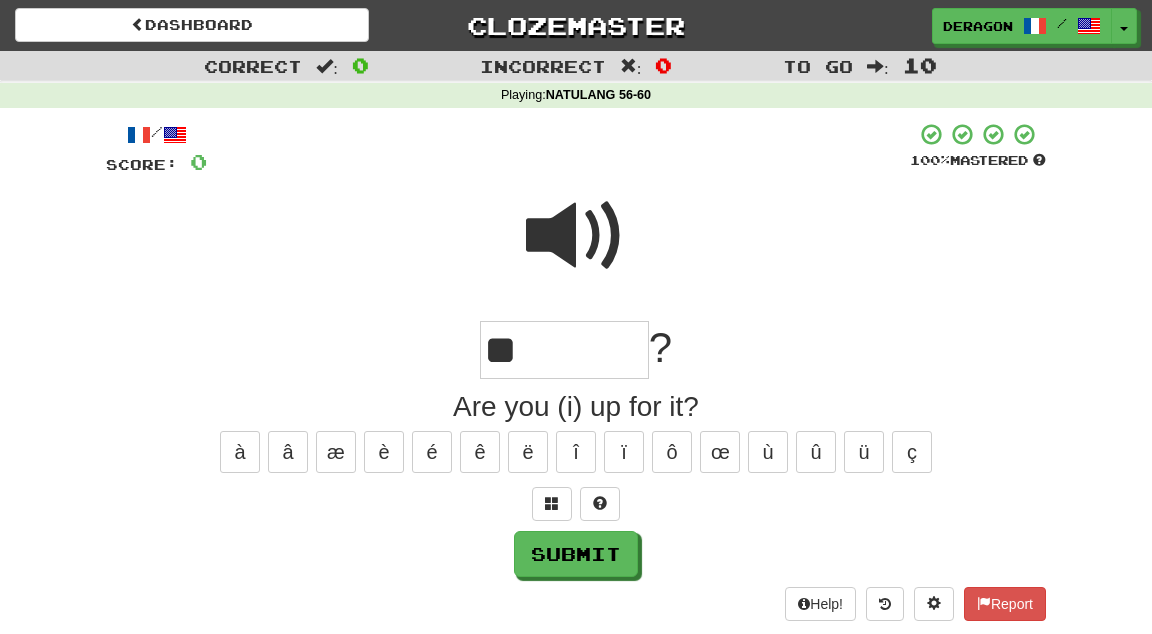 type on "*" 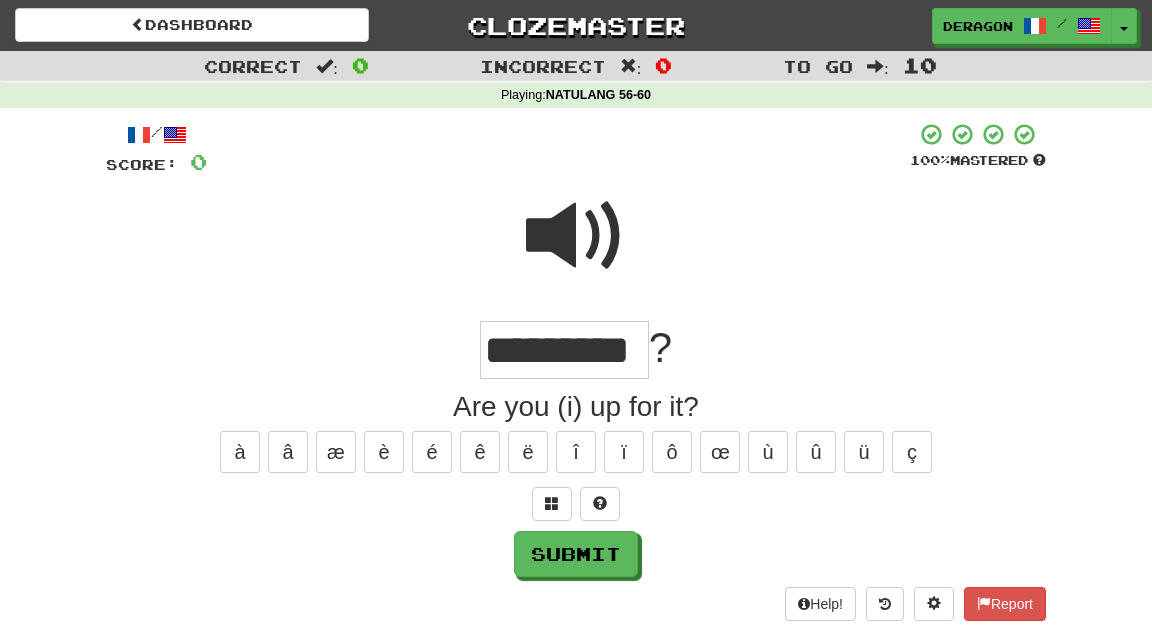 type on "*********" 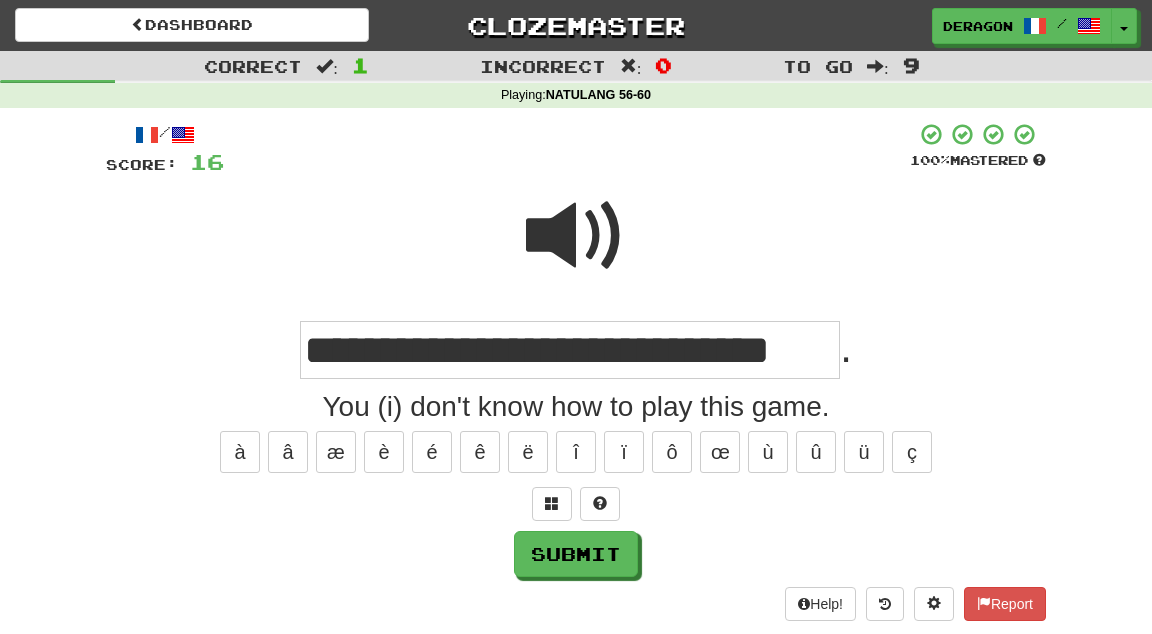 type on "**********" 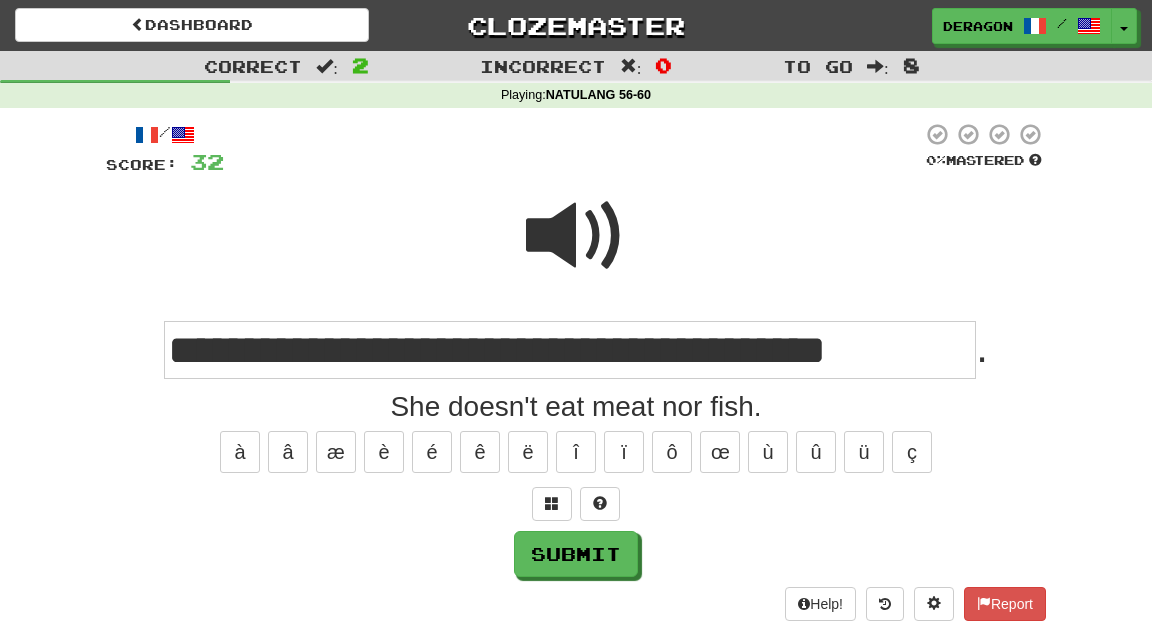 type on "**********" 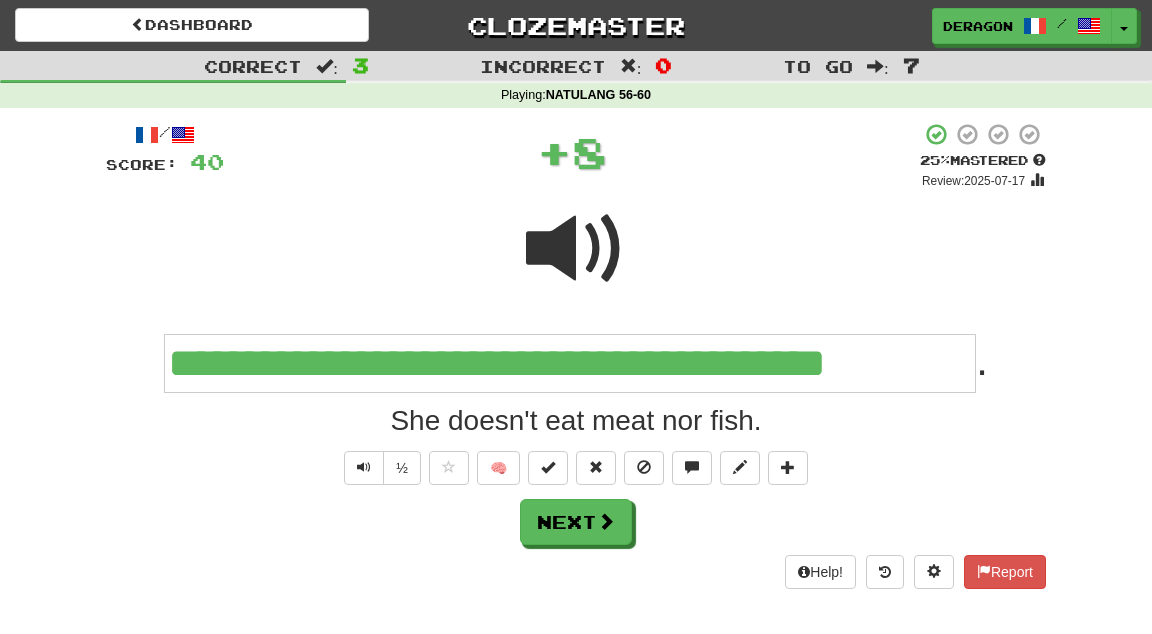 type 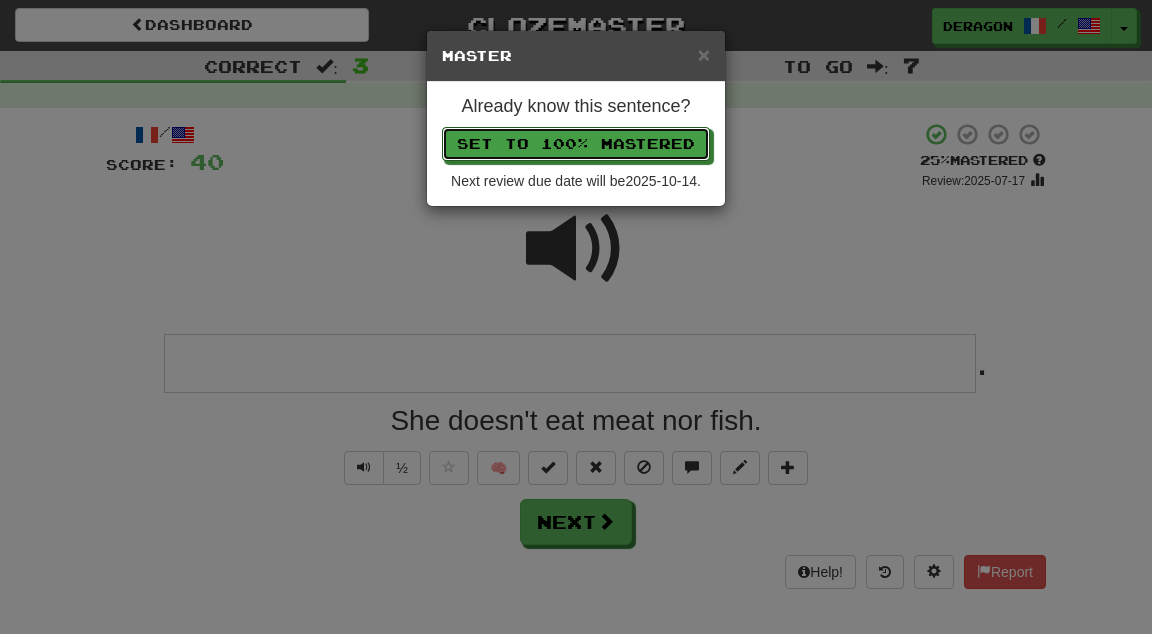 type 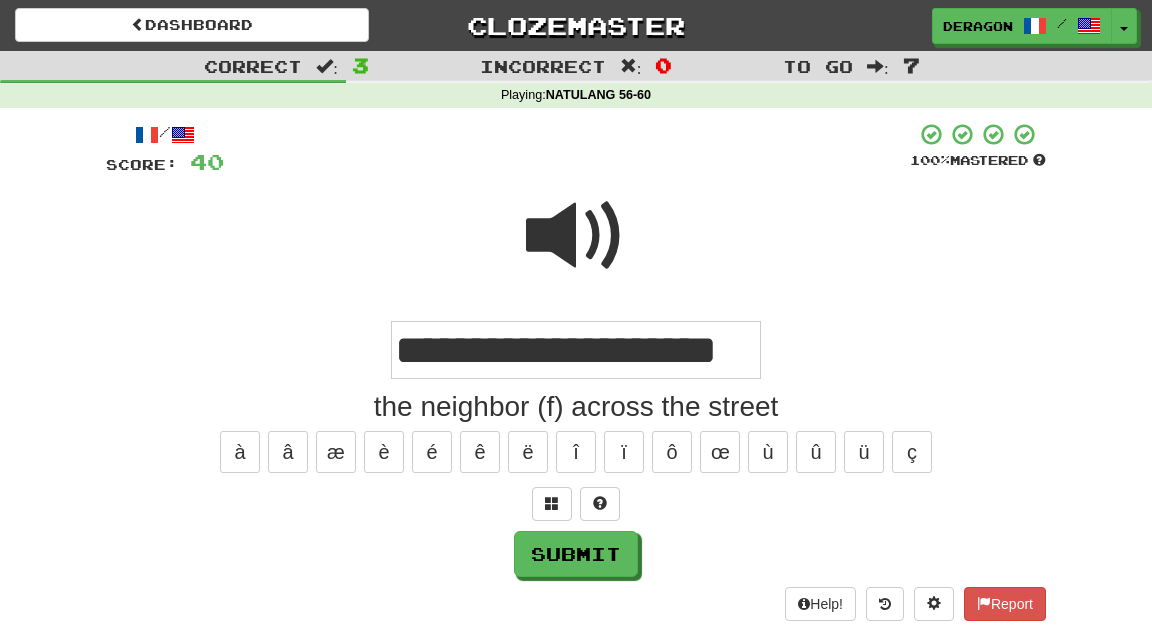 type on "**********" 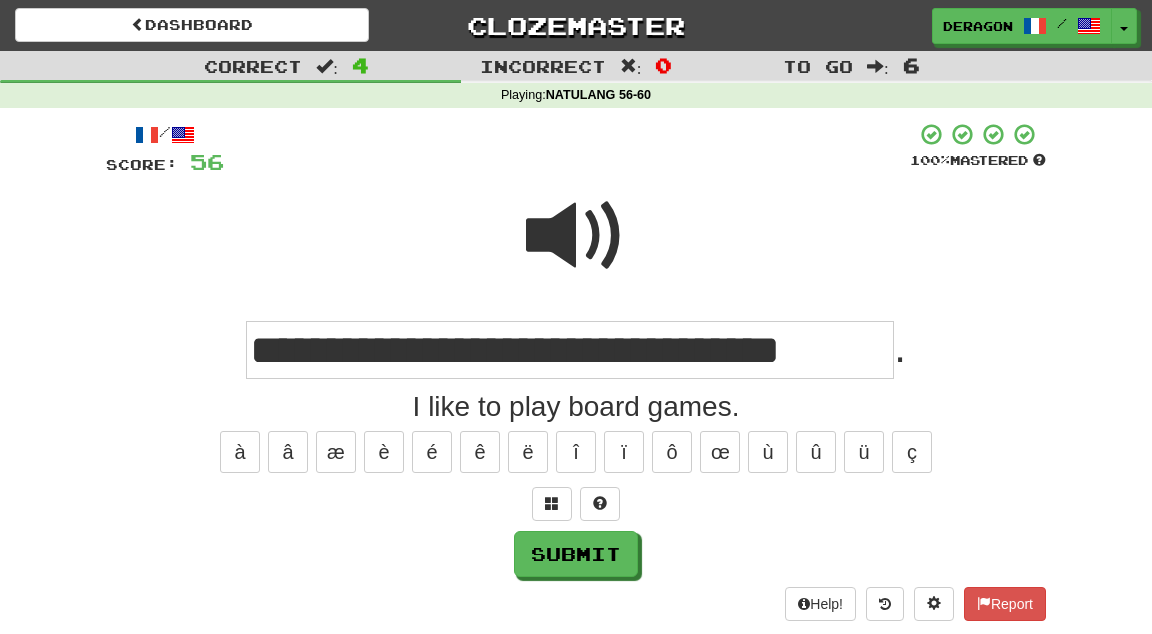 click on "**********" at bounding box center (570, 350) 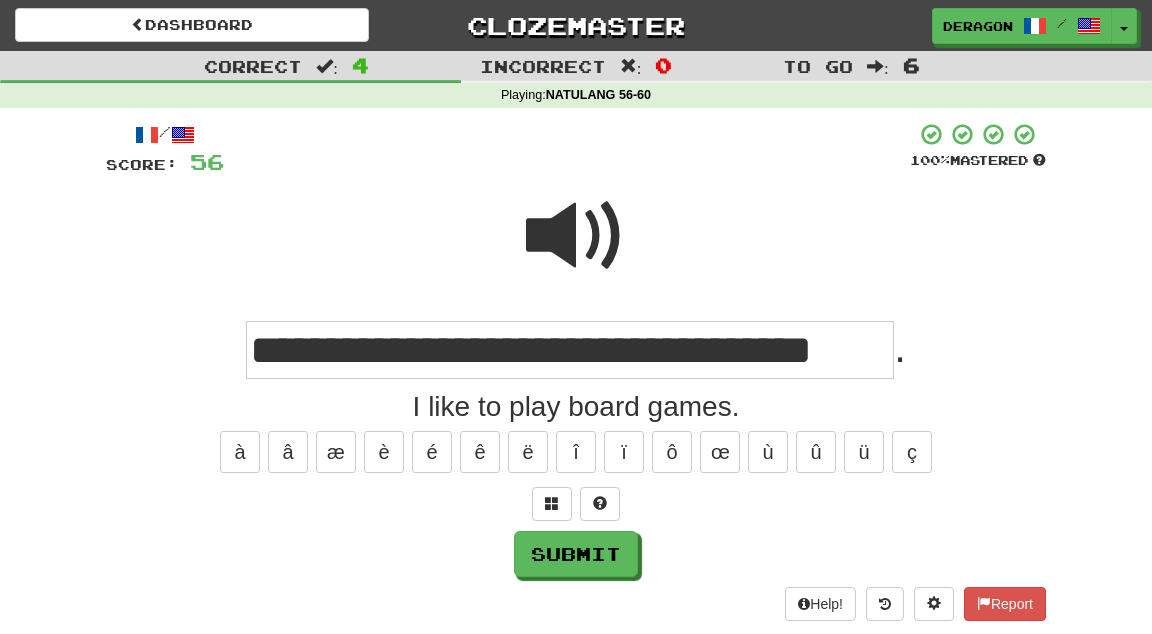 scroll, scrollTop: 0, scrollLeft: 5, axis: horizontal 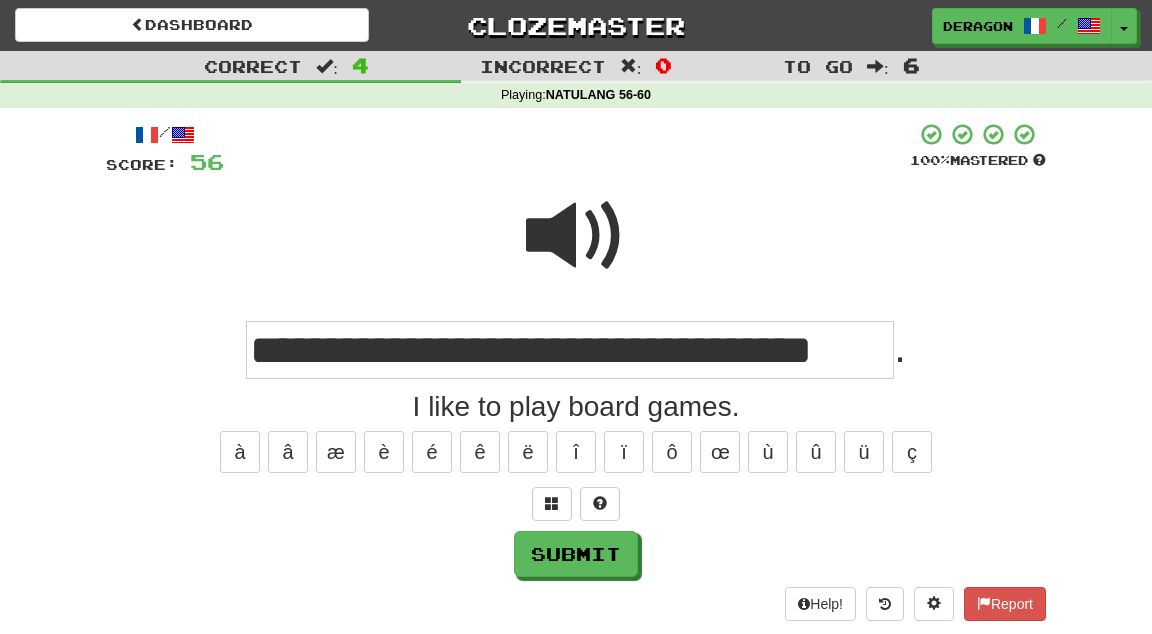 drag, startPoint x: 879, startPoint y: 346, endPoint x: 929, endPoint y: 400, distance: 73.593475 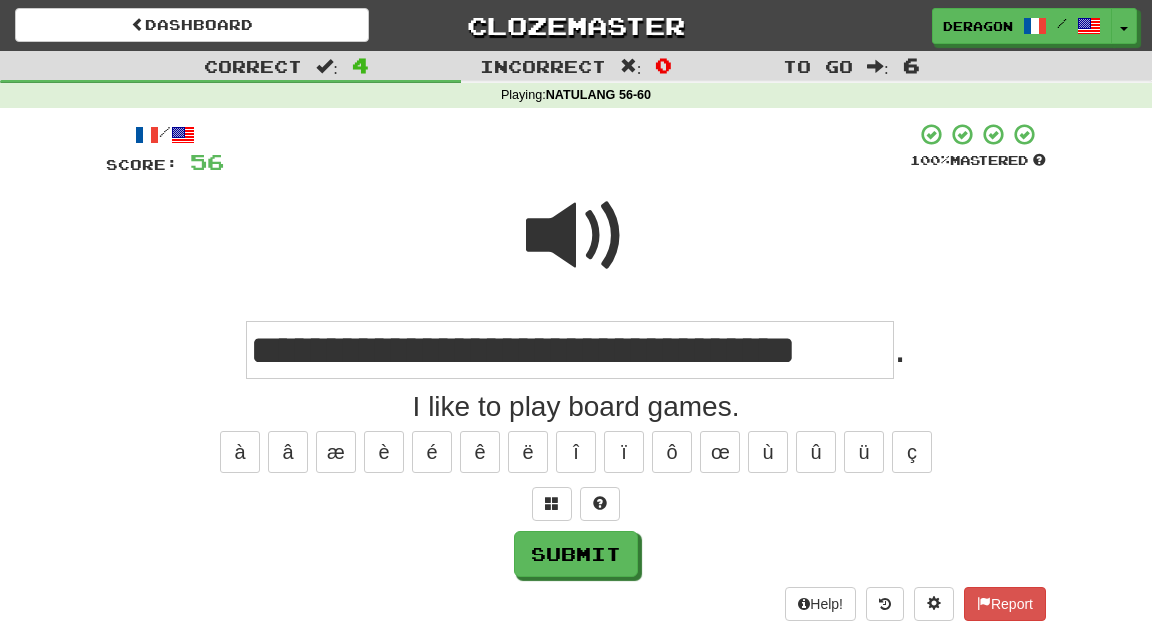 scroll, scrollTop: 0, scrollLeft: 0, axis: both 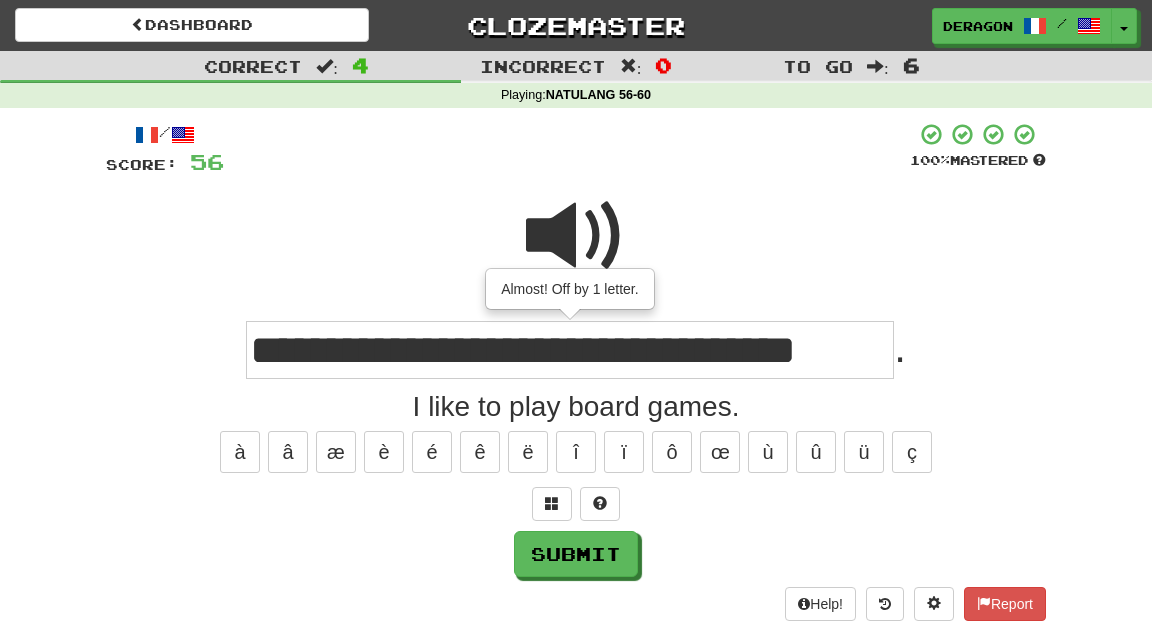 click on "**********" at bounding box center (570, 350) 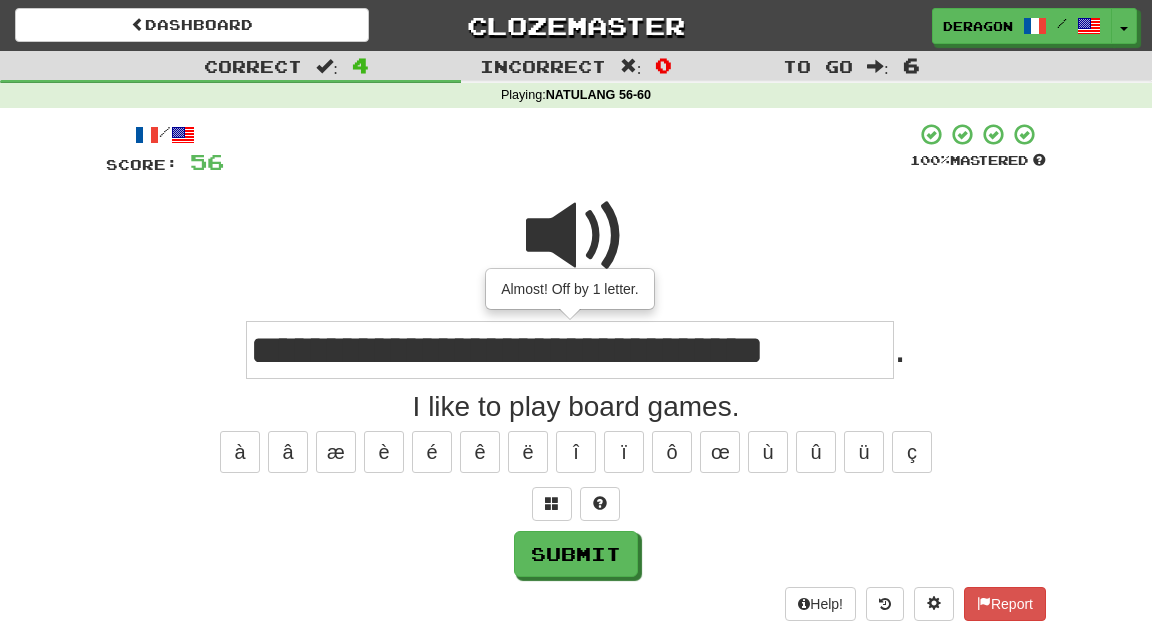 scroll, scrollTop: 13, scrollLeft: 0, axis: vertical 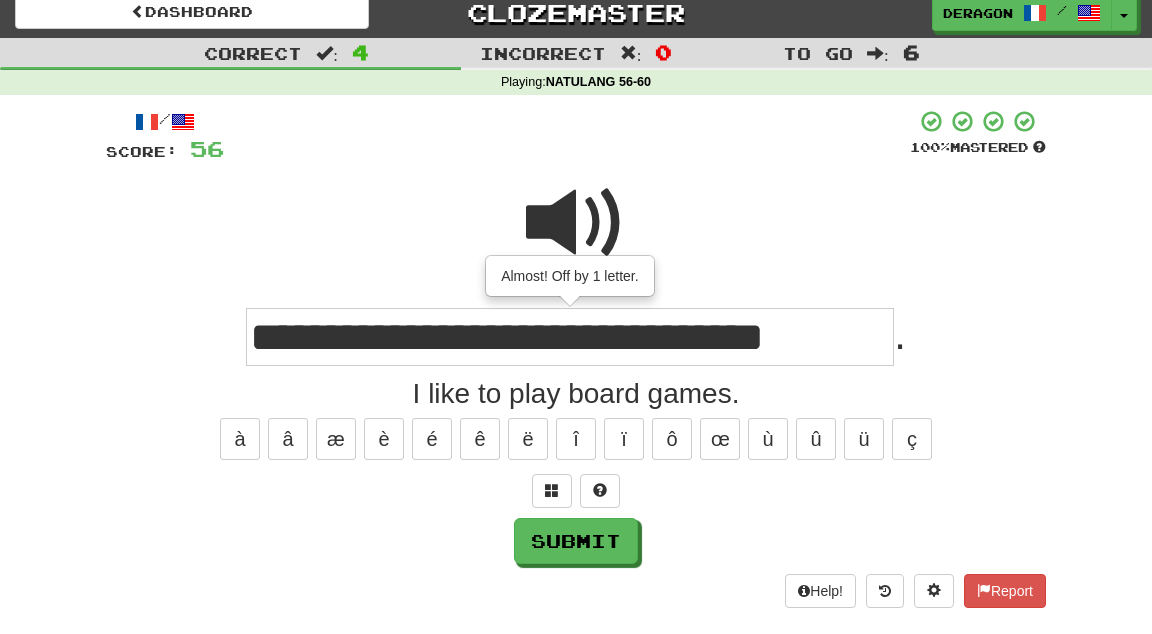 click on "I like to play board games." at bounding box center [576, 394] 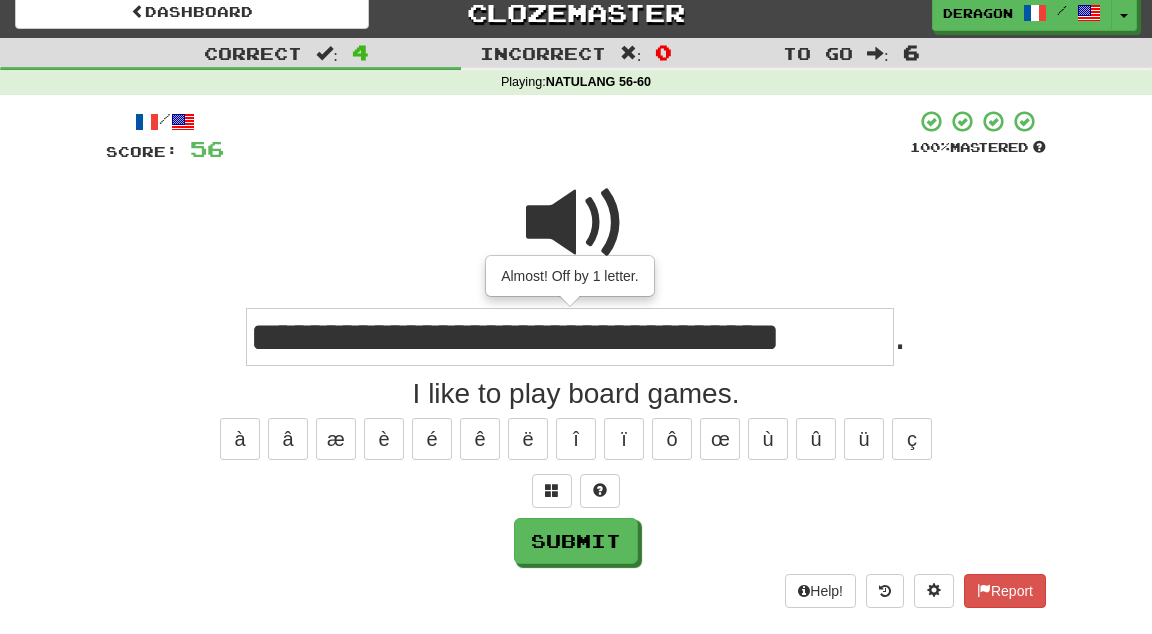 type on "**********" 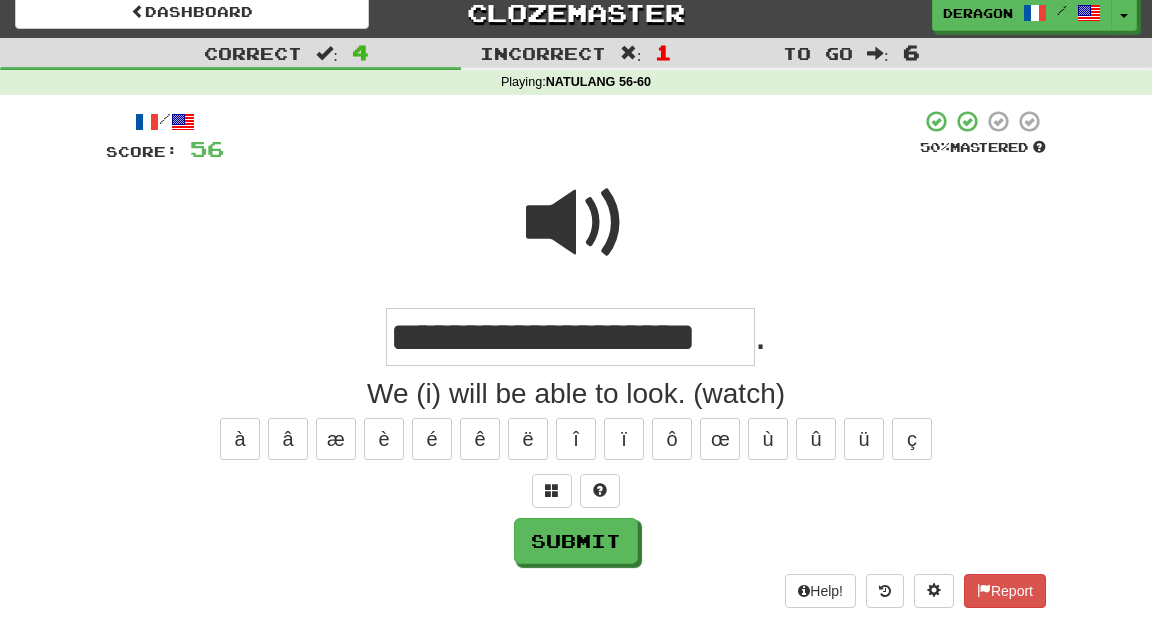 scroll, scrollTop: 0, scrollLeft: 0, axis: both 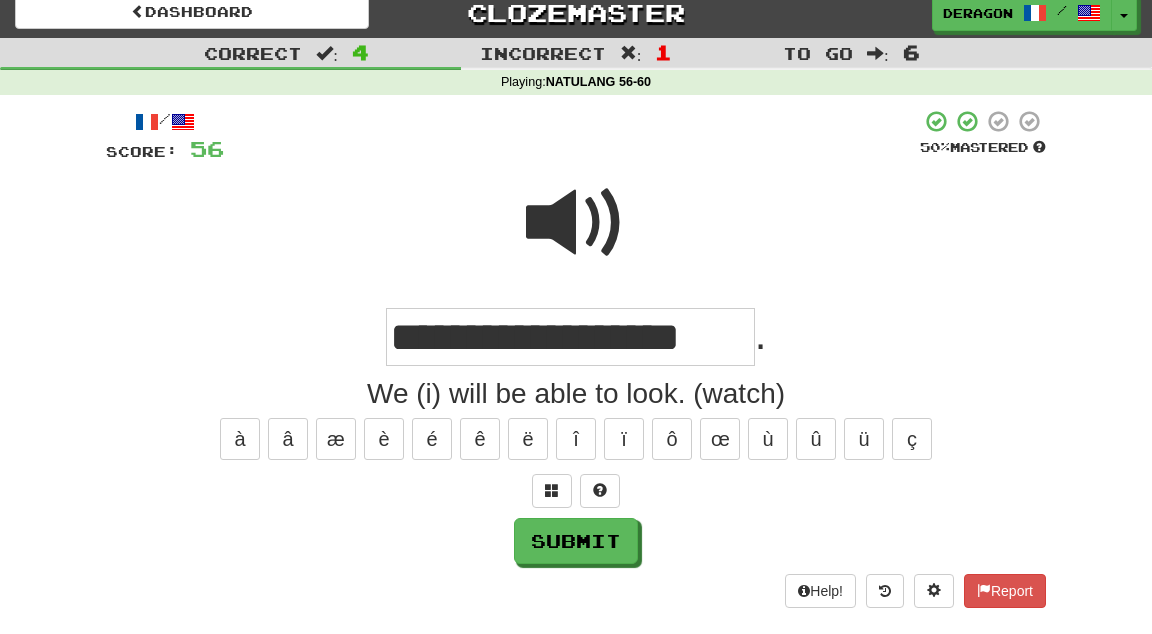 type on "**********" 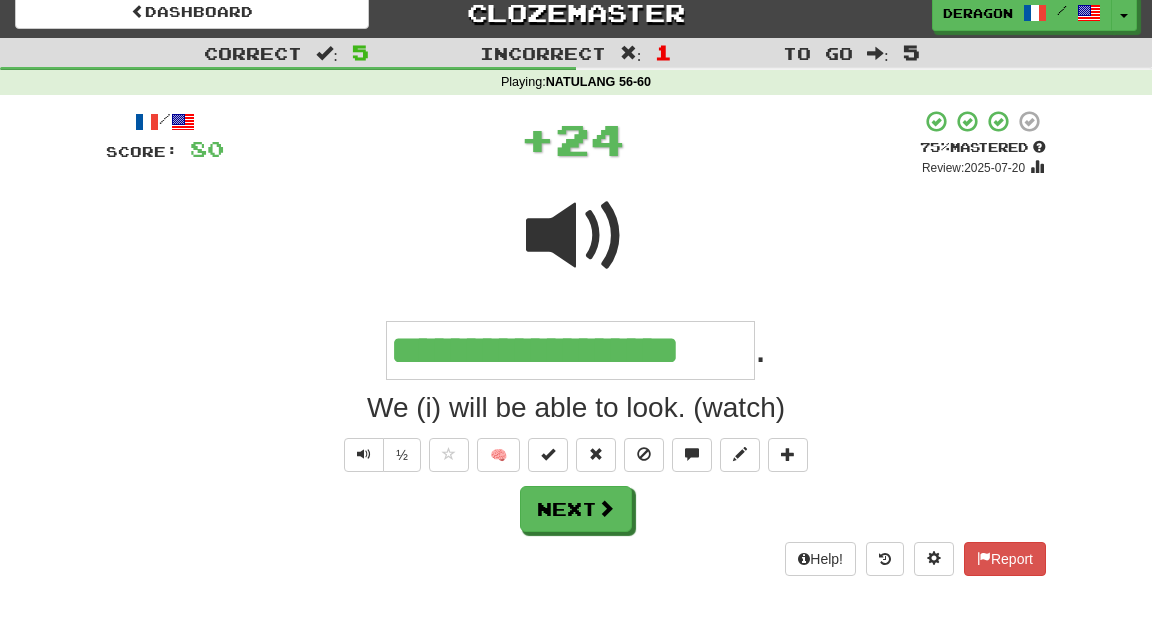 type 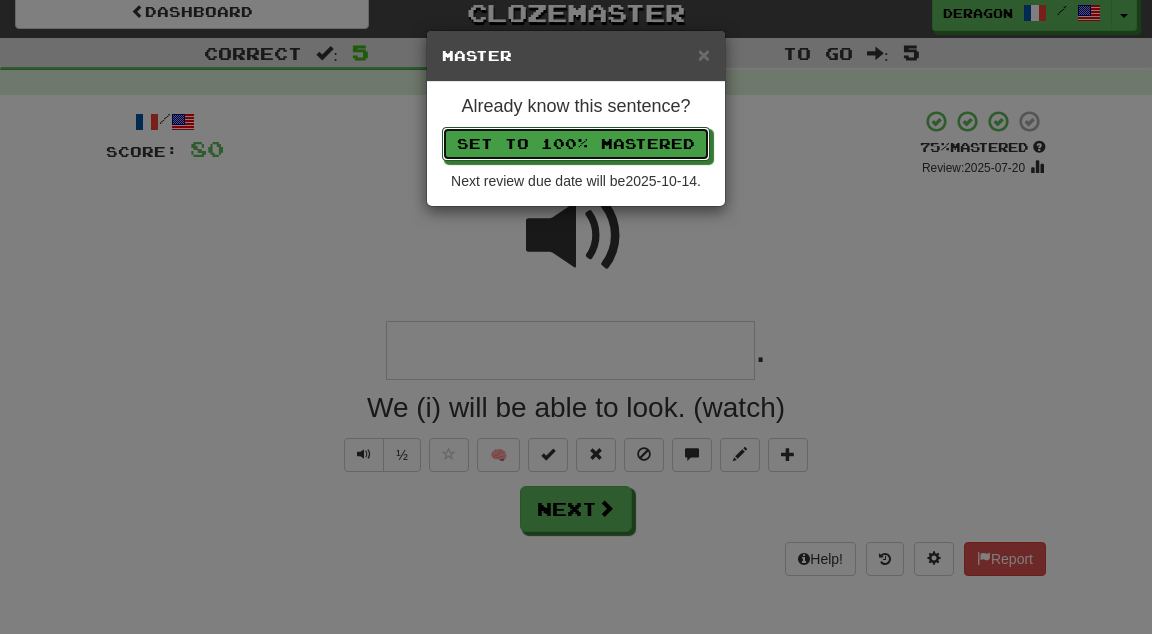 click on "Set to 100% Mastered" at bounding box center [576, 144] 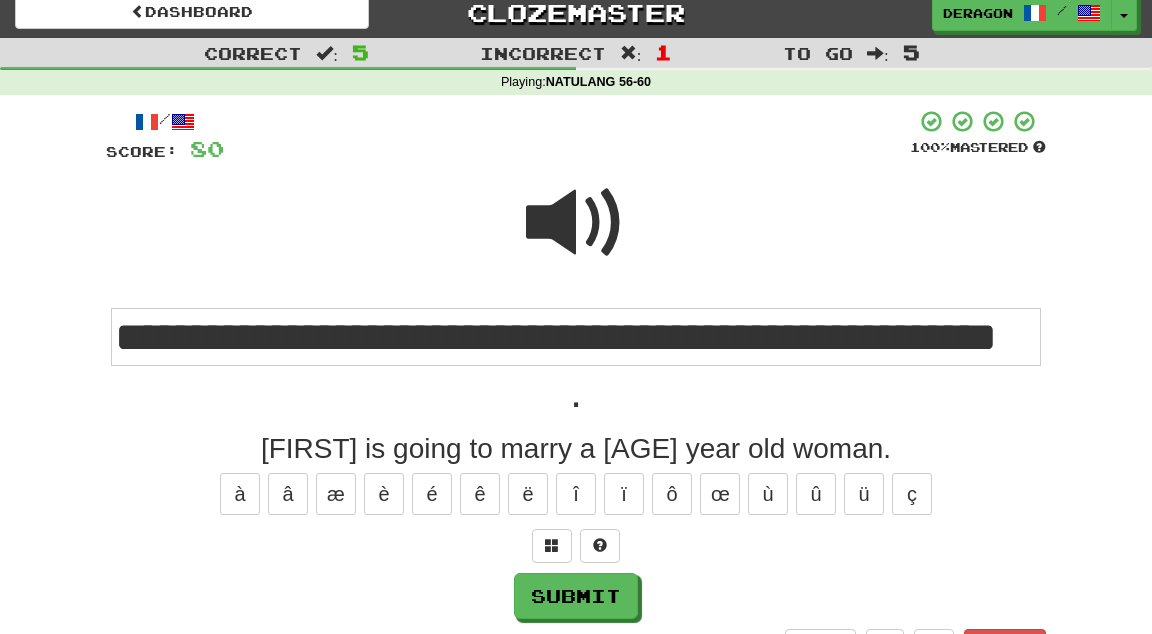 scroll, scrollTop: 0, scrollLeft: 177, axis: horizontal 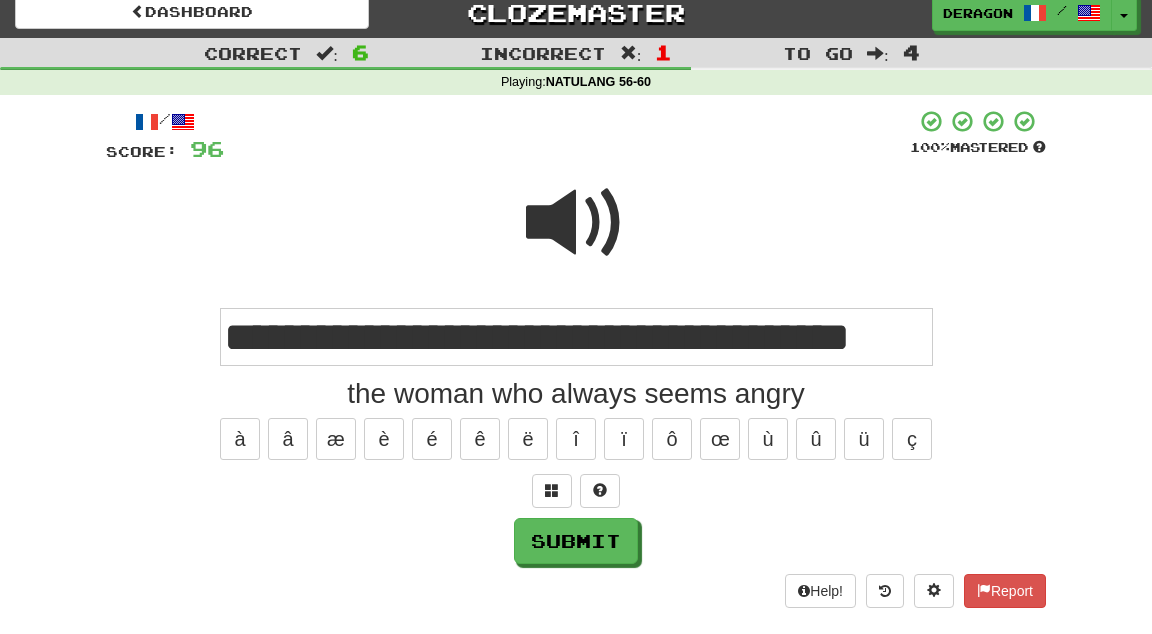 type on "**********" 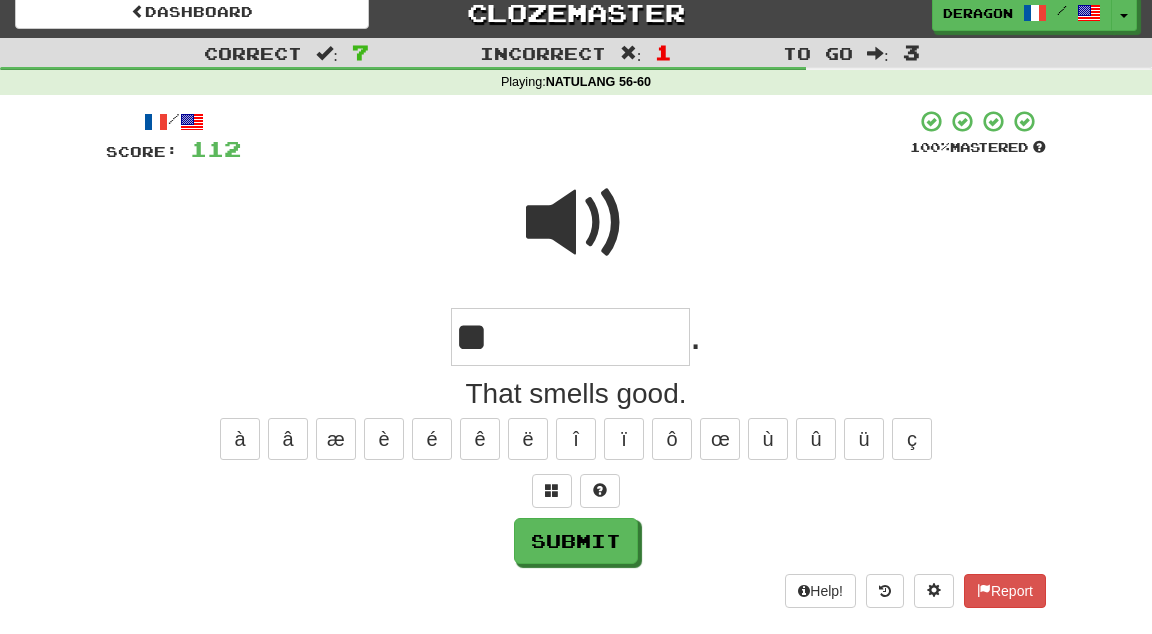 type on "*" 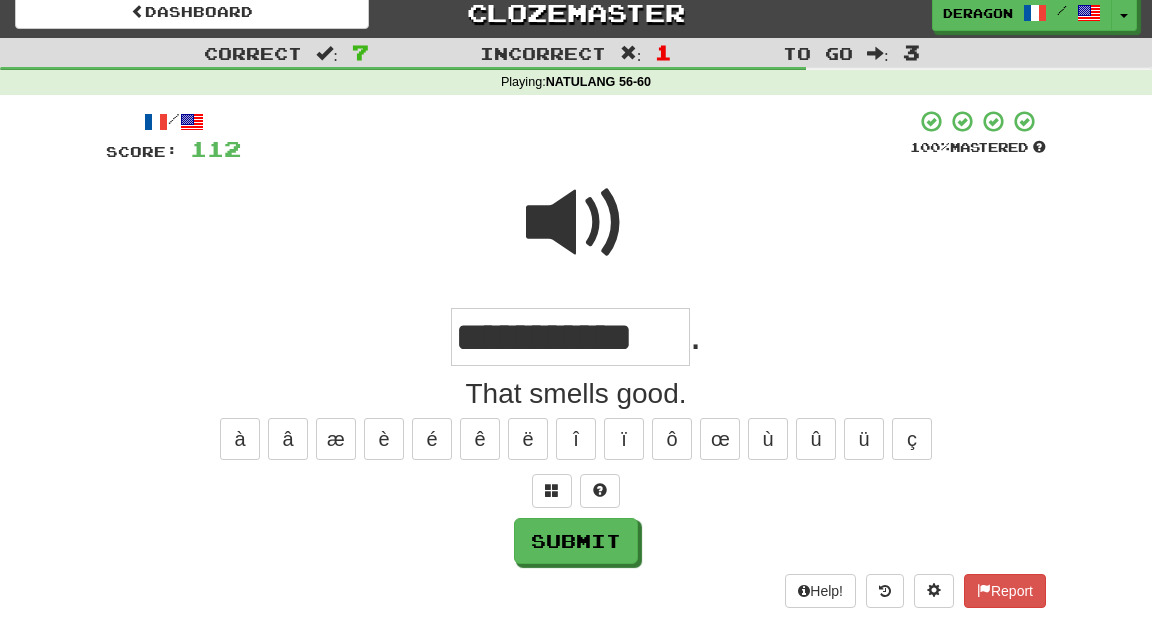 type on "**********" 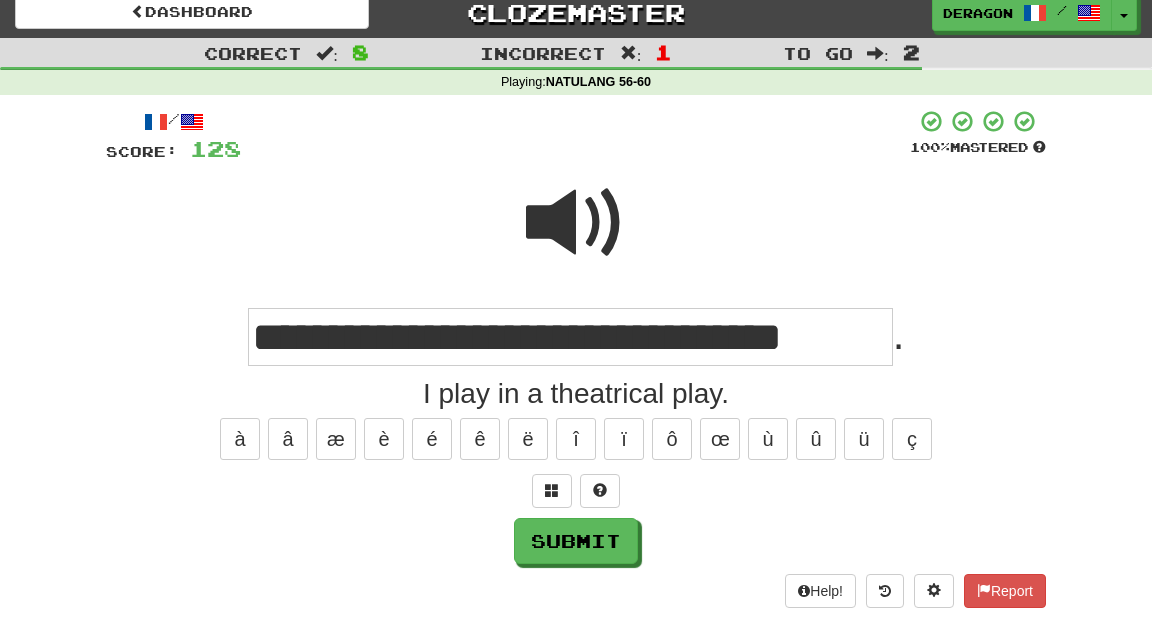 type on "**********" 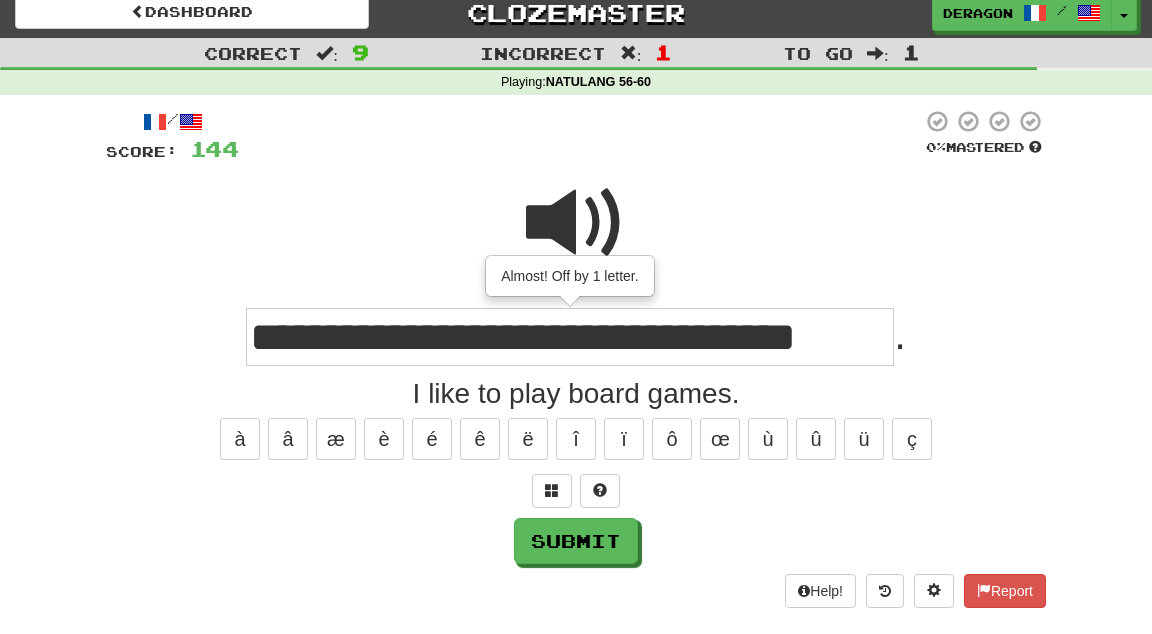 scroll, scrollTop: 0, scrollLeft: 0, axis: both 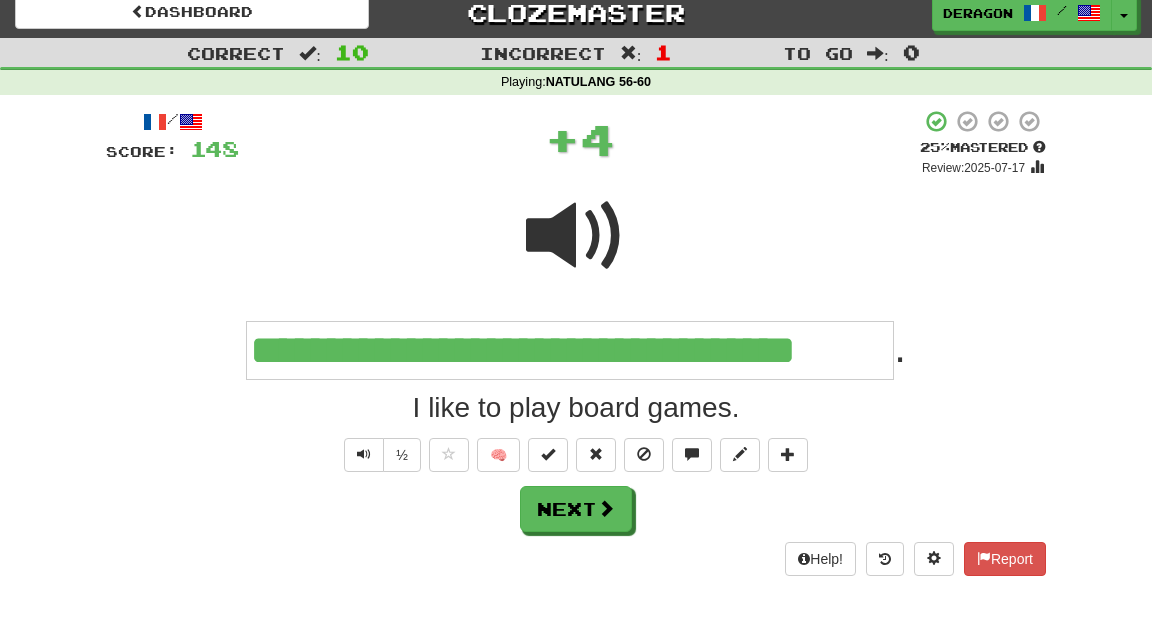 type 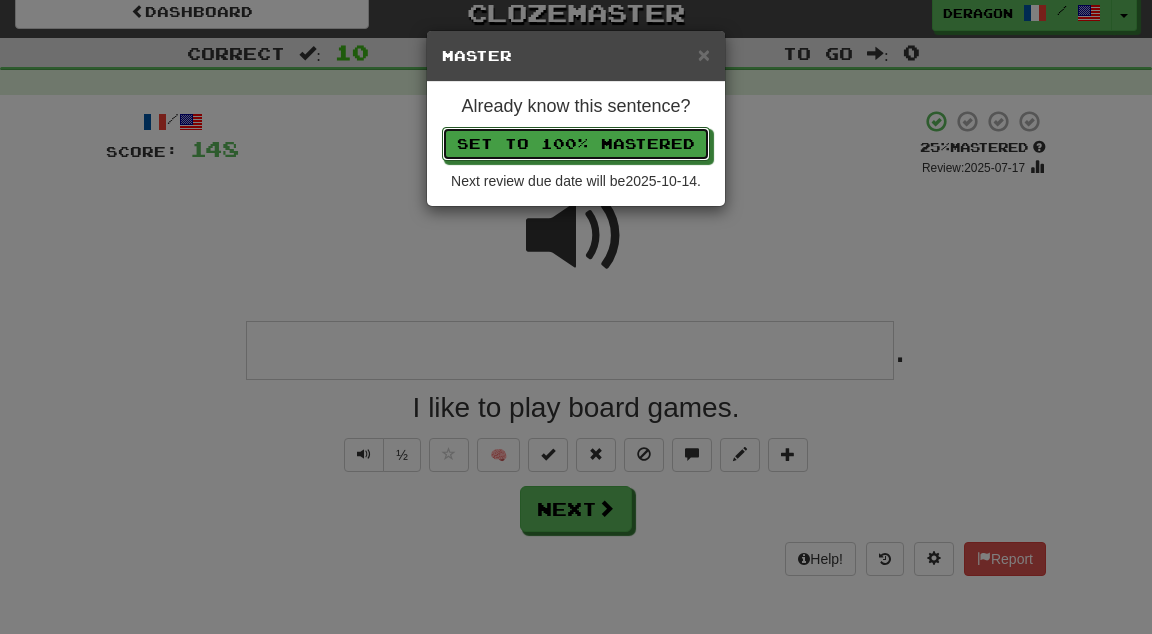 click on "Set to 100% Mastered" at bounding box center [576, 144] 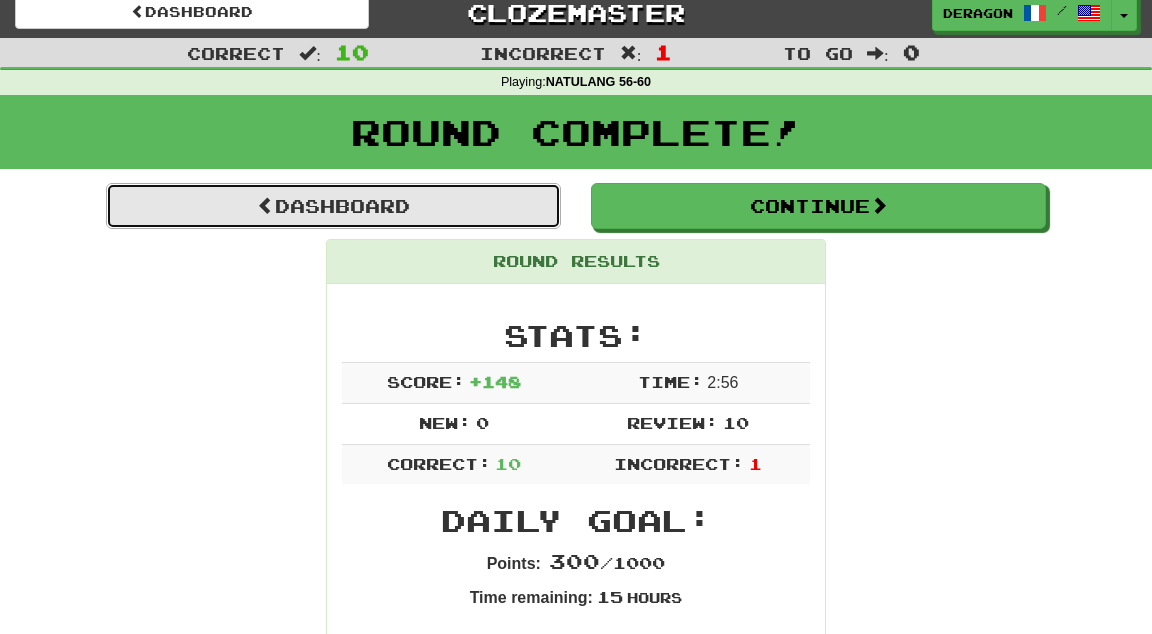 click on "Dashboard" at bounding box center (333, 206) 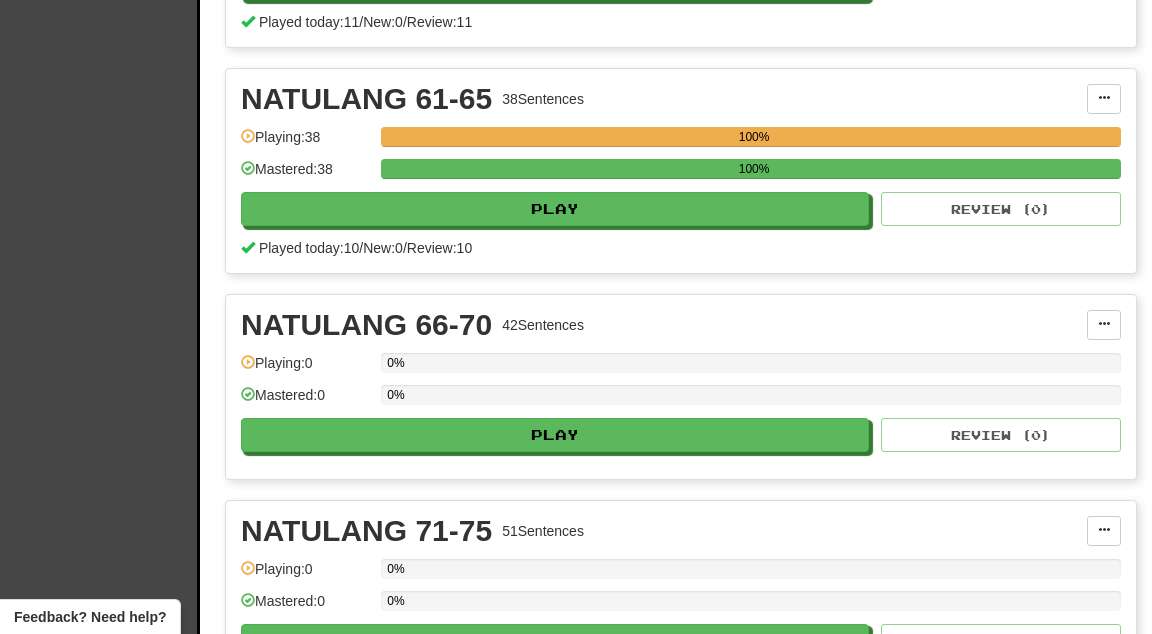 scroll, scrollTop: 3348, scrollLeft: 0, axis: vertical 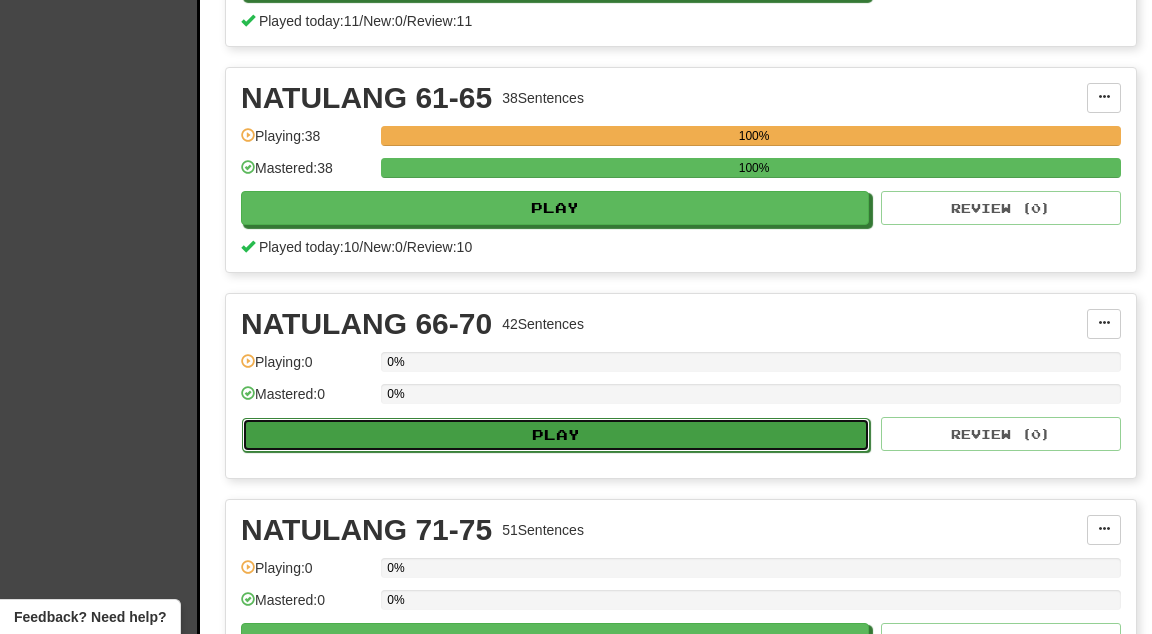 click on "Play" at bounding box center (556, 435) 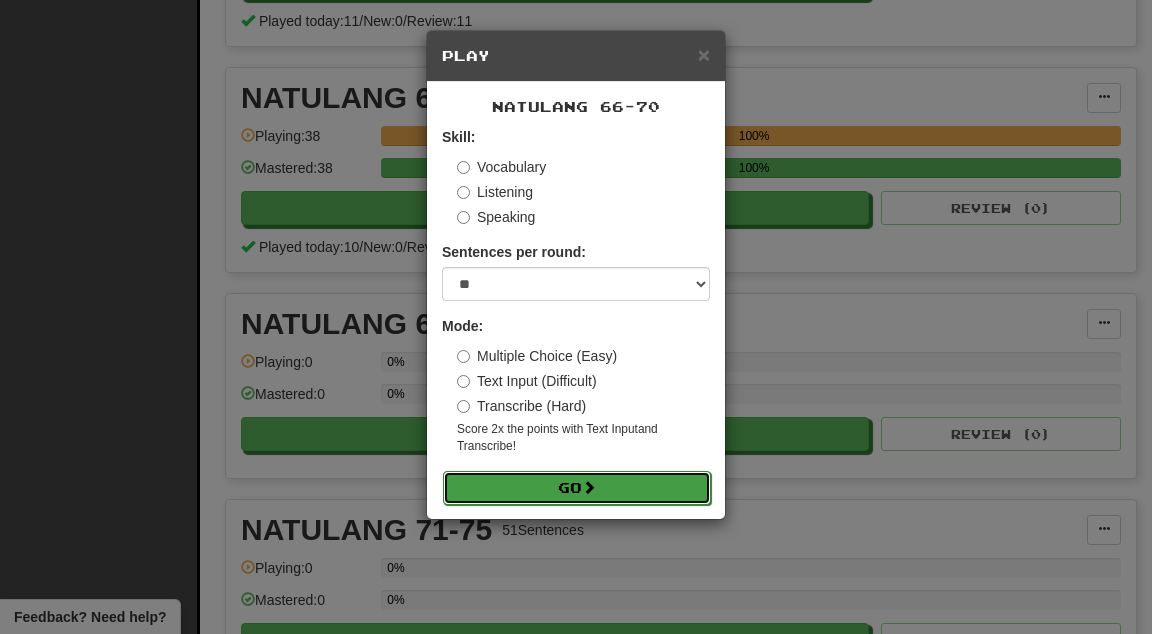 click on "Go" at bounding box center [577, 488] 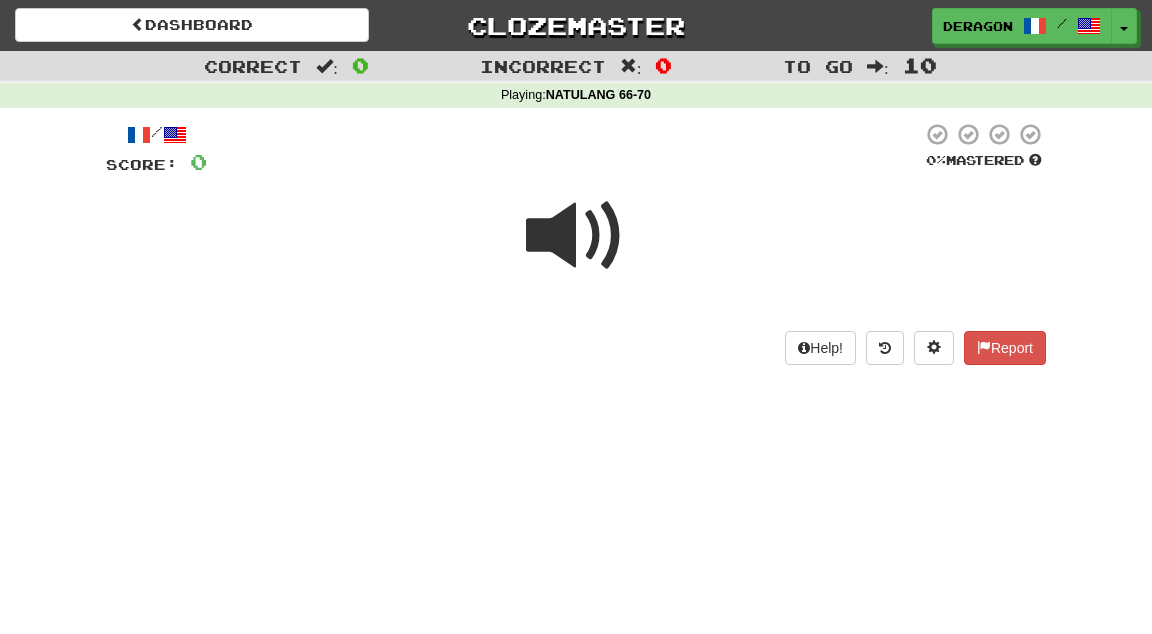 scroll, scrollTop: 0, scrollLeft: 0, axis: both 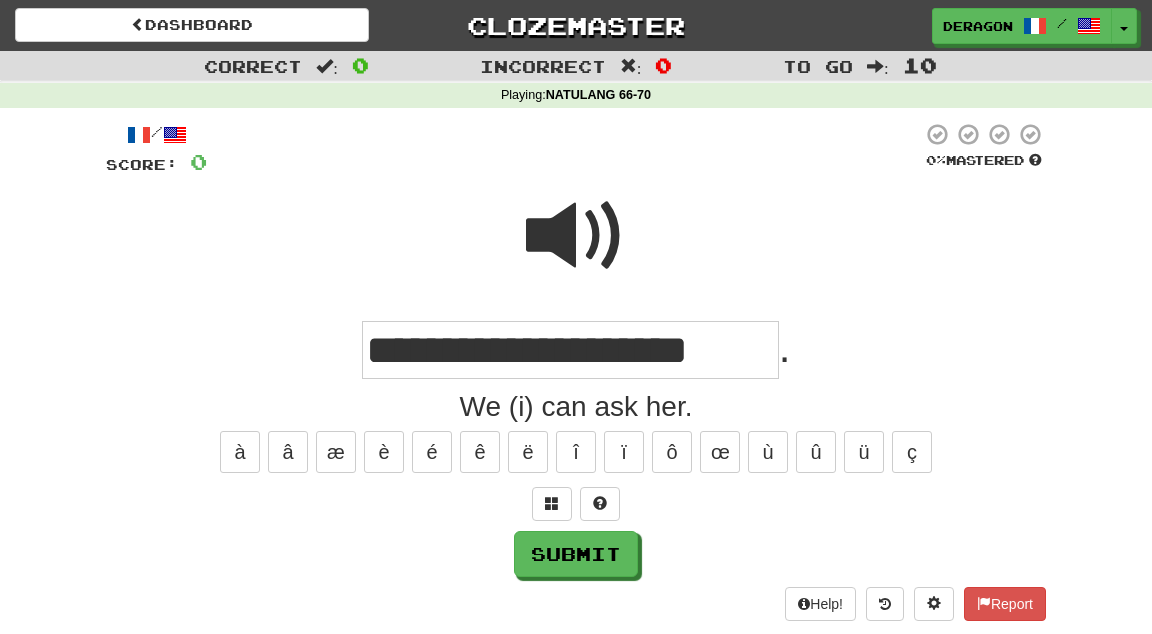 type on "**********" 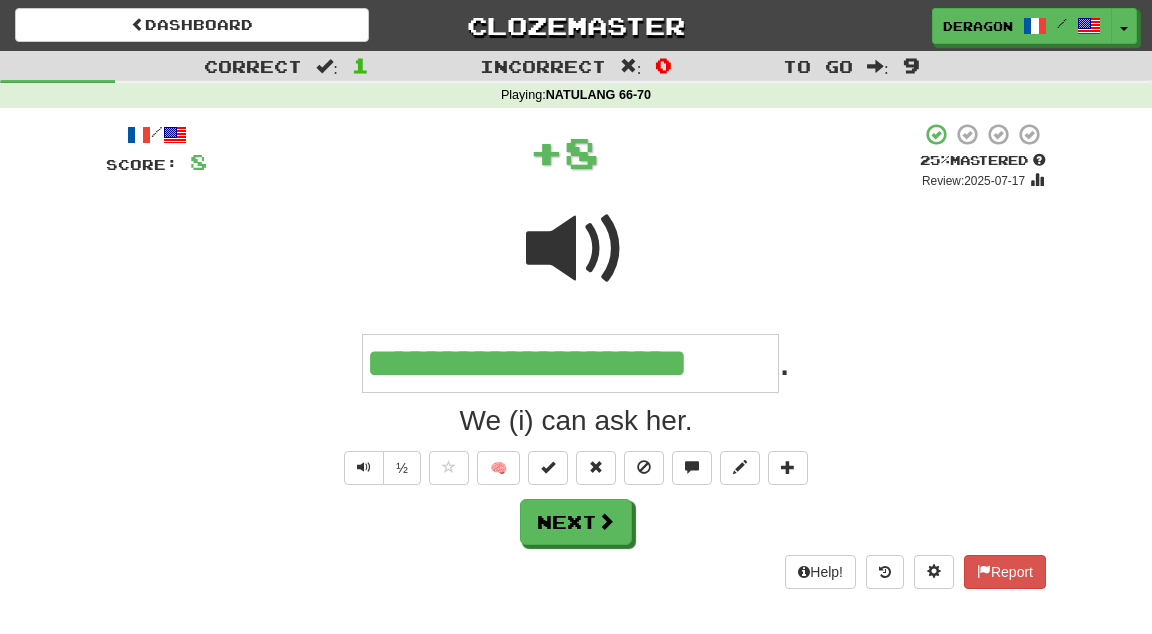 type 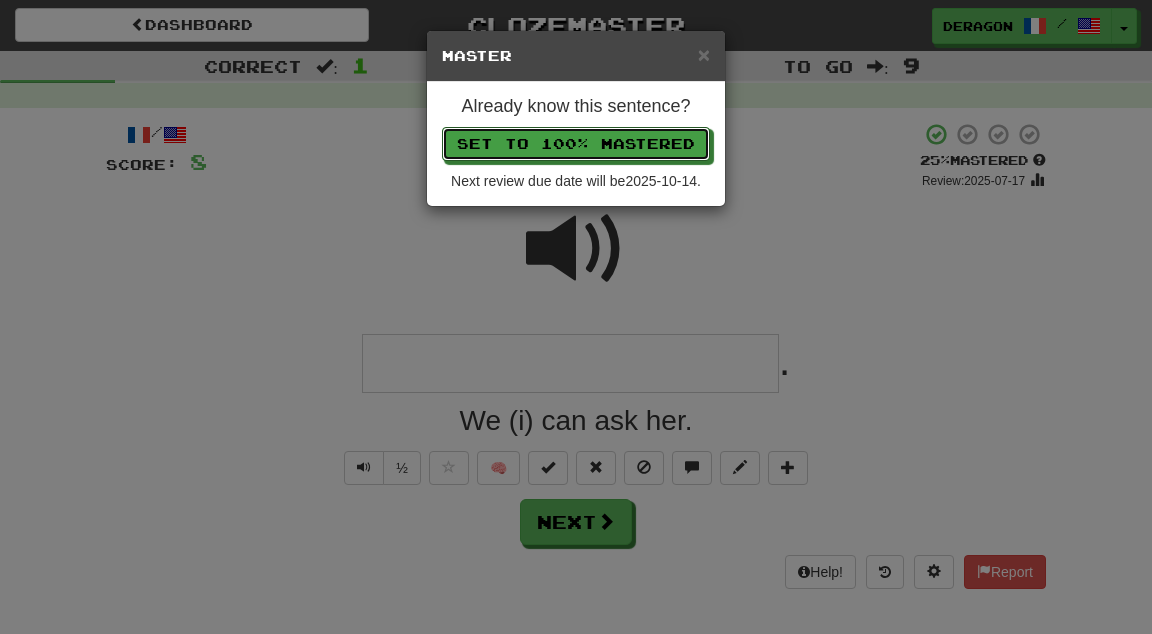 type 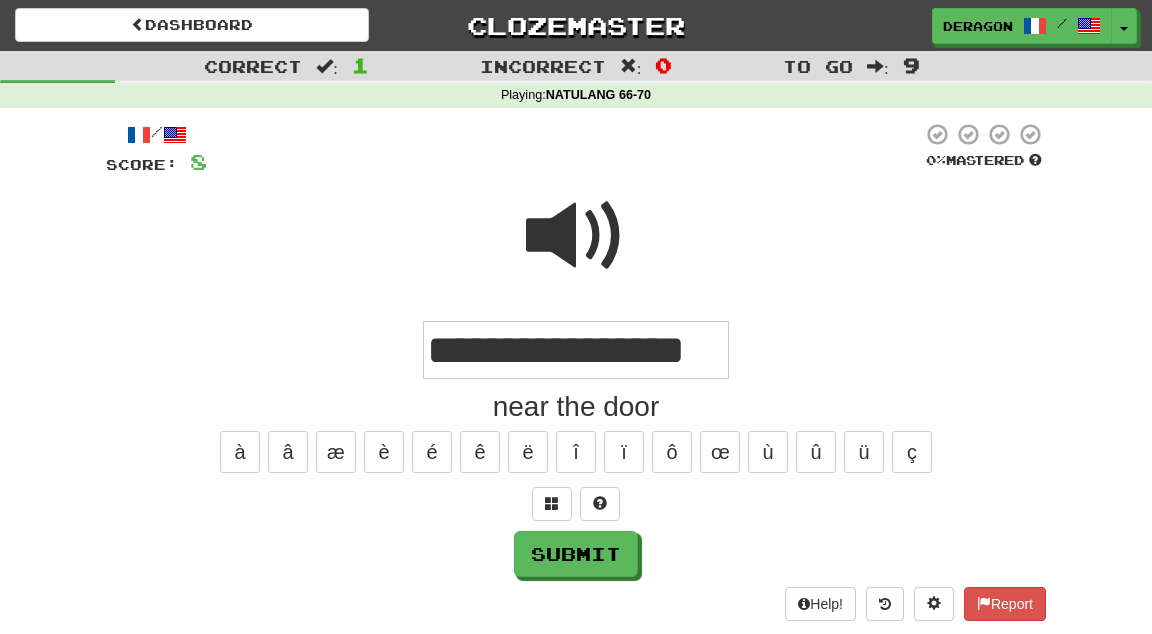 type on "**********" 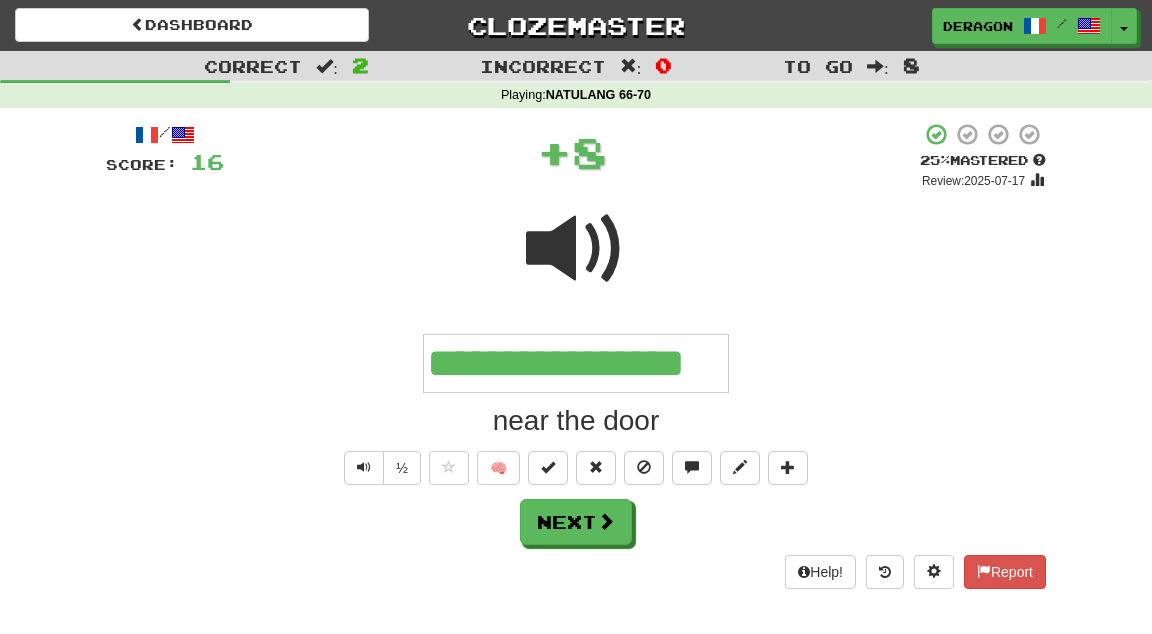 type 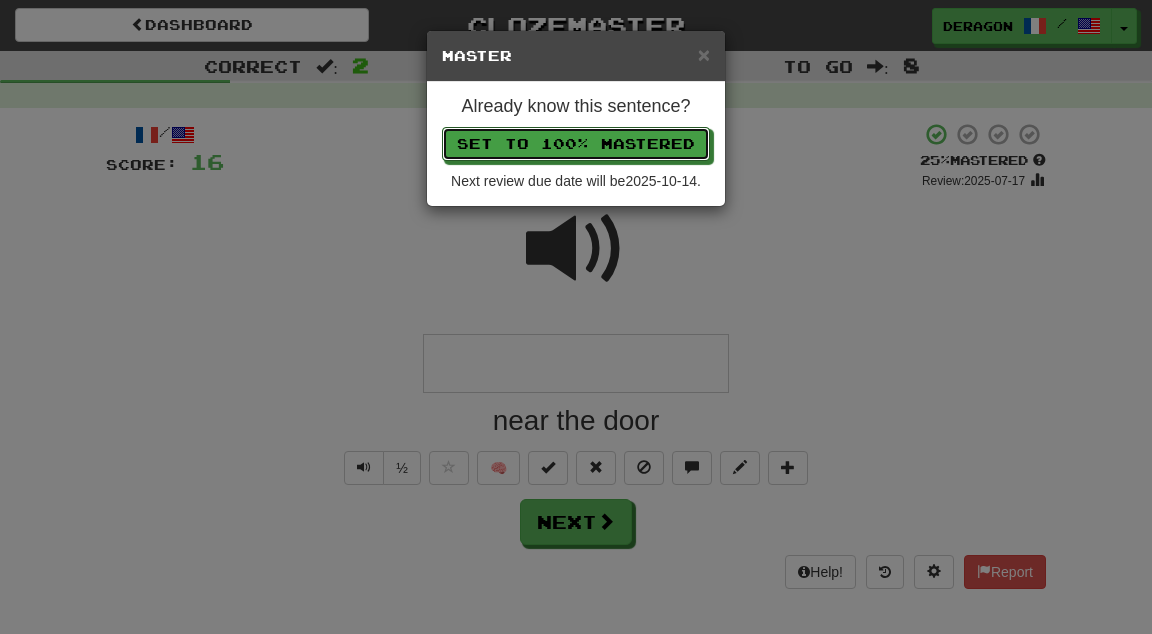 click on "Set to 100% Mastered" at bounding box center [576, 144] 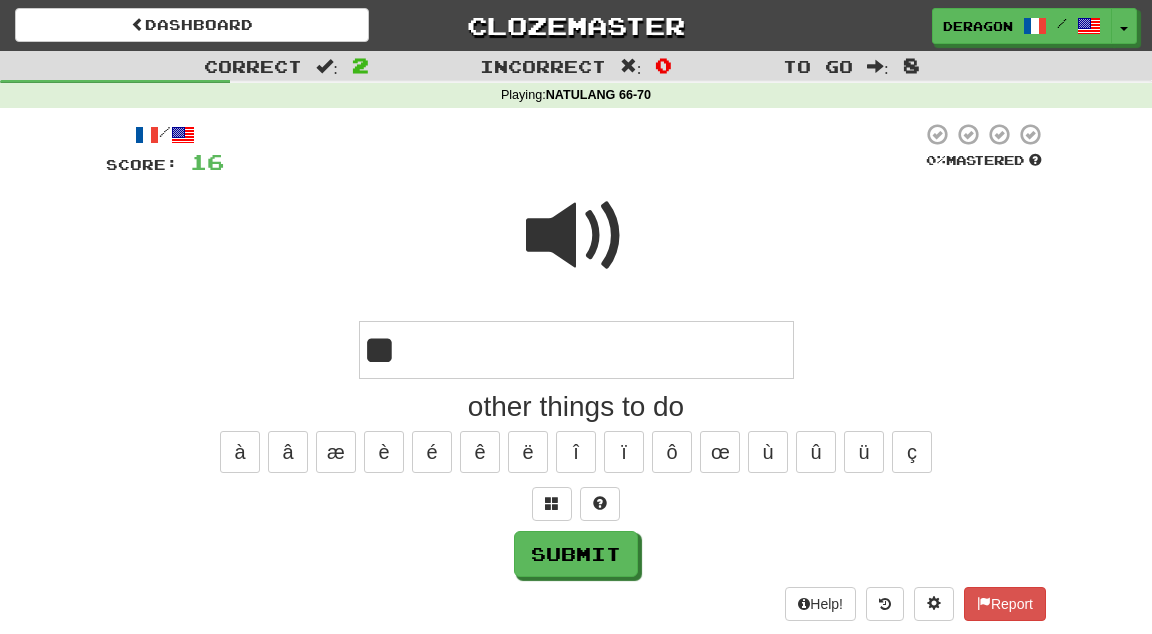 type on "*" 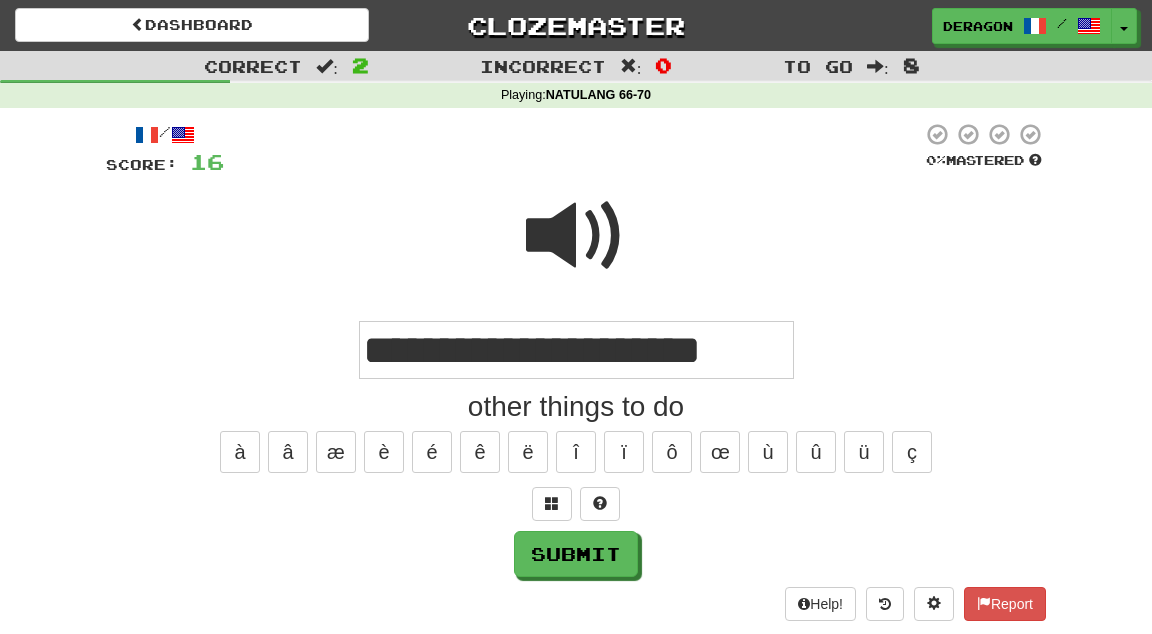 click on "**********" at bounding box center (576, 350) 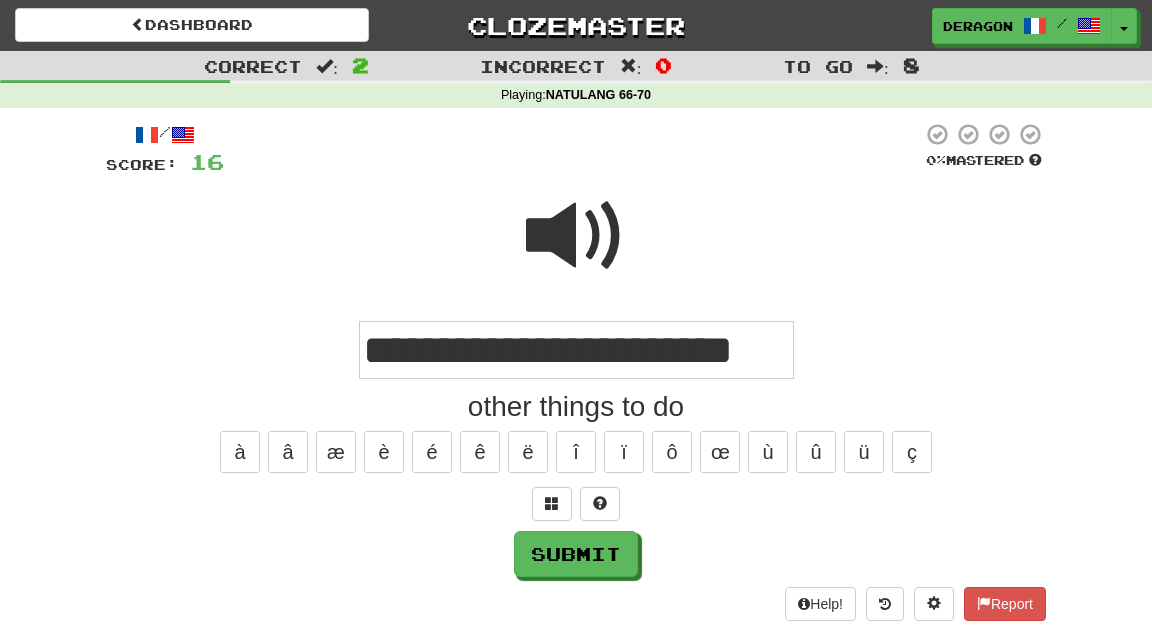type on "**********" 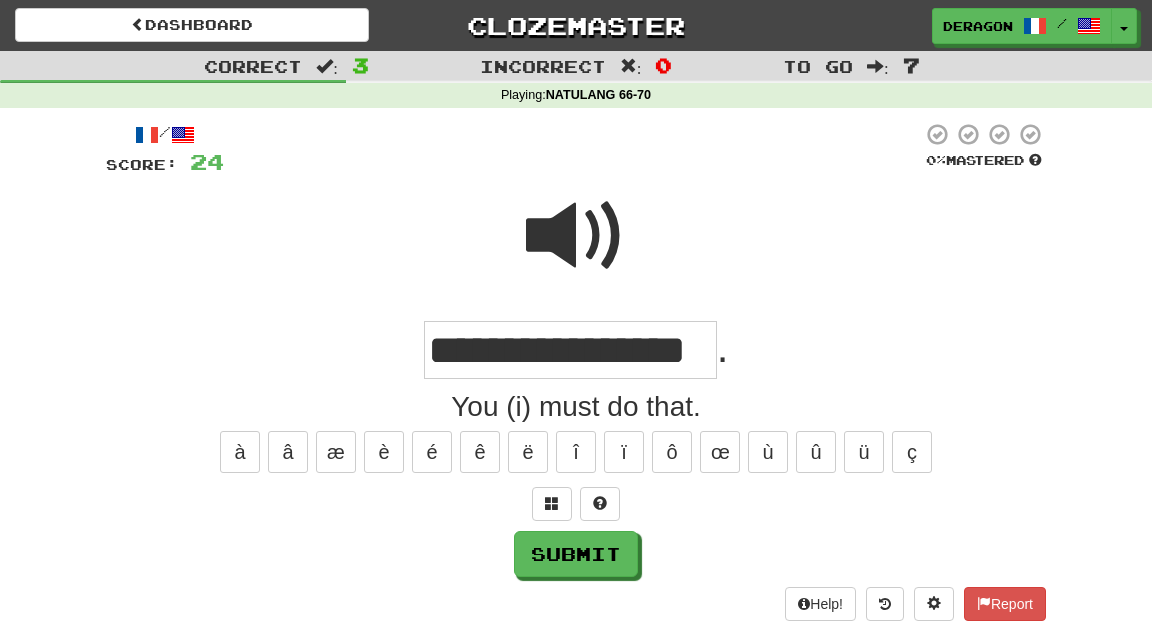 type on "**********" 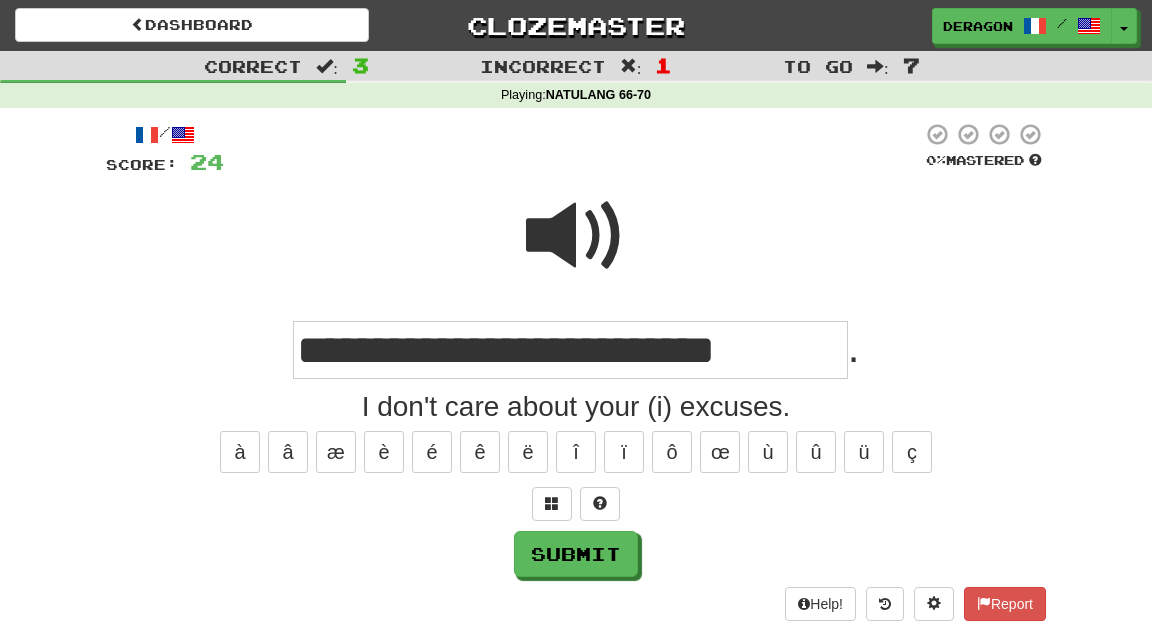 click on "**********" at bounding box center (570, 350) 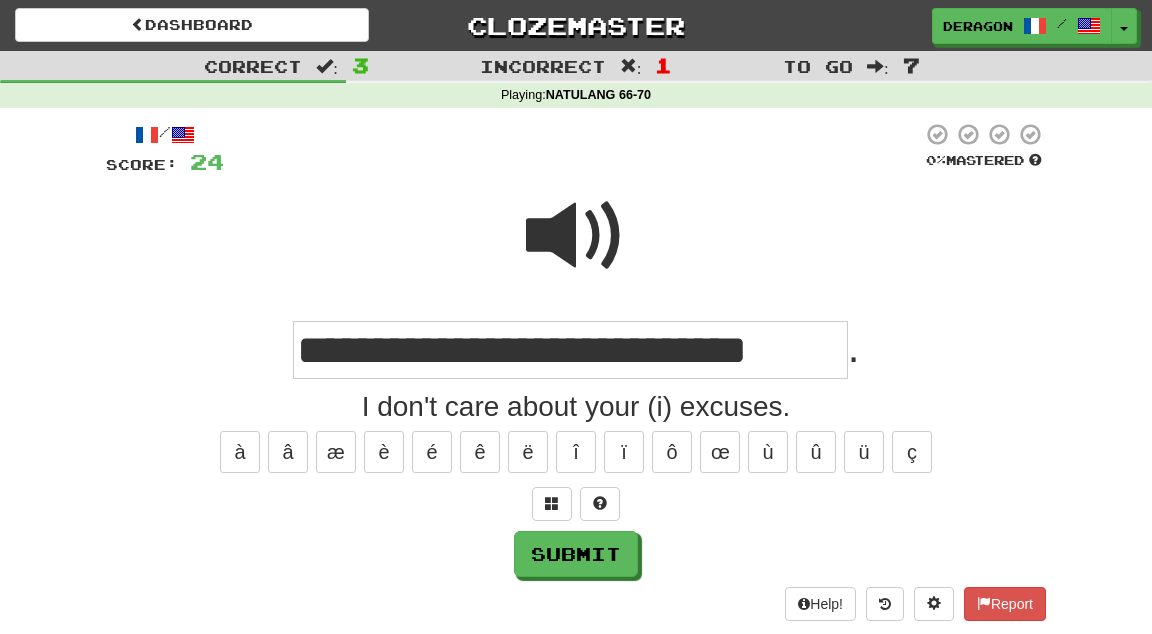 type on "**********" 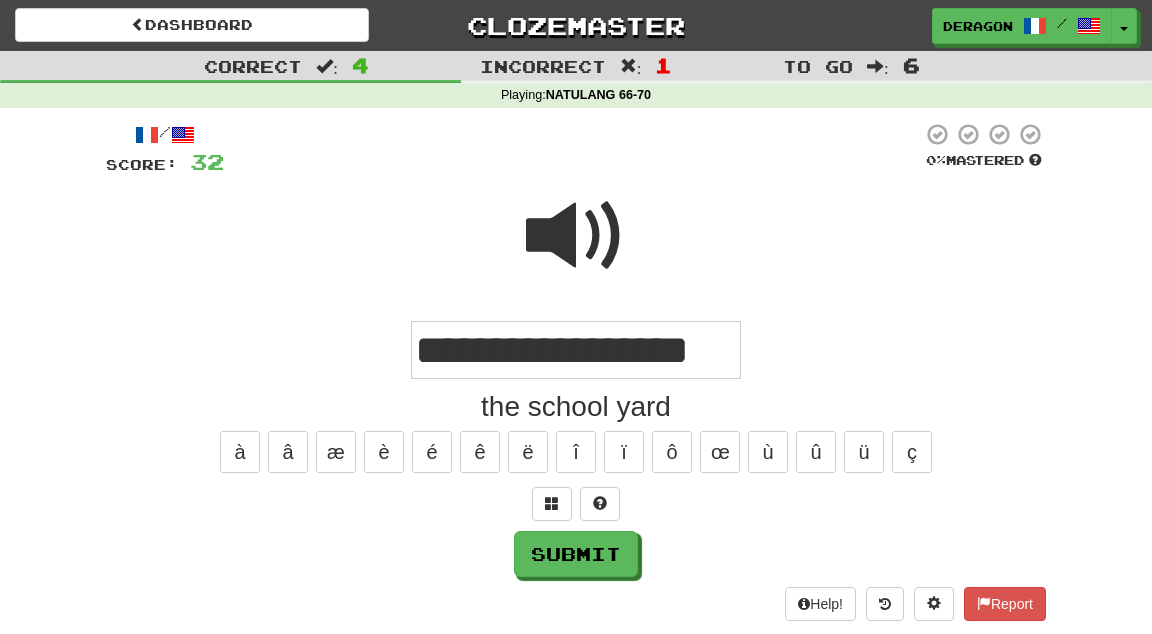 scroll, scrollTop: 0, scrollLeft: 0, axis: both 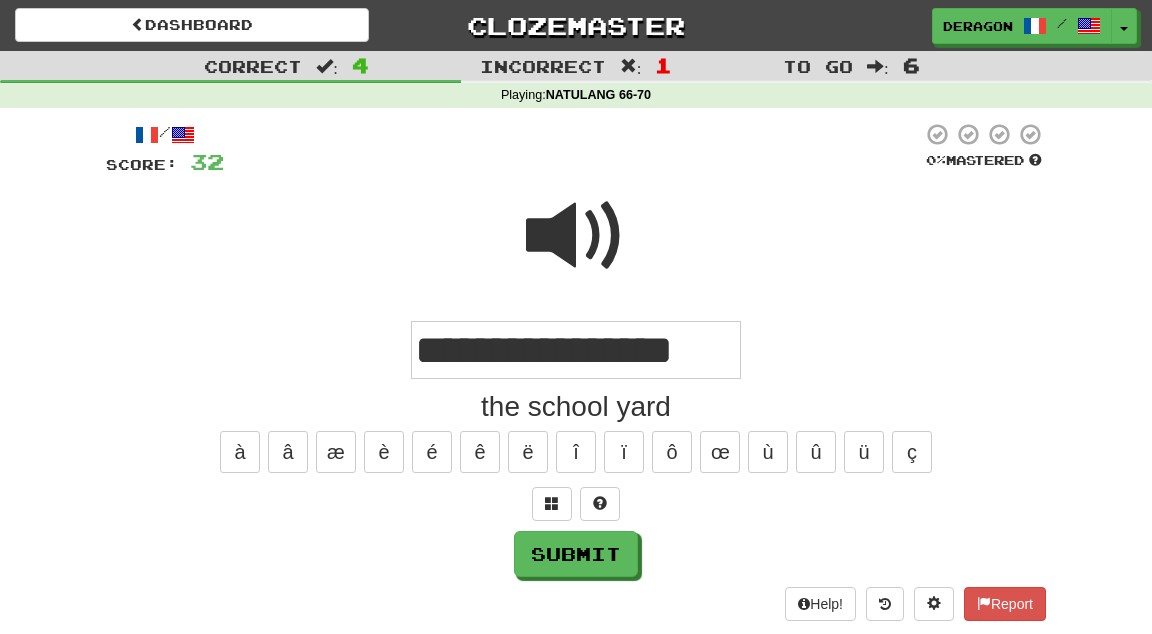 type on "**********" 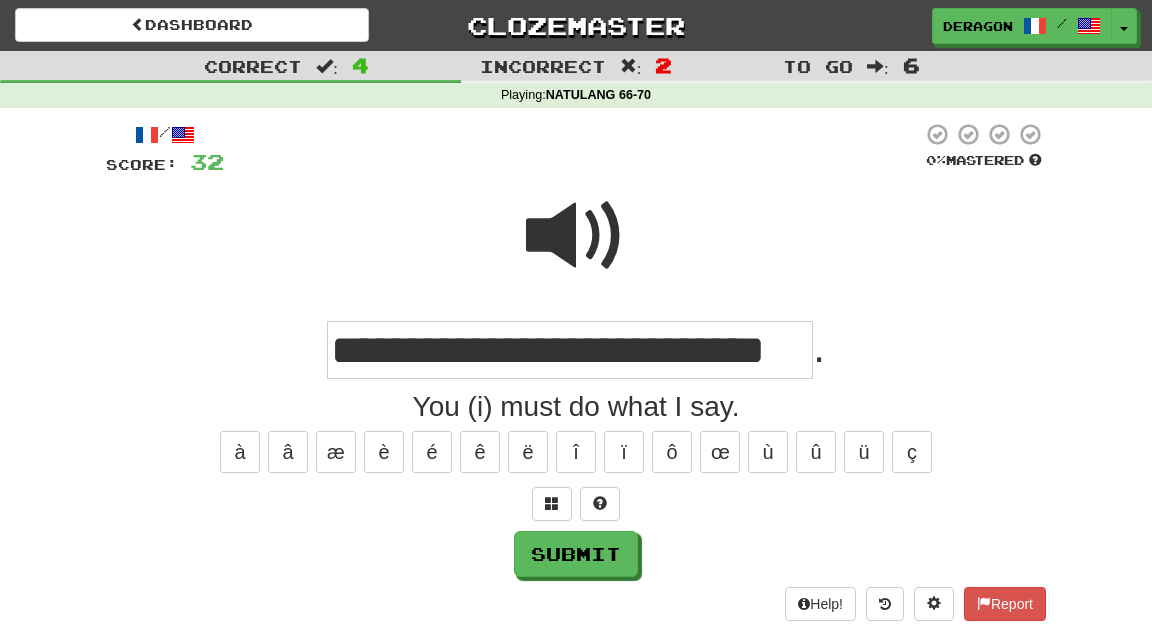 type on "**********" 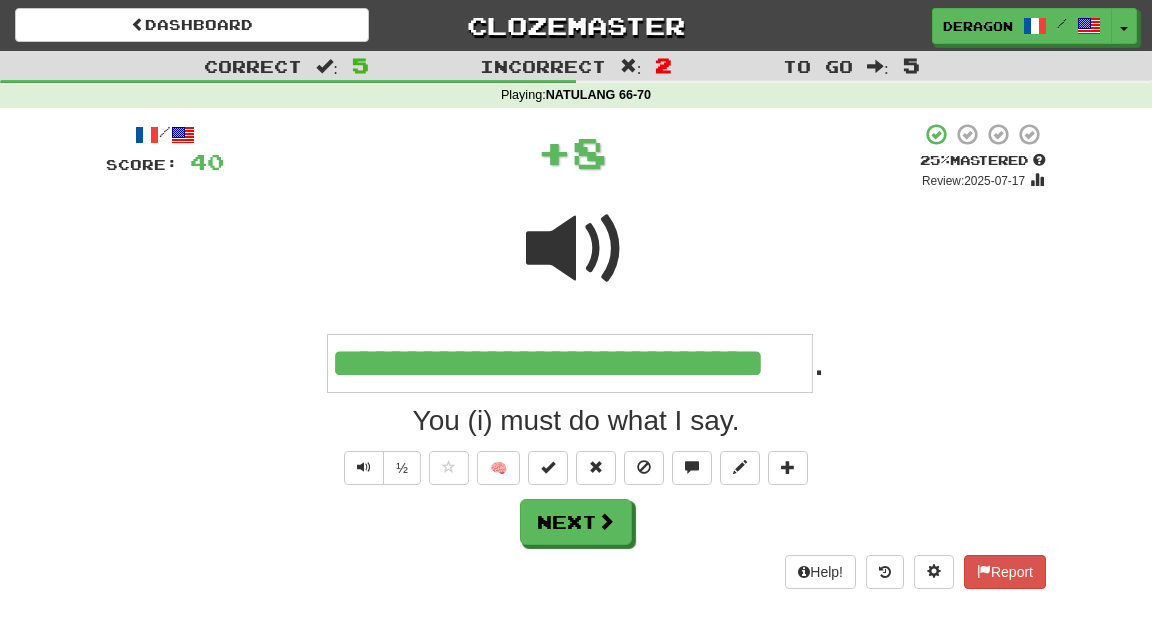 type 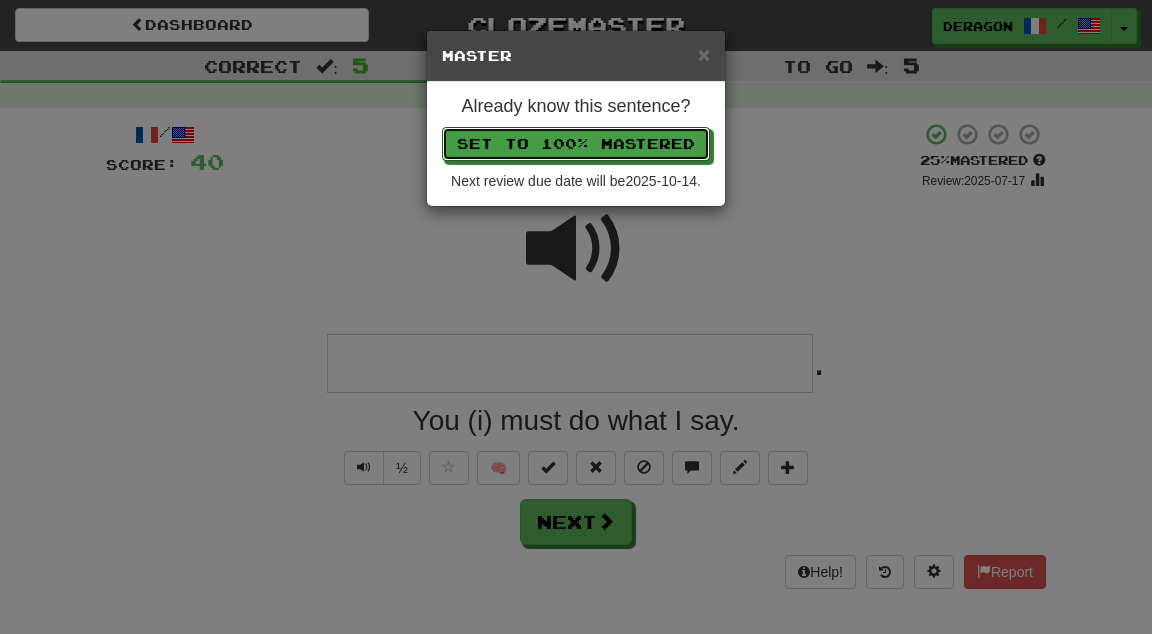 click on "Set to 100% Mastered" at bounding box center [576, 144] 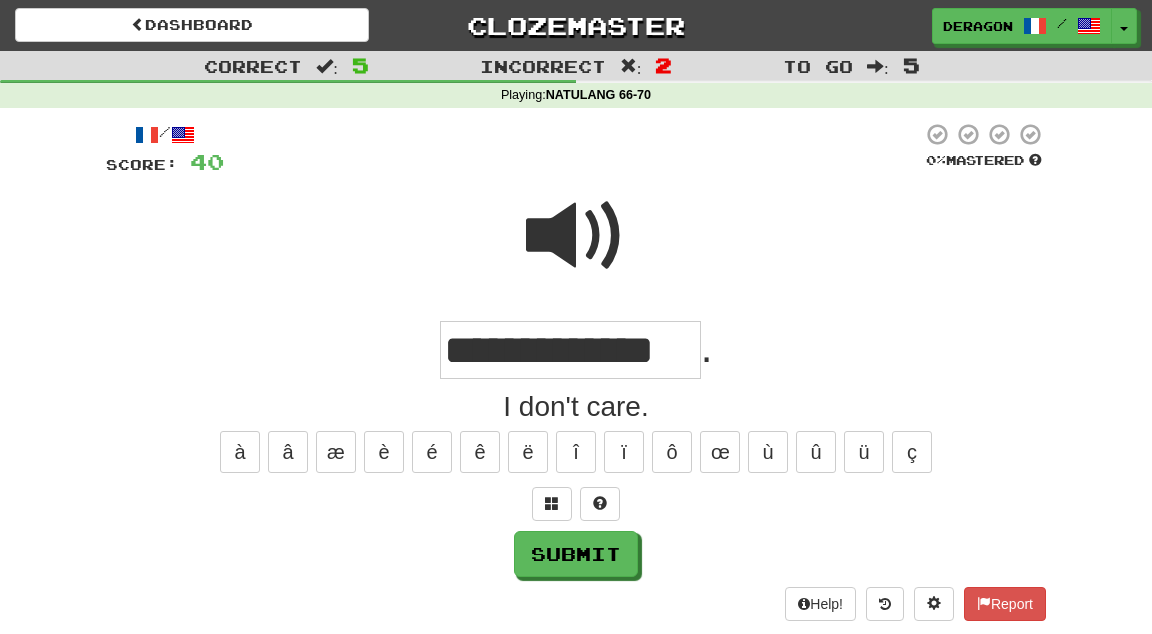 type on "**********" 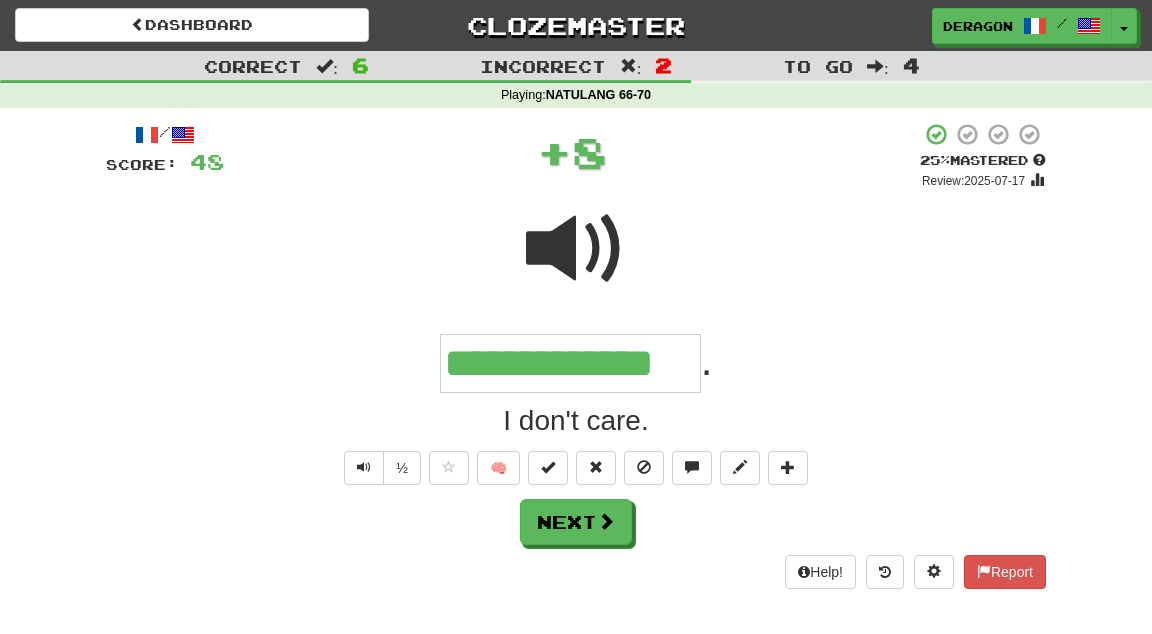 type 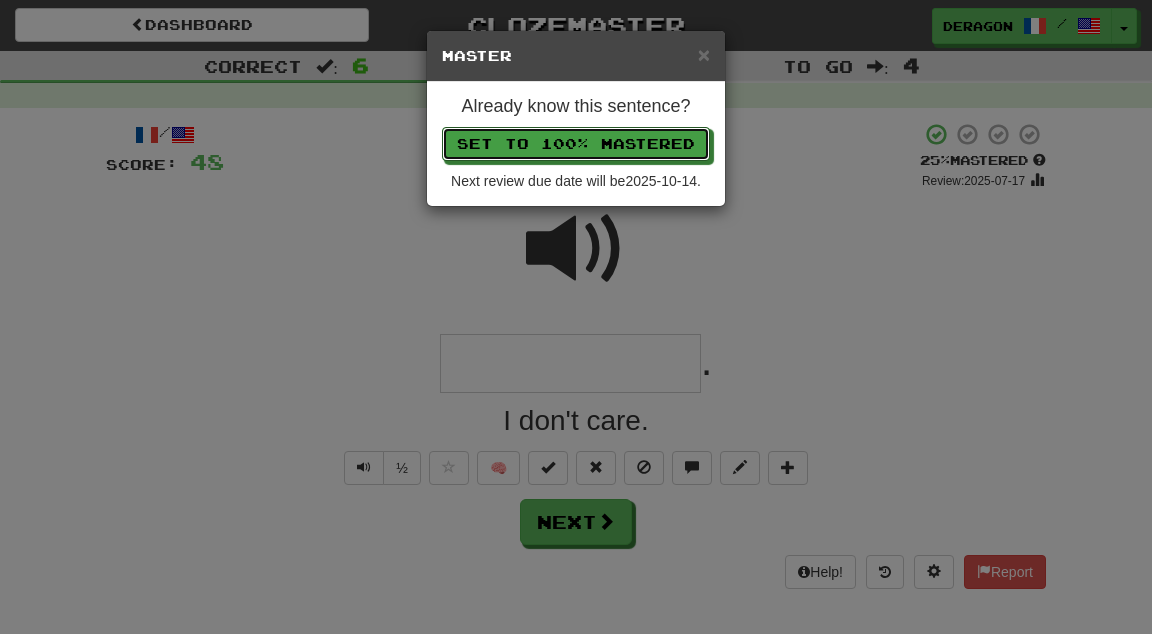 click on "Set to 100% Mastered" at bounding box center (576, 144) 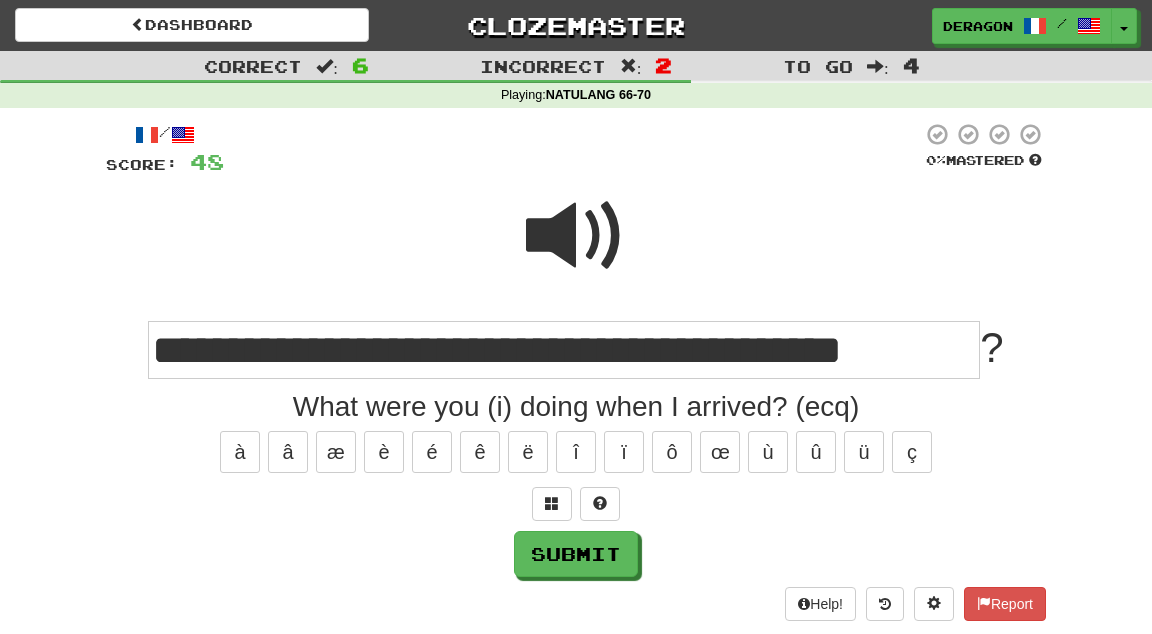 click on "**********" at bounding box center [564, 350] 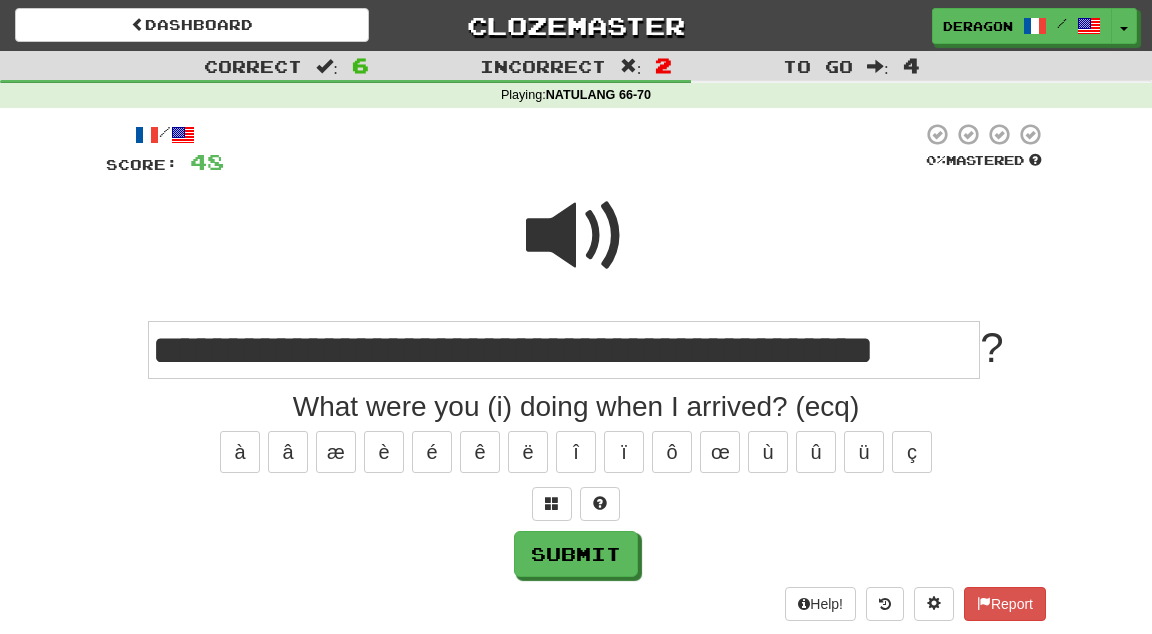 type on "**********" 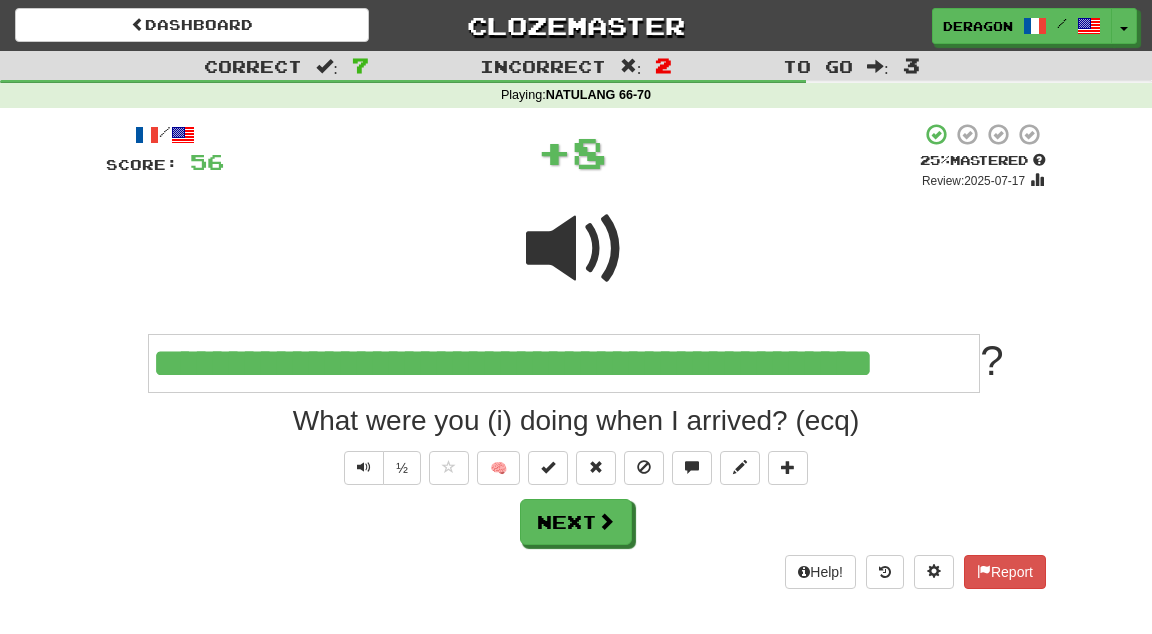 type 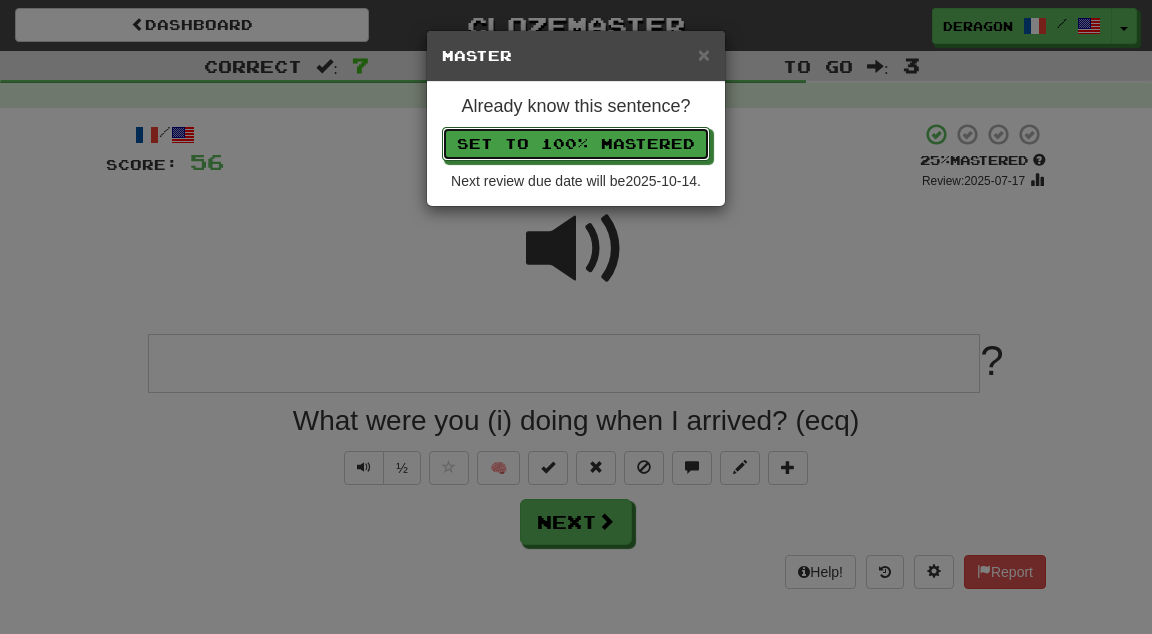 click on "Set to 100% Mastered" at bounding box center (576, 144) 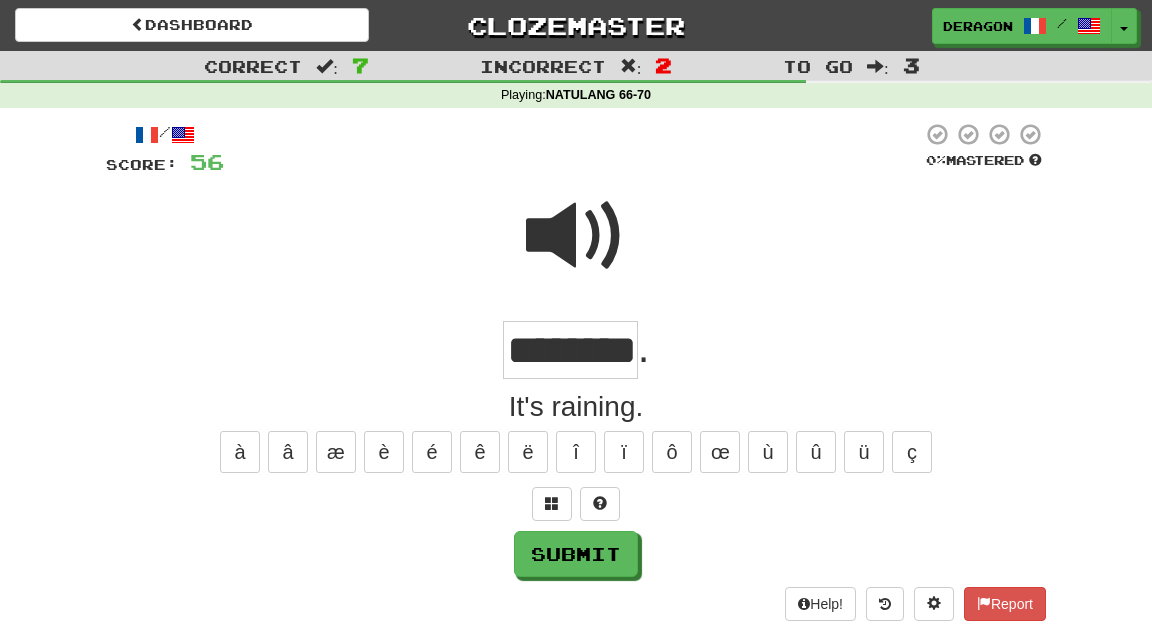 type on "********" 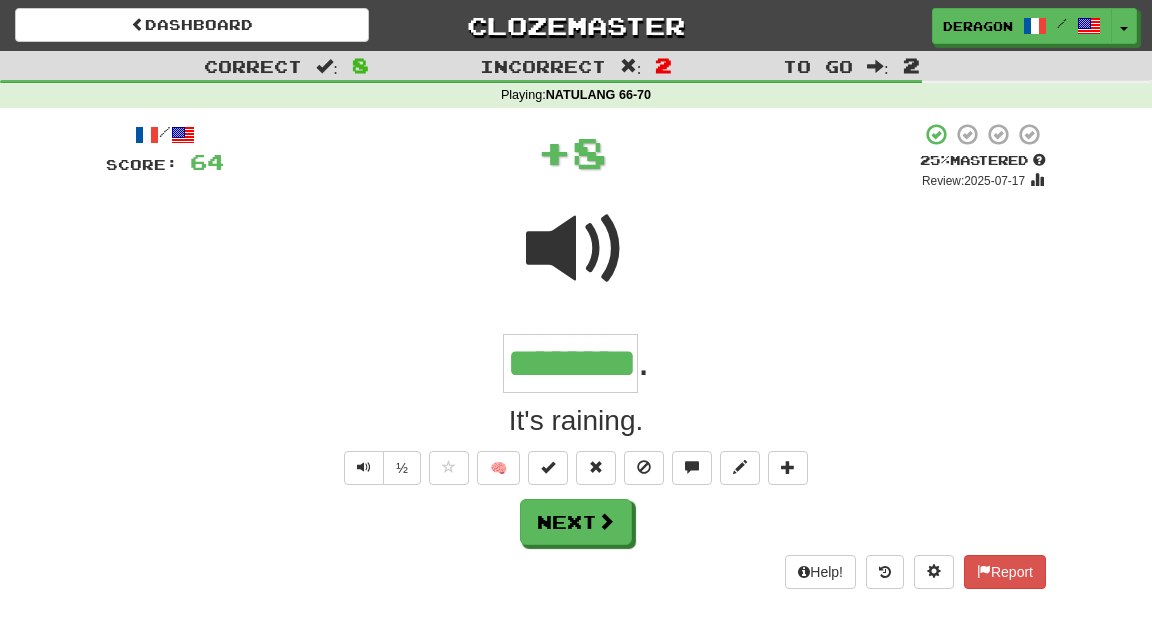 type 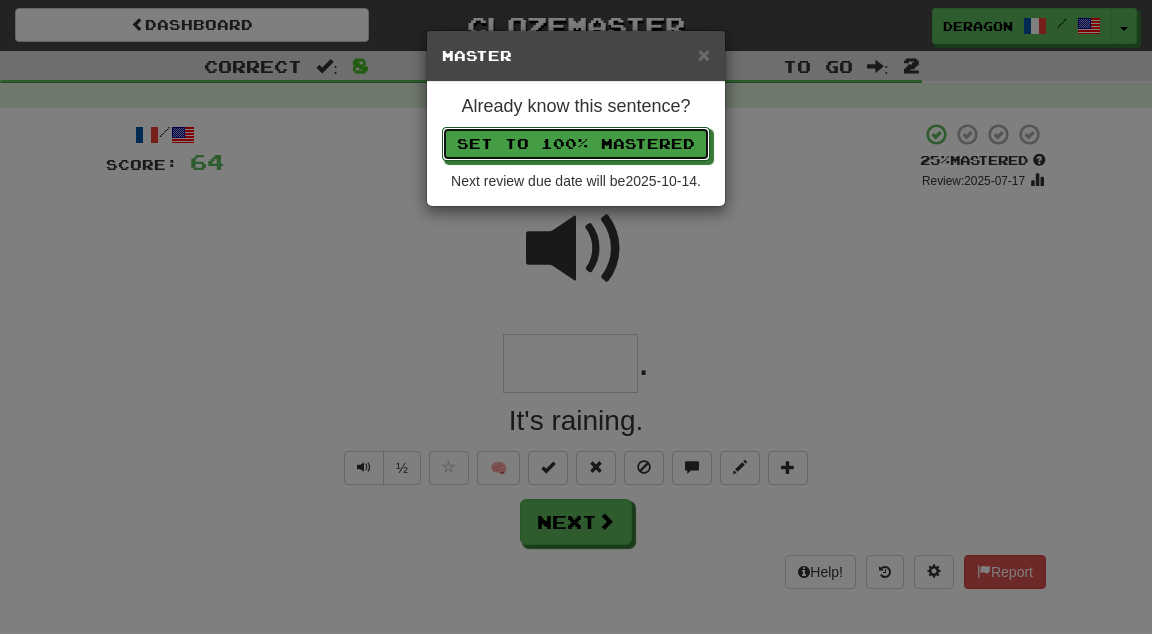 click on "Set to 100% Mastered" at bounding box center [576, 144] 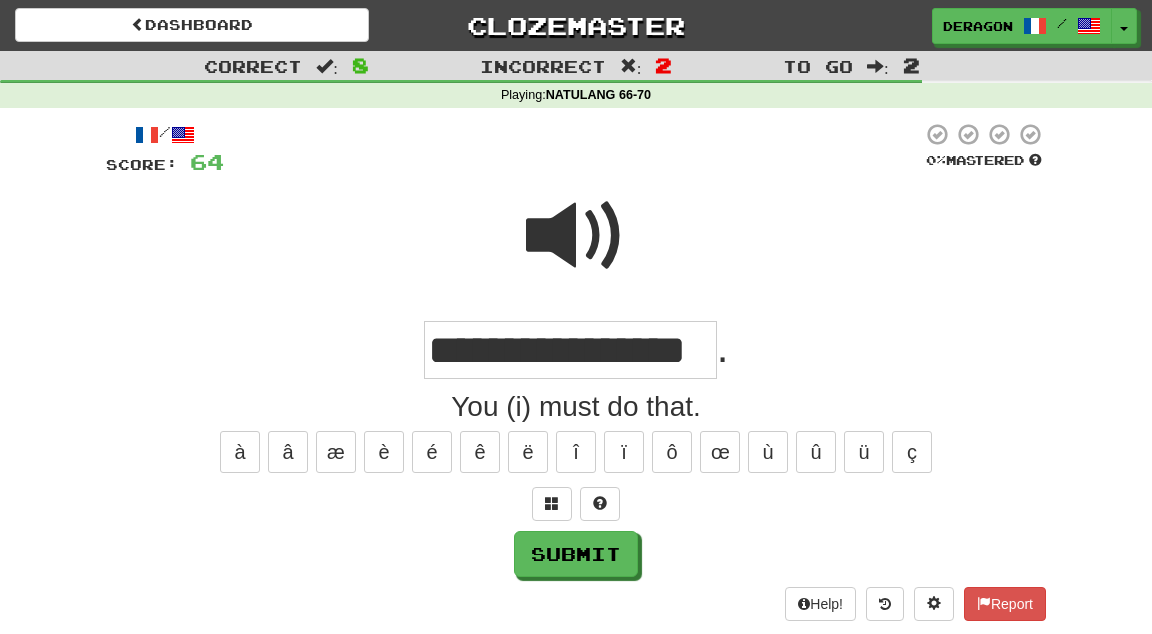 type on "**********" 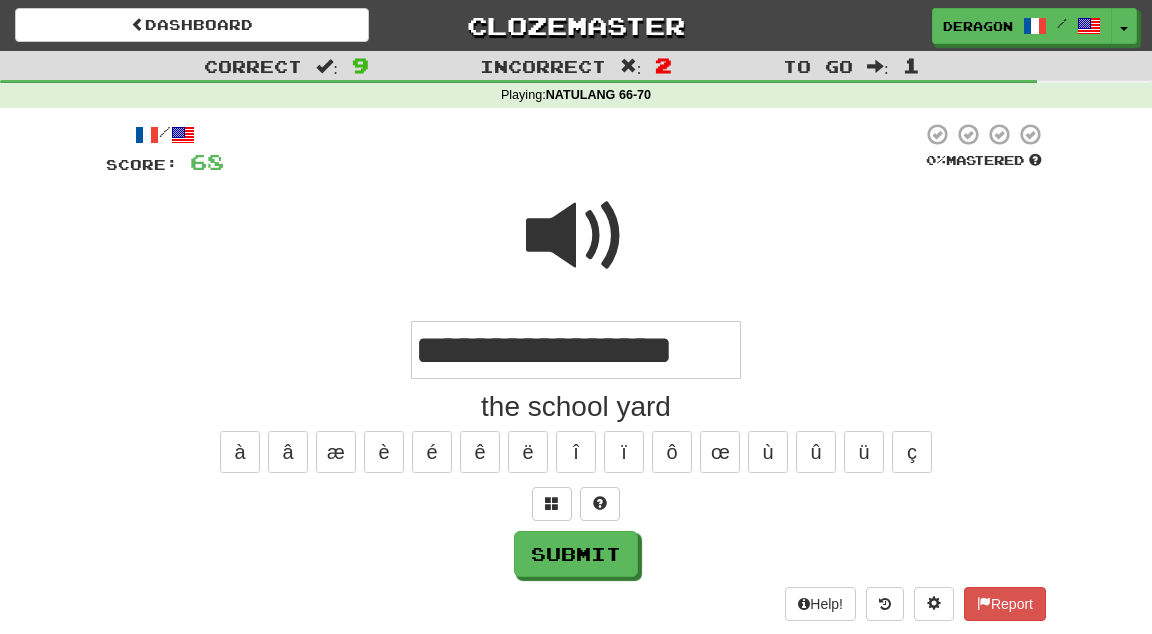 type on "**********" 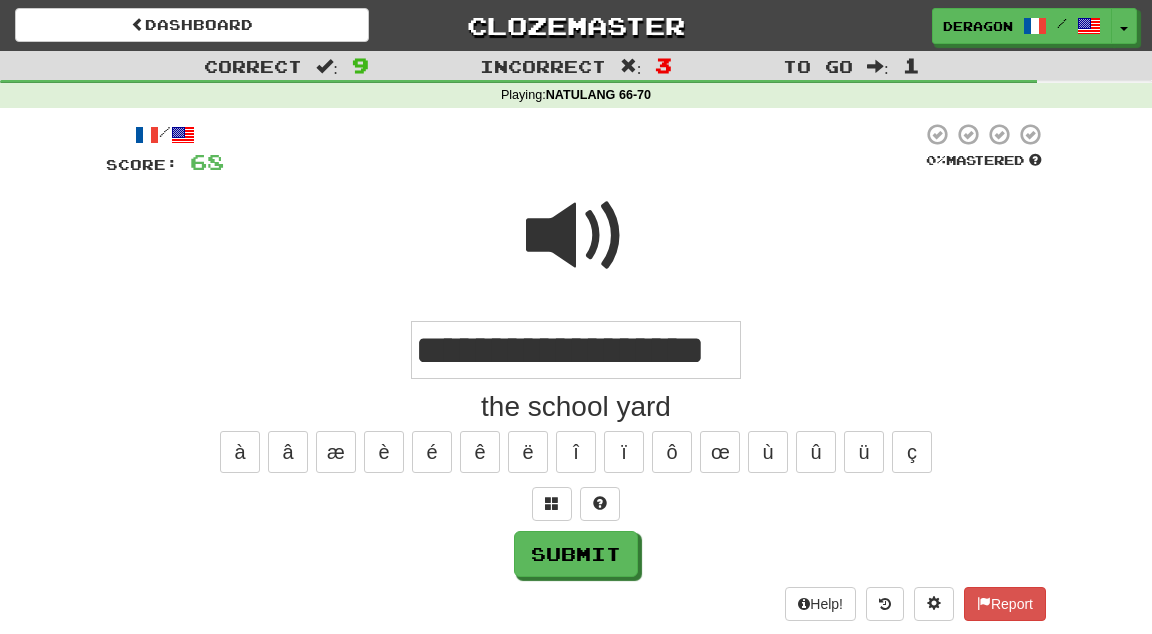type on "**********" 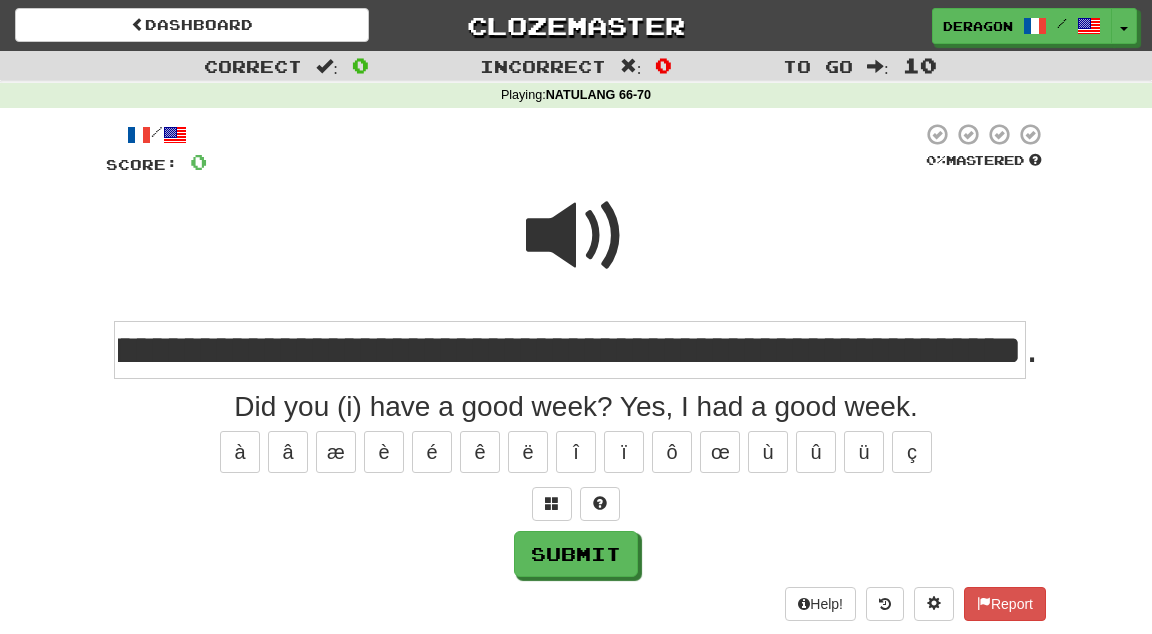 scroll, scrollTop: 0, scrollLeft: 361, axis: horizontal 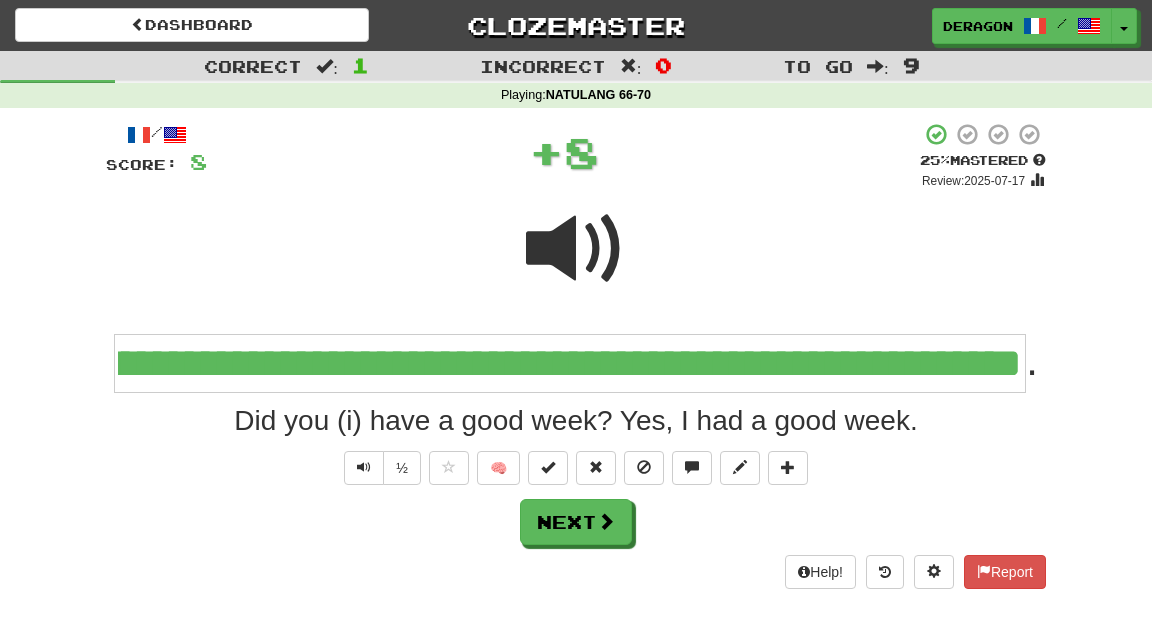 type 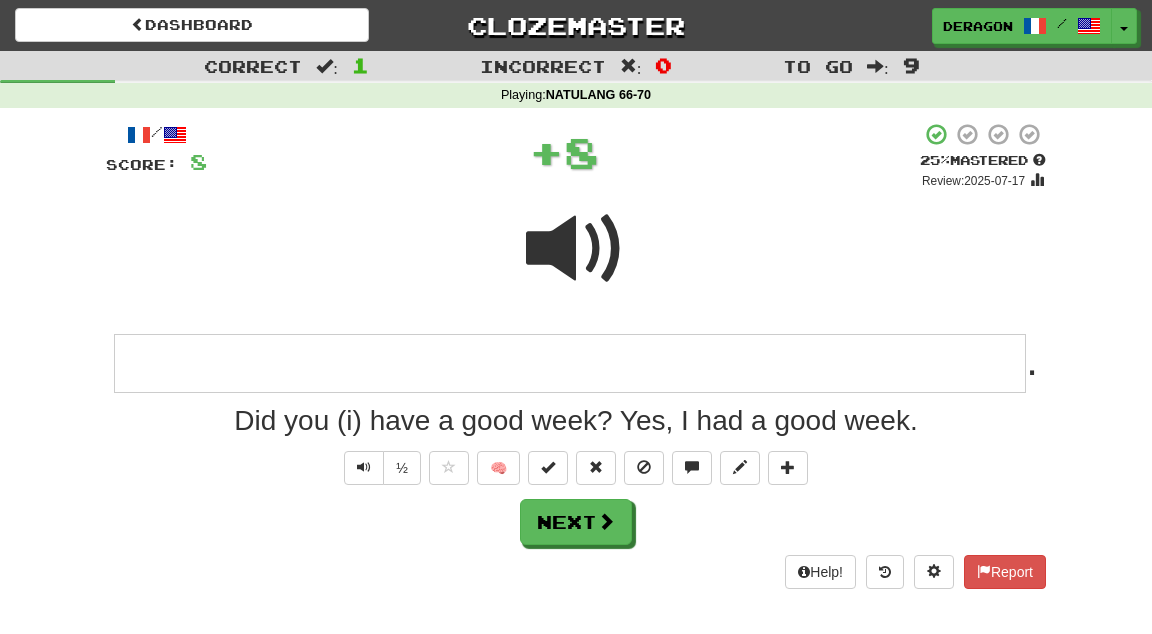 scroll, scrollTop: 0, scrollLeft: 0, axis: both 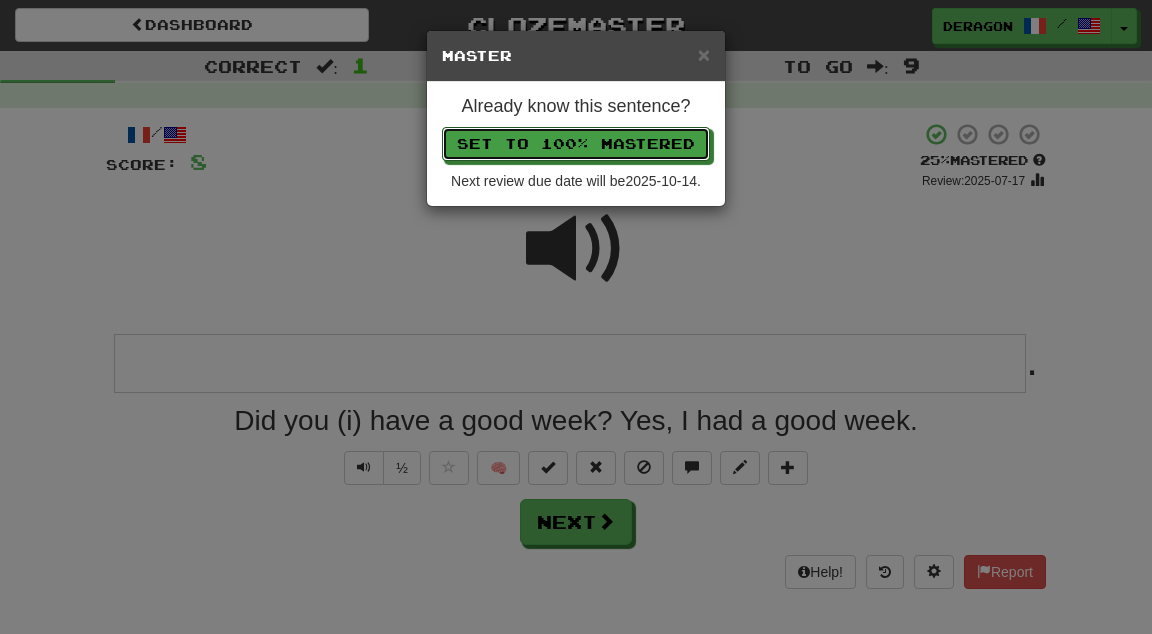 type 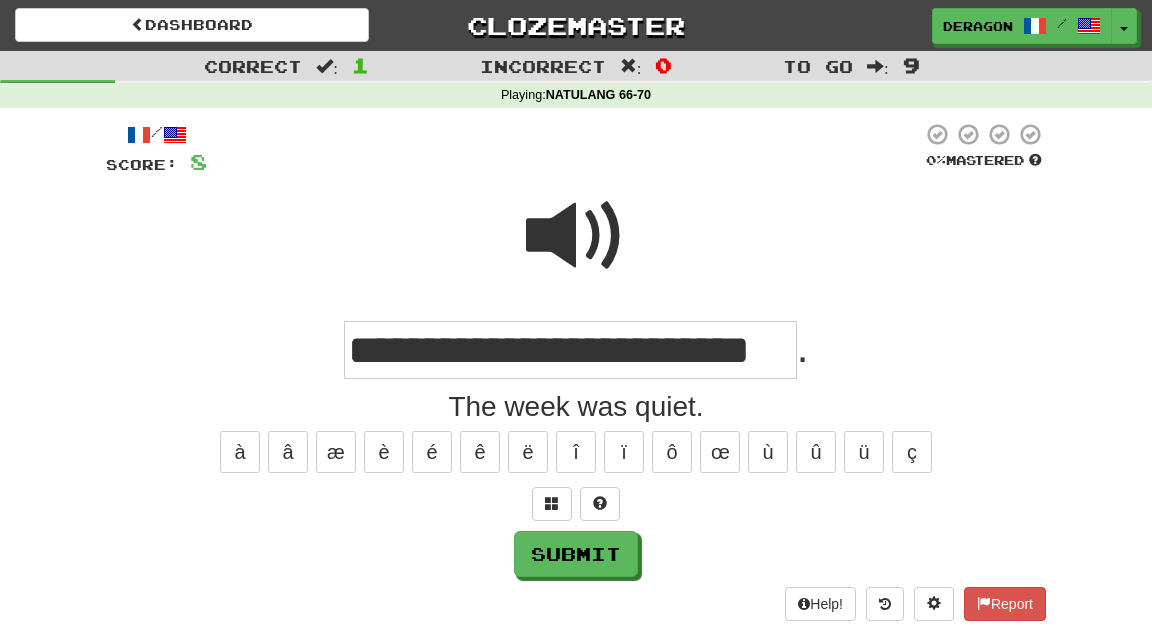 type on "**********" 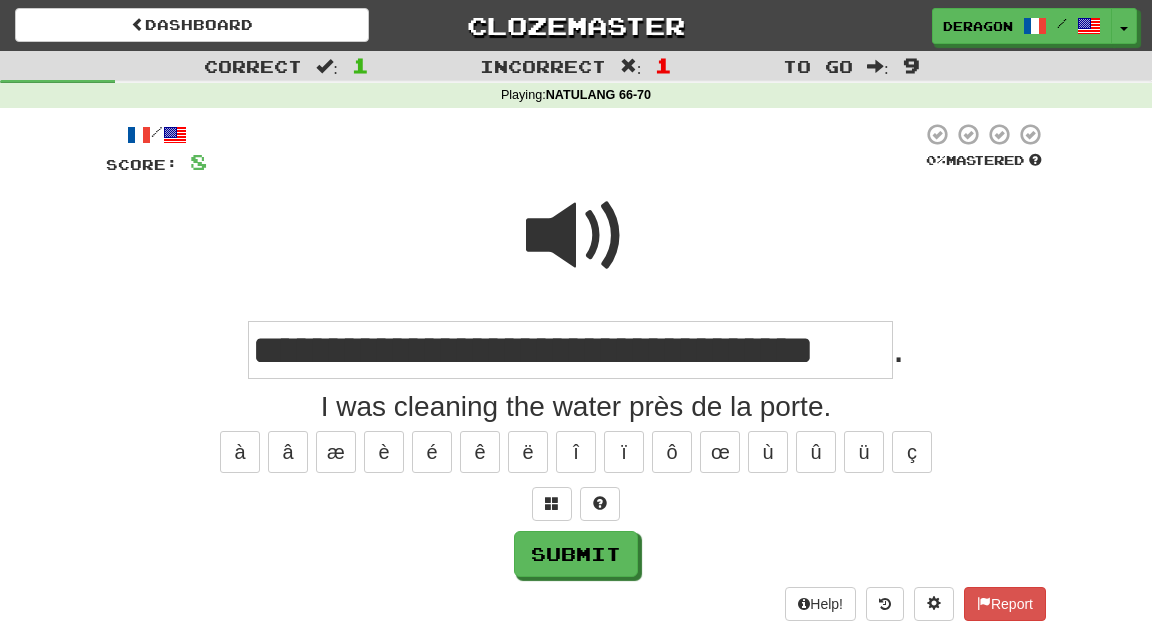 type on "**********" 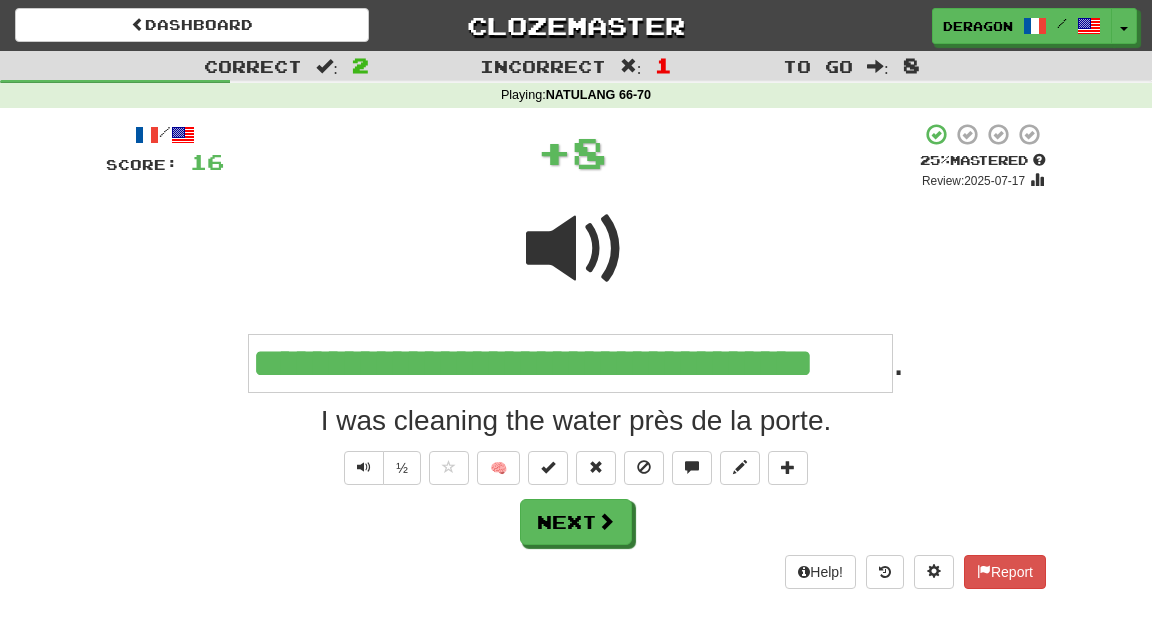 type 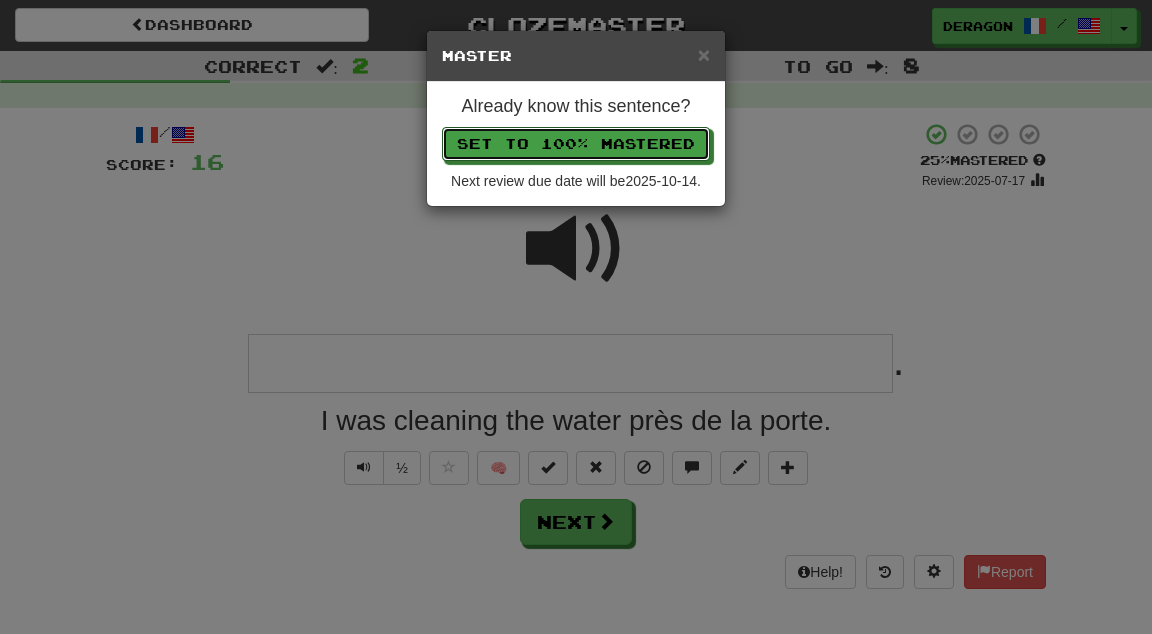 click on "Set to 100% Mastered" at bounding box center (576, 144) 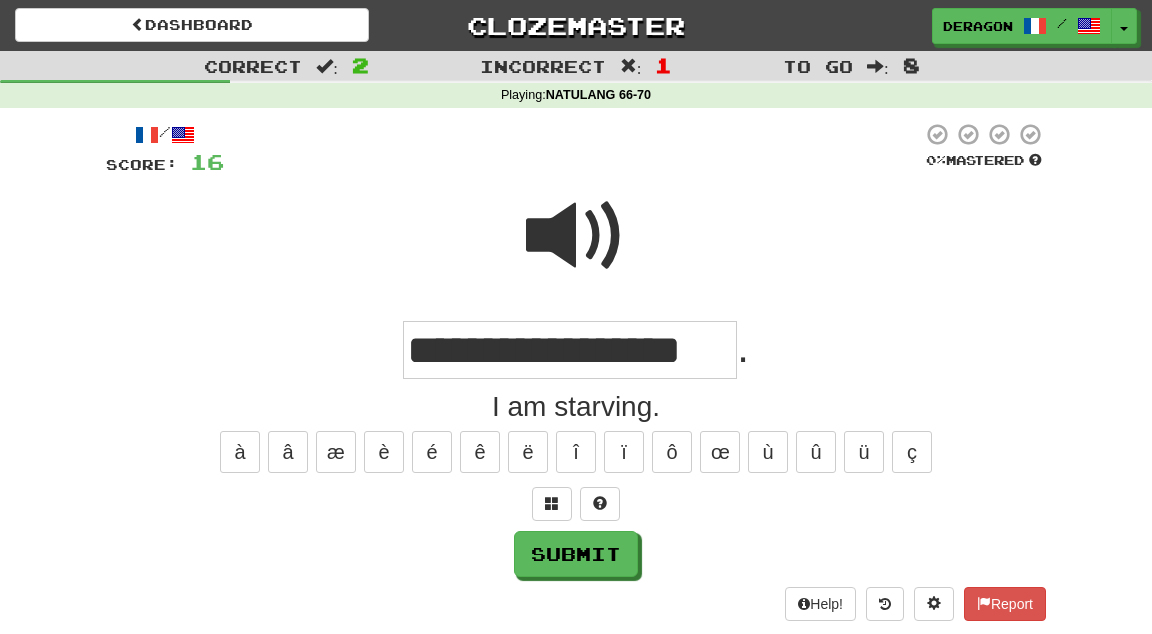 type on "**********" 